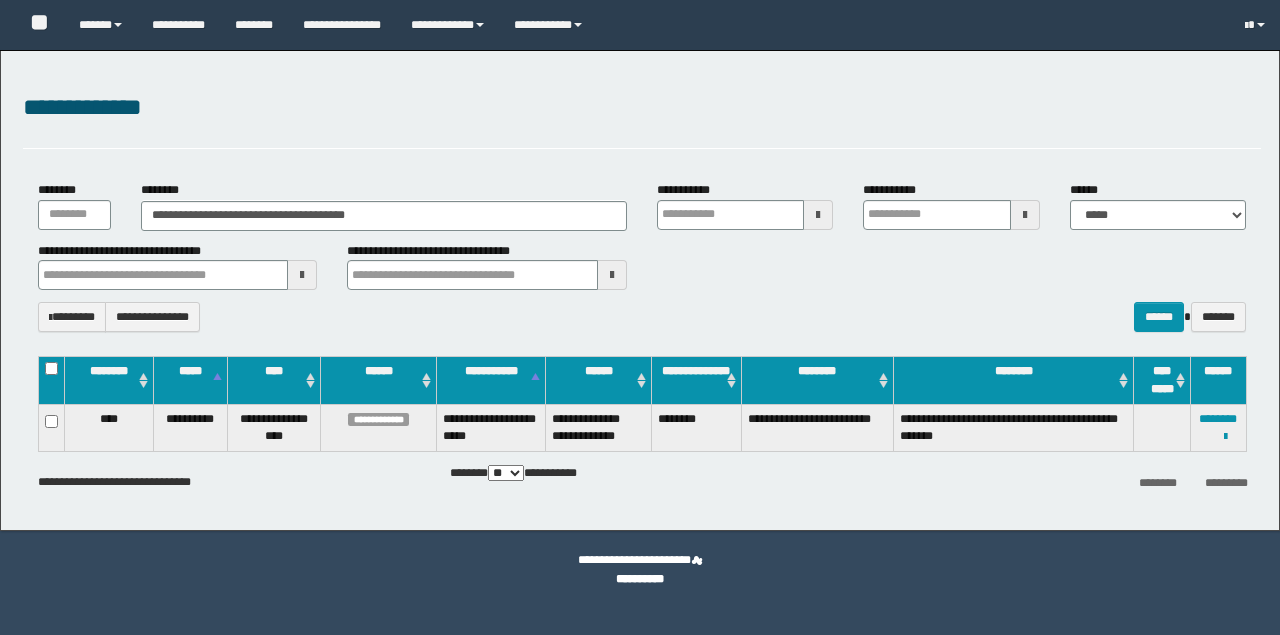 click on "**********" at bounding box center [640, 290] 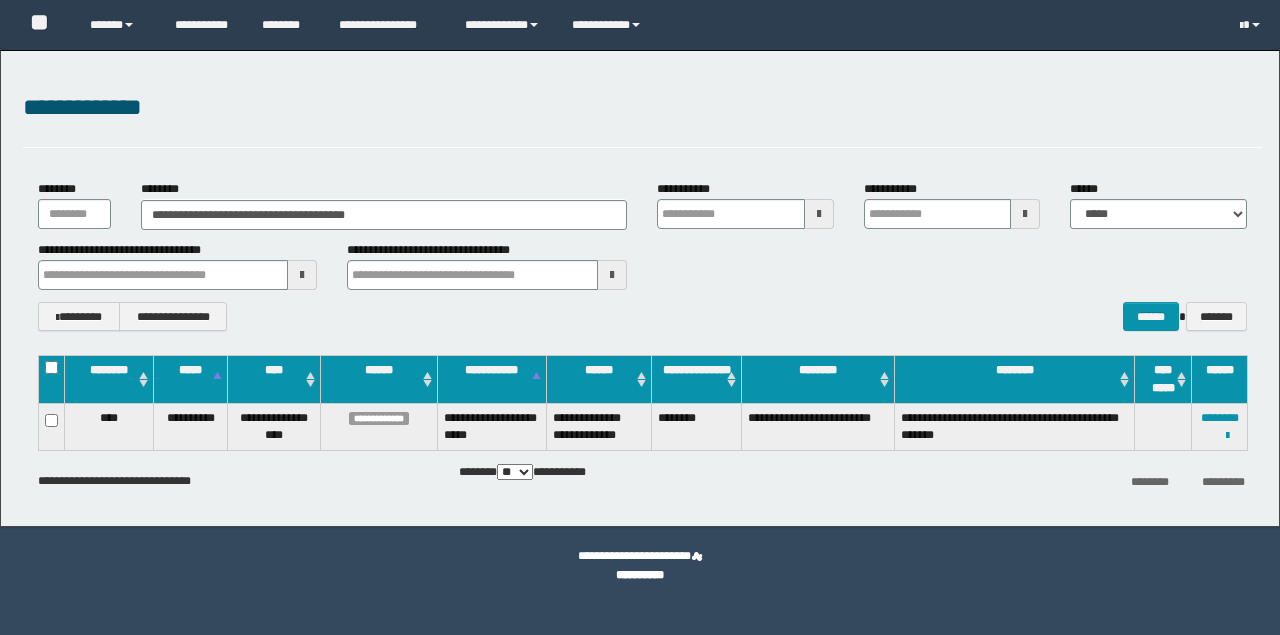 scroll, scrollTop: 0, scrollLeft: 0, axis: both 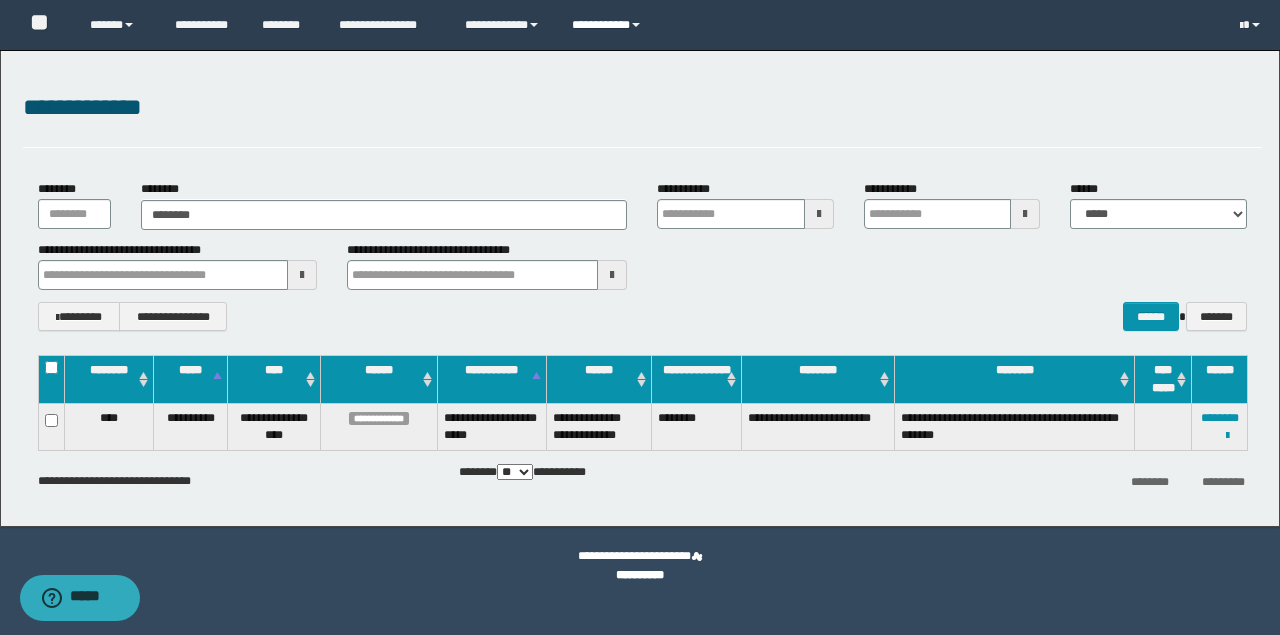 type on "********" 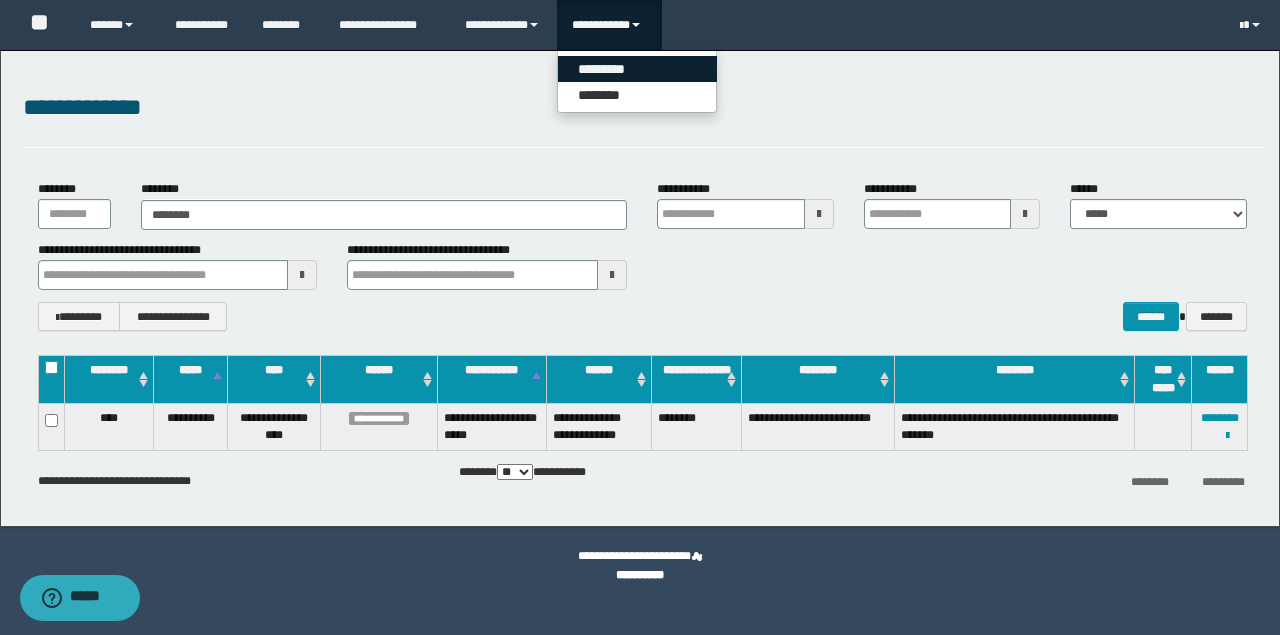 click on "*********" at bounding box center (637, 69) 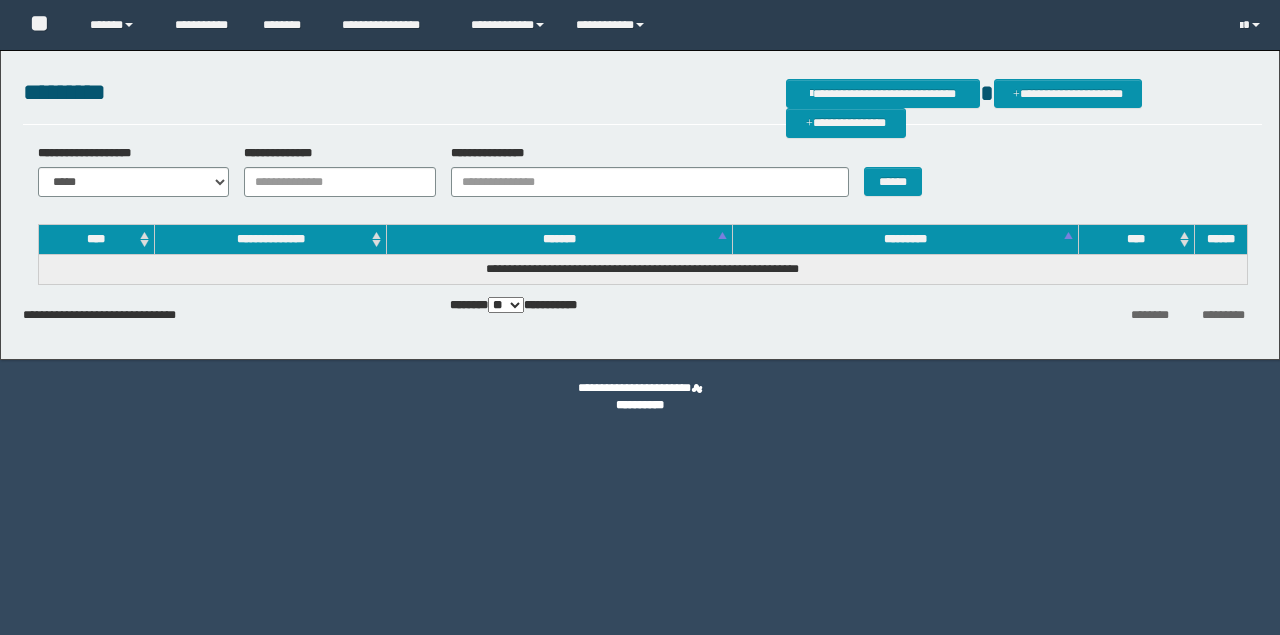 scroll, scrollTop: 0, scrollLeft: 0, axis: both 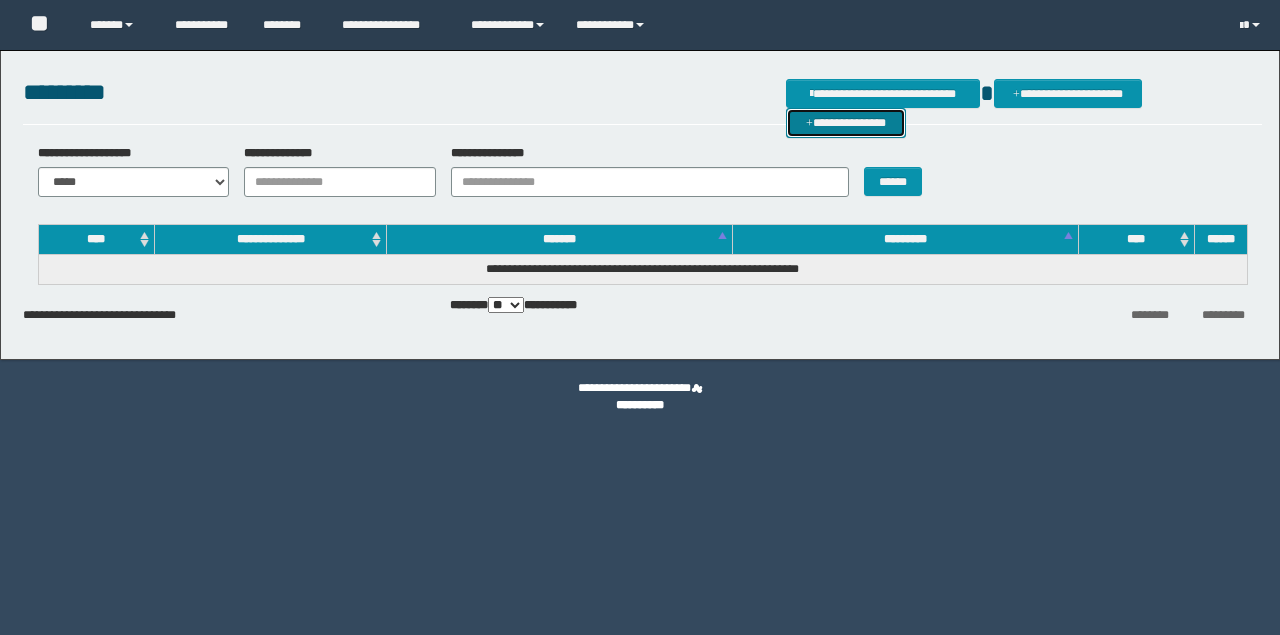 click on "**********" at bounding box center (846, 122) 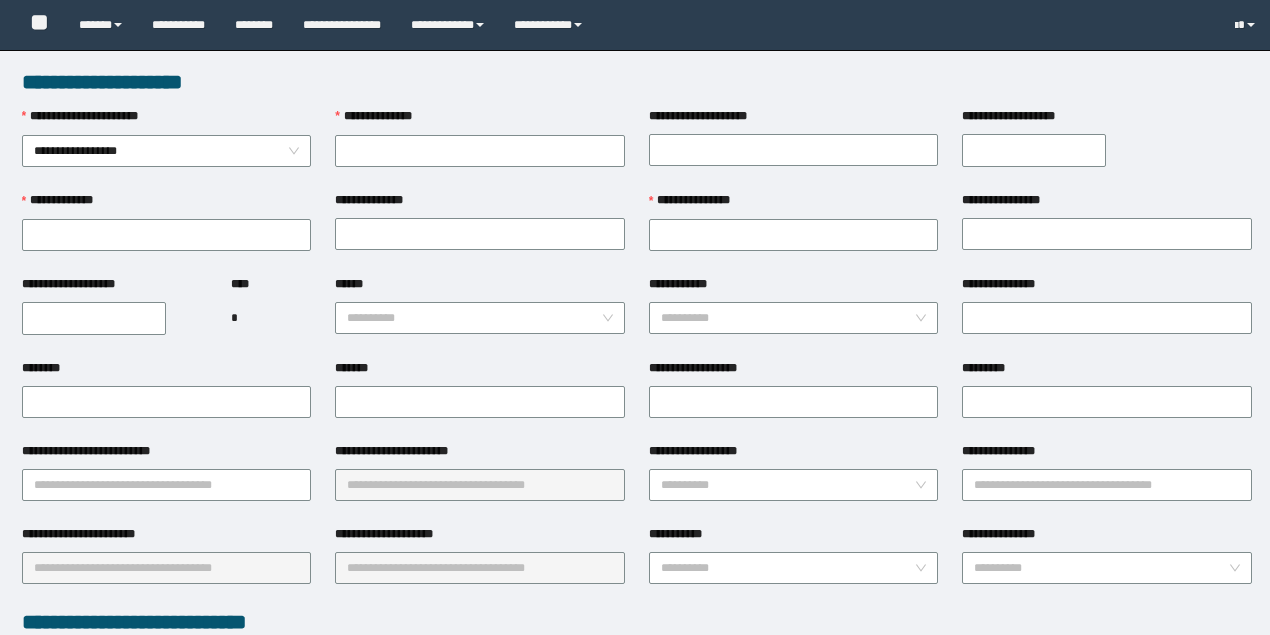 scroll, scrollTop: 0, scrollLeft: 0, axis: both 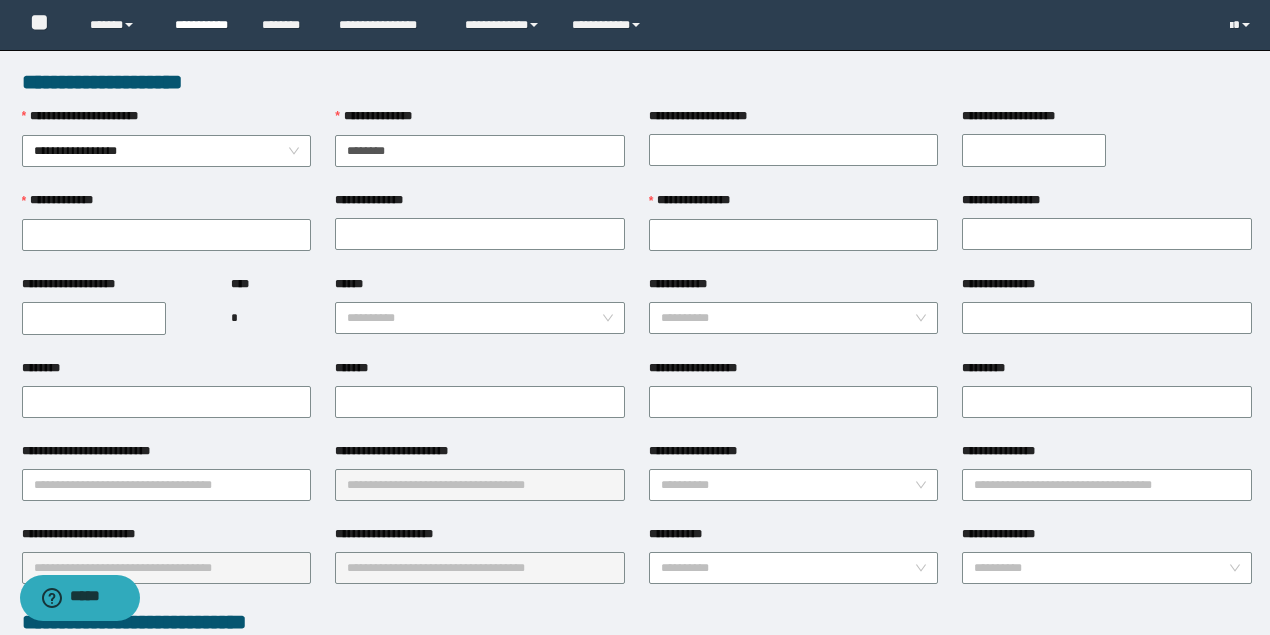 type on "********" 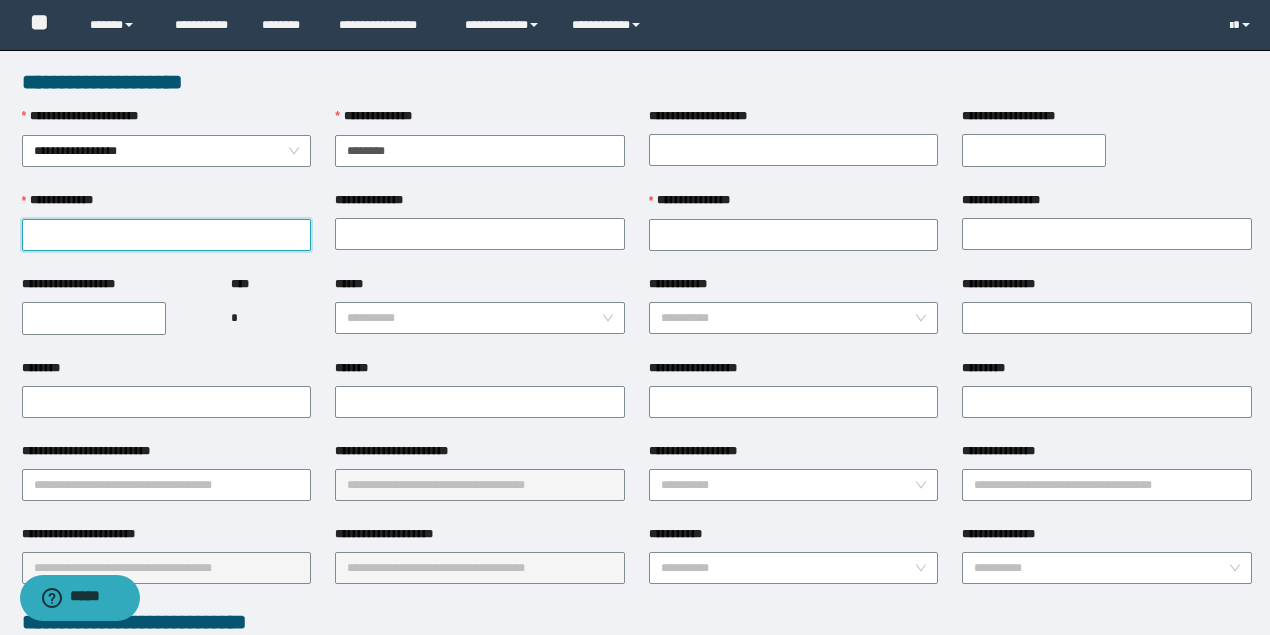 click on "**********" at bounding box center [167, 235] 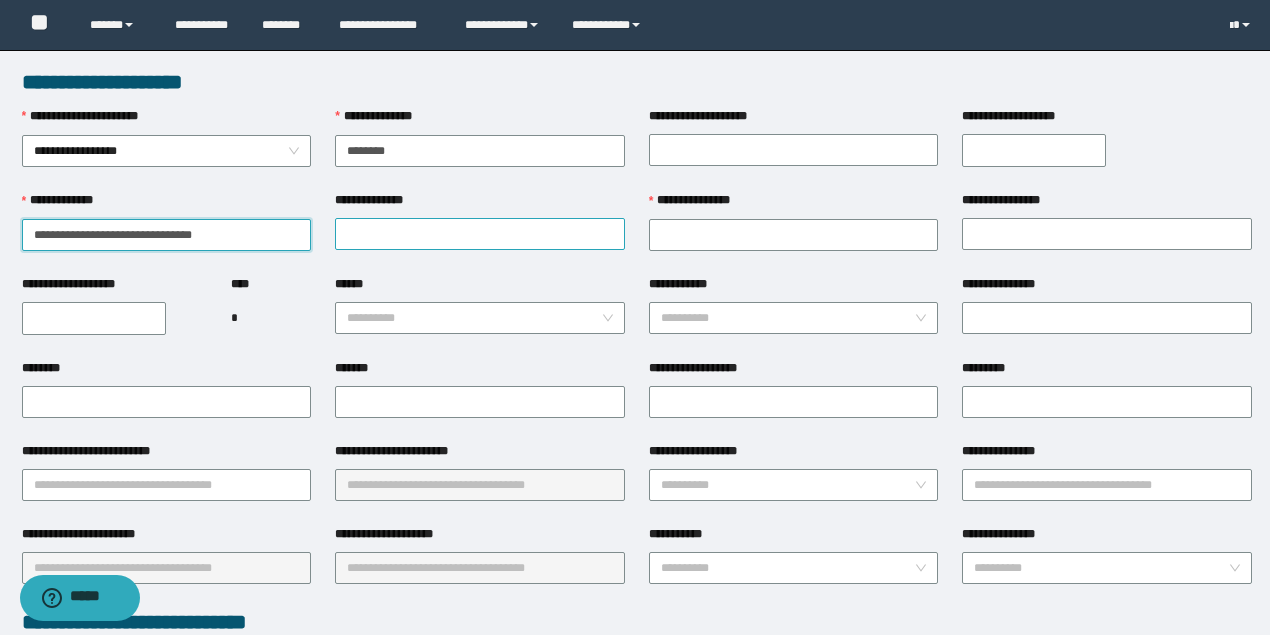 drag, startPoint x: 69, startPoint y: 232, endPoint x: 418, endPoint y: 230, distance: 349.00574 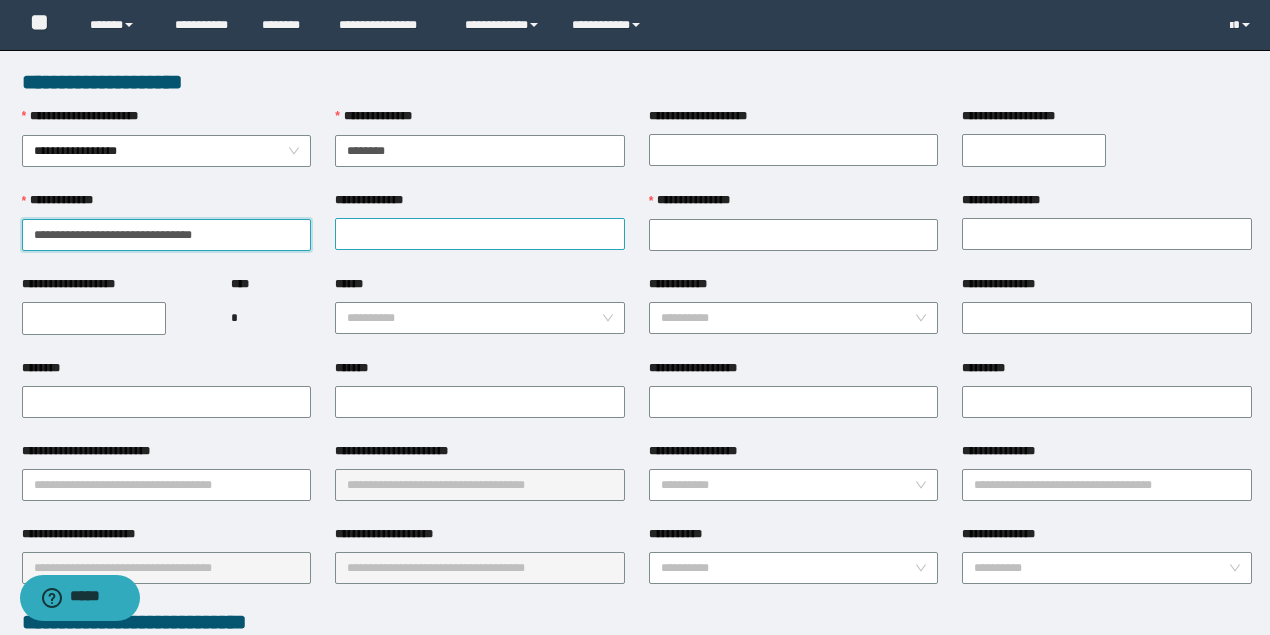 click on "[FIRST] [LAST] [STREET], [CITY], [STATE]" at bounding box center (637, 233) 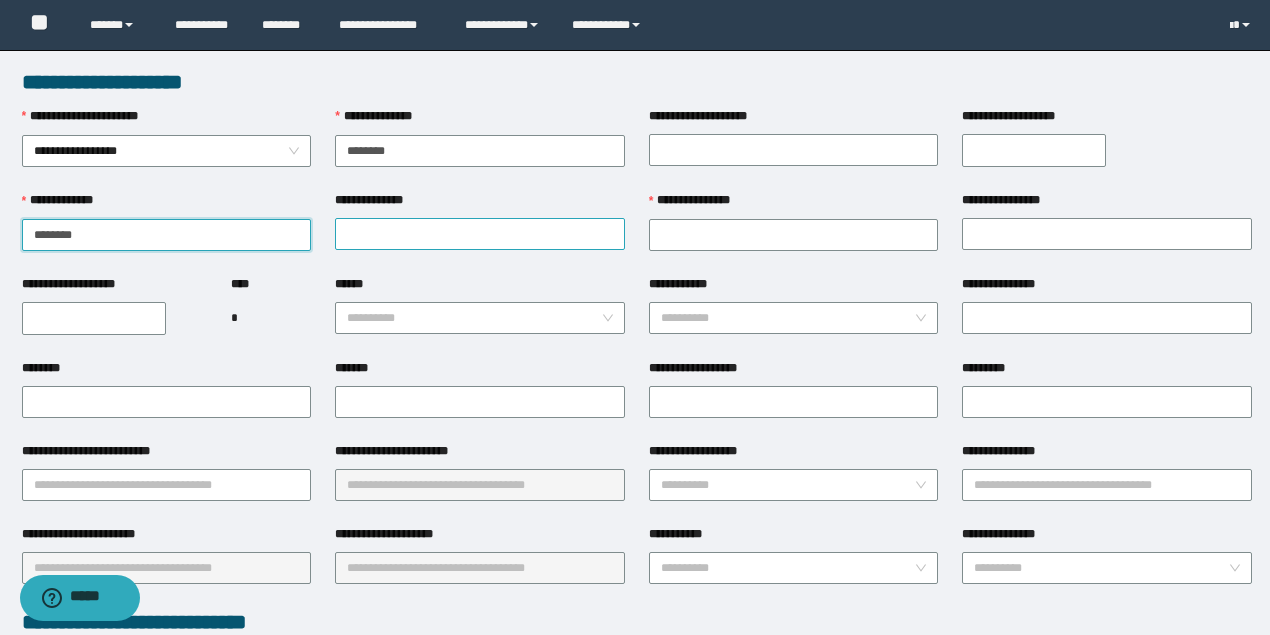 type on "*******" 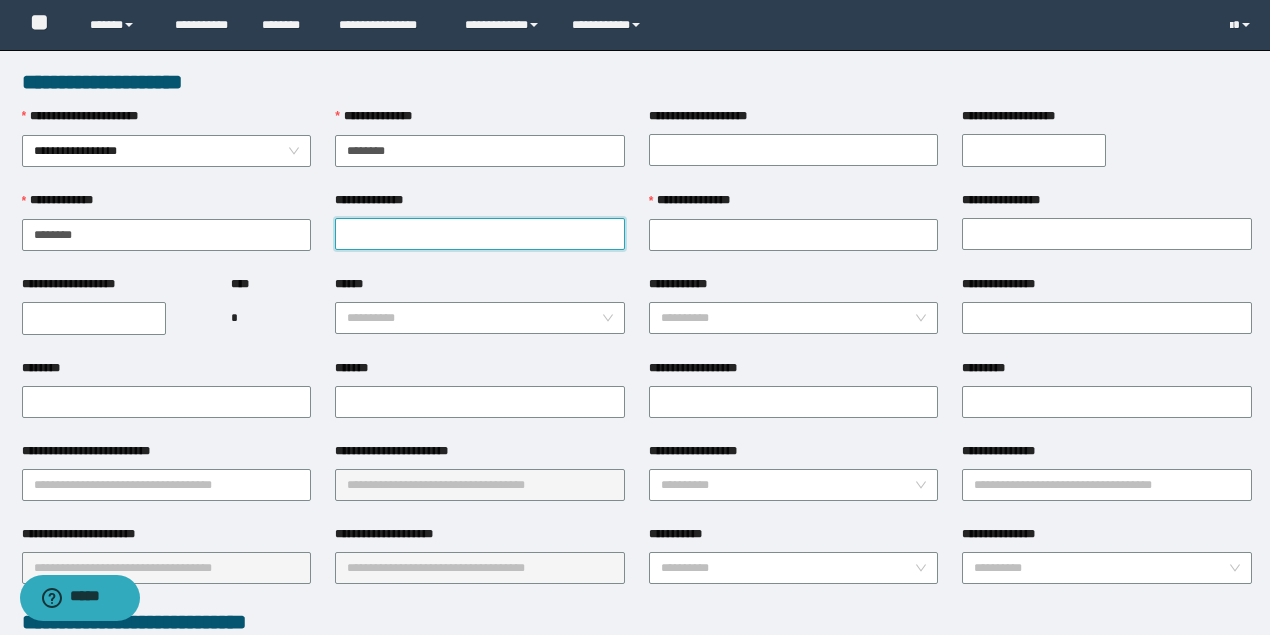 click on "**********" at bounding box center [480, 234] 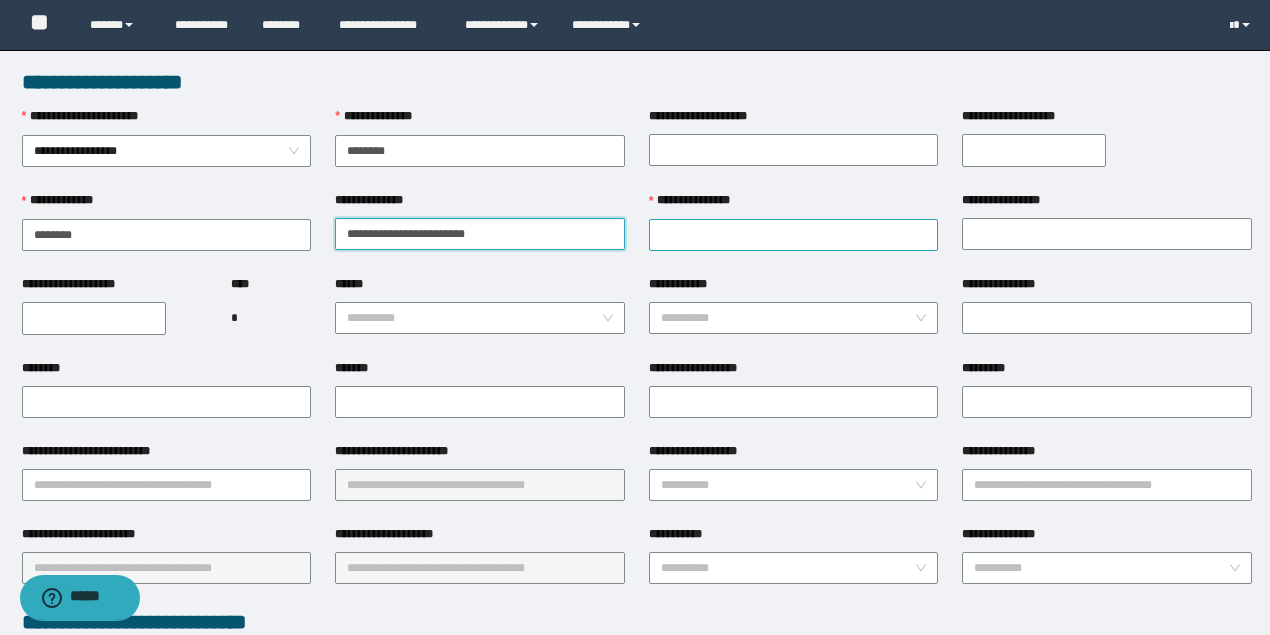 drag, startPoint x: 386, startPoint y: 232, endPoint x: 804, endPoint y: 232, distance: 418 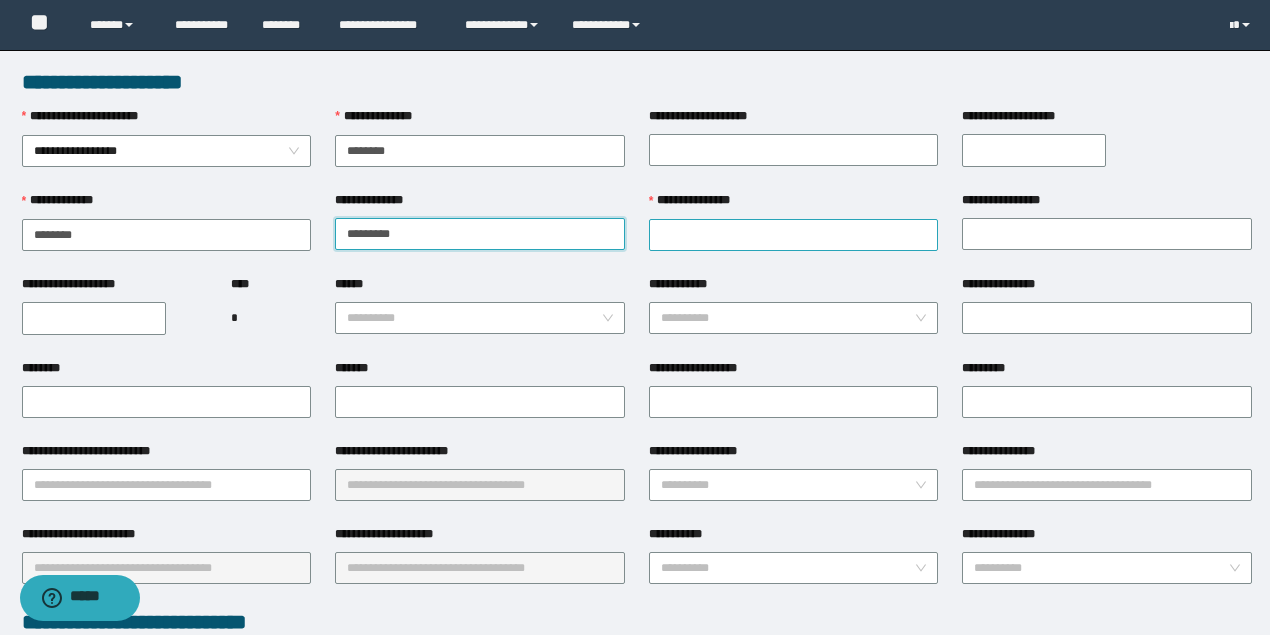 type on "********" 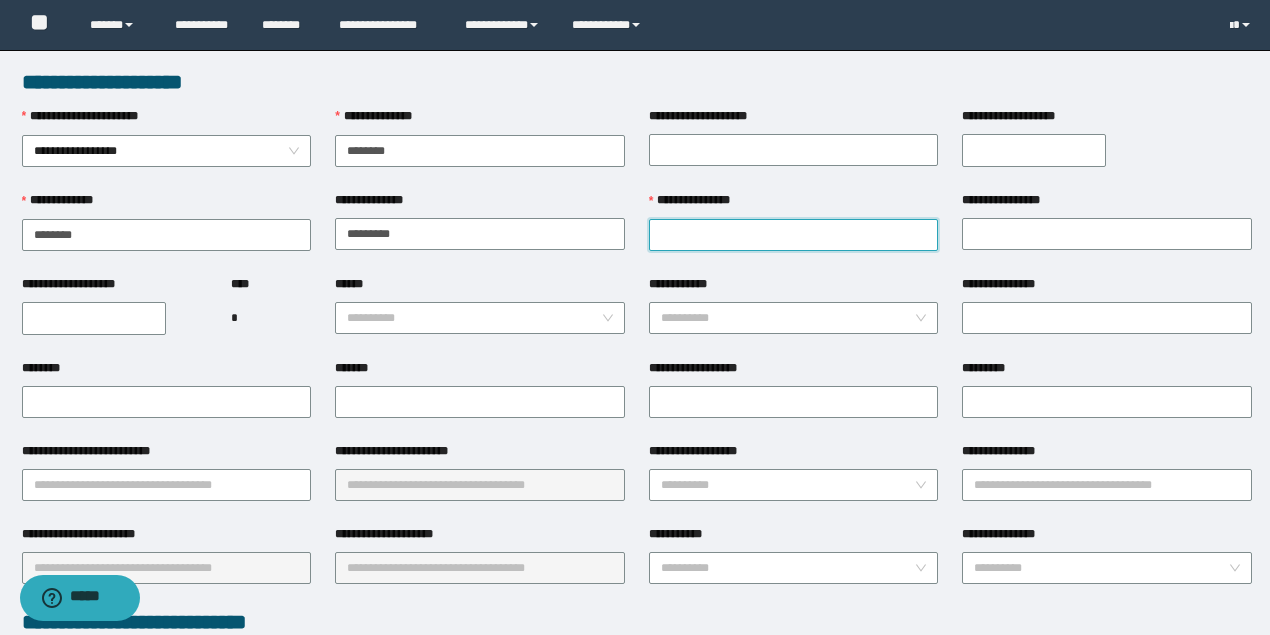 click on "**********" at bounding box center [794, 235] 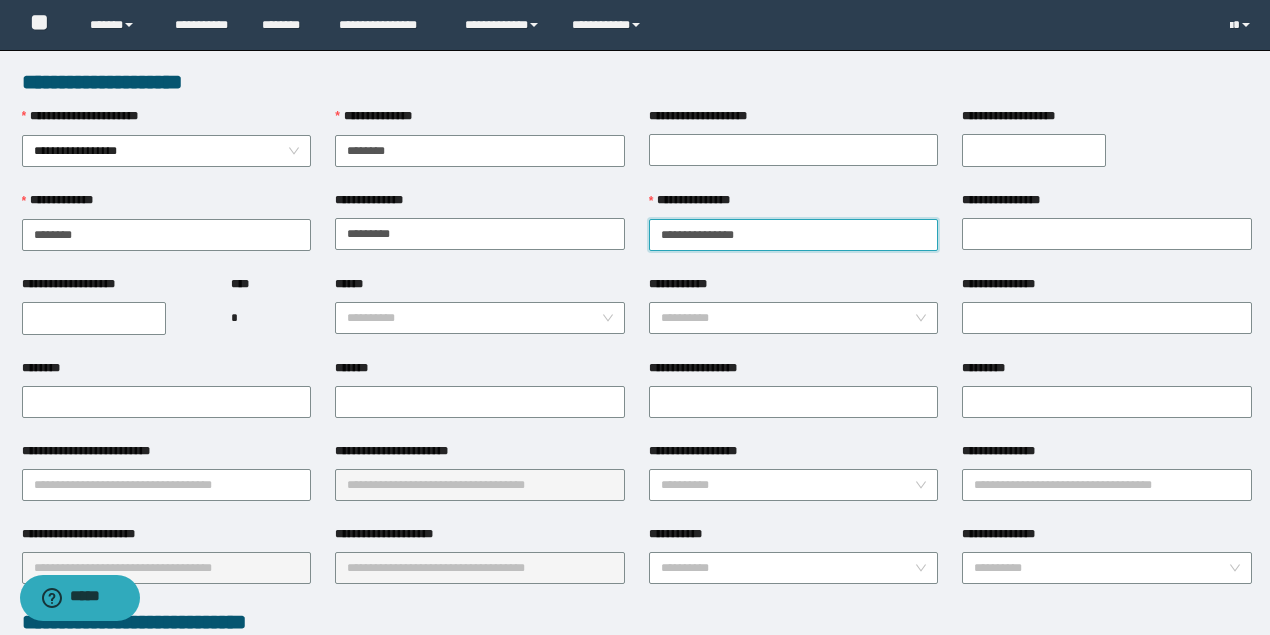 click on "**********" at bounding box center [794, 235] 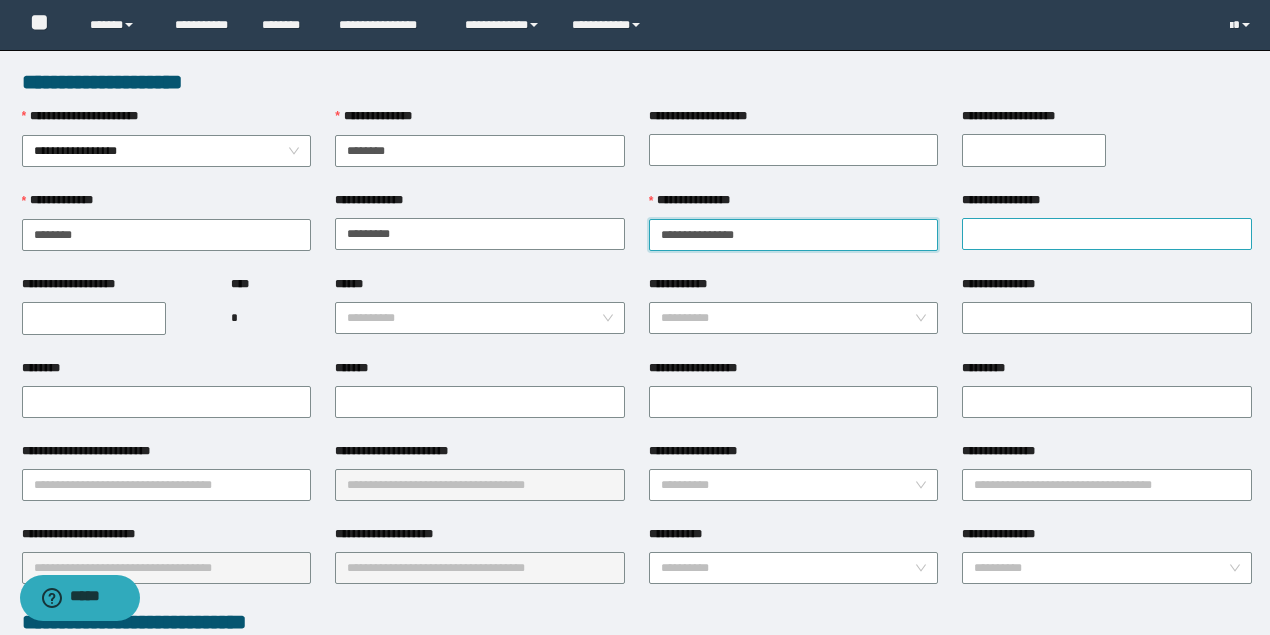 drag, startPoint x: 711, startPoint y: 231, endPoint x: 1010, endPoint y: 231, distance: 299 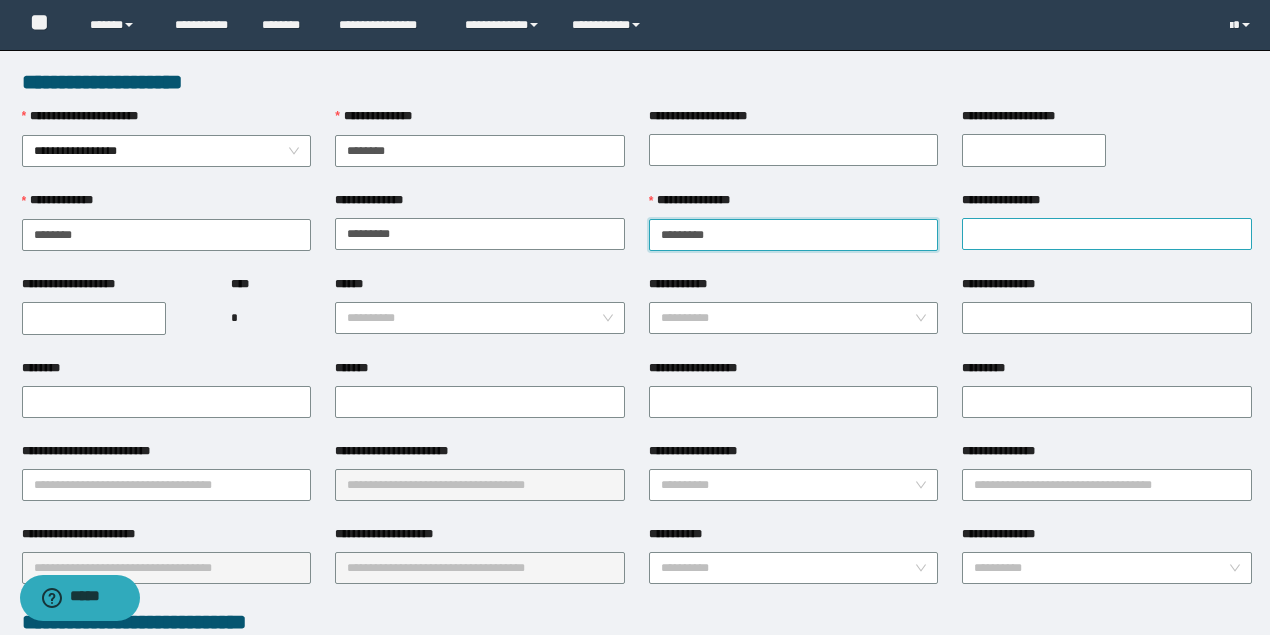 type on "********" 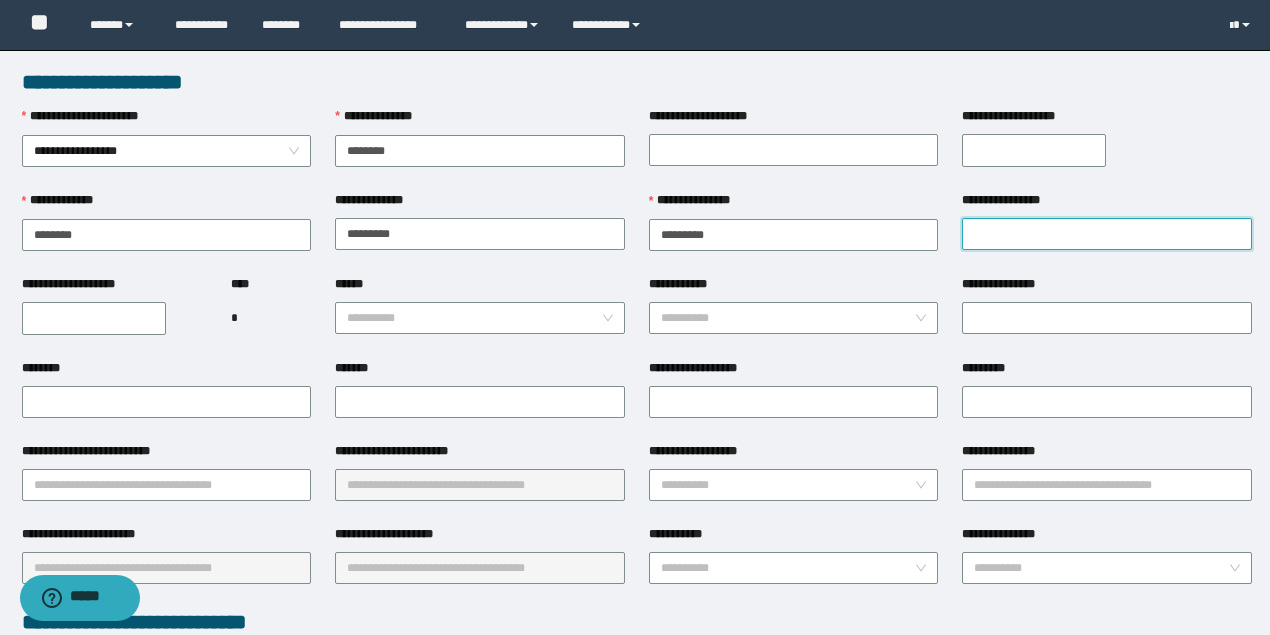 click on "**********" at bounding box center (1107, 234) 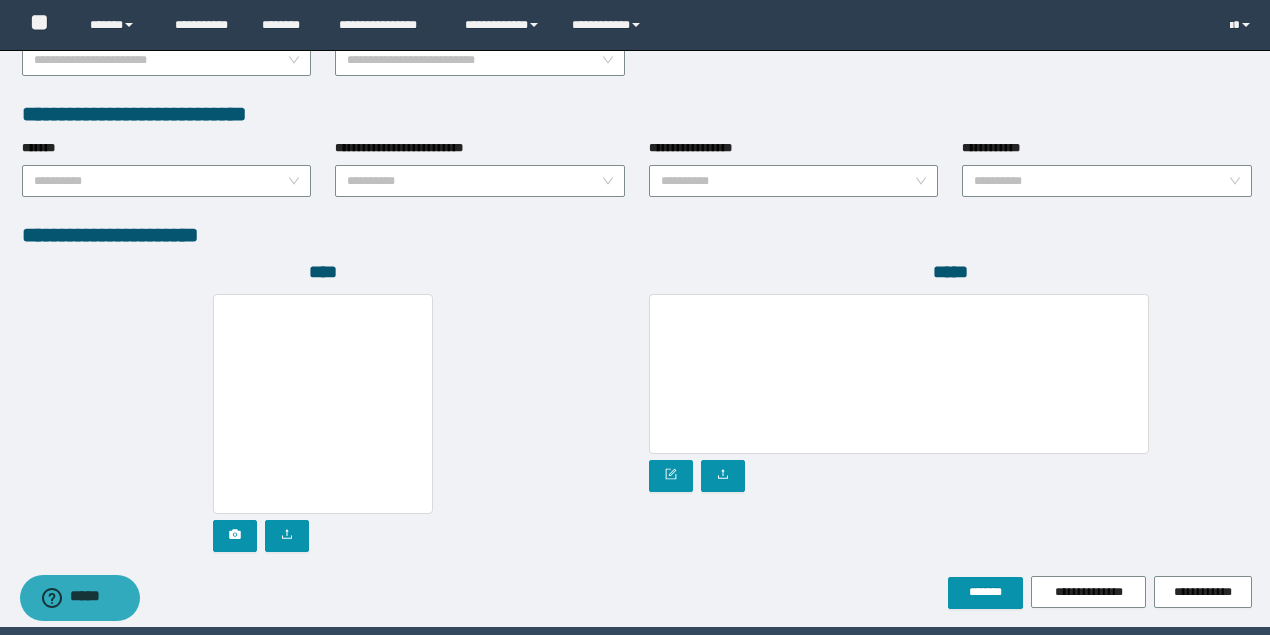 scroll, scrollTop: 1066, scrollLeft: 0, axis: vertical 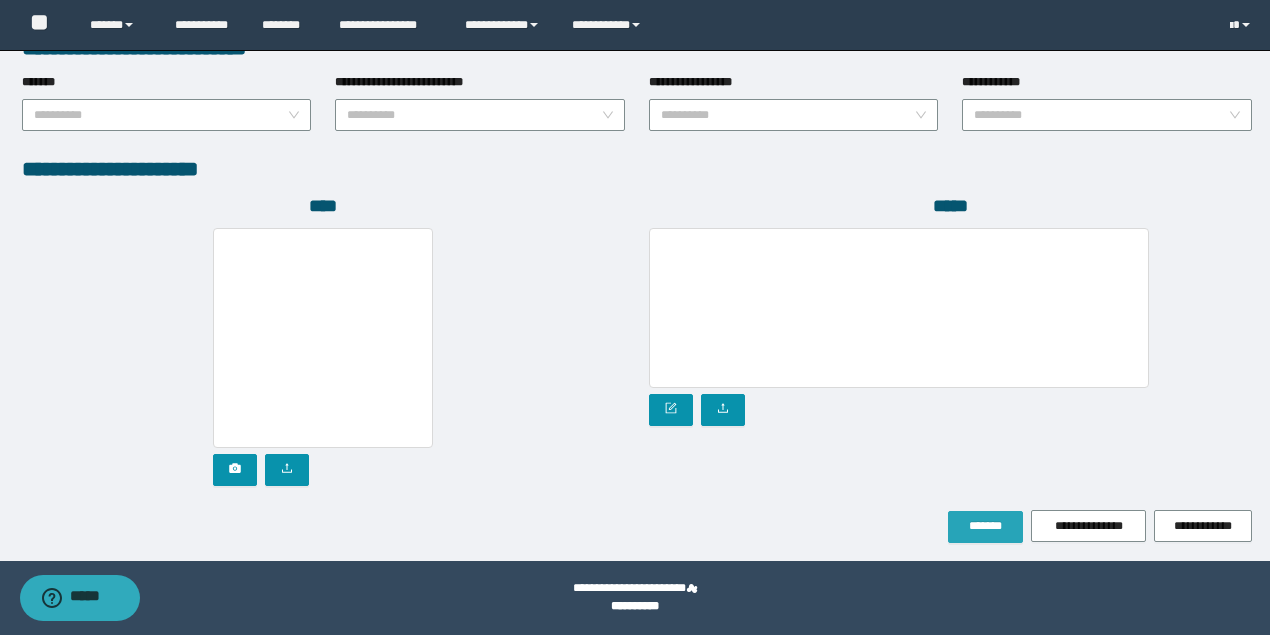 type on "*****" 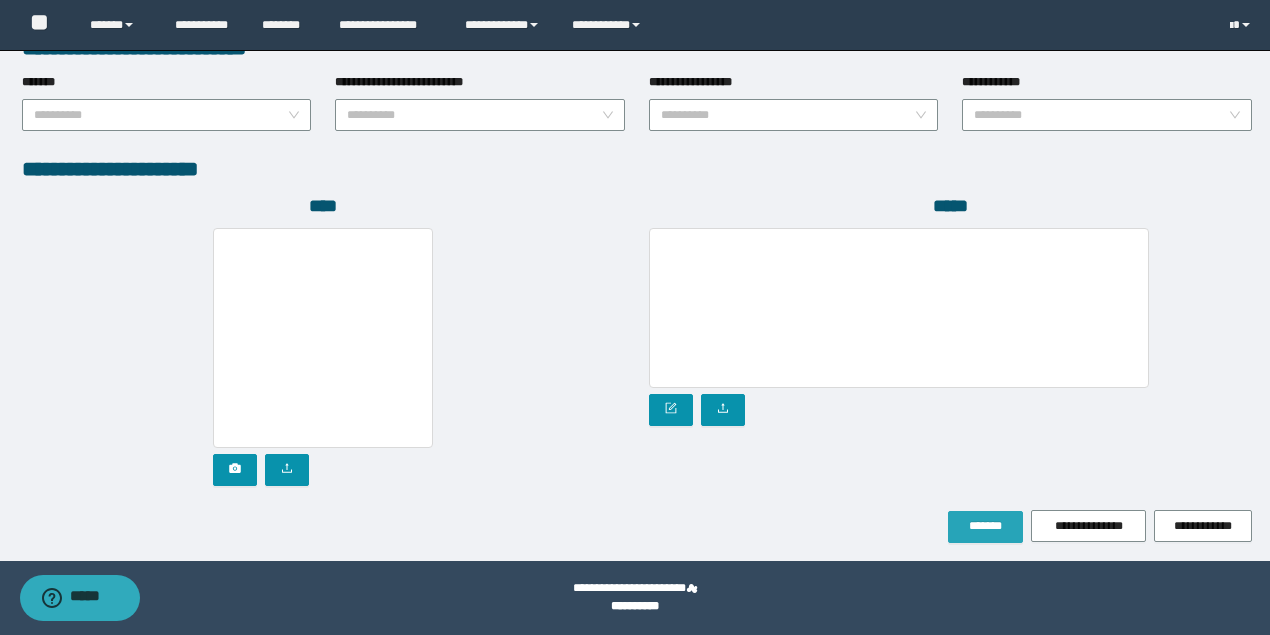 click on "*******" at bounding box center (985, 526) 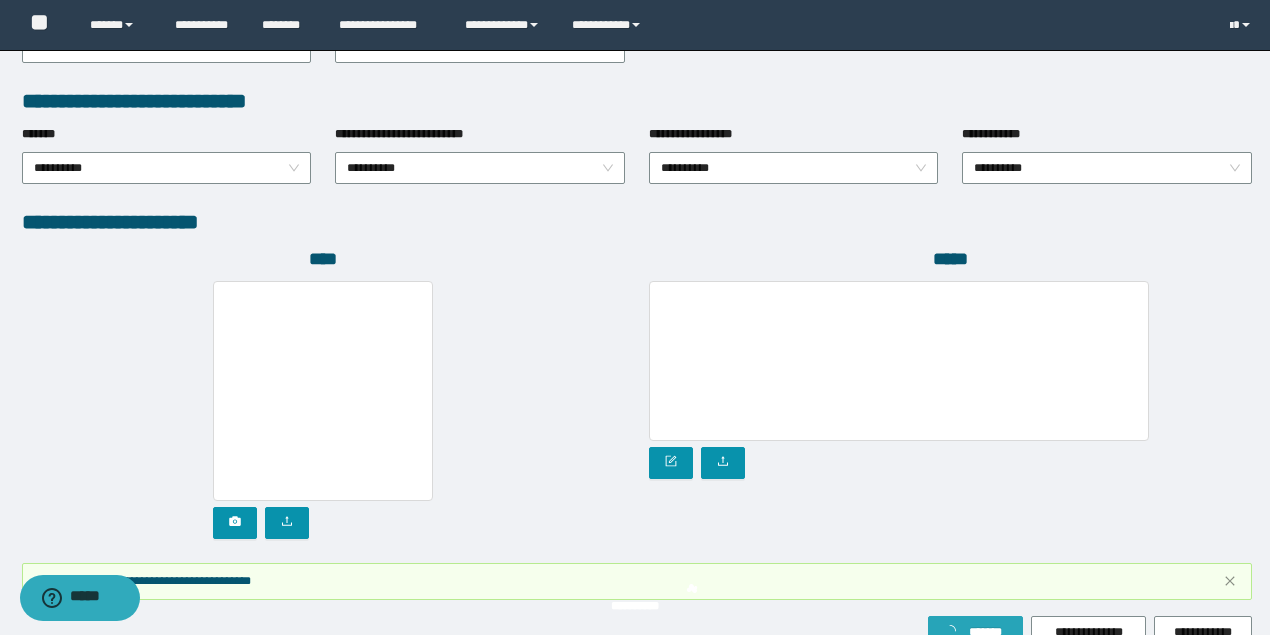 scroll, scrollTop: 1118, scrollLeft: 0, axis: vertical 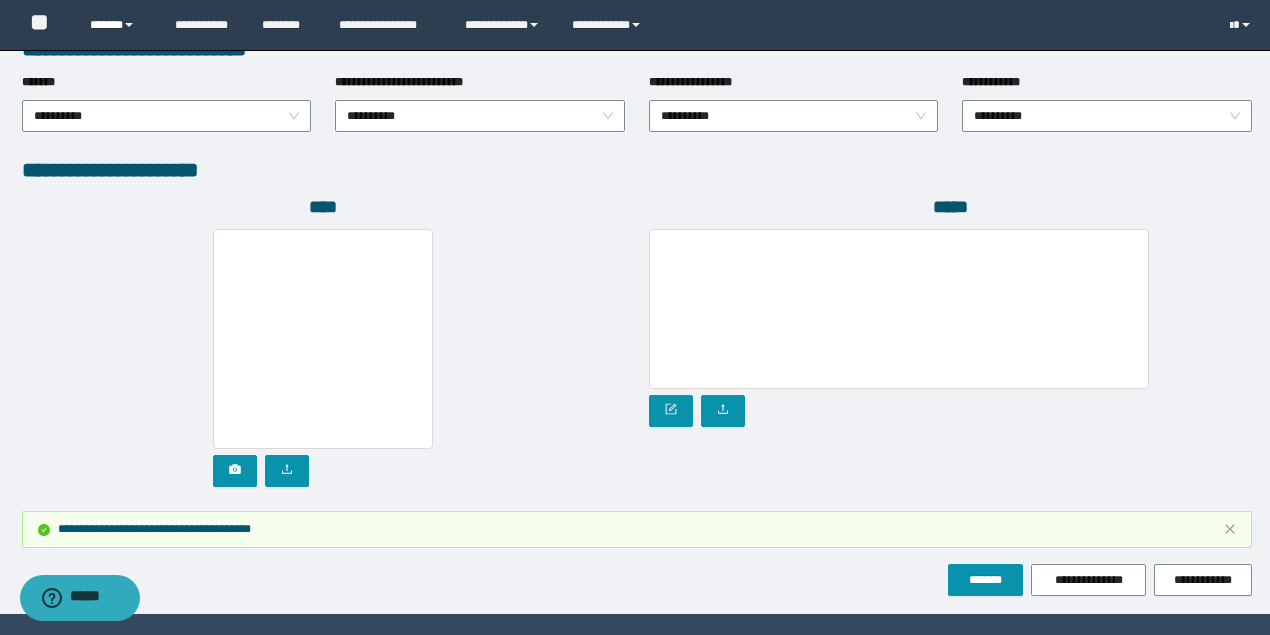 click on "******" at bounding box center (117, 25) 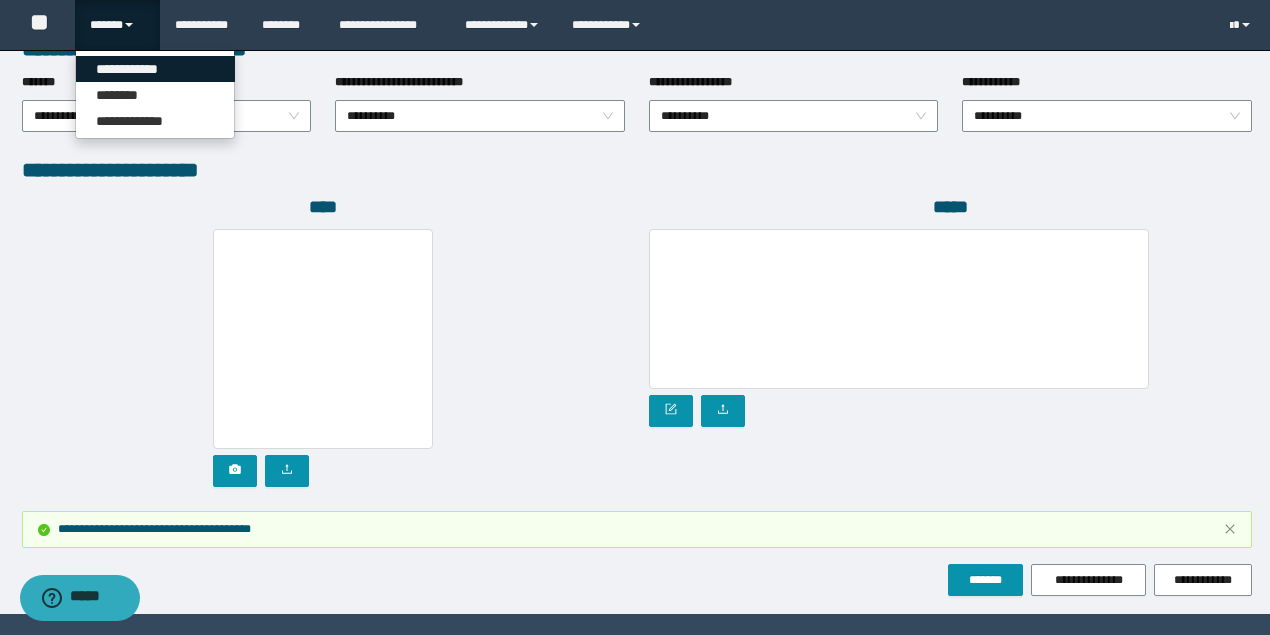 click on "**********" at bounding box center (155, 69) 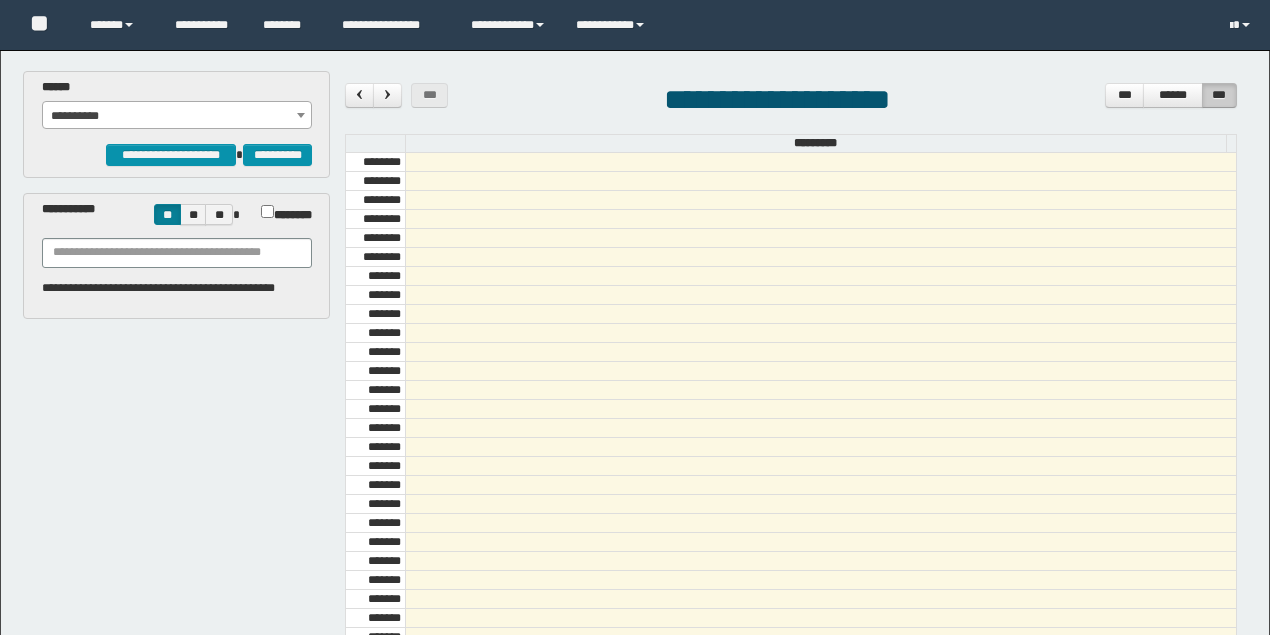 scroll, scrollTop: 0, scrollLeft: 0, axis: both 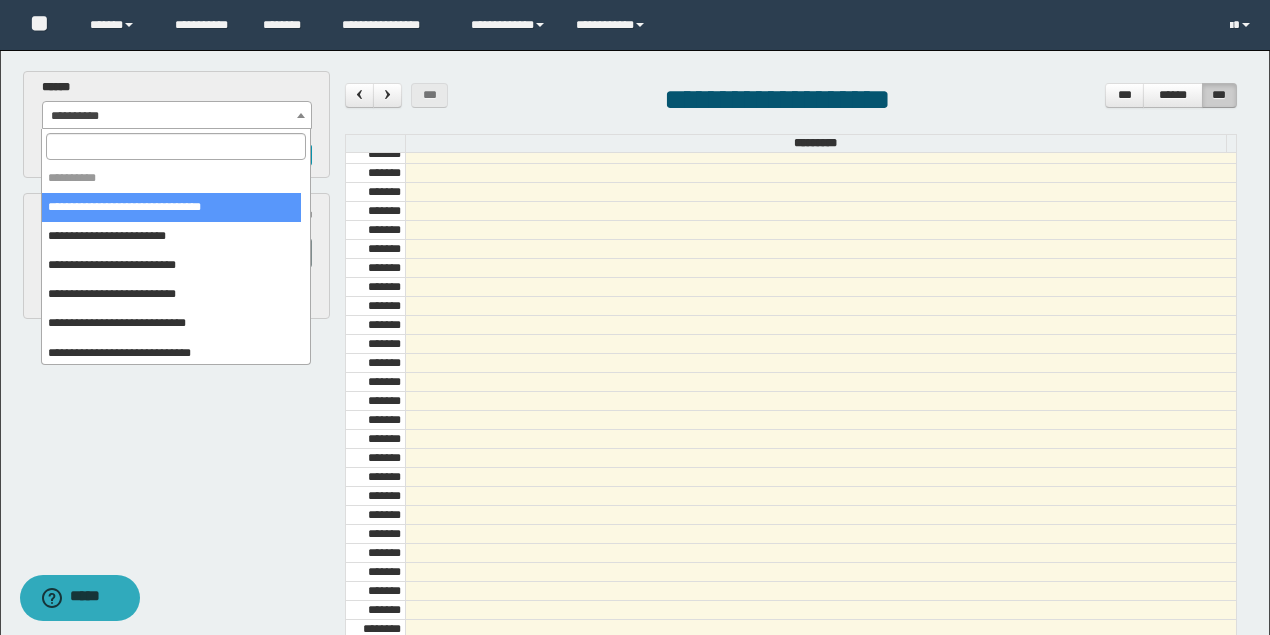 click on "**********" at bounding box center [177, 116] 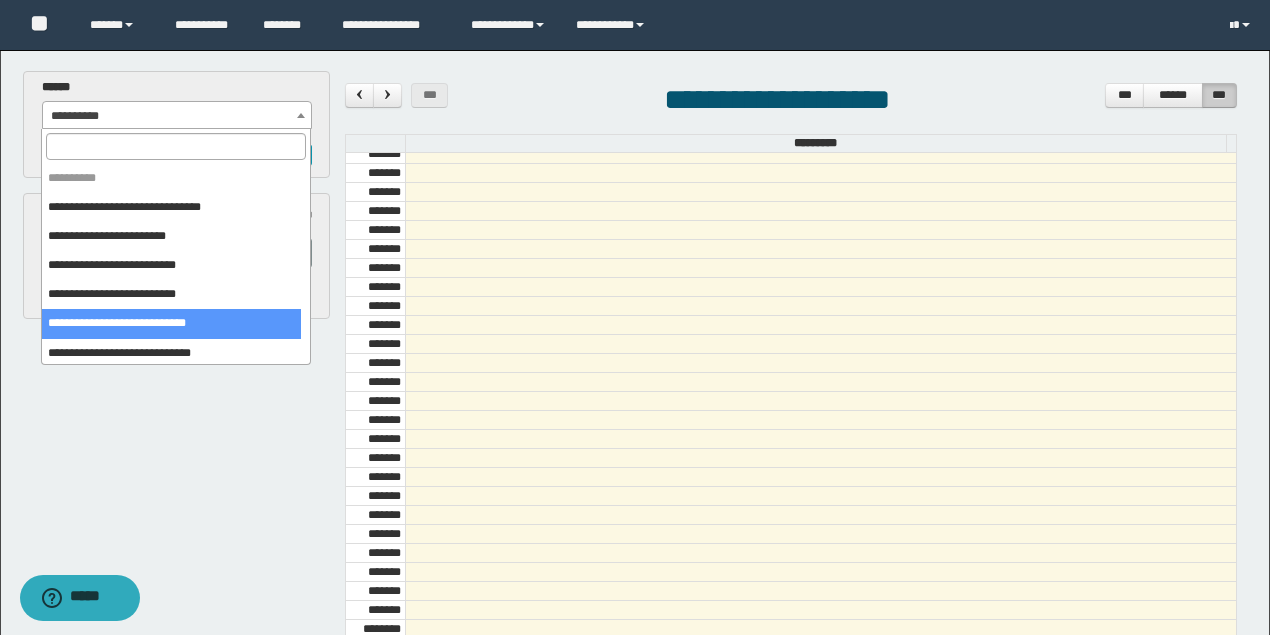 select on "*****" 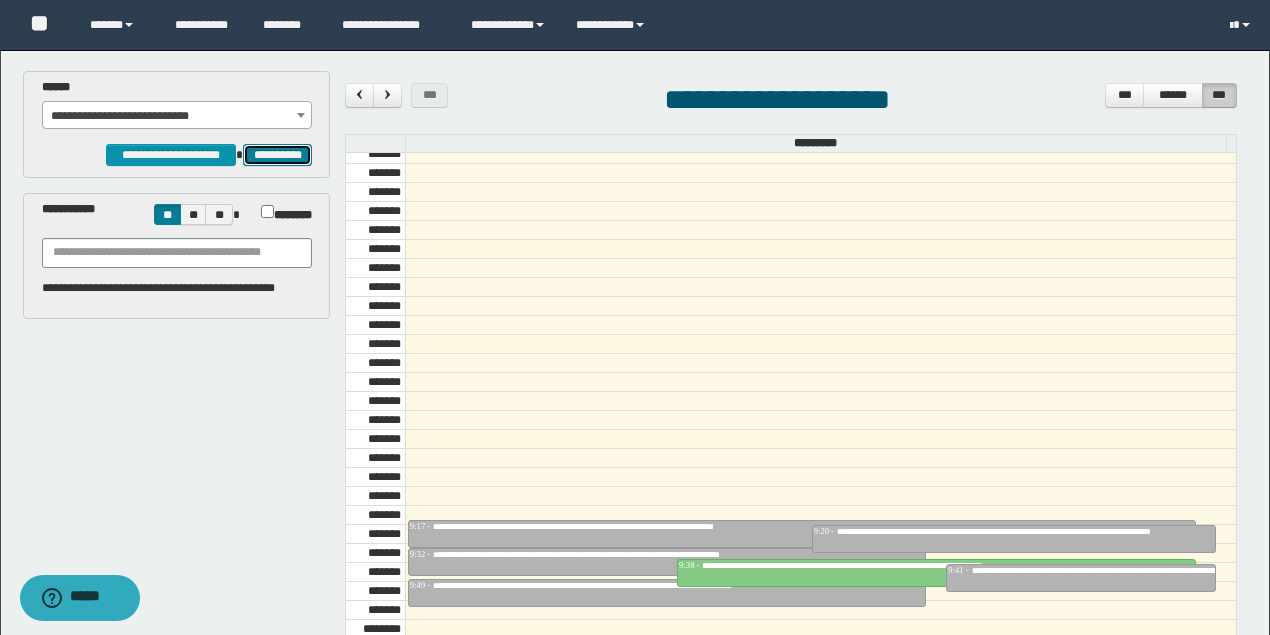 click on "**********" at bounding box center (277, 154) 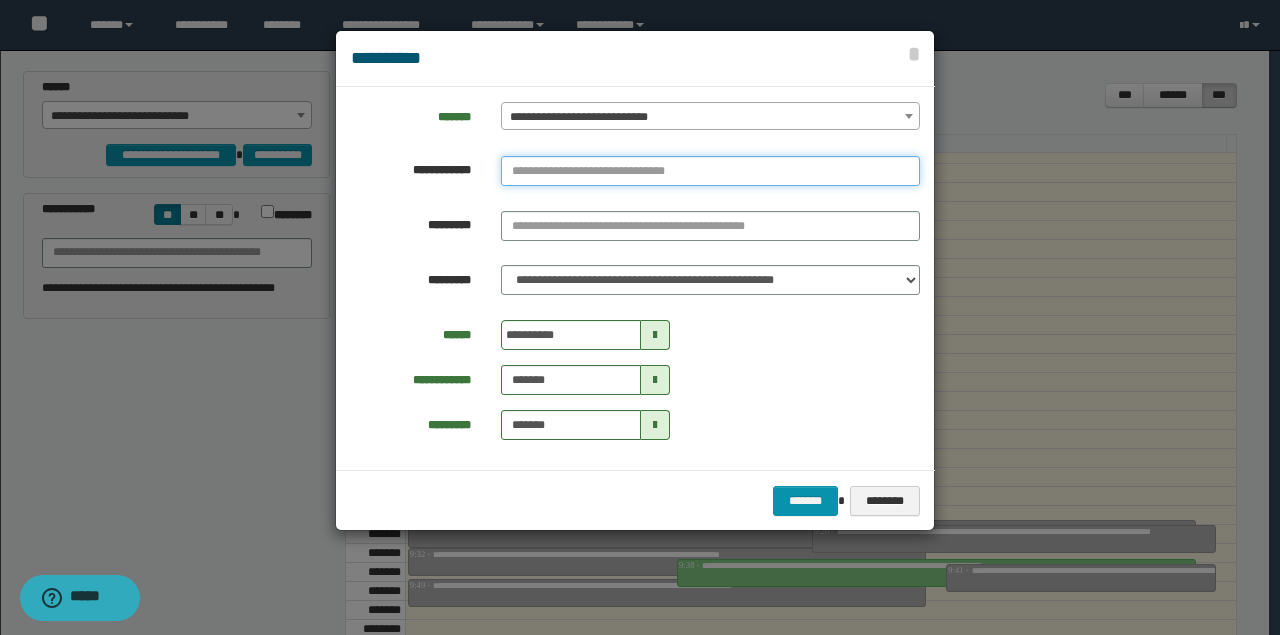 click at bounding box center (710, 171) 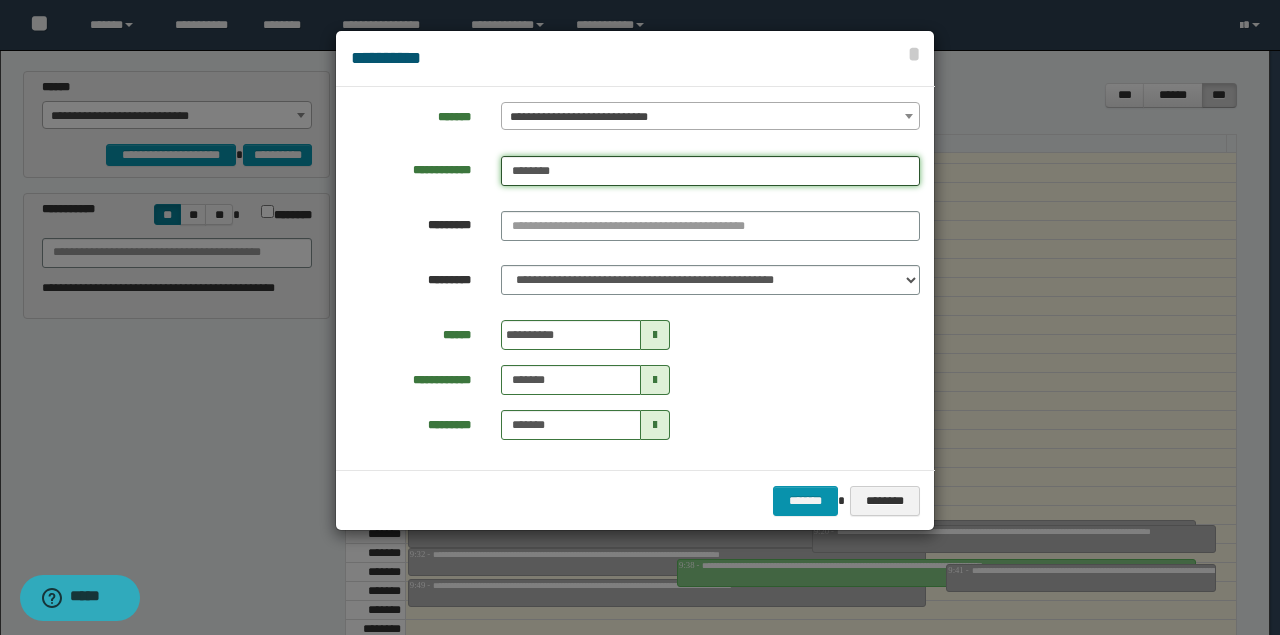type on "********" 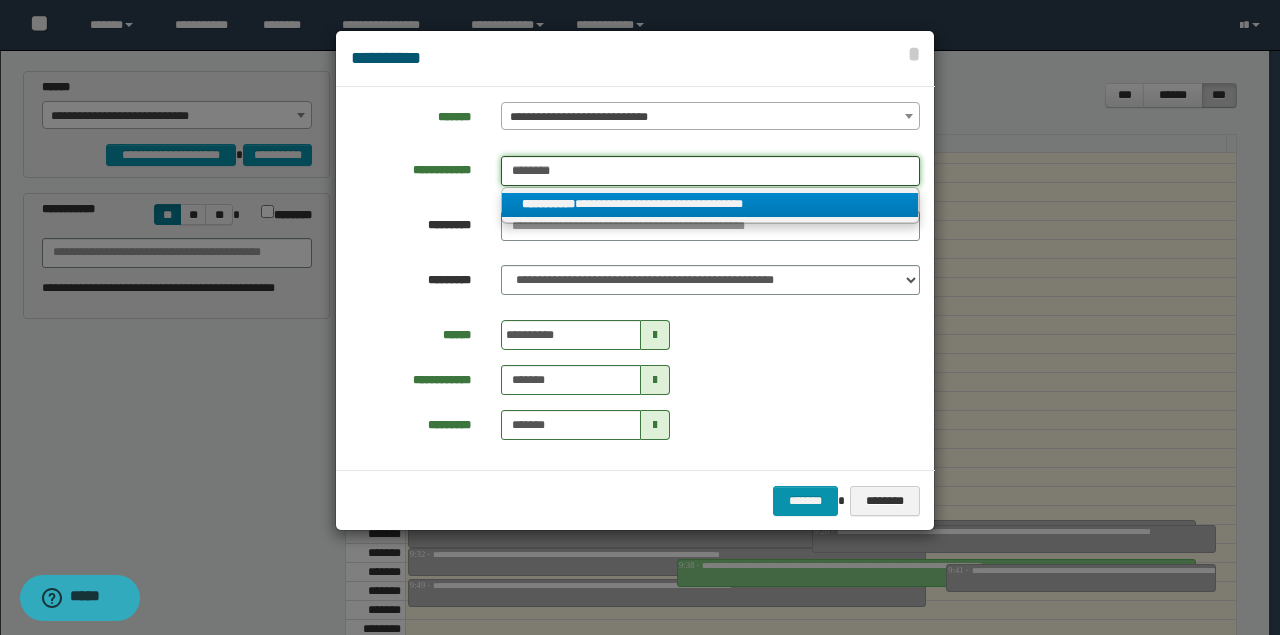 type on "********" 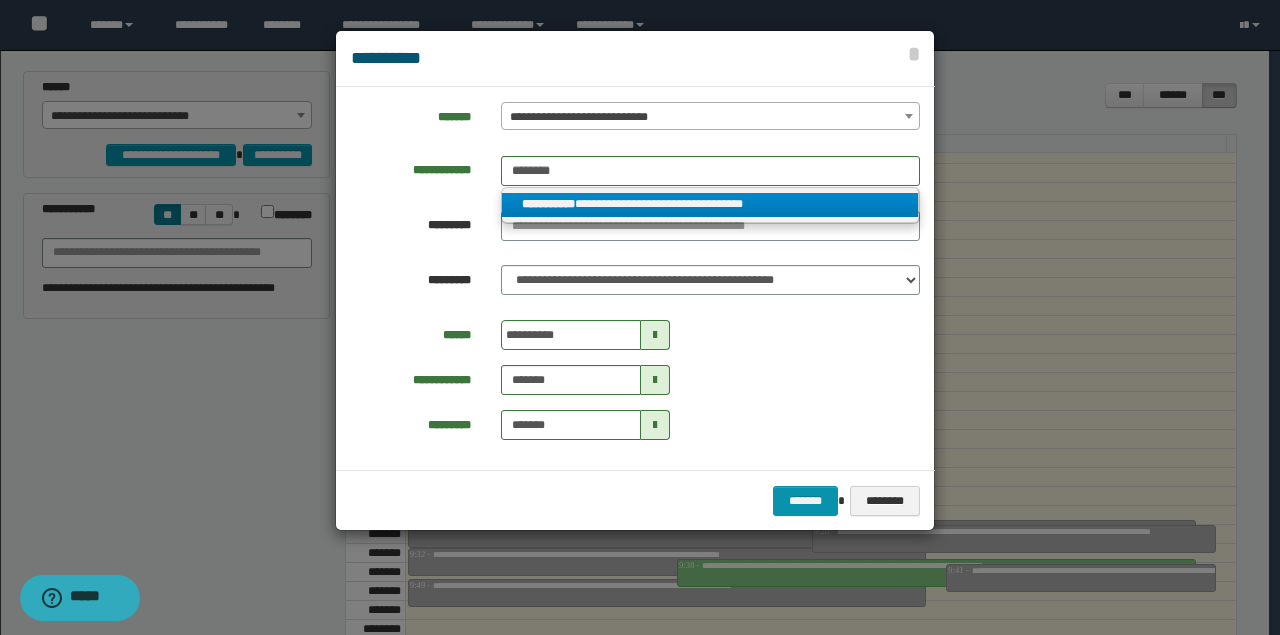 click on "**********" at bounding box center [710, 204] 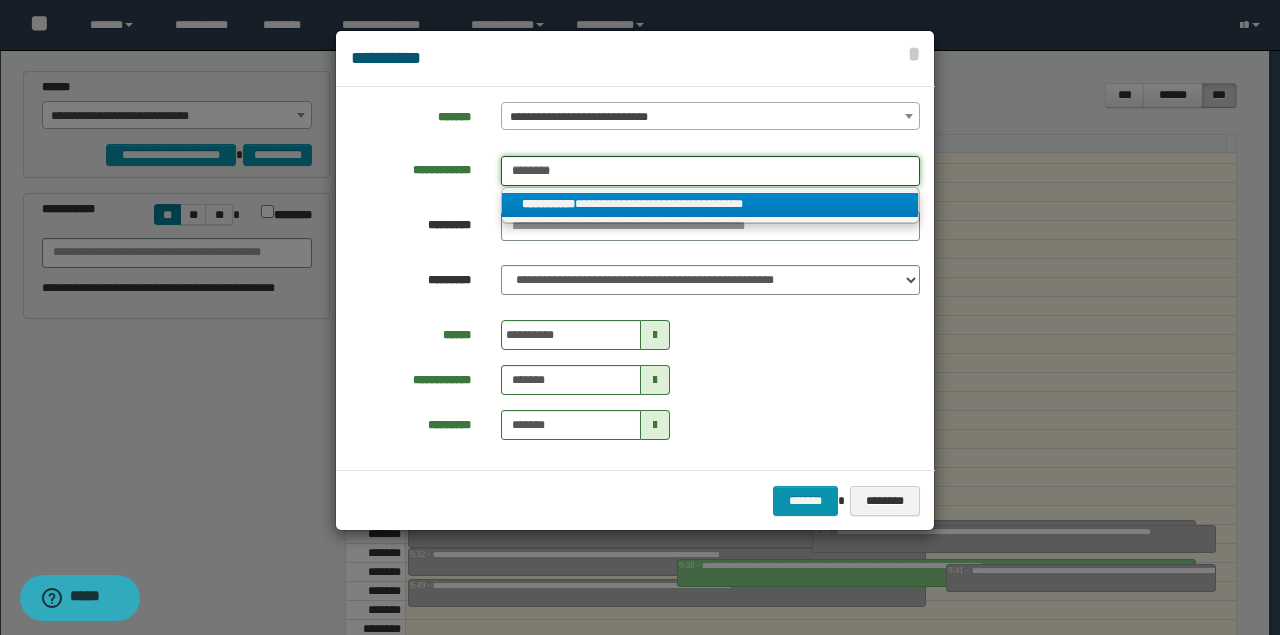 type 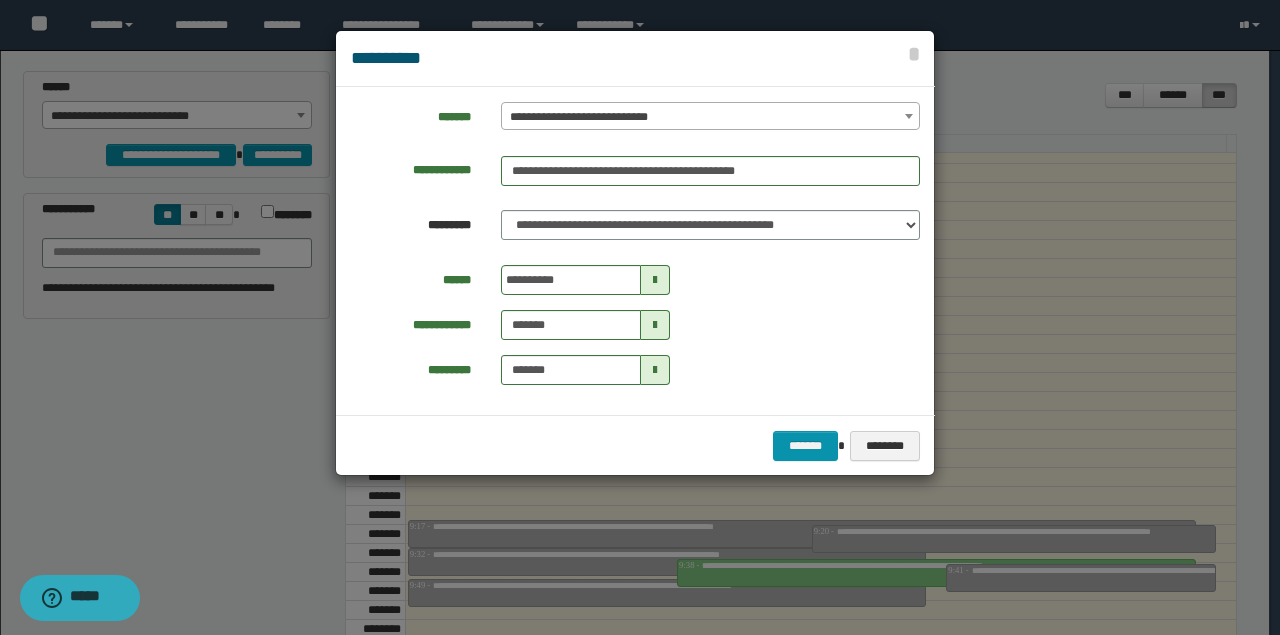 click at bounding box center (655, 280) 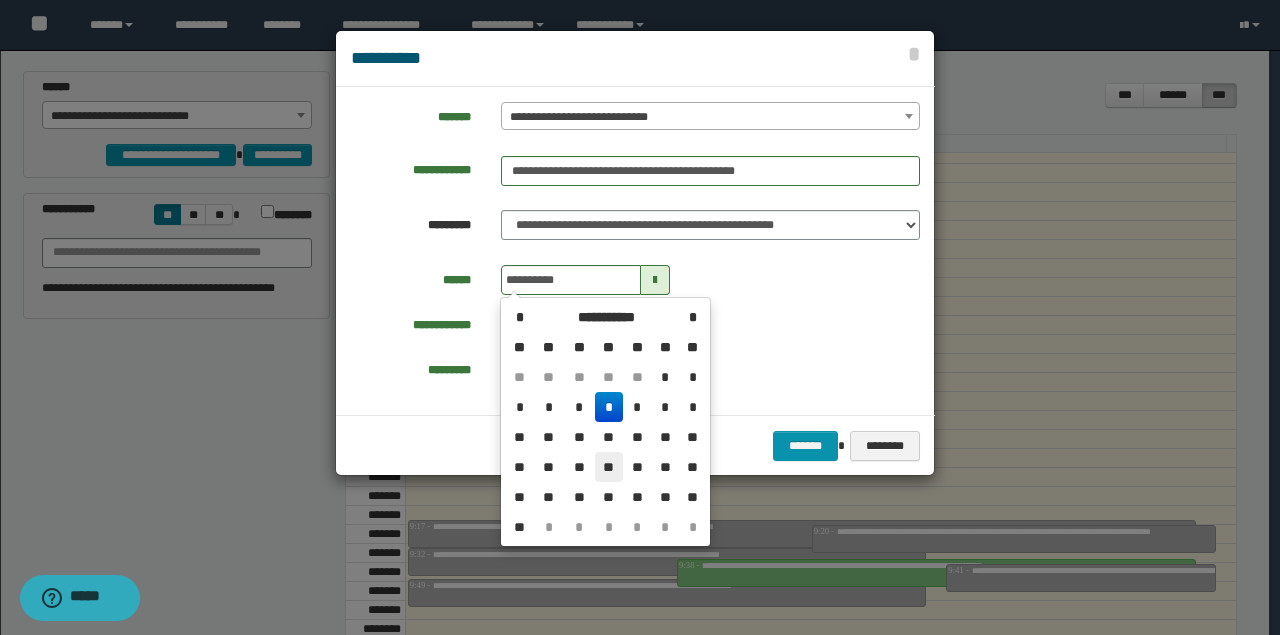 click on "**" at bounding box center (609, 467) 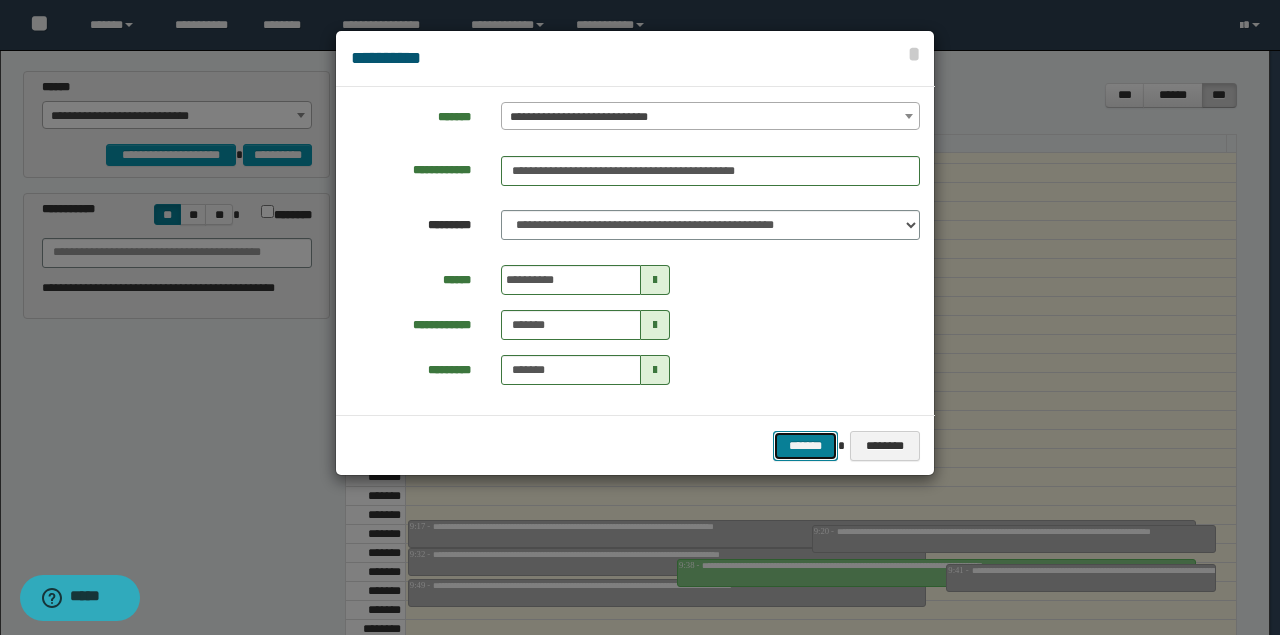 click on "*******" at bounding box center [805, 445] 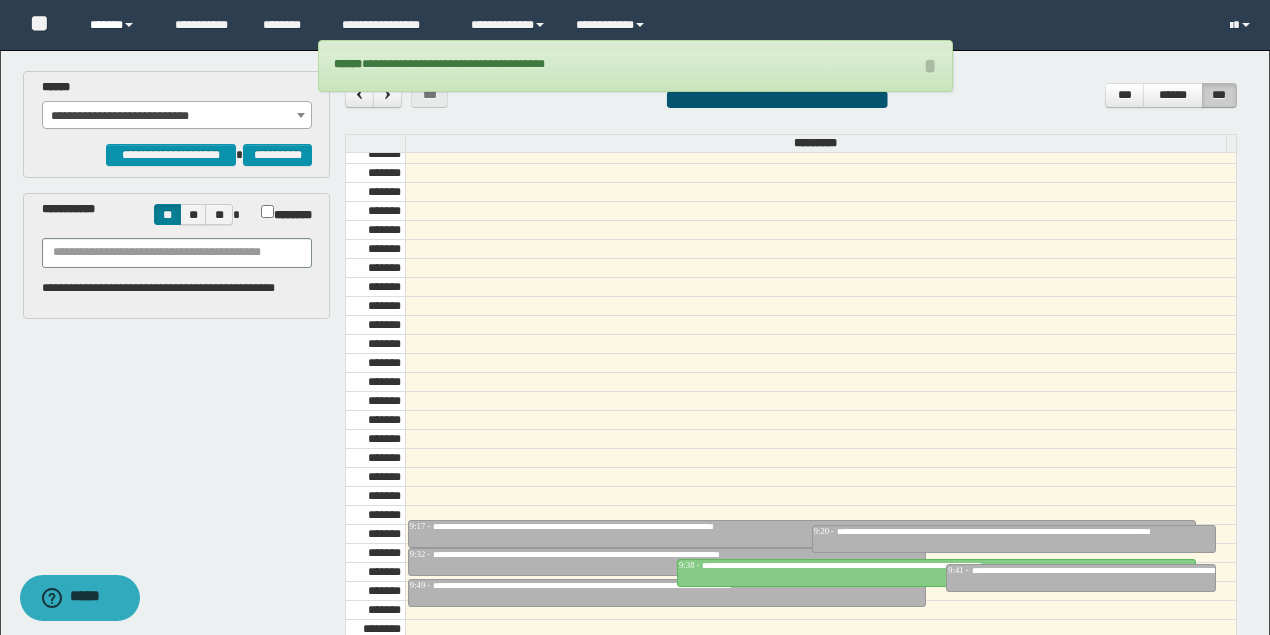 click on "******" at bounding box center [117, 25] 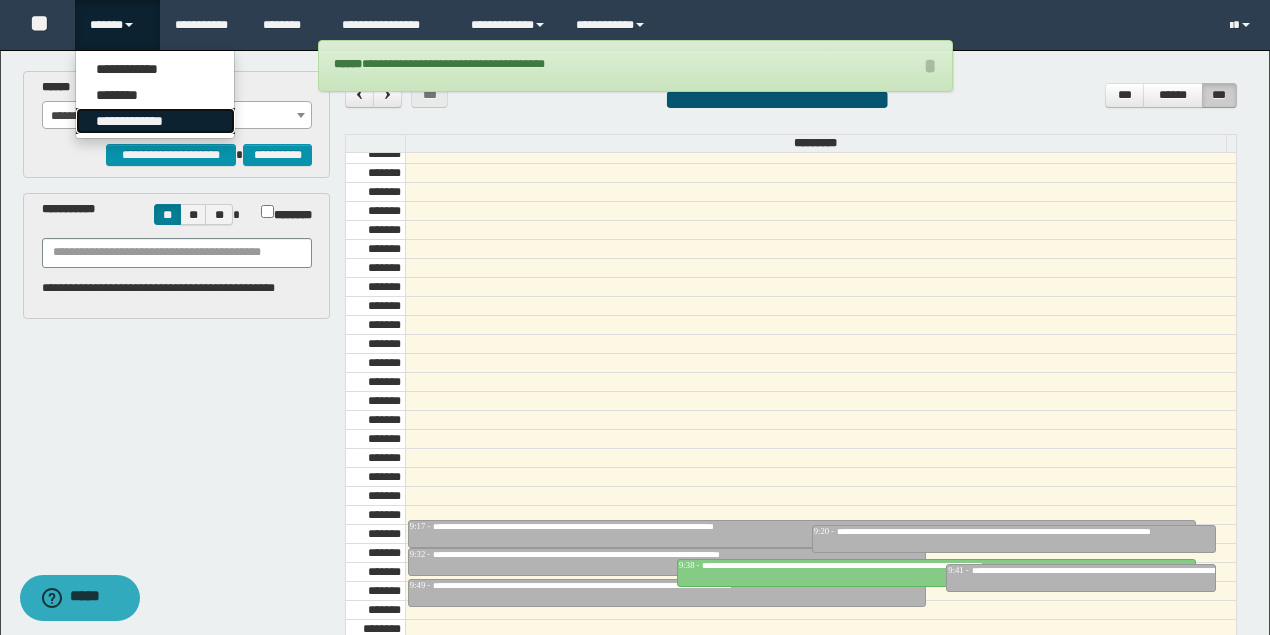 click on "**********" at bounding box center (155, 121) 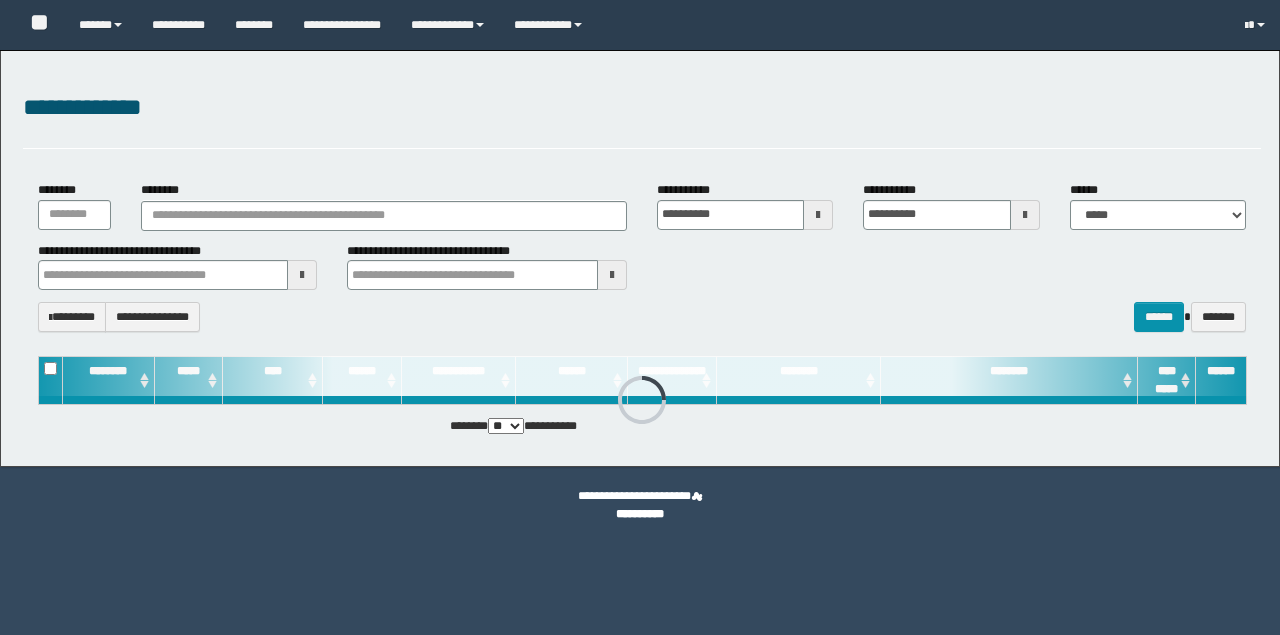 scroll, scrollTop: 0, scrollLeft: 0, axis: both 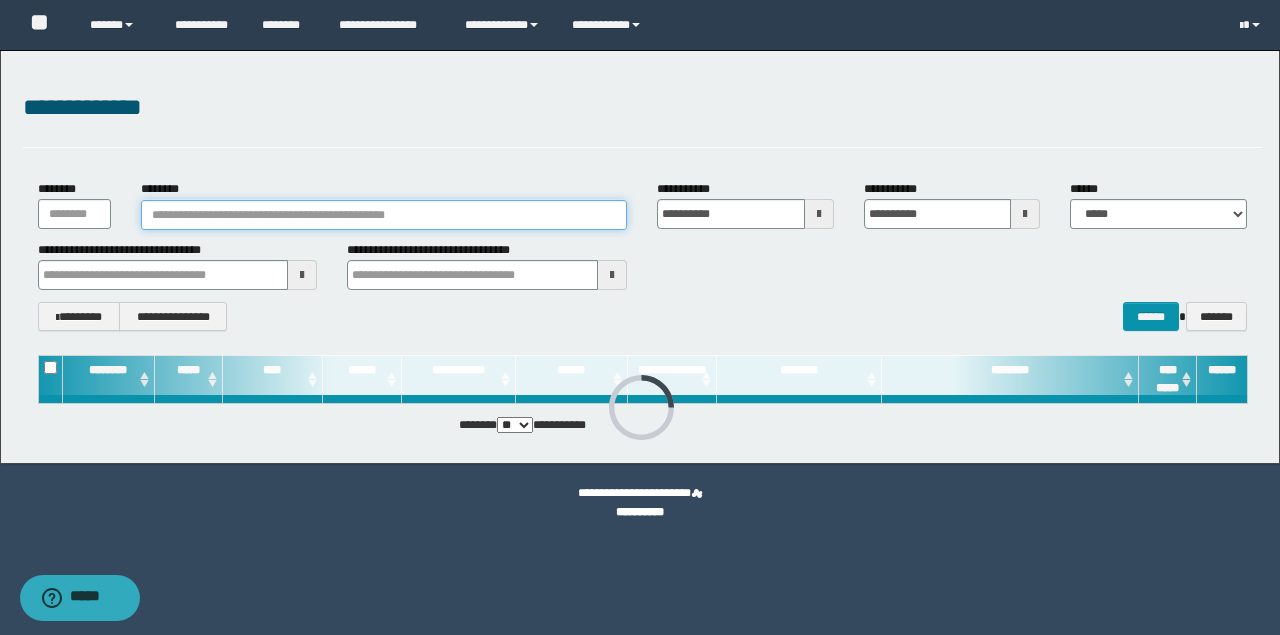 click on "********" at bounding box center [384, 215] 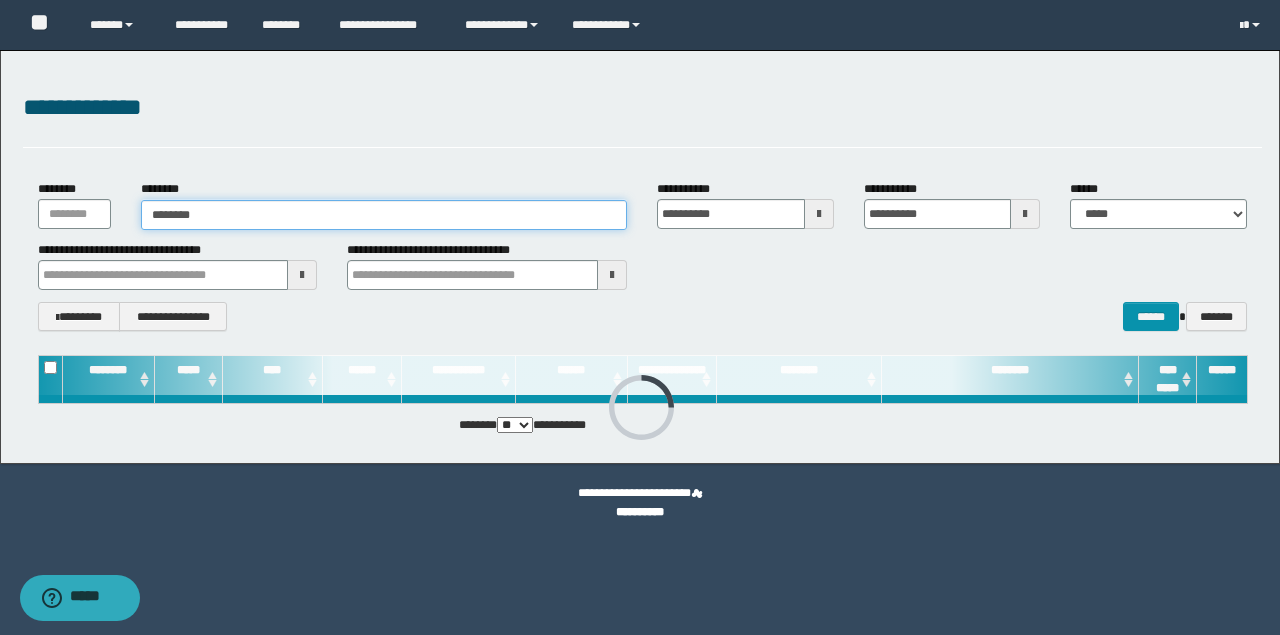 type on "********" 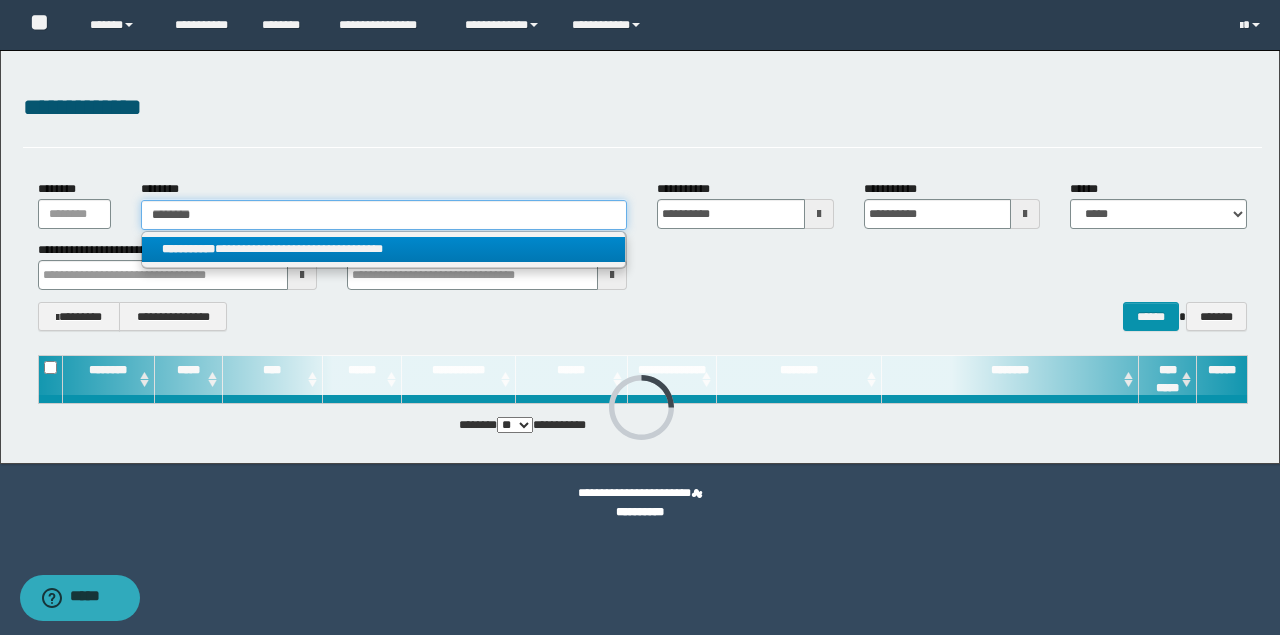 type on "********" 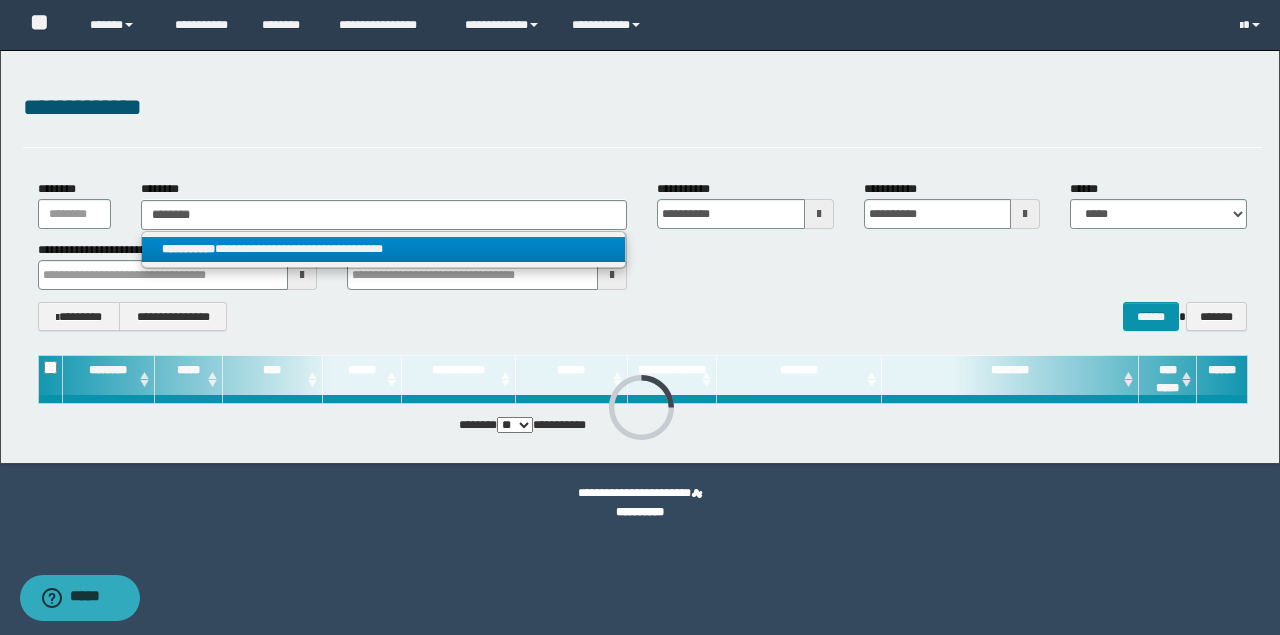 click on "**********" at bounding box center [383, 249] 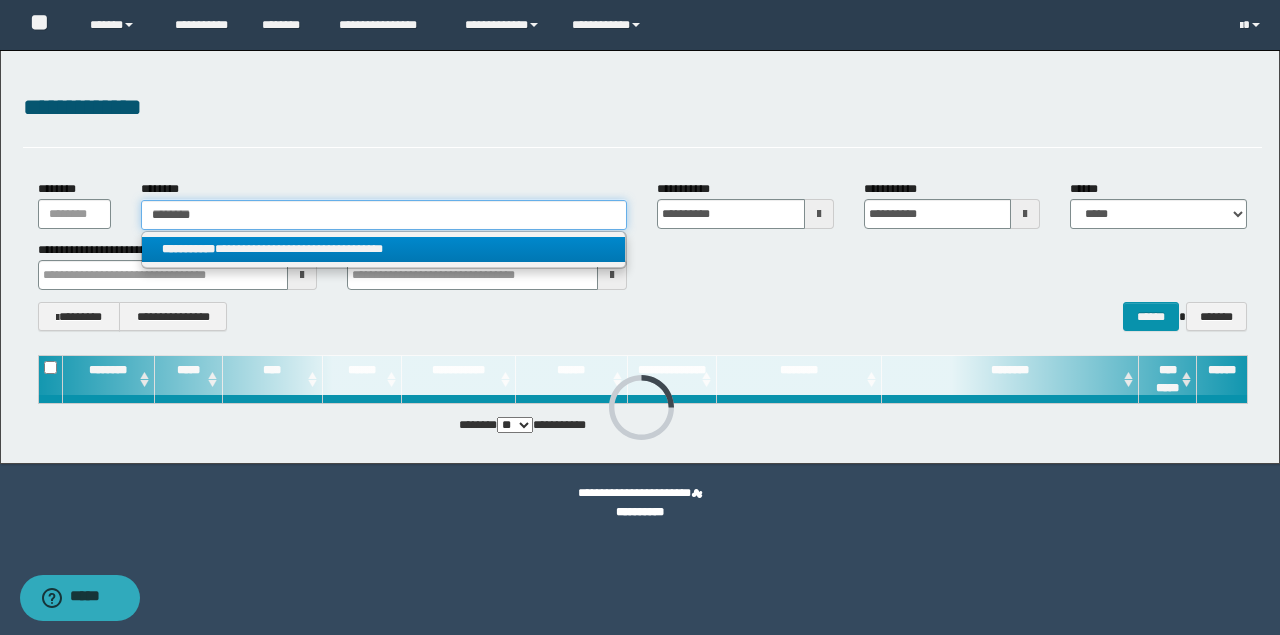 type 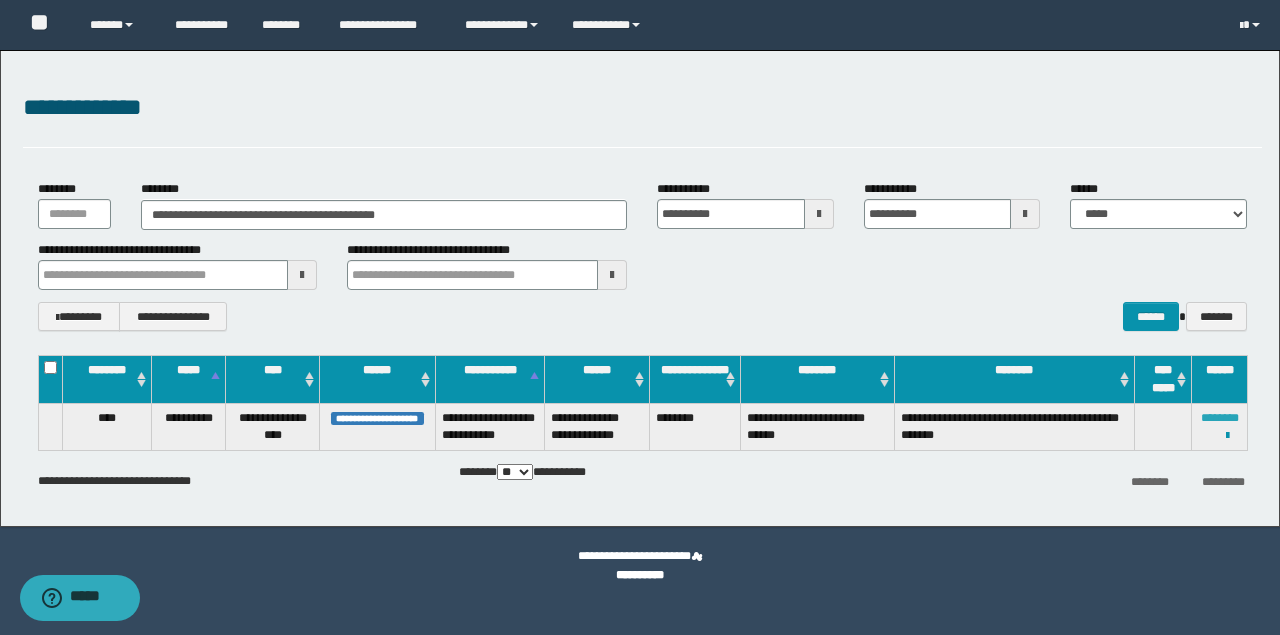 click on "********" at bounding box center (1220, 418) 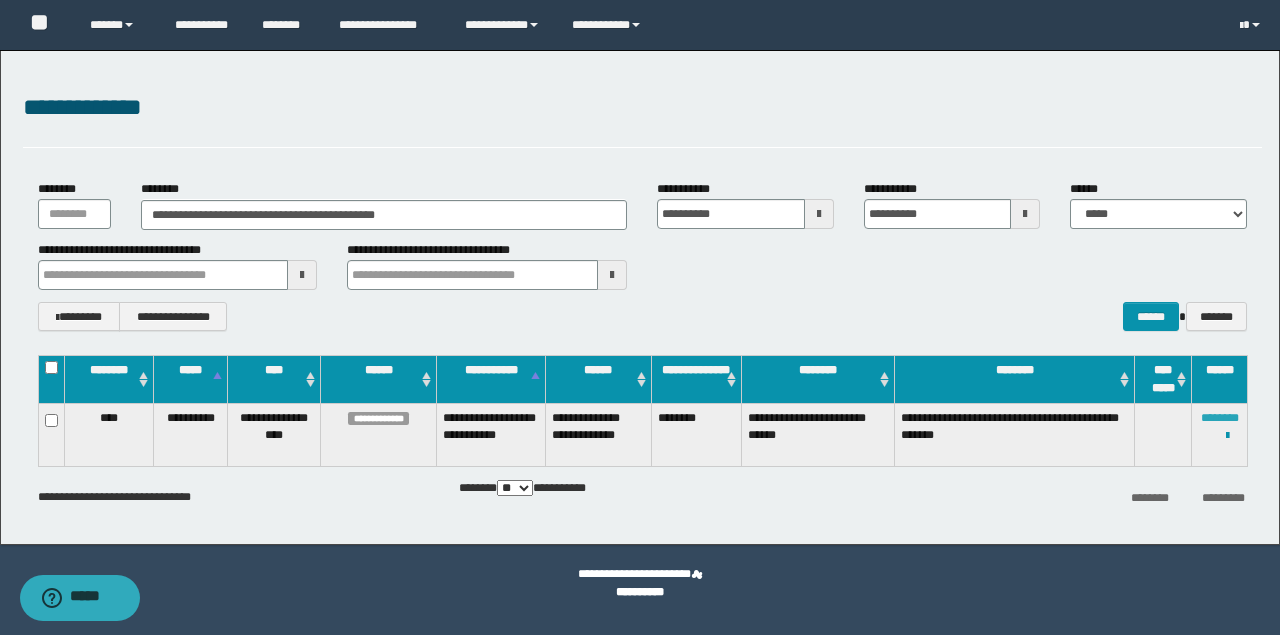 click on "********" at bounding box center (1220, 418) 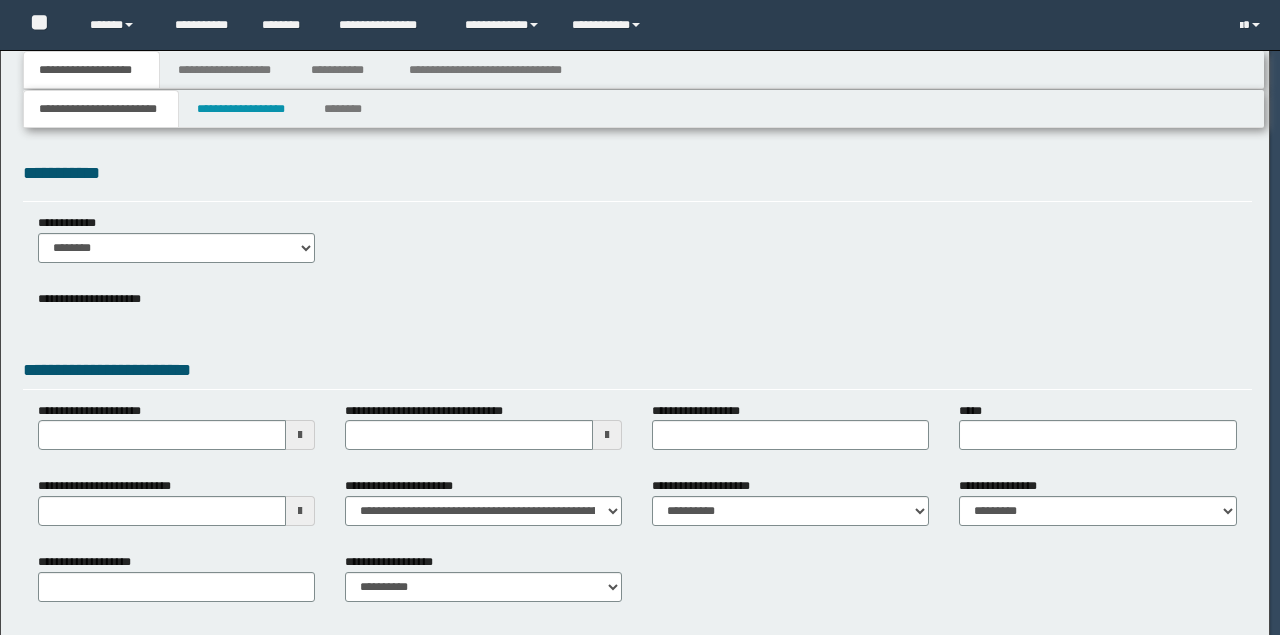 scroll, scrollTop: 0, scrollLeft: 0, axis: both 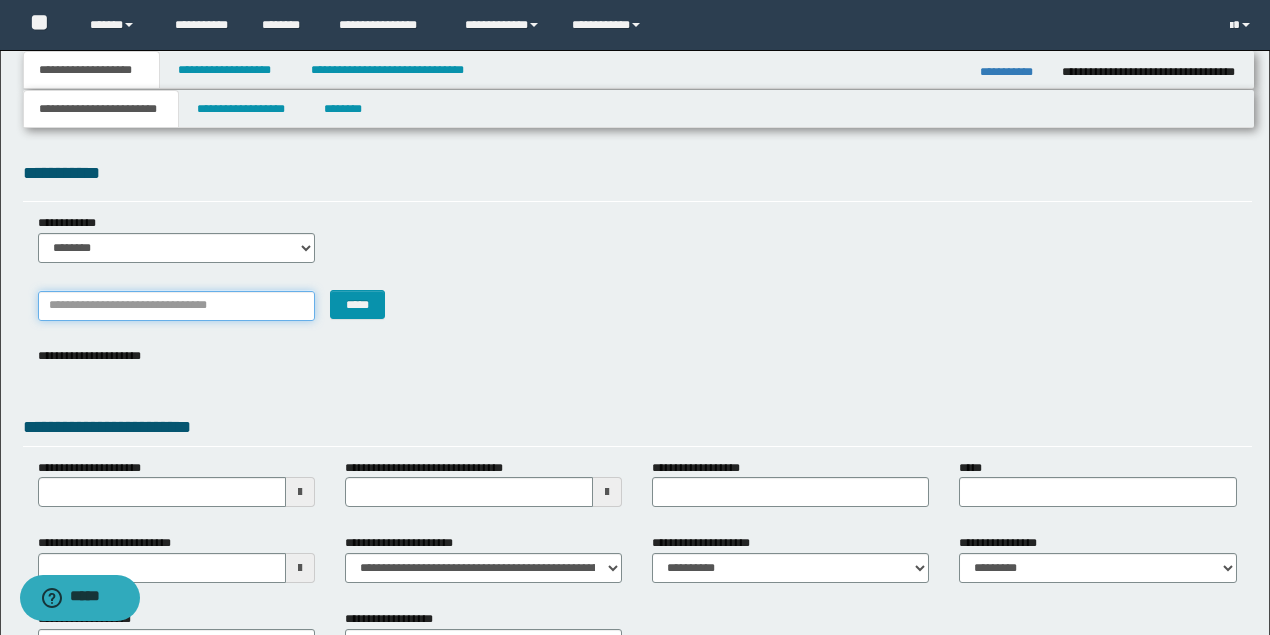 click on "*******" at bounding box center [176, 306] 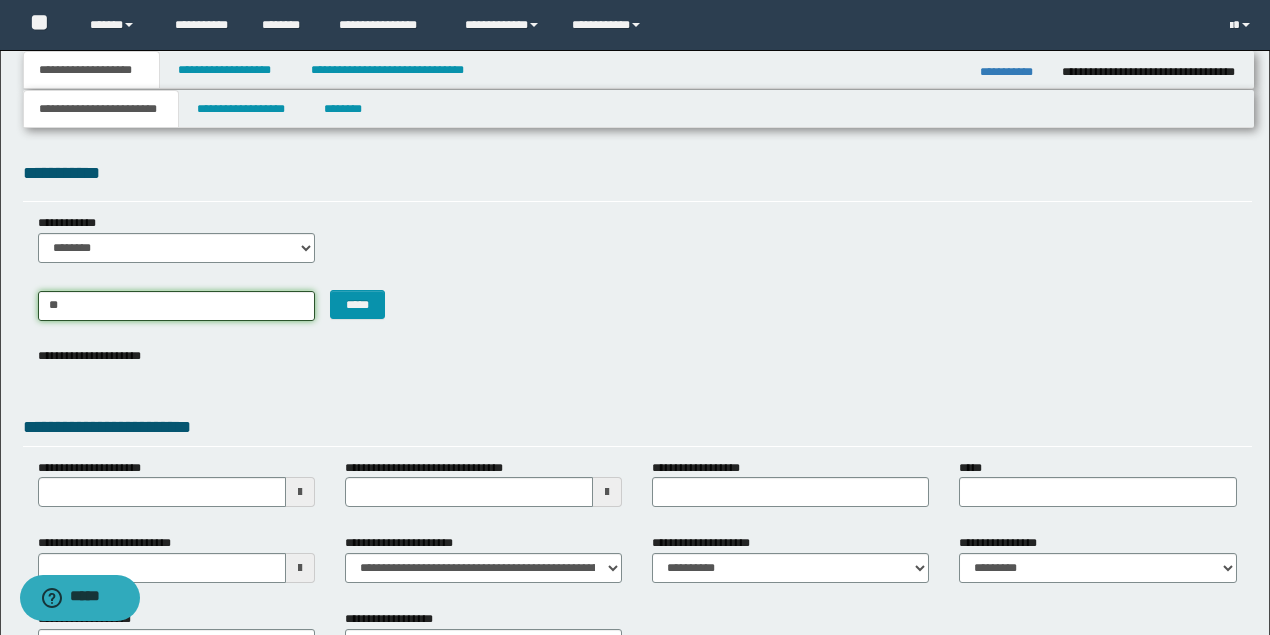 type on "***" 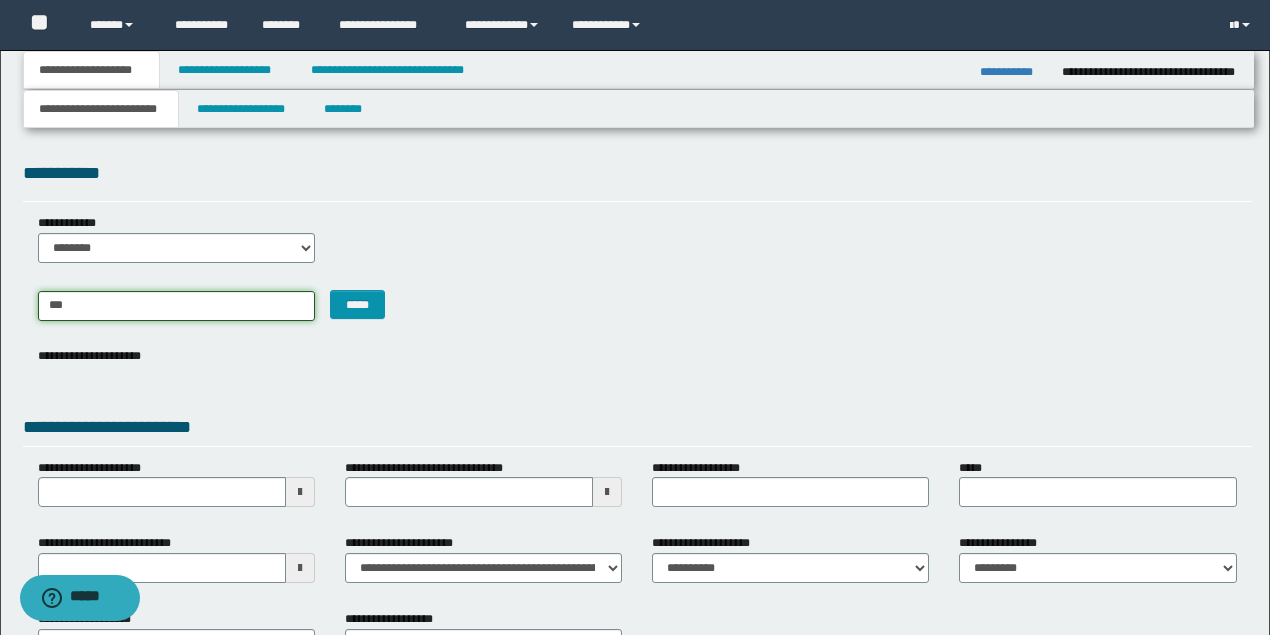type on "***" 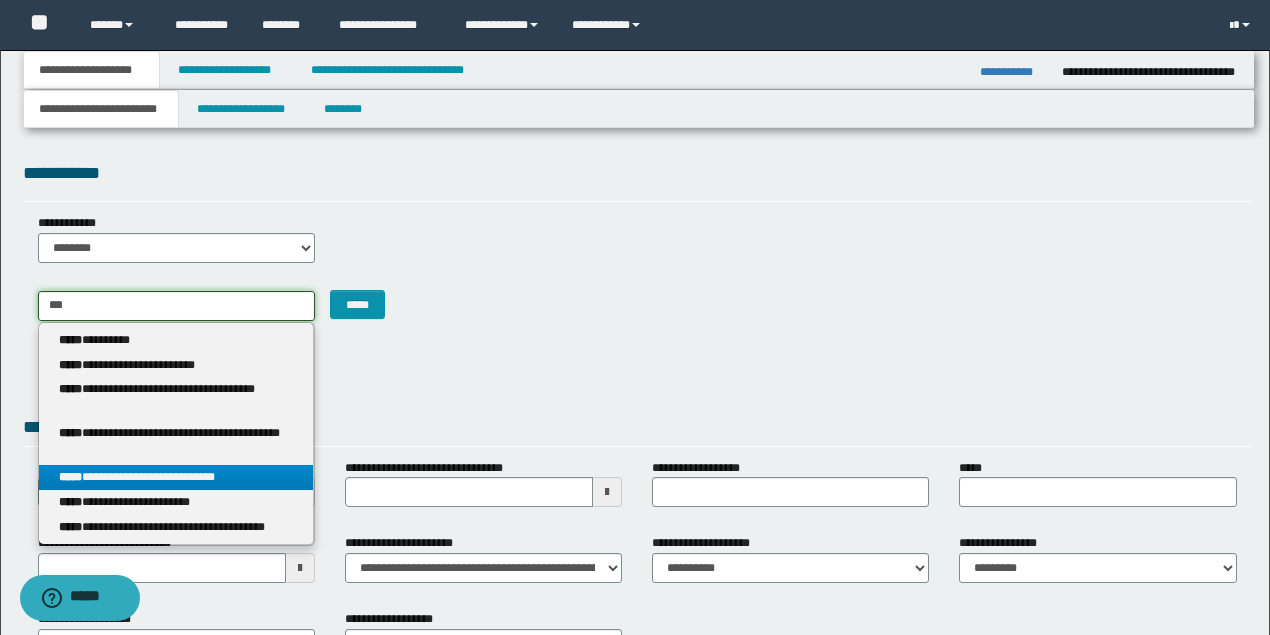 type on "***" 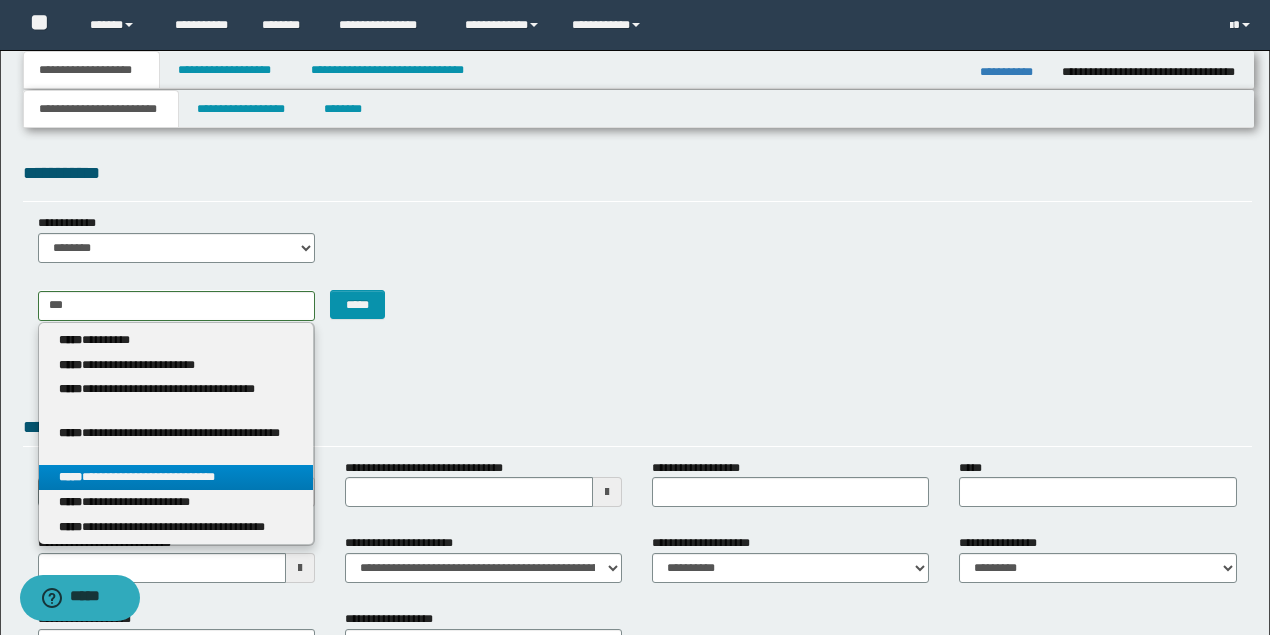 click on "**********" at bounding box center (176, 477) 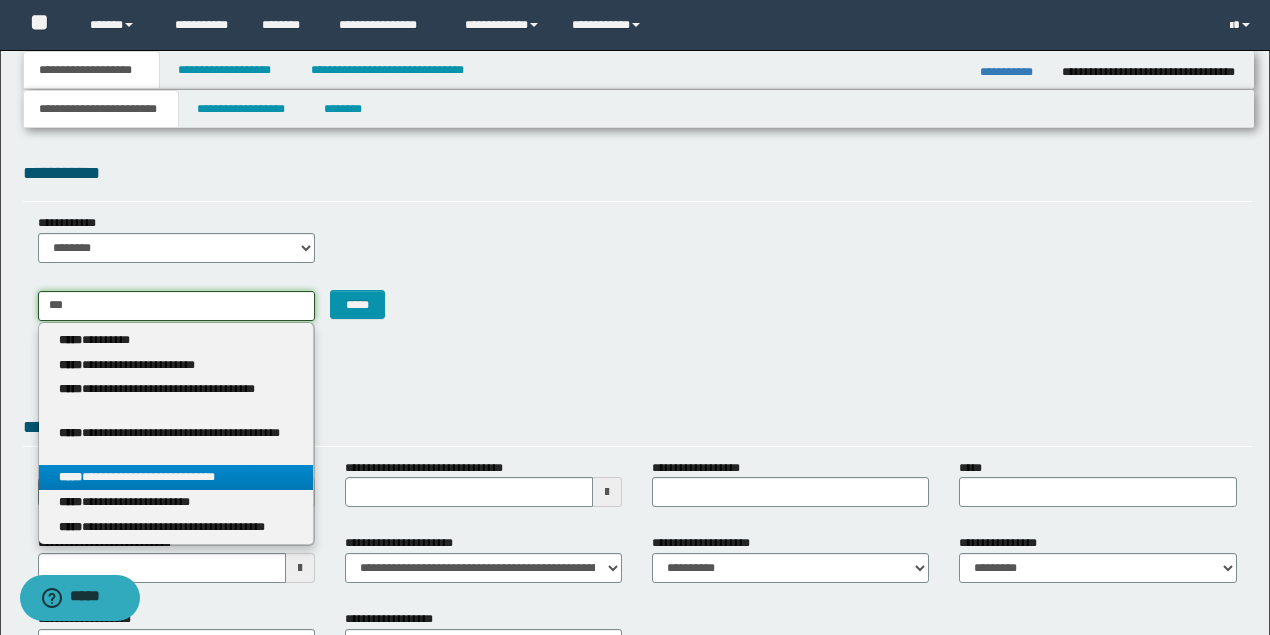 type 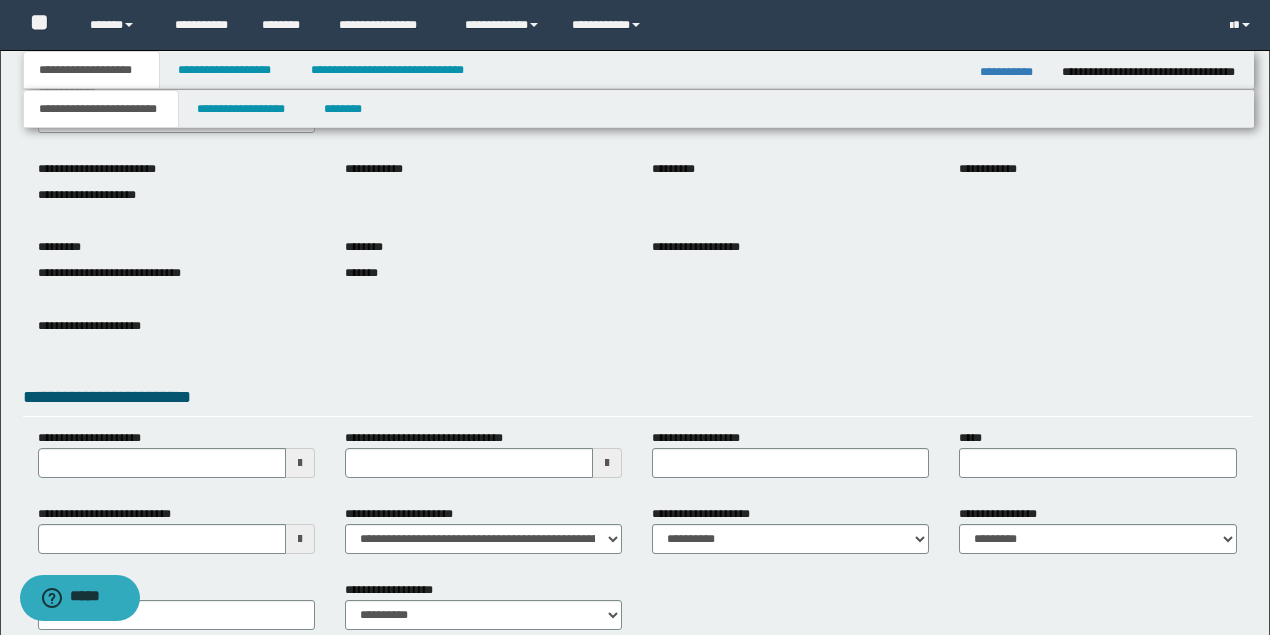 scroll, scrollTop: 133, scrollLeft: 0, axis: vertical 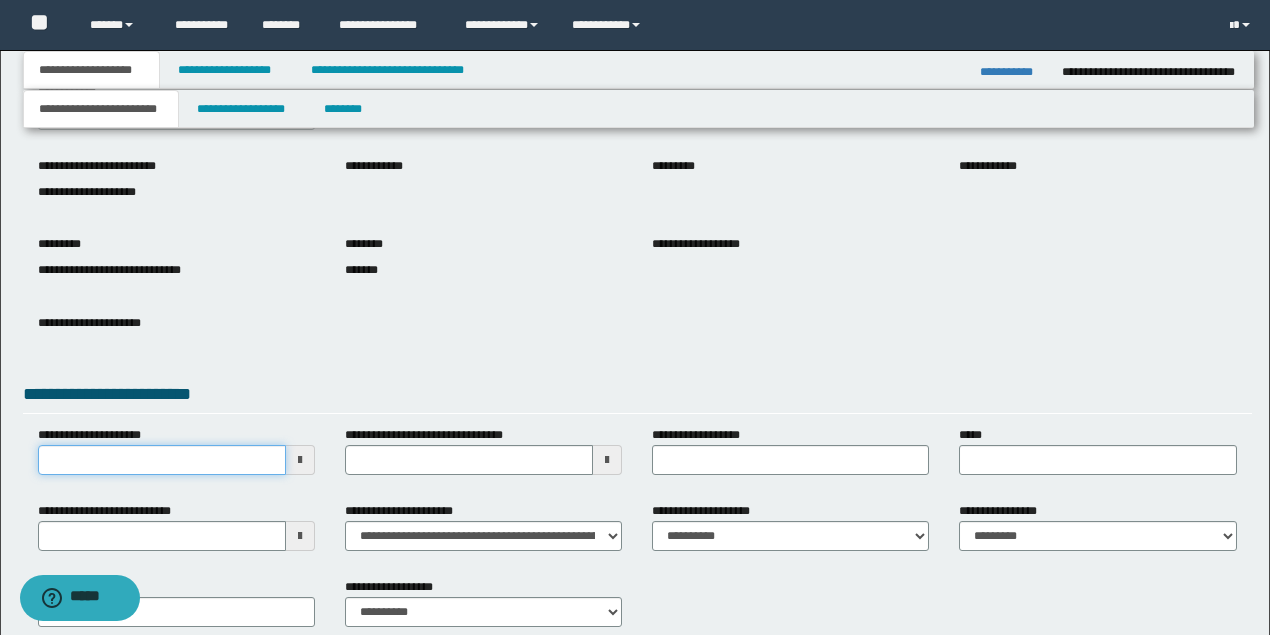 click on "**********" at bounding box center (162, 460) 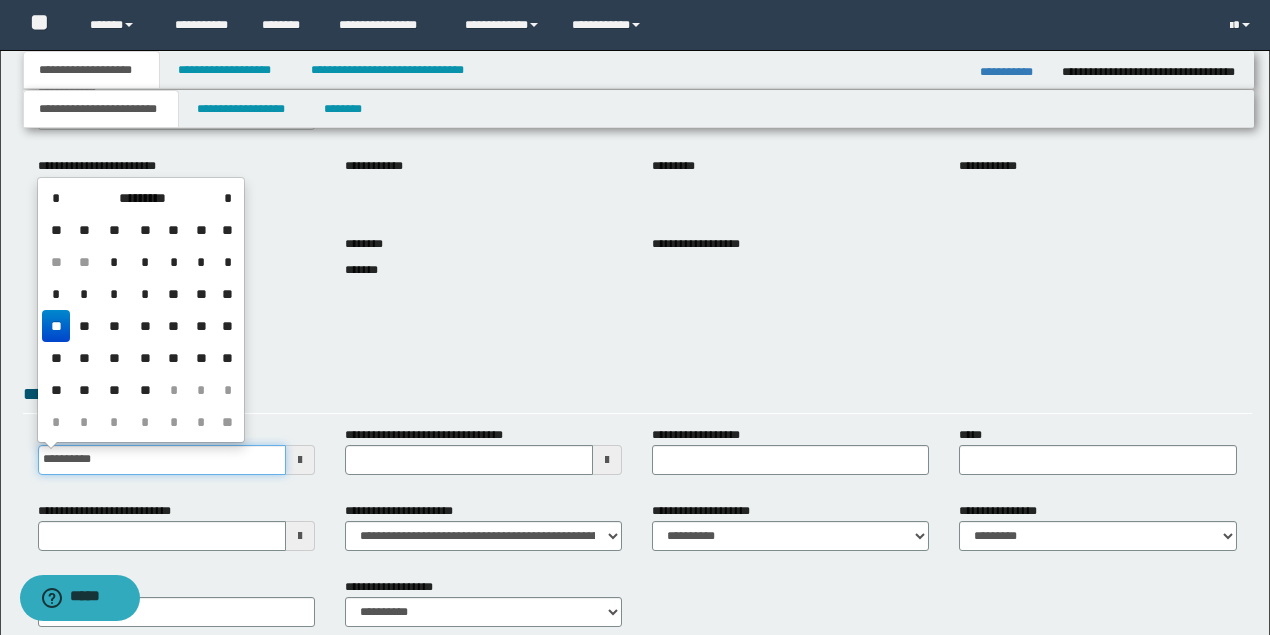 type on "**********" 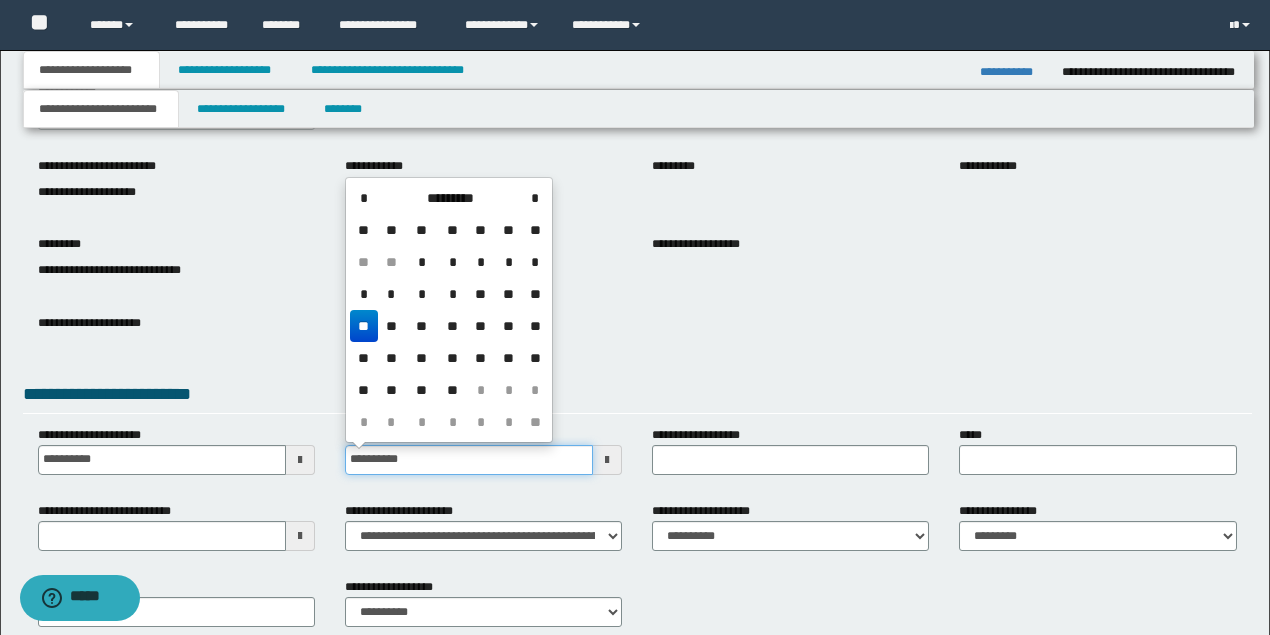 type on "**********" 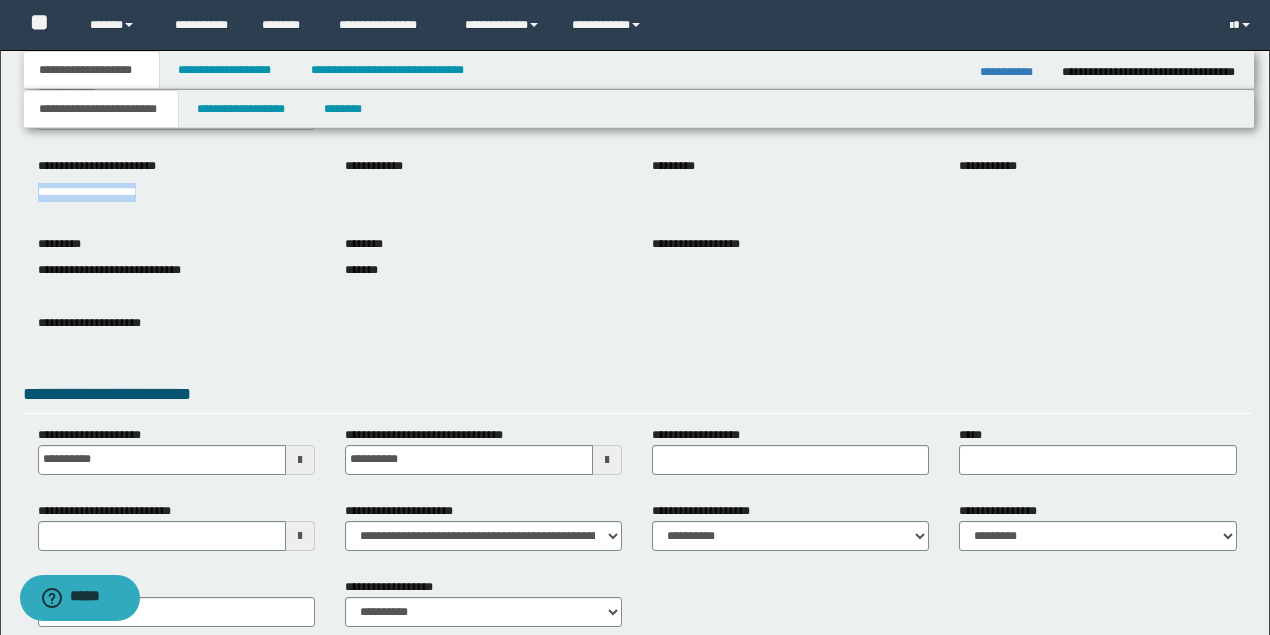 drag, startPoint x: 179, startPoint y: 190, endPoint x: 104, endPoint y: 193, distance: 75.059975 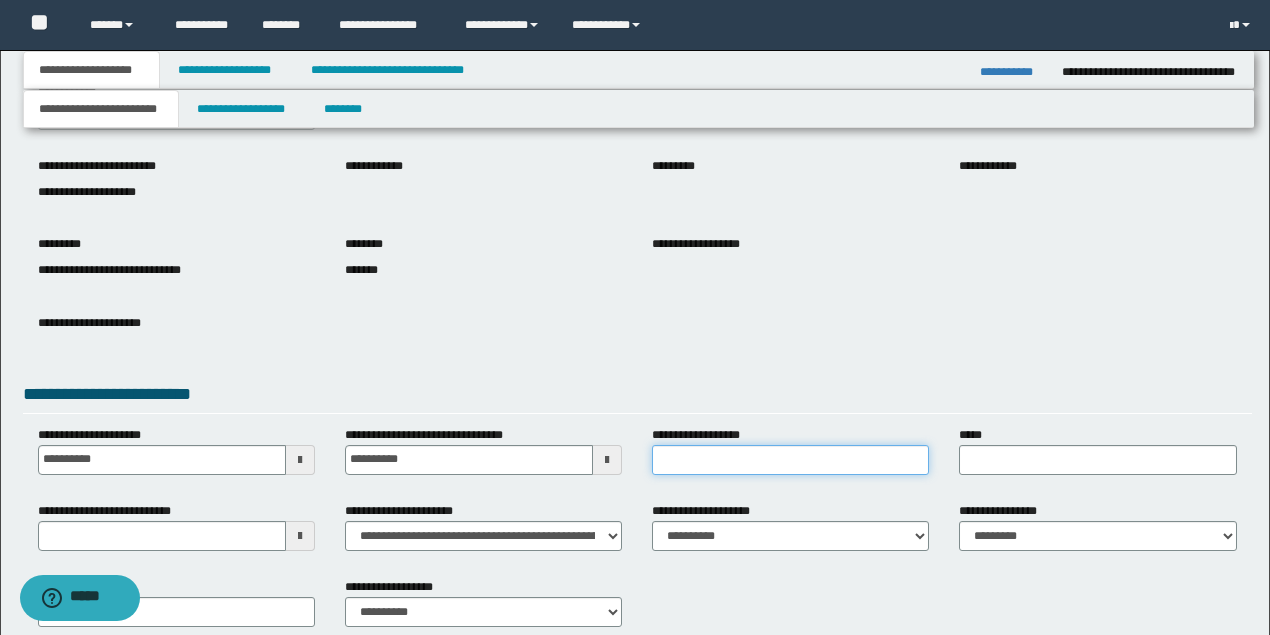 click on "**********" at bounding box center [790, 460] 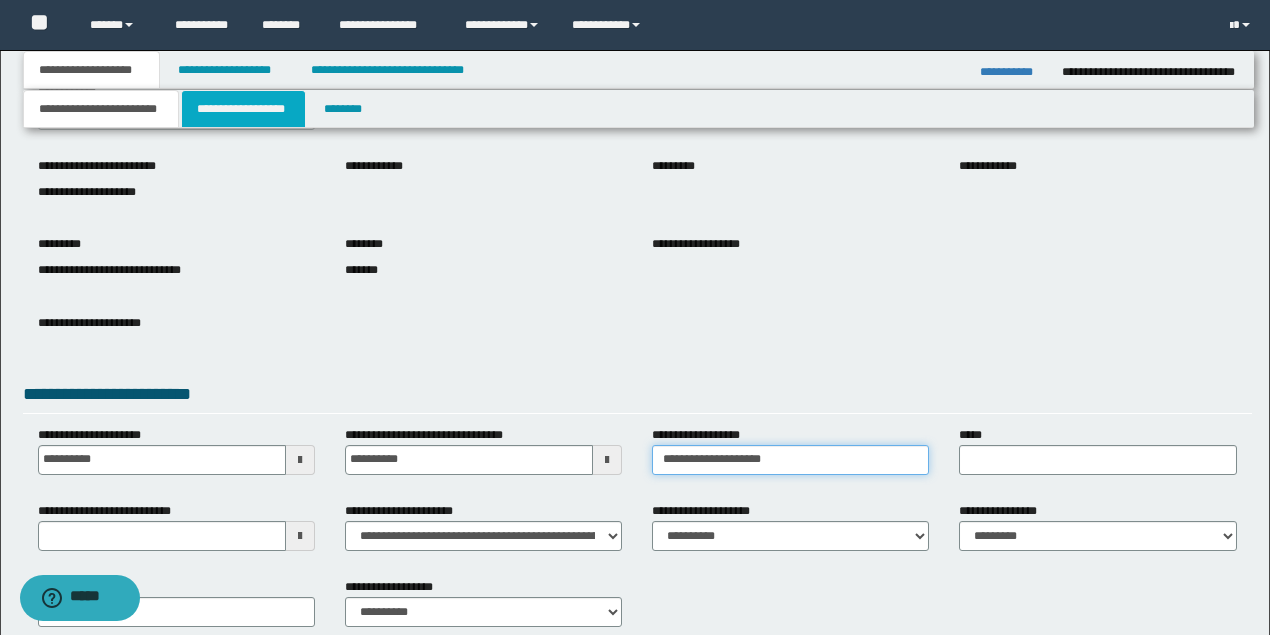 type on "**********" 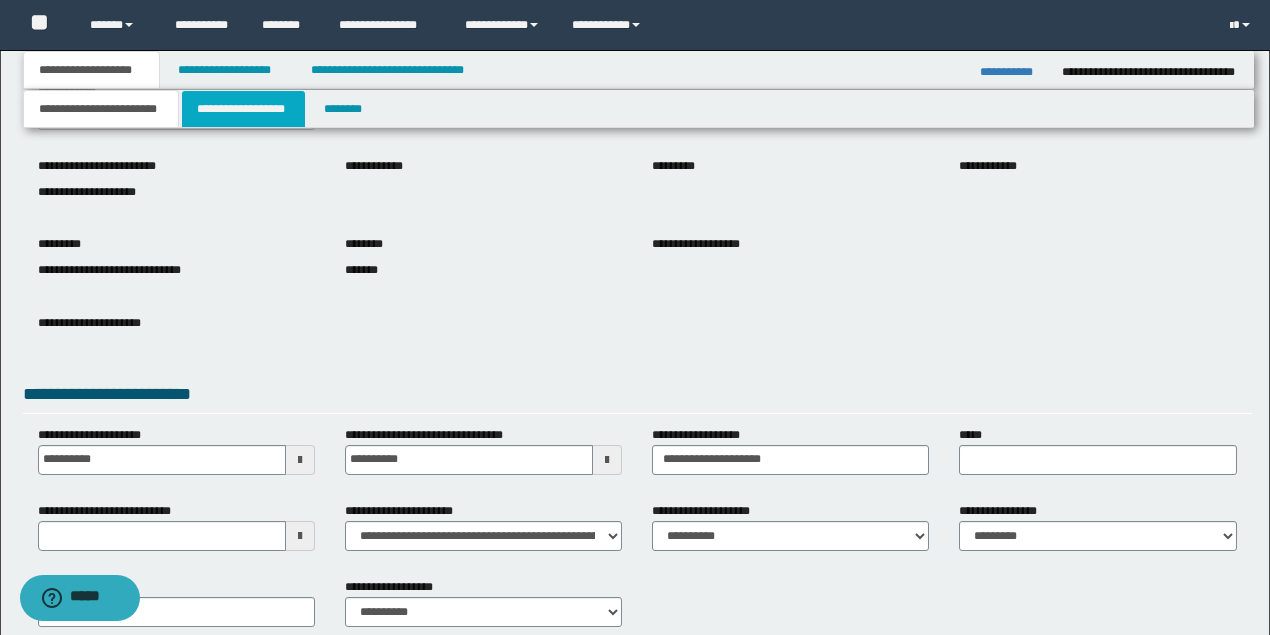 click on "**********" at bounding box center (243, 109) 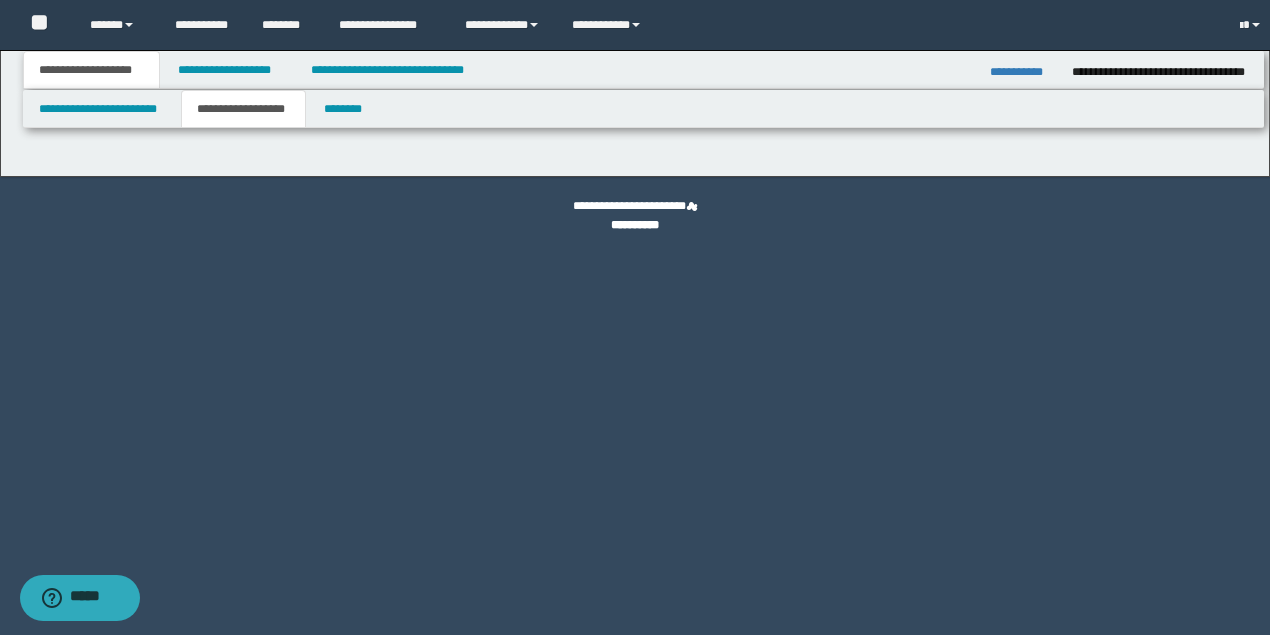 scroll, scrollTop: 0, scrollLeft: 0, axis: both 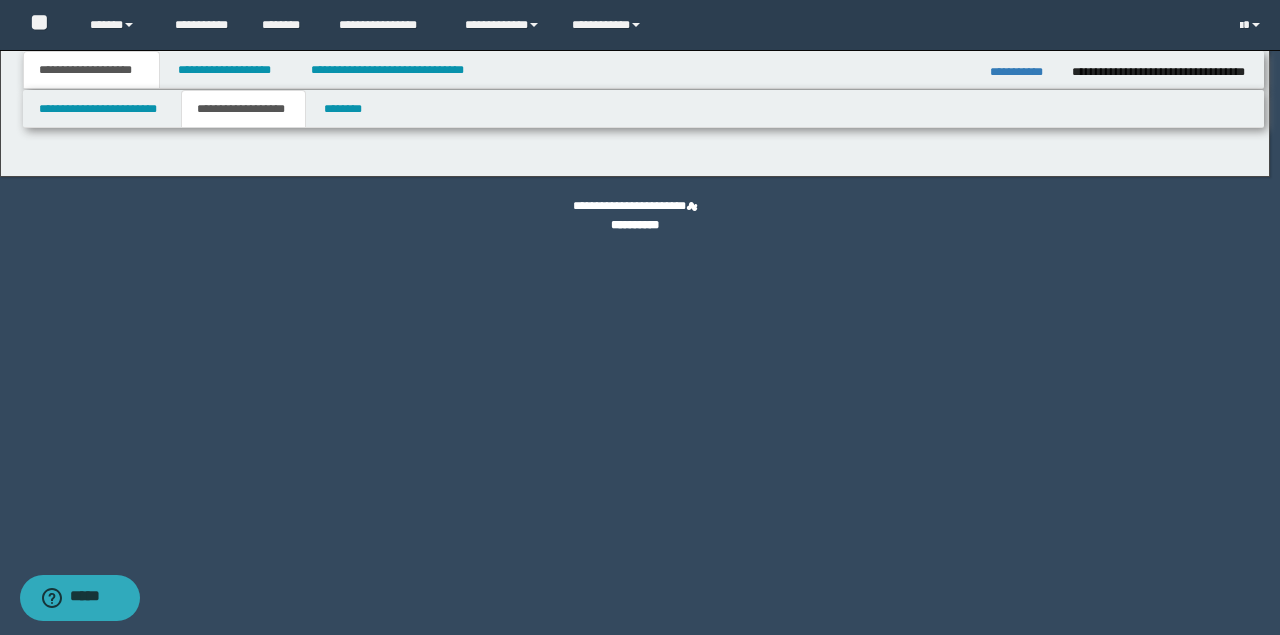 type on "********" 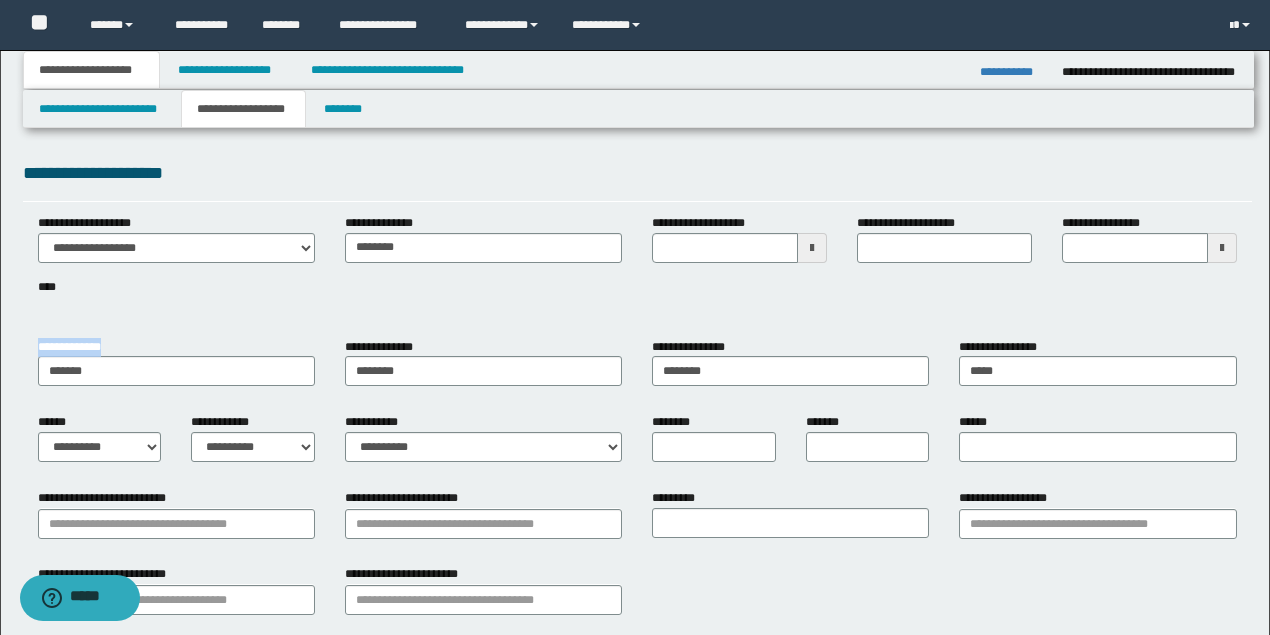 drag, startPoint x: 182, startPoint y: 354, endPoint x: 0, endPoint y: 357, distance: 182.02472 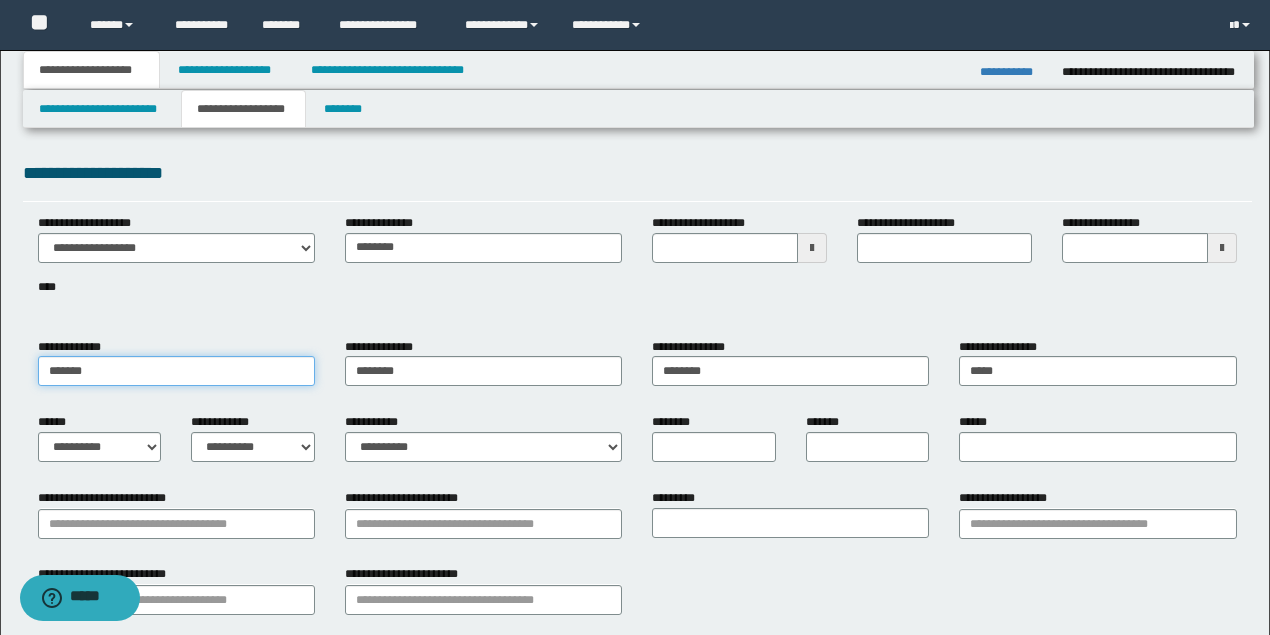 drag, startPoint x: 88, startPoint y: 374, endPoint x: 8, endPoint y: 375, distance: 80.00625 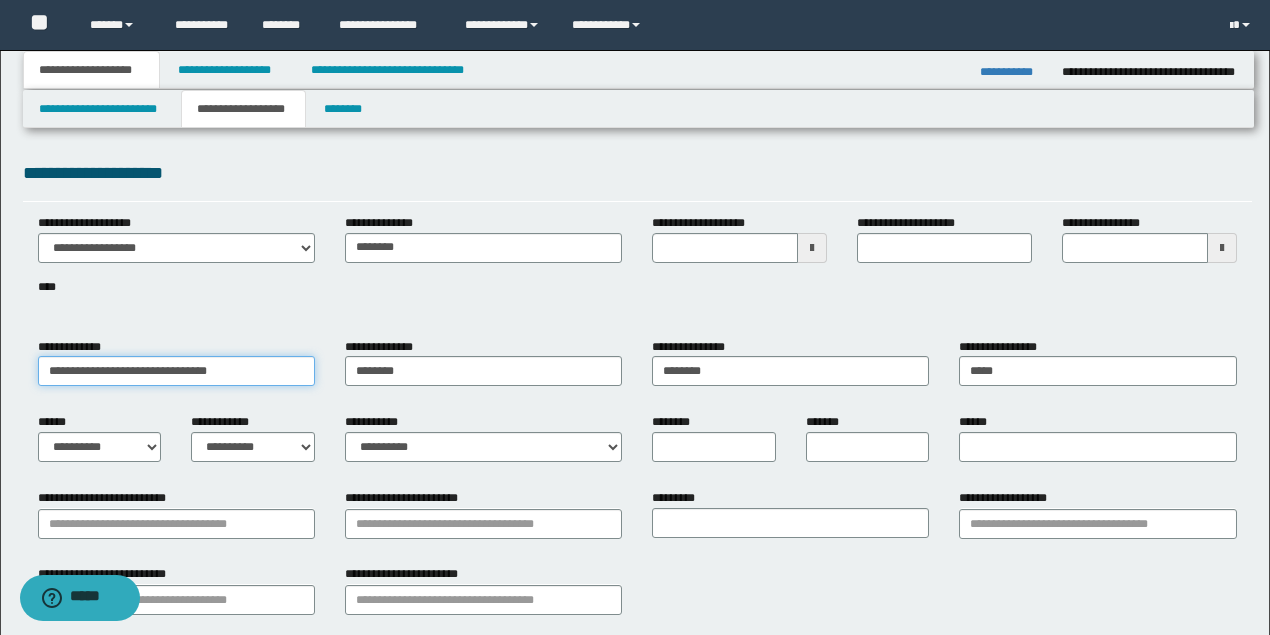 drag, startPoint x: 89, startPoint y: 369, endPoint x: 506, endPoint y: 370, distance: 417.0012 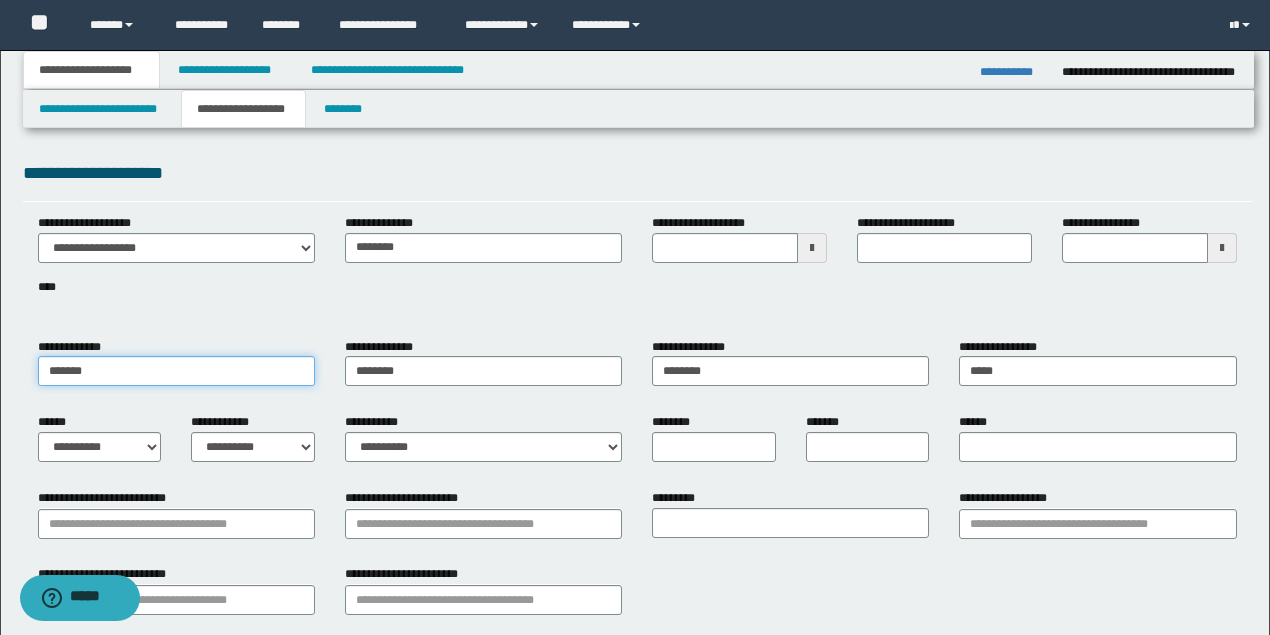 type on "*******" 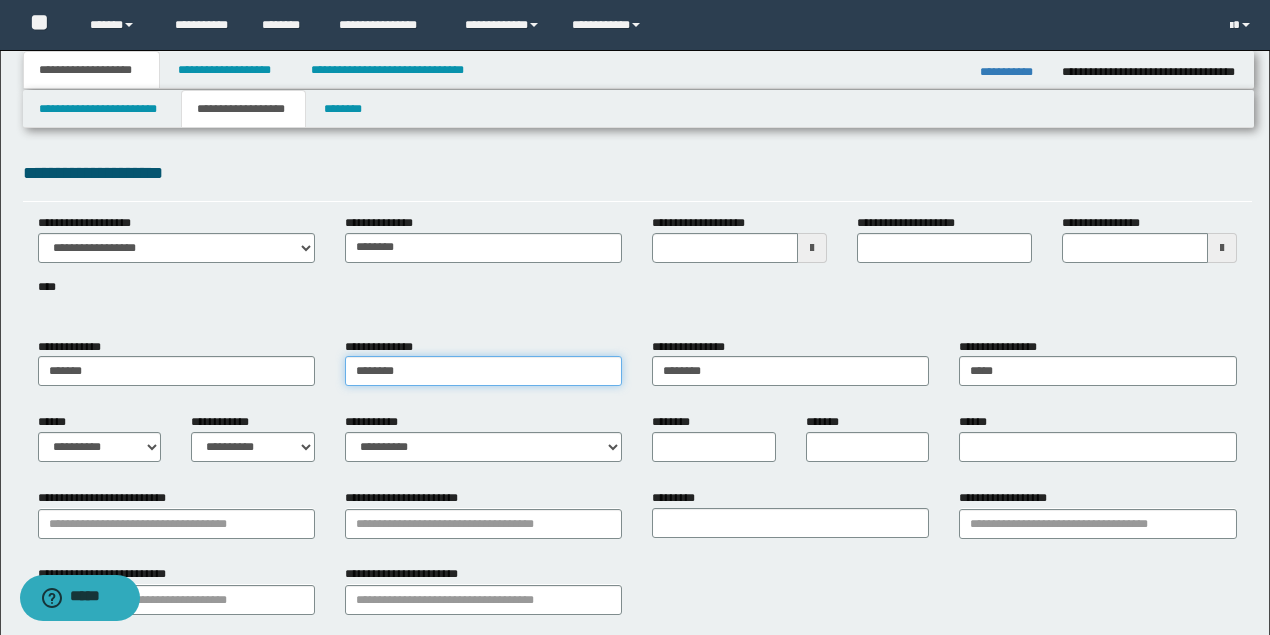 drag, startPoint x: 420, startPoint y: 360, endPoint x: 457, endPoint y: 372, distance: 38.8973 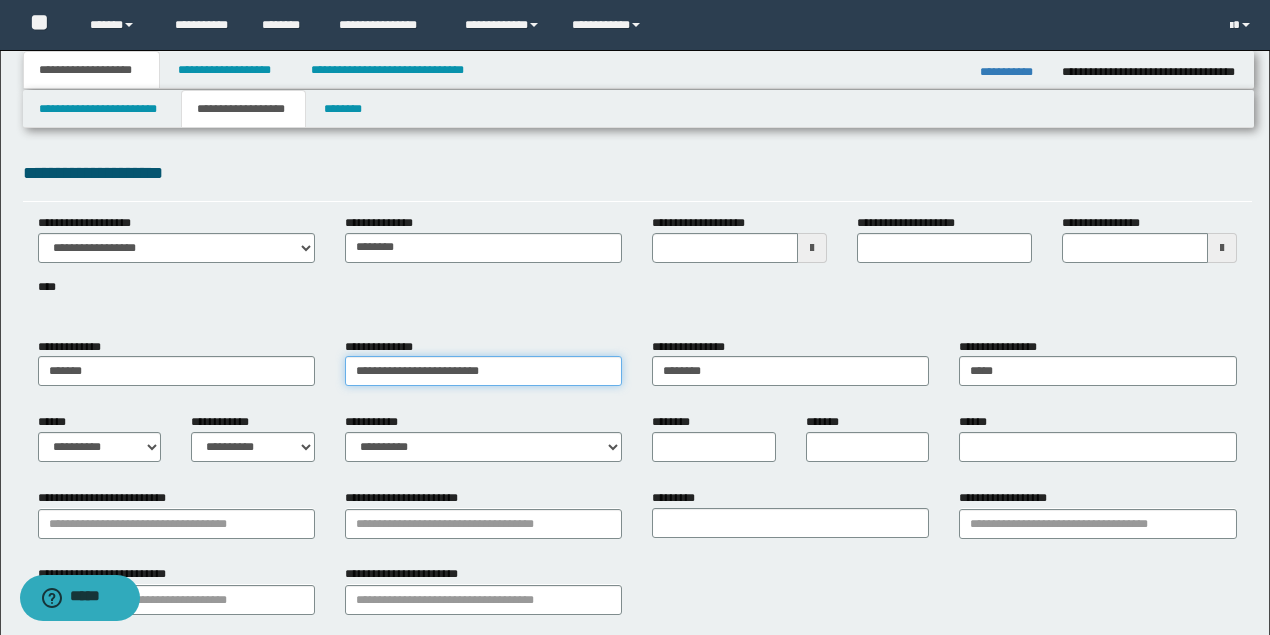 drag, startPoint x: 403, startPoint y: 371, endPoint x: 878, endPoint y: 380, distance: 475.08527 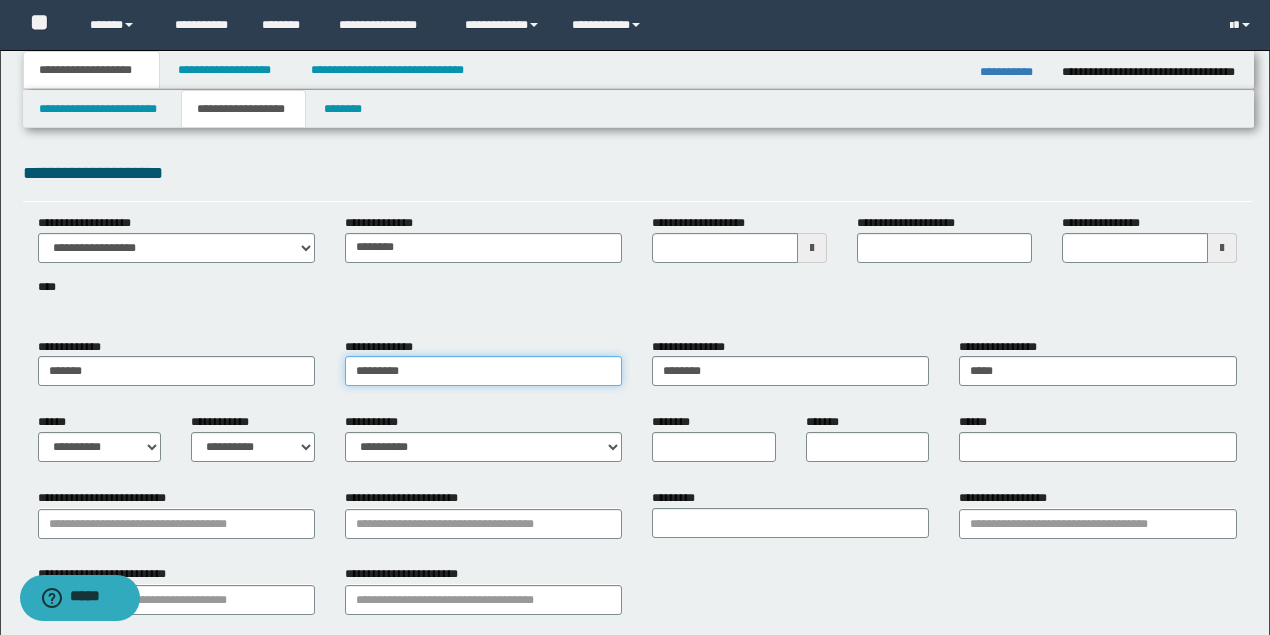 type on "********" 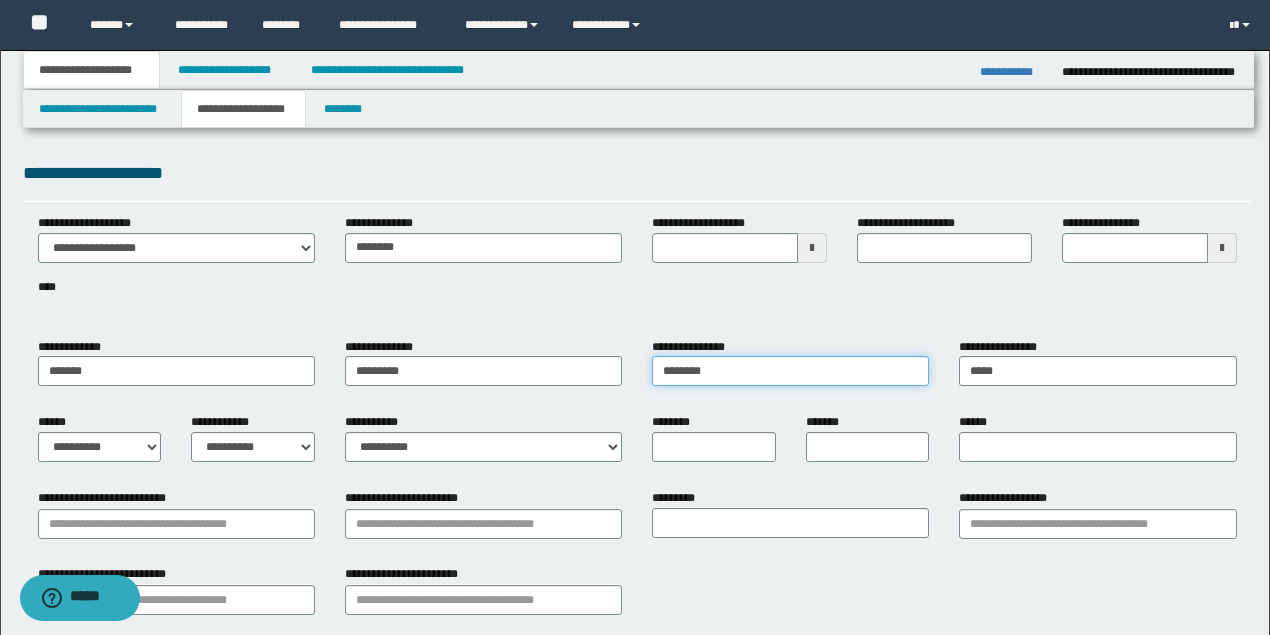 drag, startPoint x: 518, startPoint y: 372, endPoint x: 552, endPoint y: 372, distance: 34 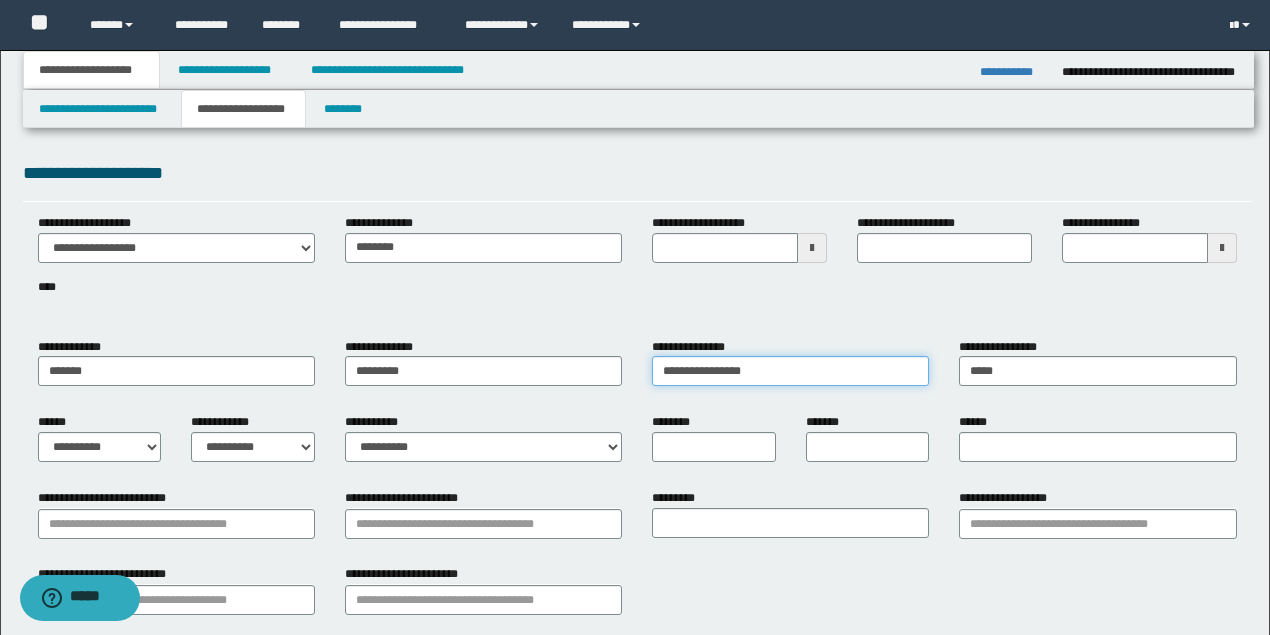 drag, startPoint x: 731, startPoint y: 371, endPoint x: 1182, endPoint y: 383, distance: 451.1596 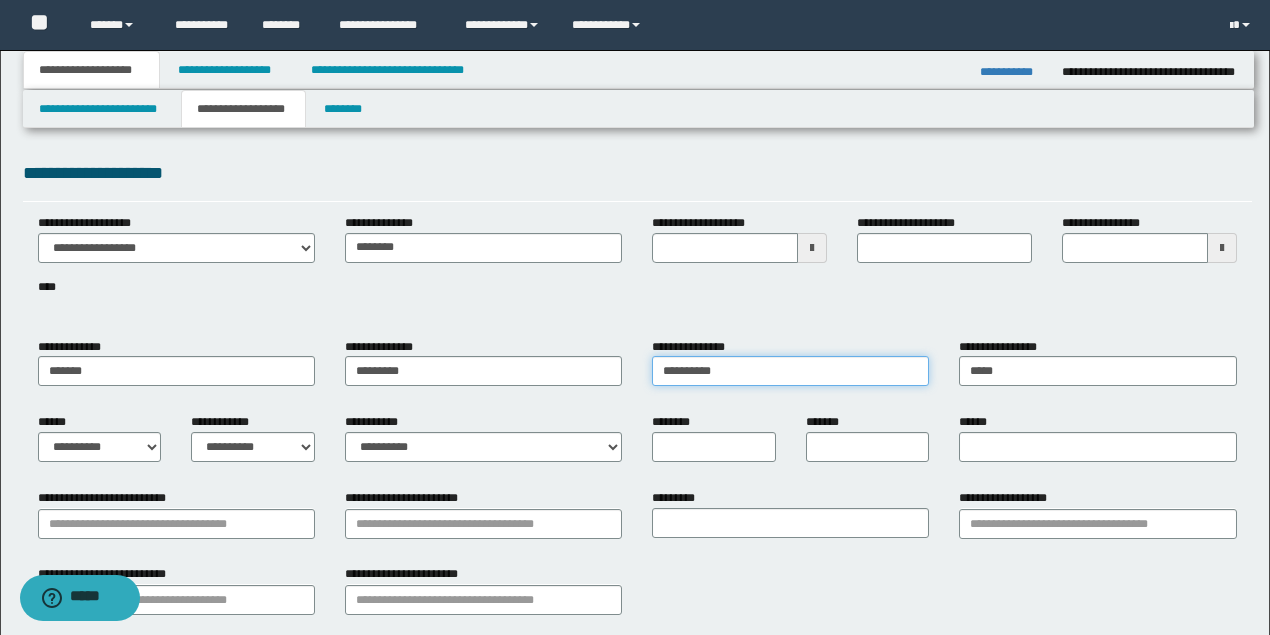 type on "********" 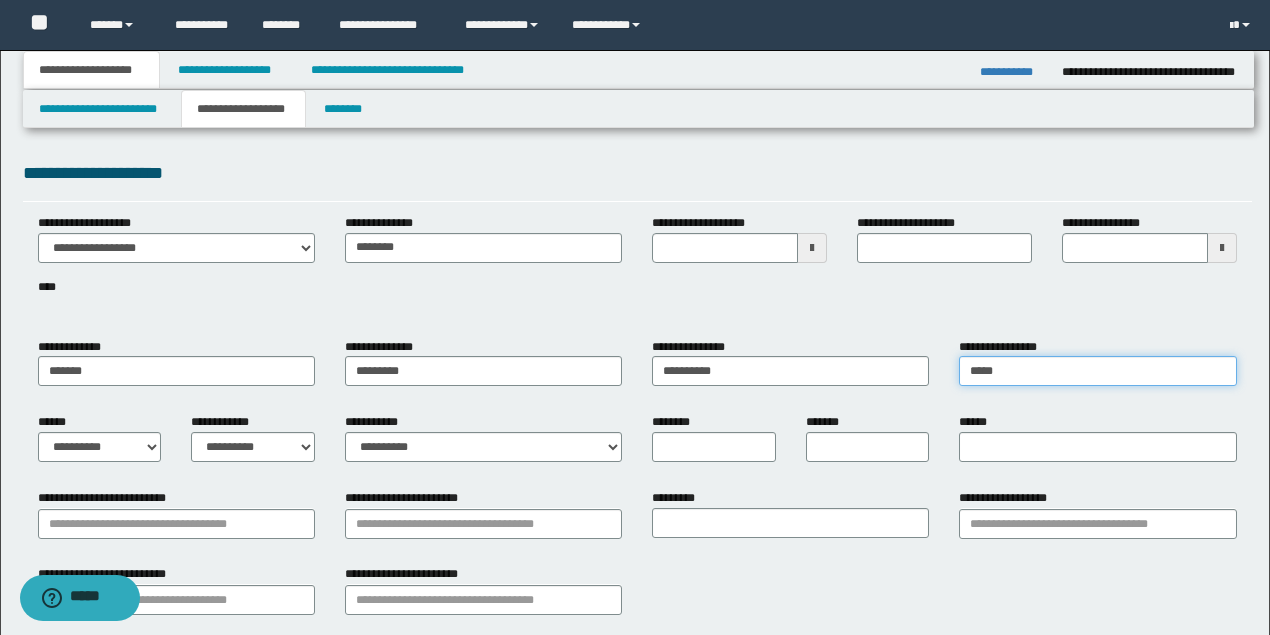 drag, startPoint x: 1126, startPoint y: 373, endPoint x: 740, endPoint y: 362, distance: 386.1567 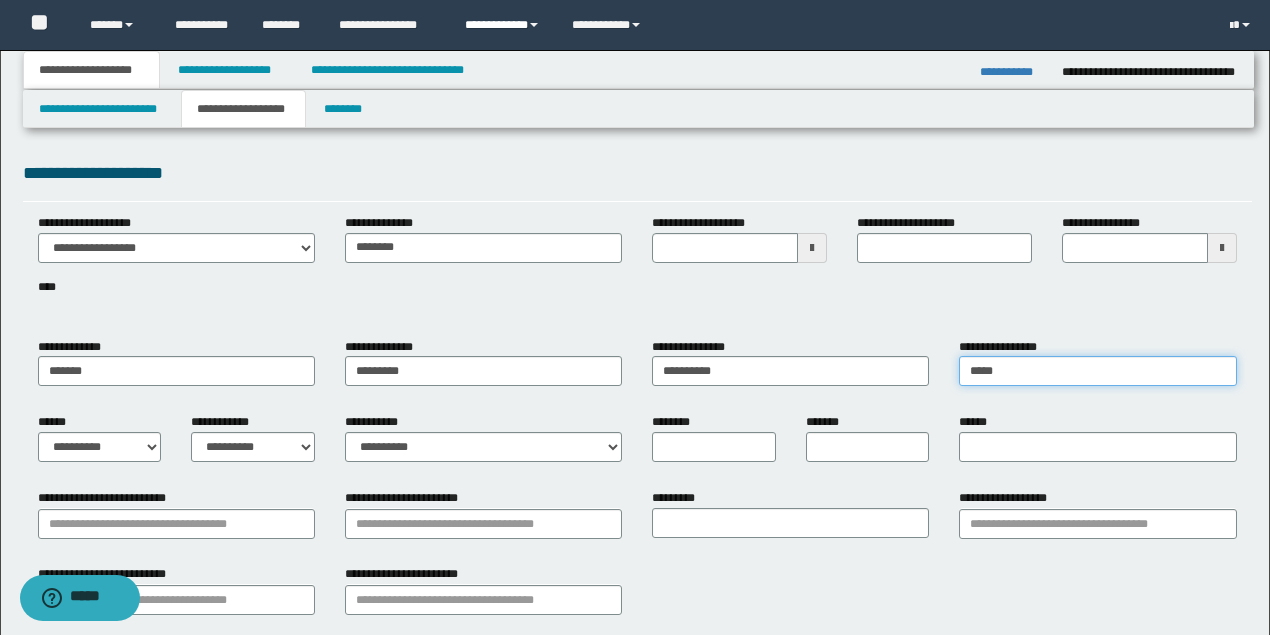 type on "*****" 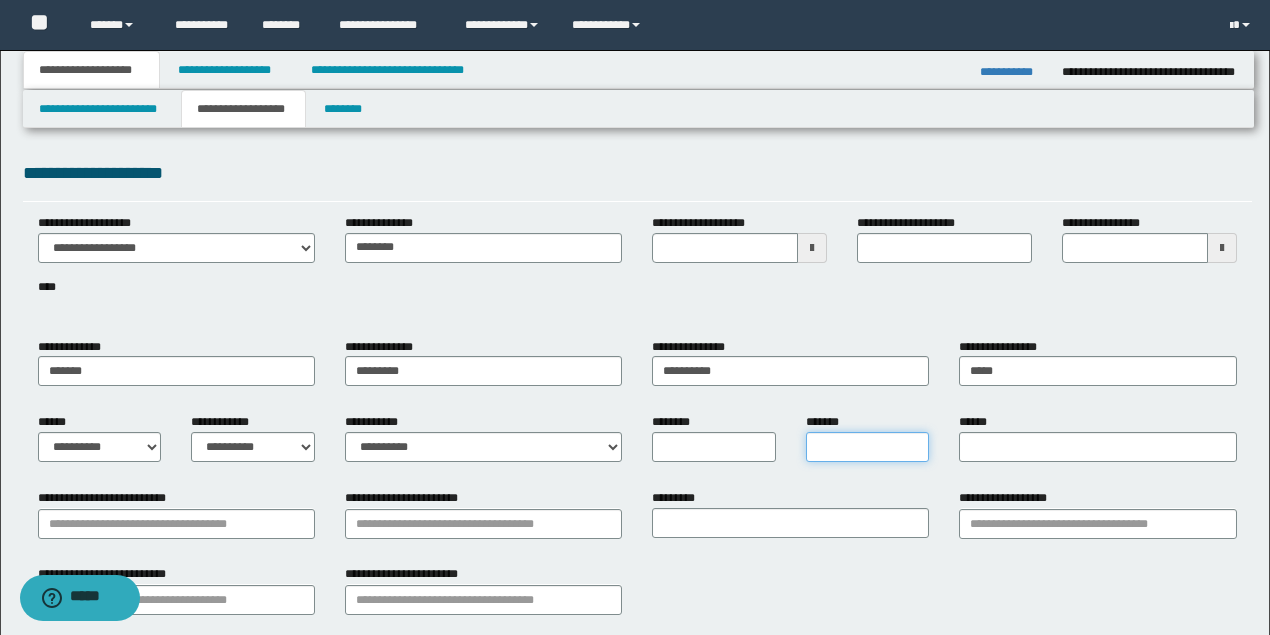 click on "*******" at bounding box center (868, 447) 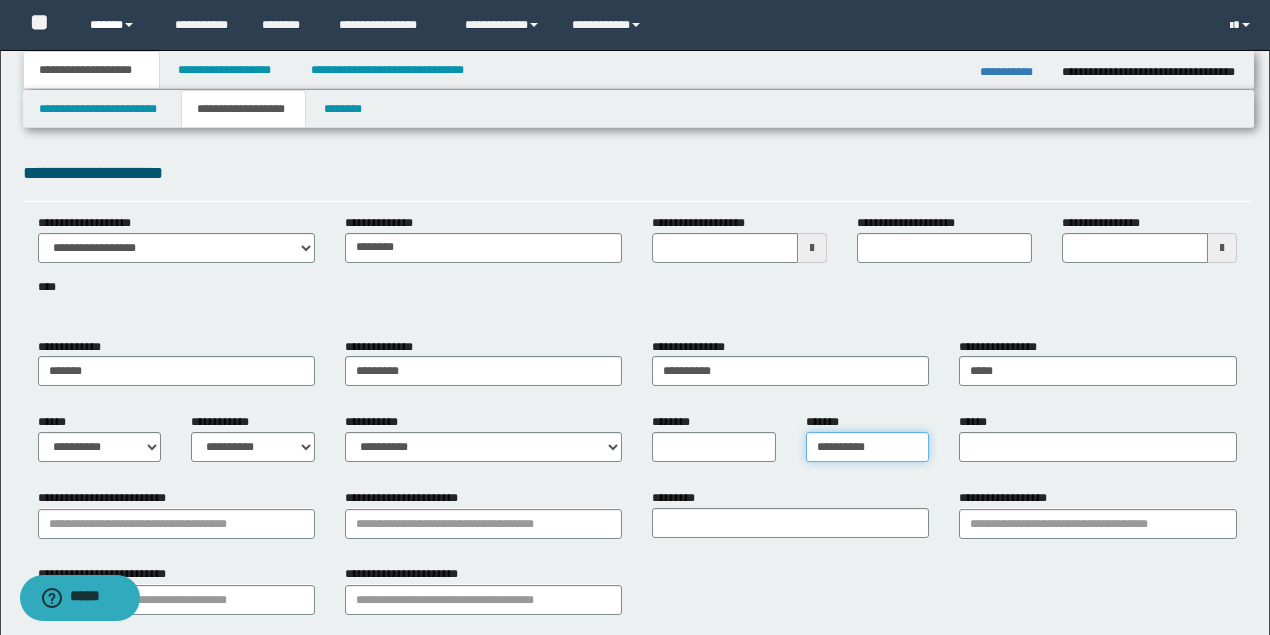 type on "**********" 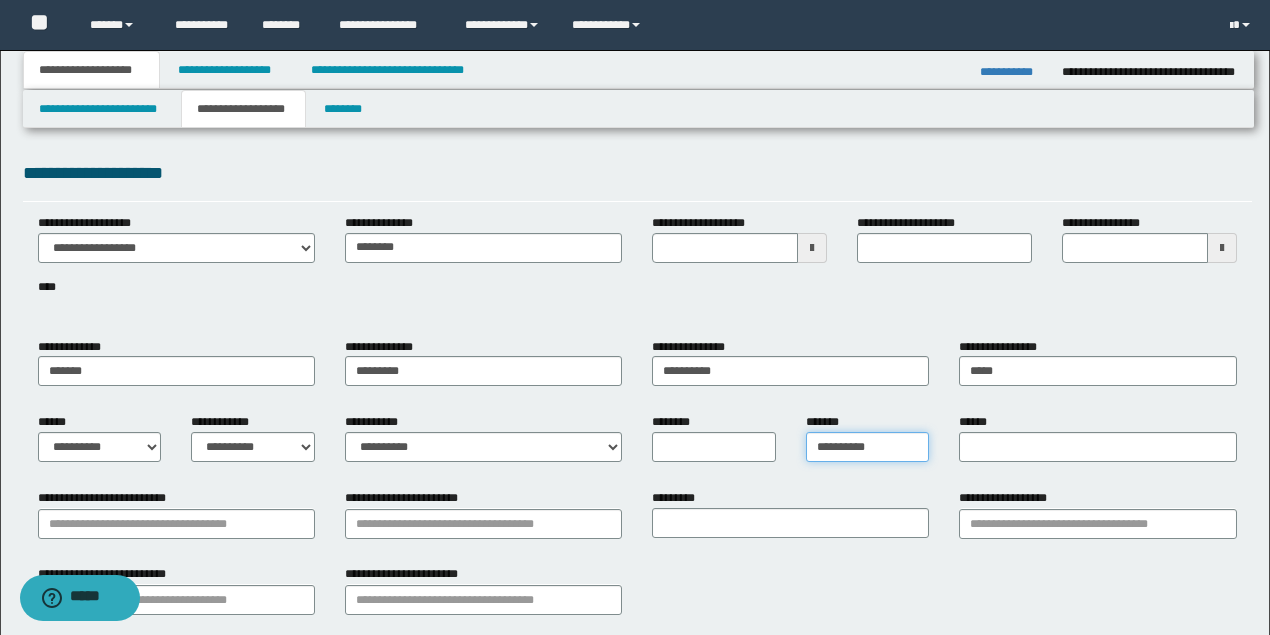 type 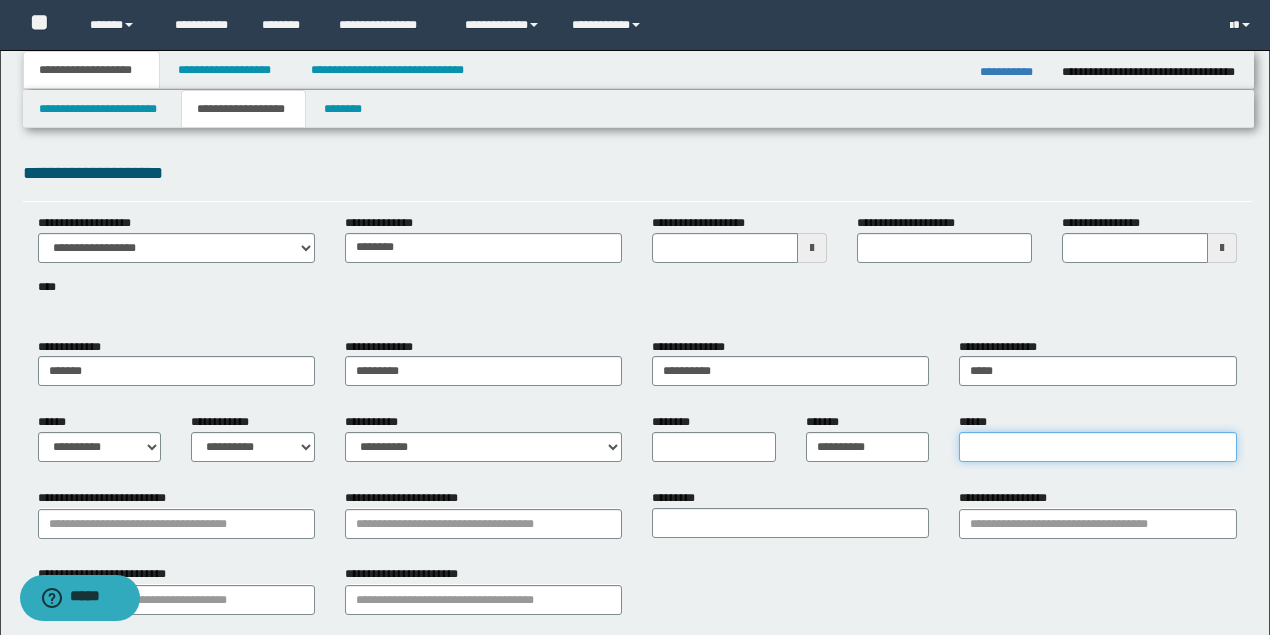 click on "******" at bounding box center [1097, 447] 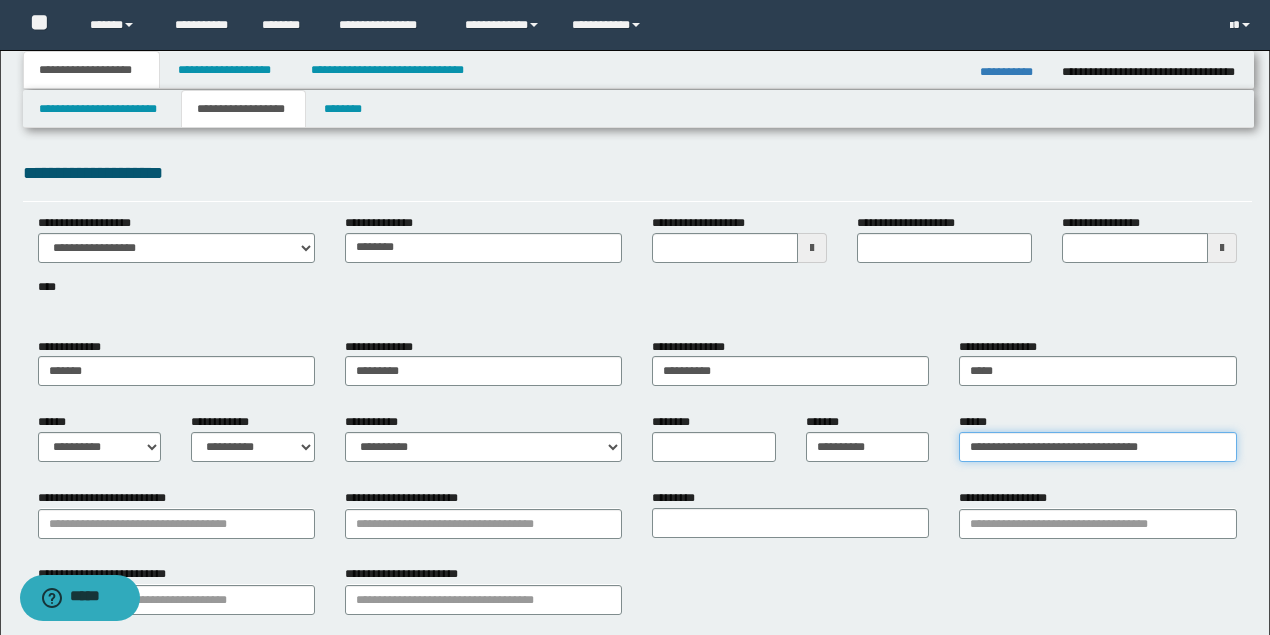type on "**********" 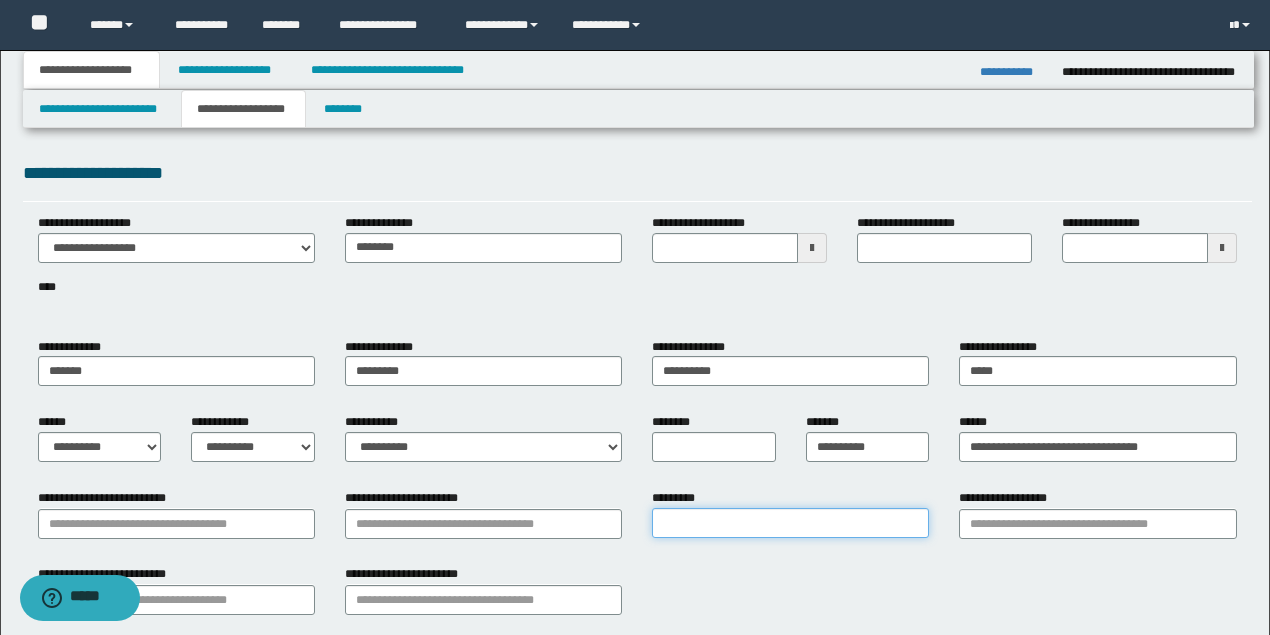click on "*********" at bounding box center (790, 523) 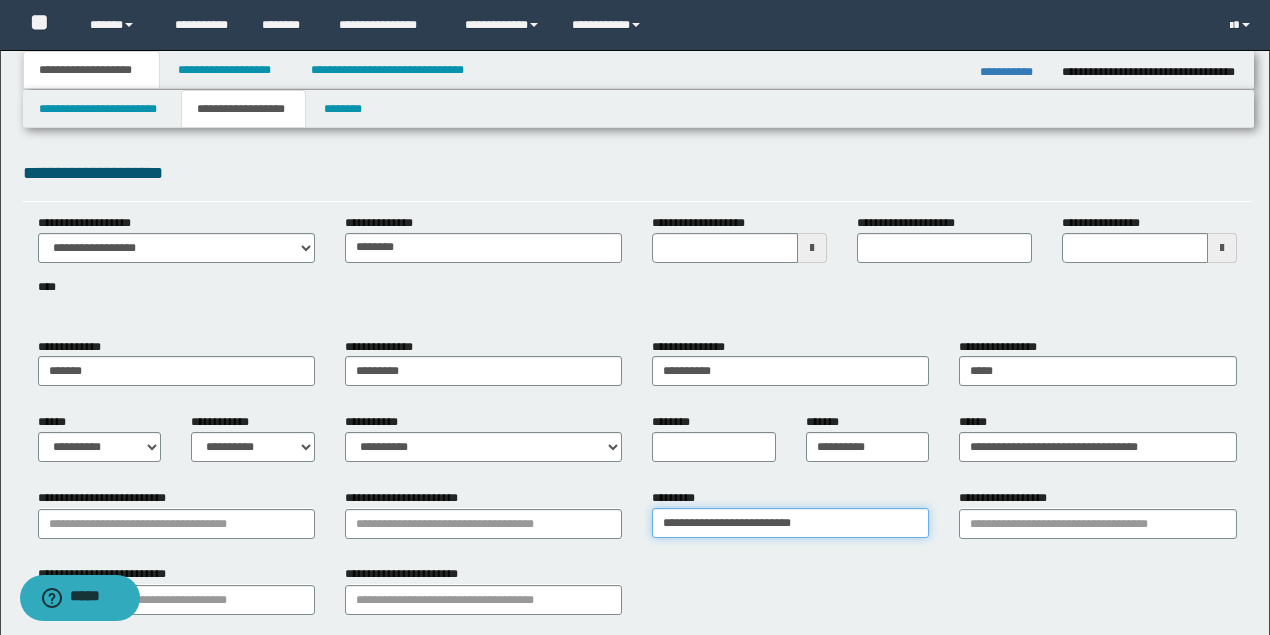 type on "**********" 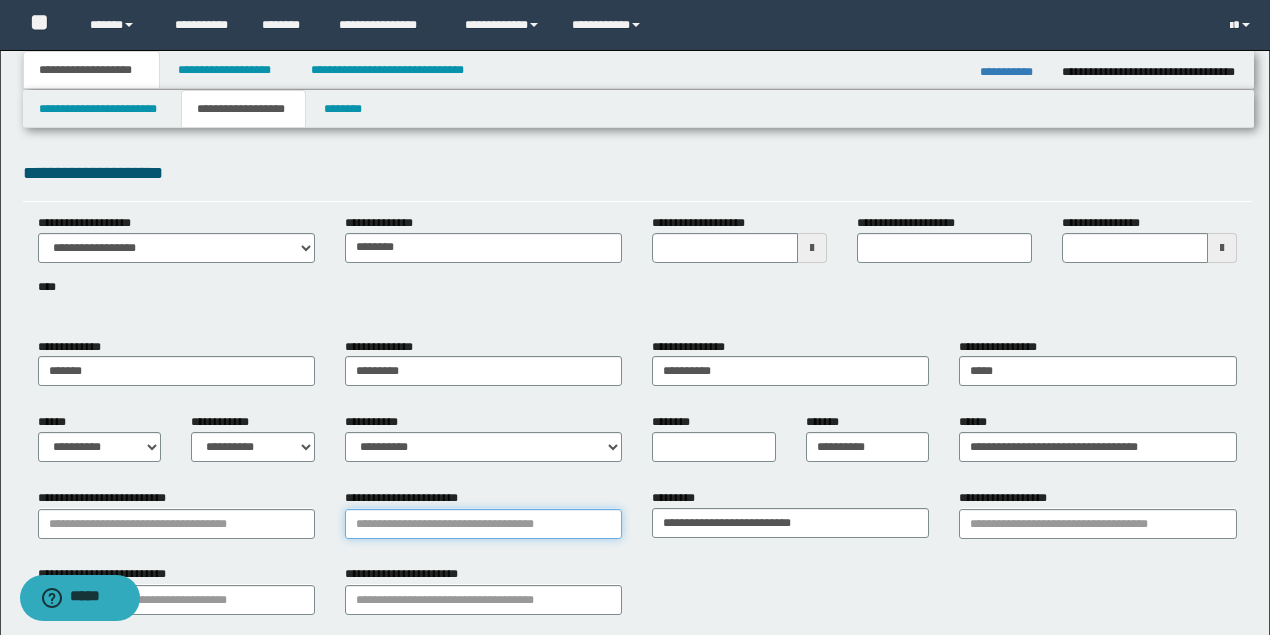 click on "**********" at bounding box center (483, 524) 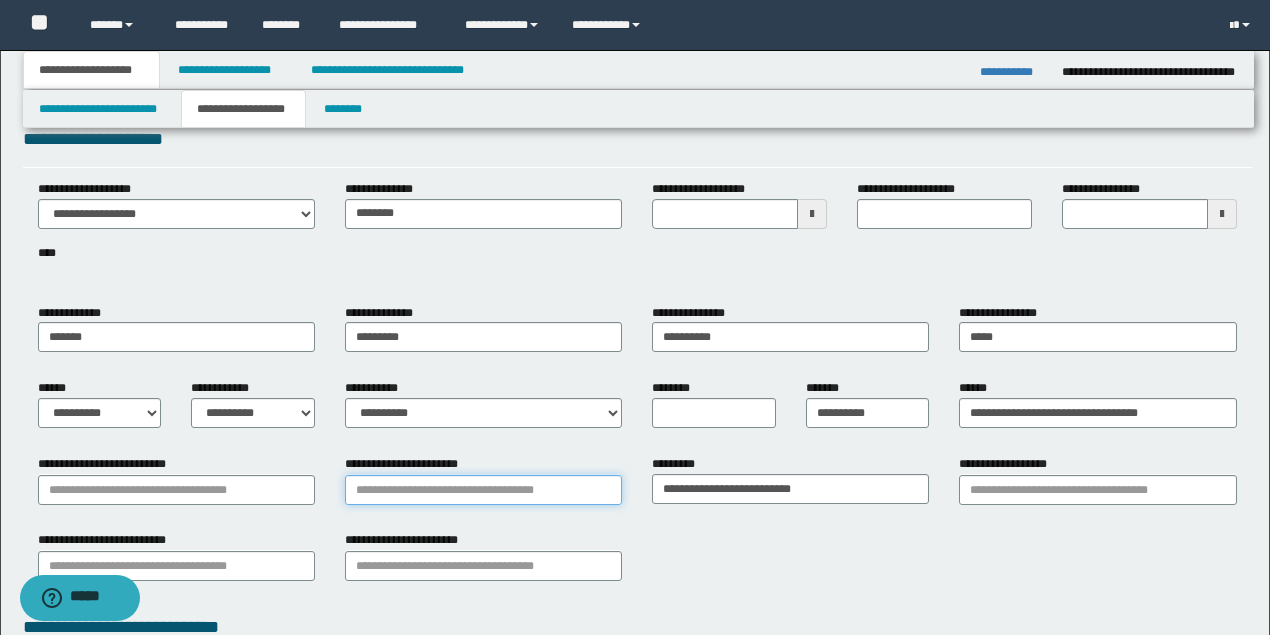 scroll, scrollTop: 66, scrollLeft: 0, axis: vertical 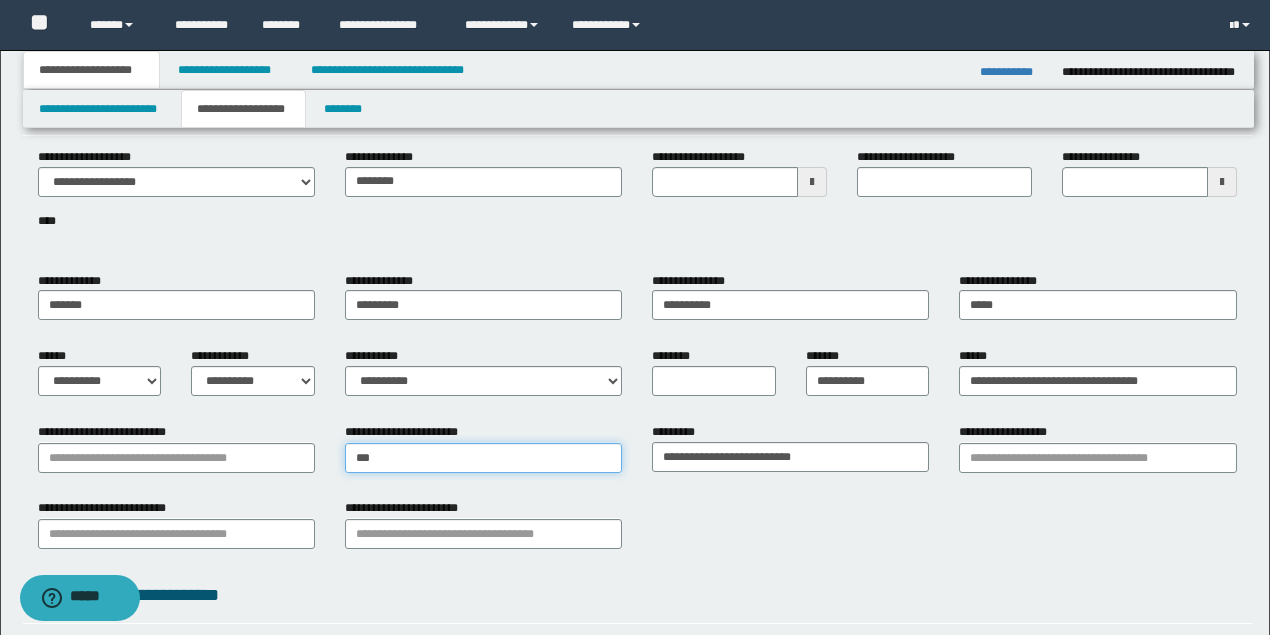 type on "****" 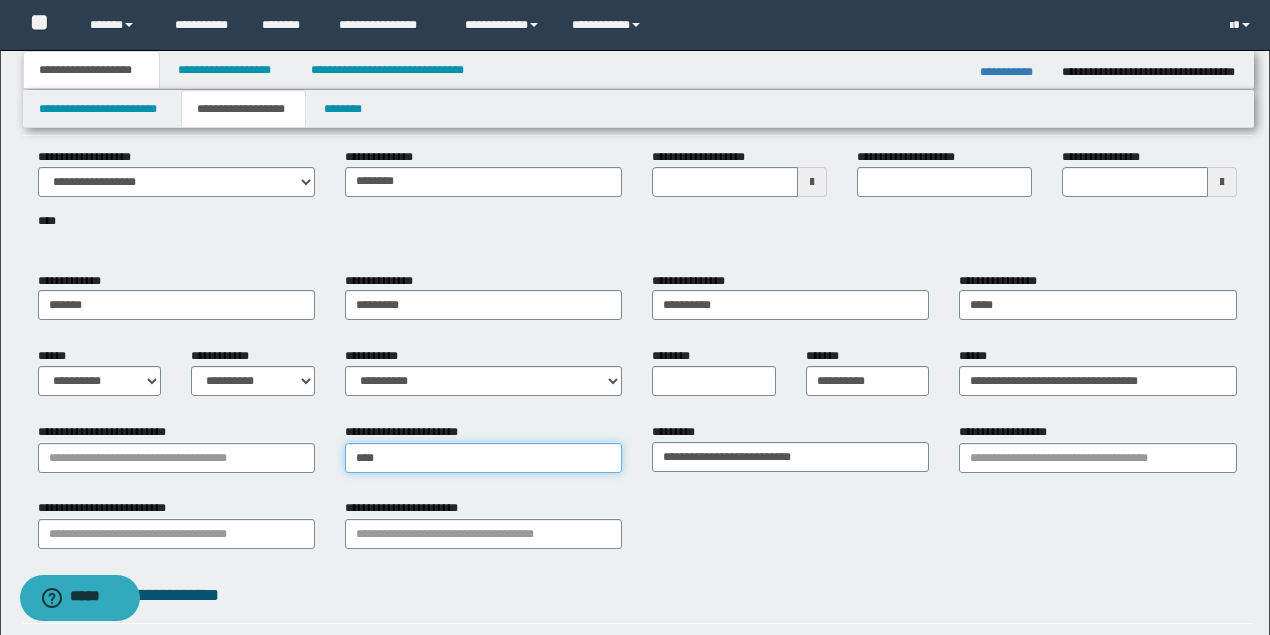 type on "**********" 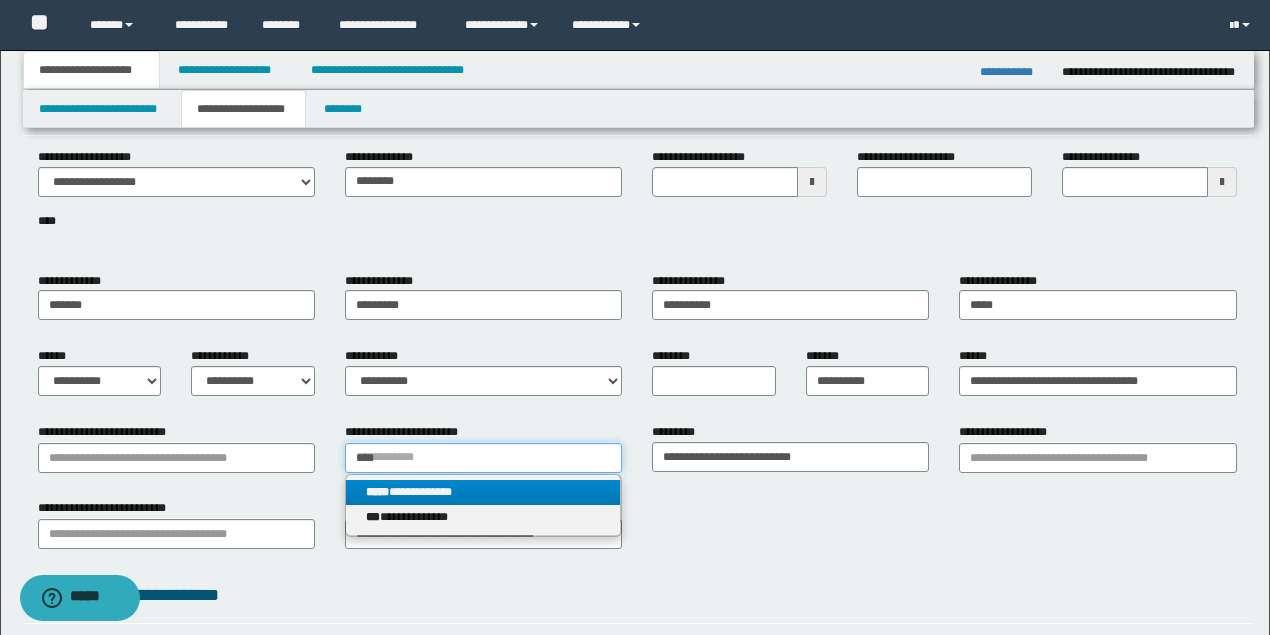 type on "****" 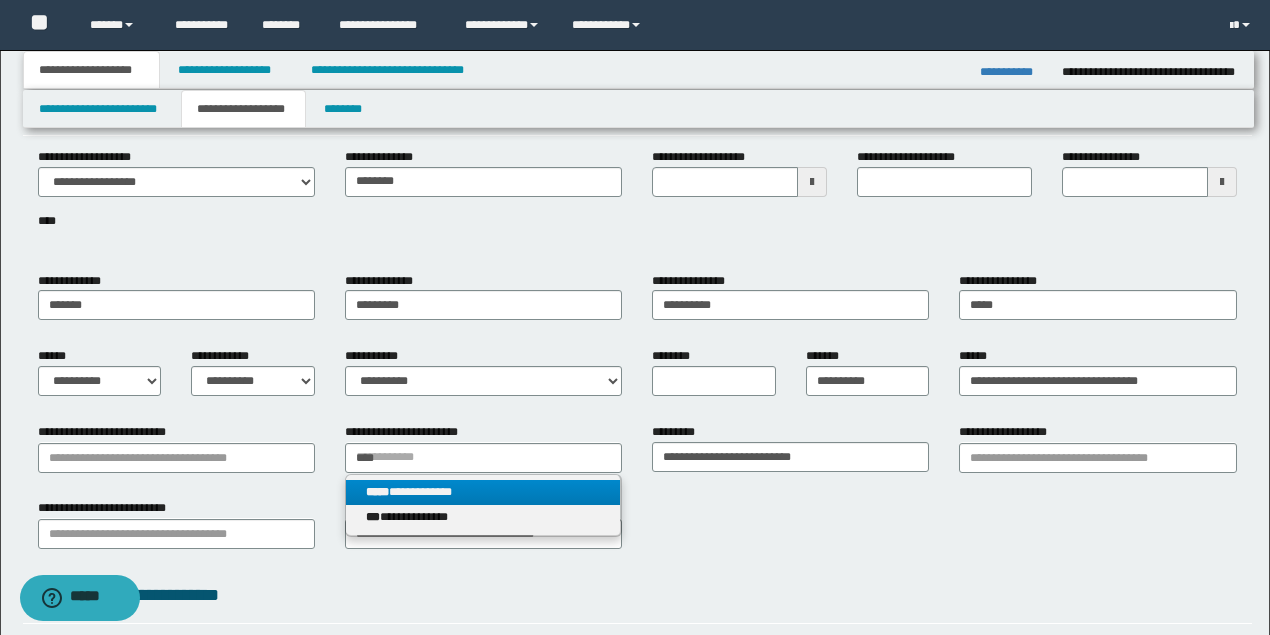 type 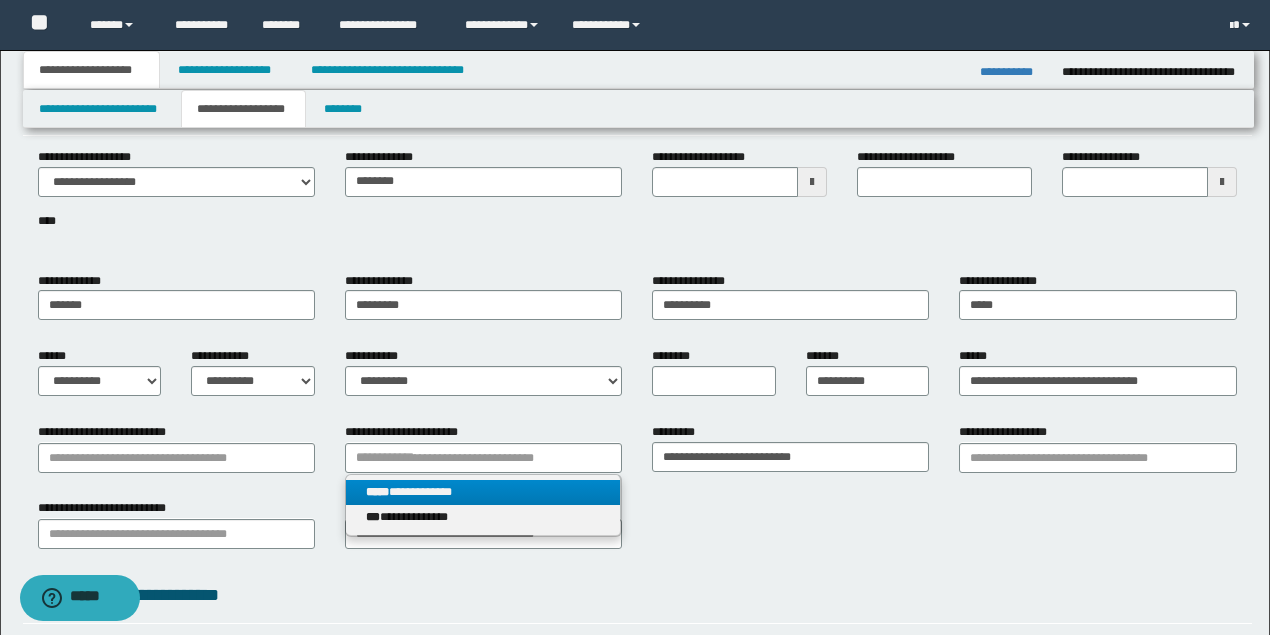 click on "**********" at bounding box center (483, 492) 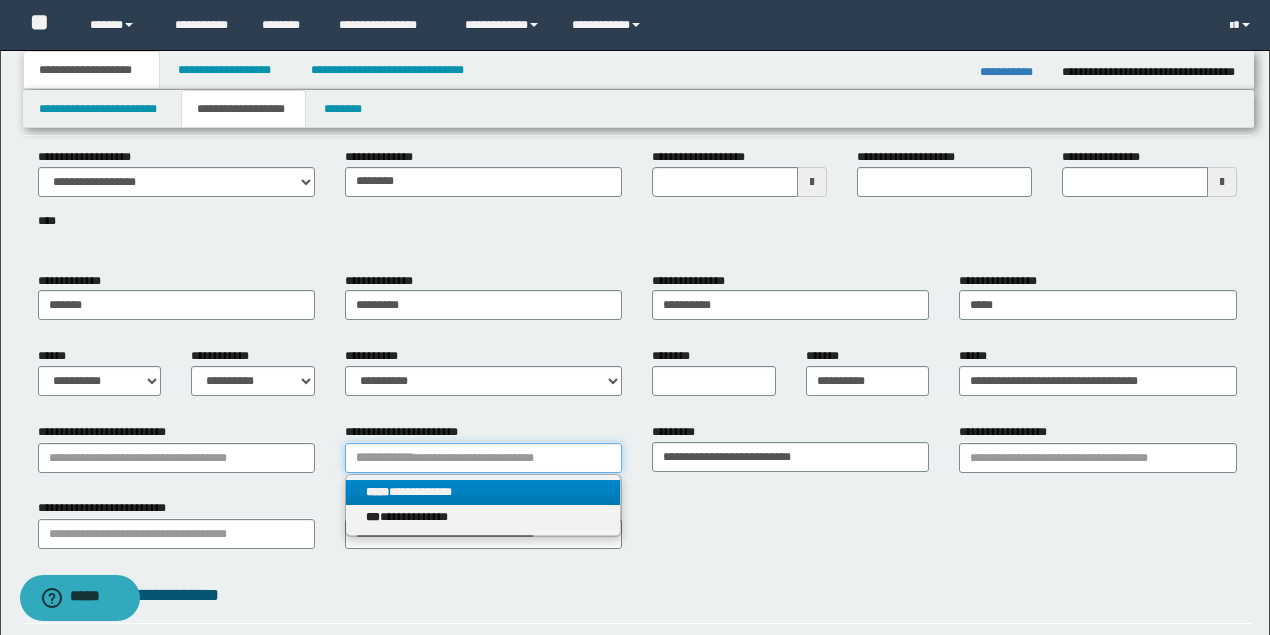 type 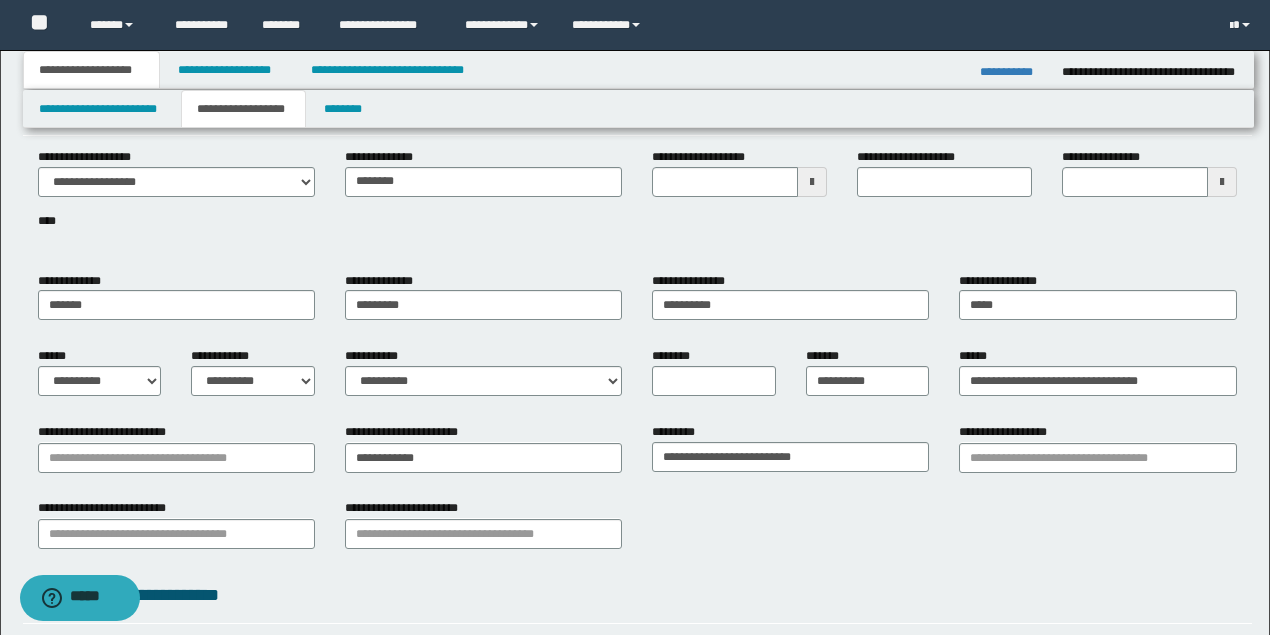 click on "**********" at bounding box center [176, 447] 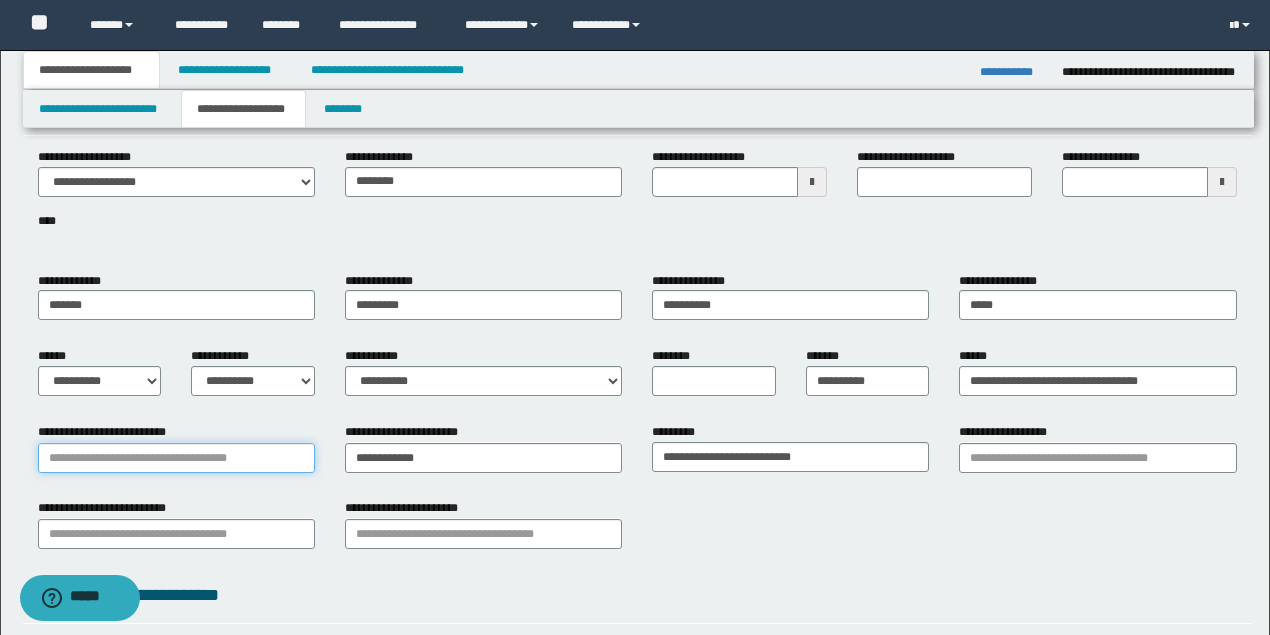 click on "**********" at bounding box center (176, 458) 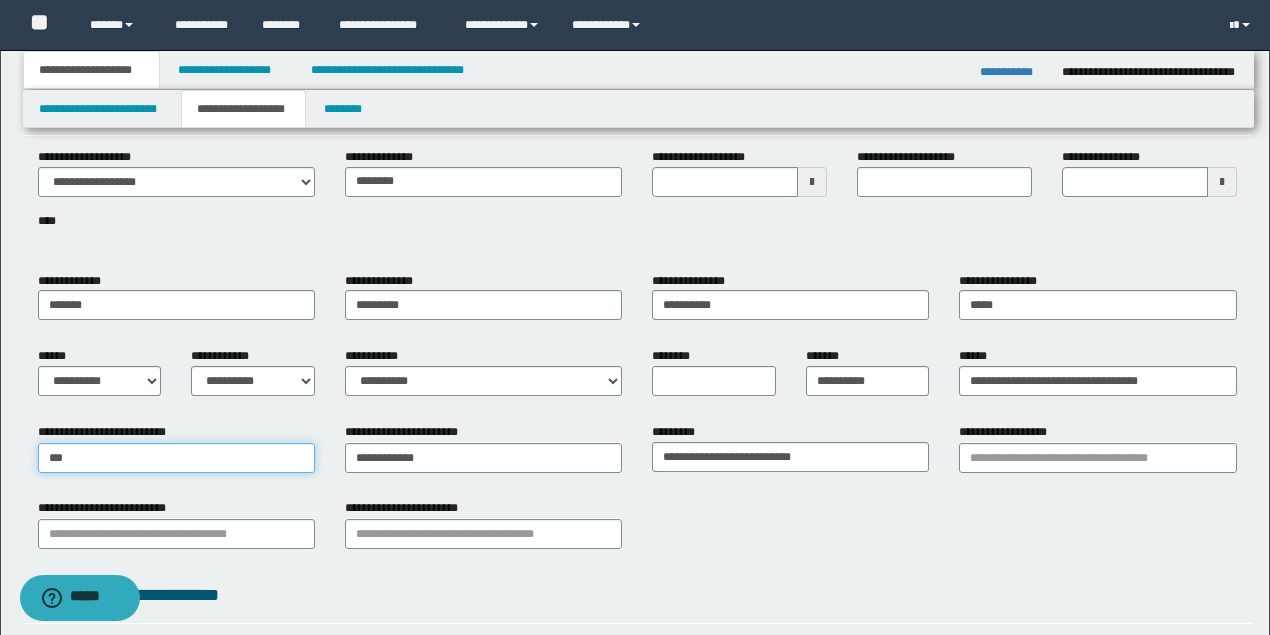 type on "****" 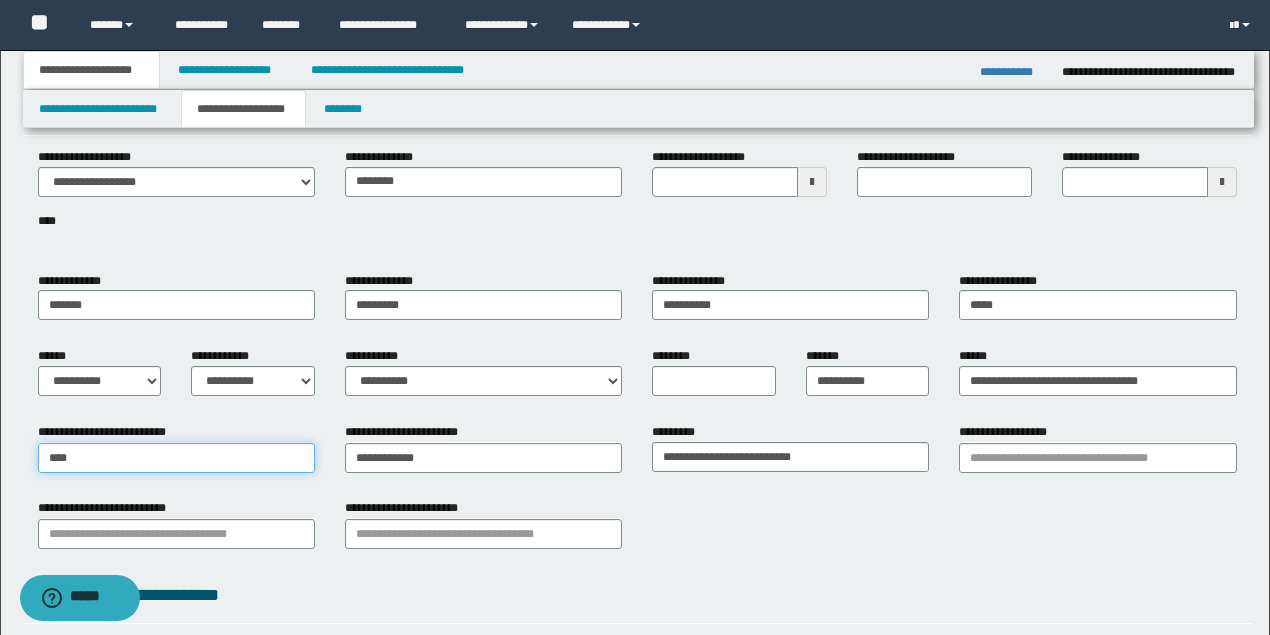 type on "**********" 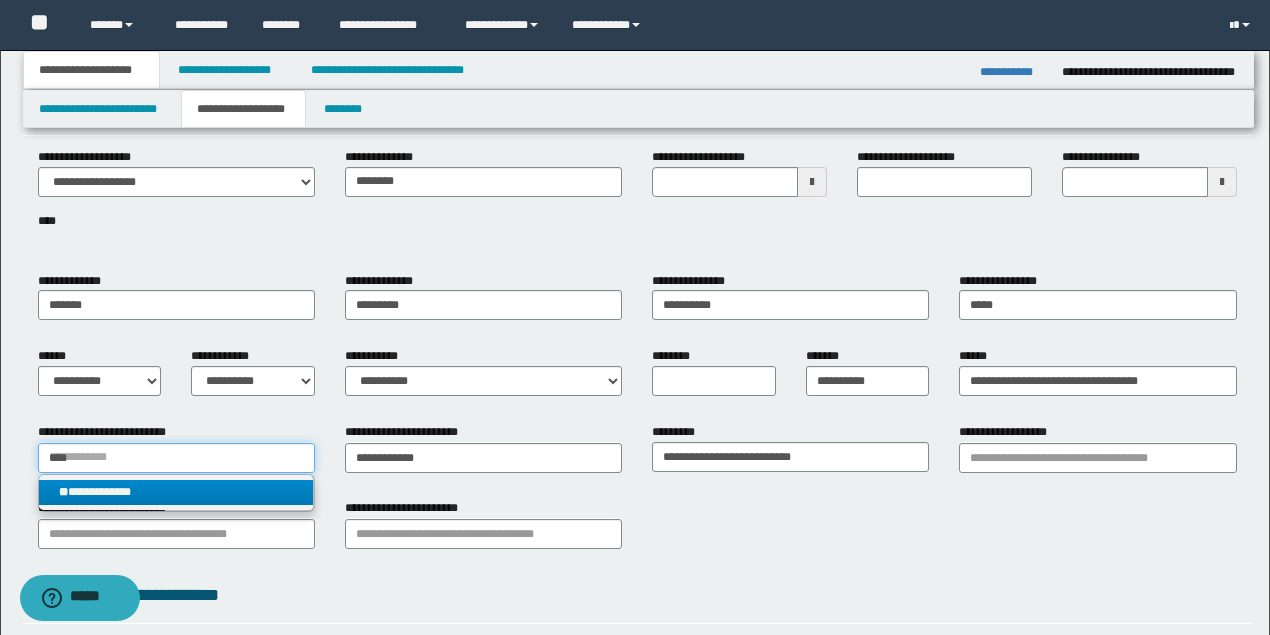 type on "****" 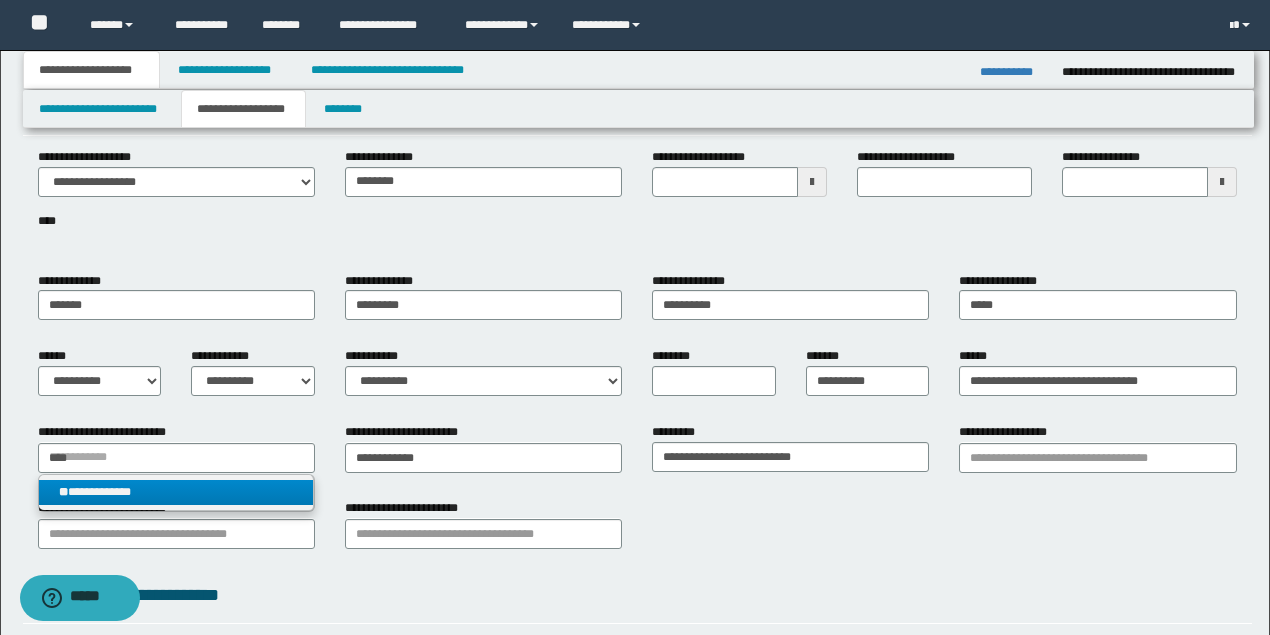 type 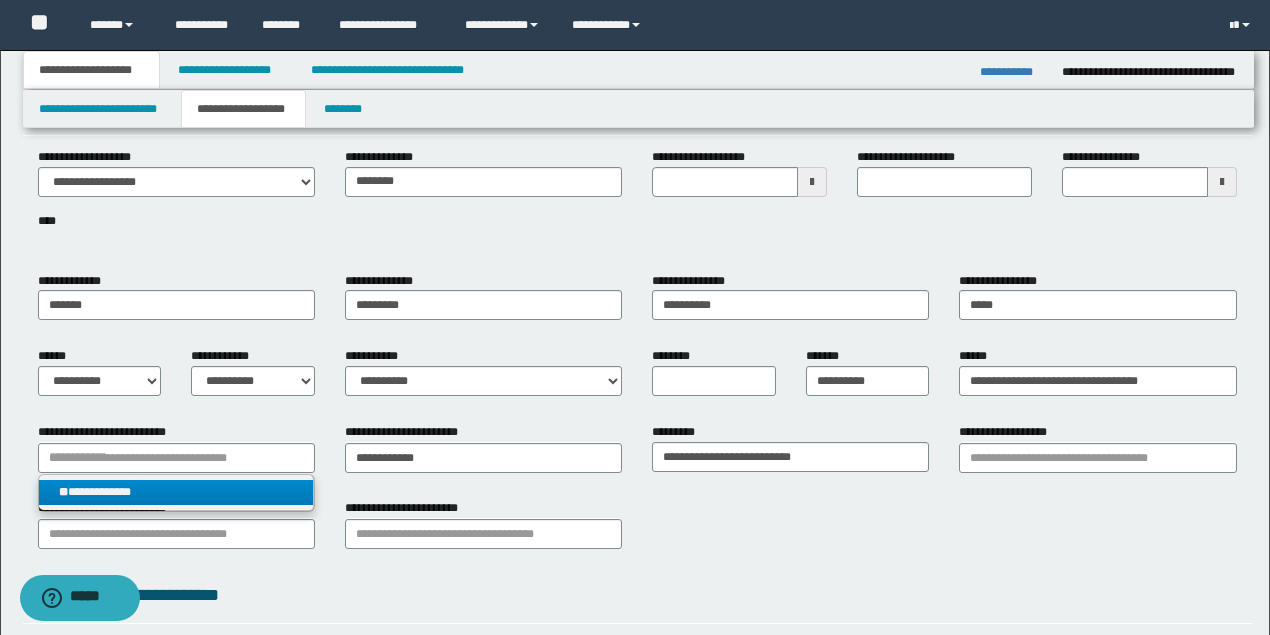click on "**********" at bounding box center [176, 492] 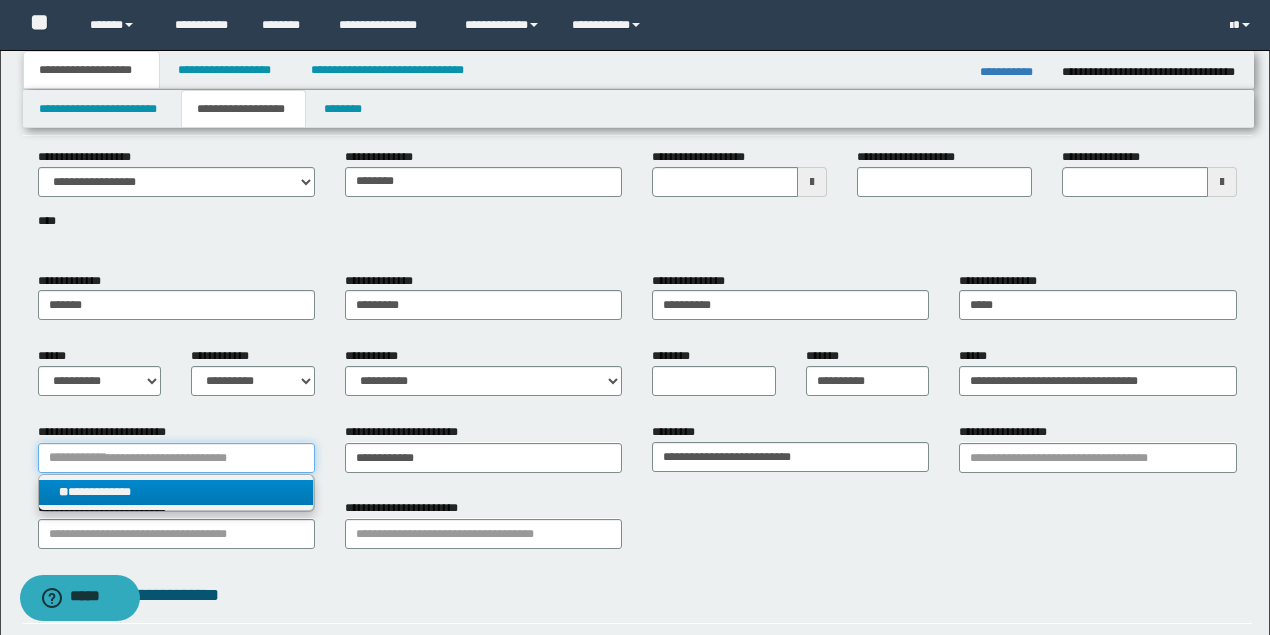 type 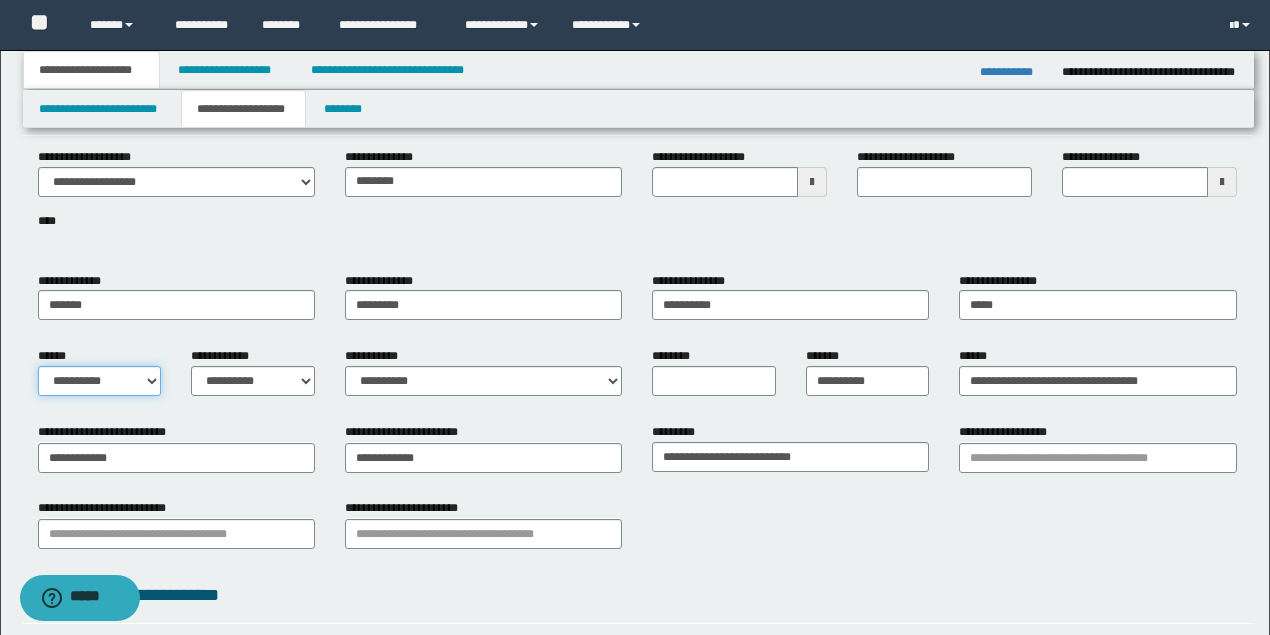 click on "**********" at bounding box center (100, 381) 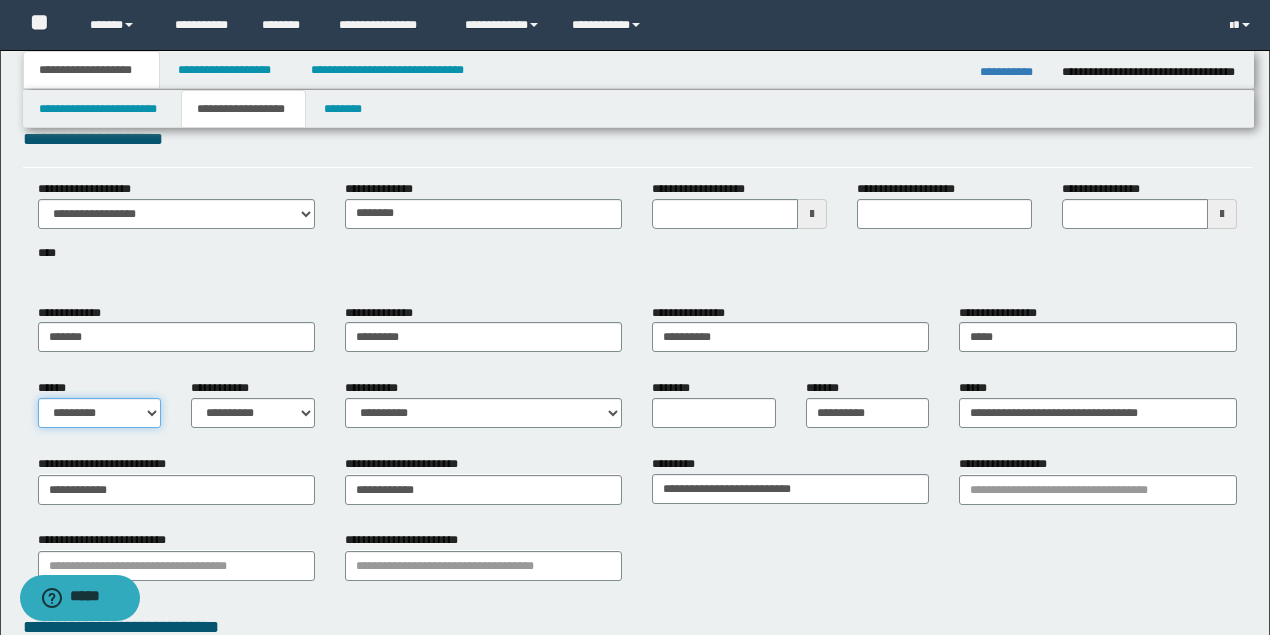 scroll, scrollTop: 0, scrollLeft: 0, axis: both 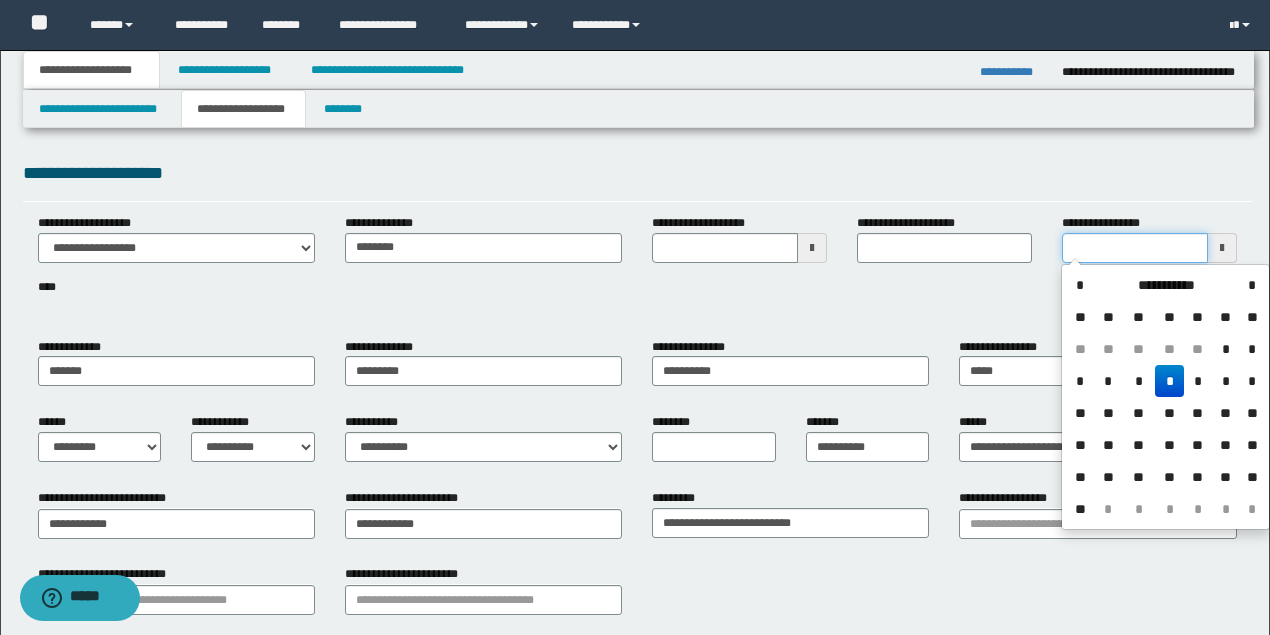 click on "**********" at bounding box center (1135, 248) 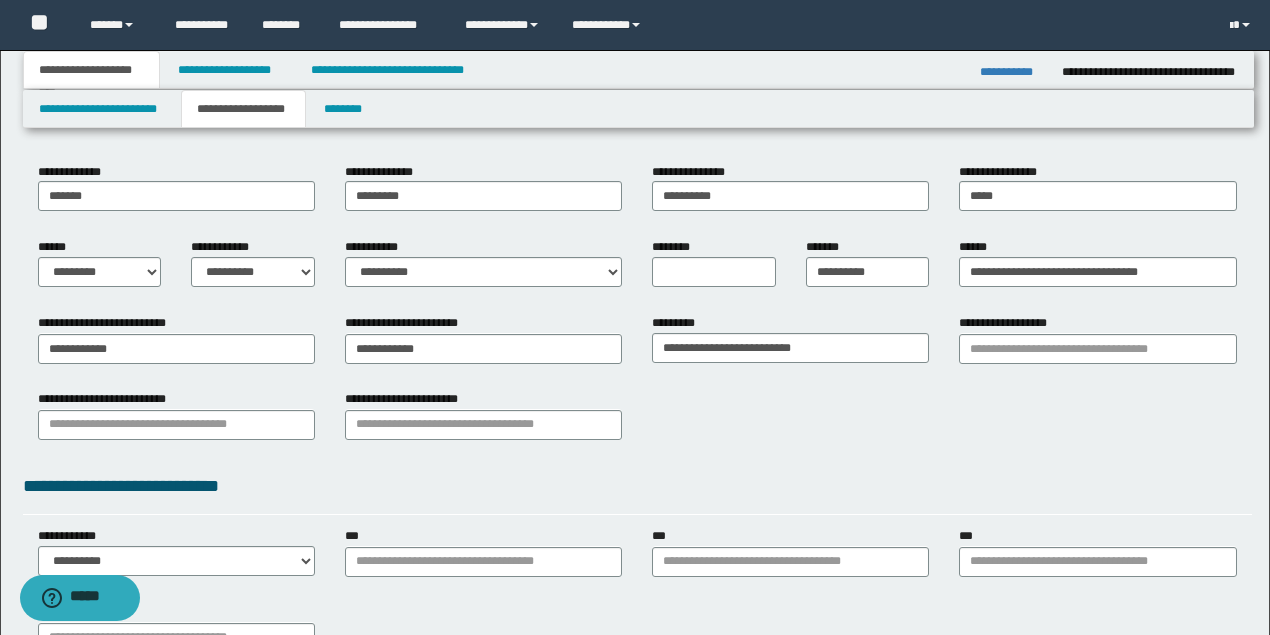 scroll, scrollTop: 200, scrollLeft: 0, axis: vertical 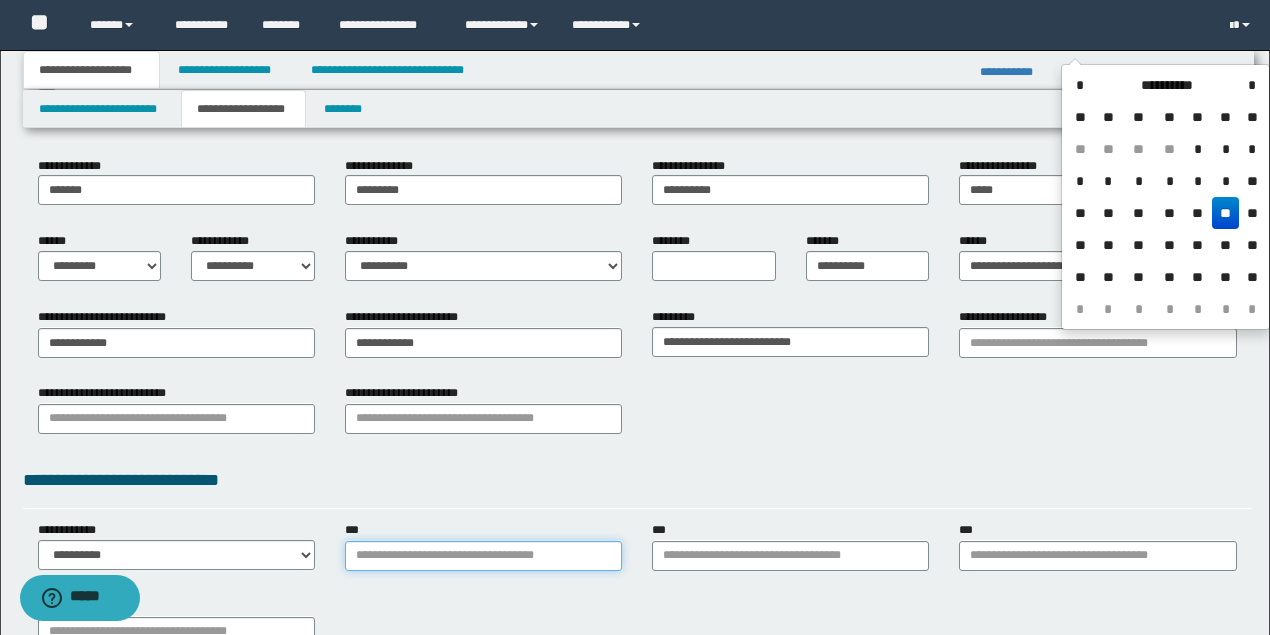 type on "**********" 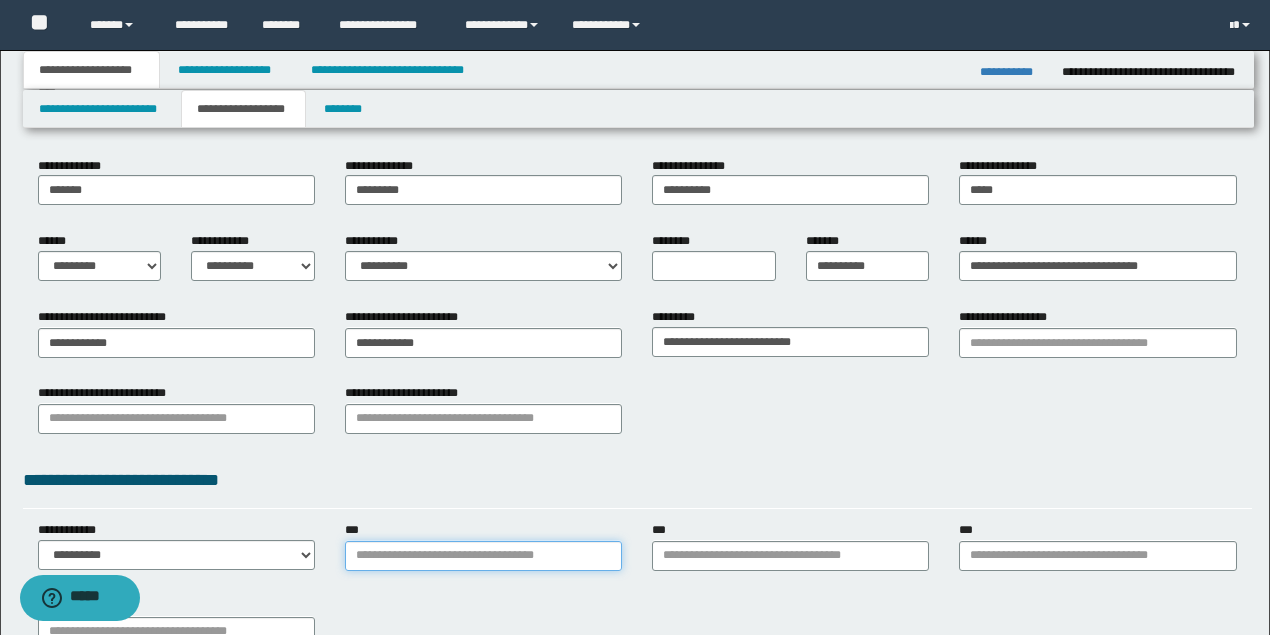 drag, startPoint x: 532, startPoint y: 553, endPoint x: 520, endPoint y: 552, distance: 12.0415945 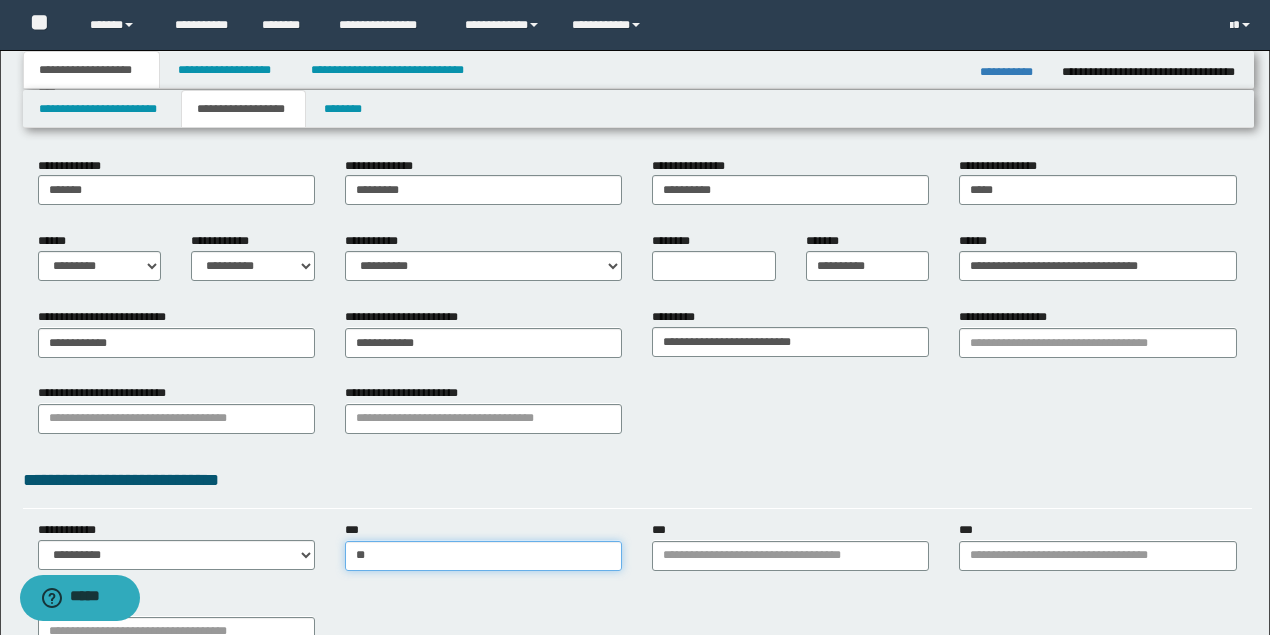 type on "***" 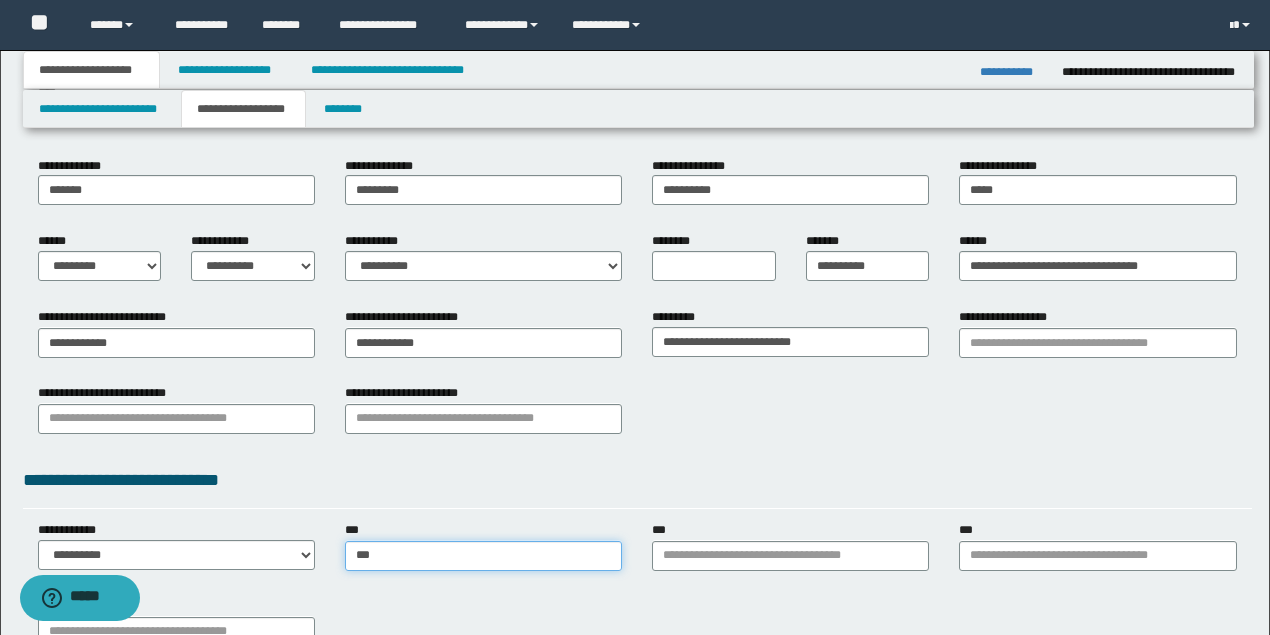 type on "**********" 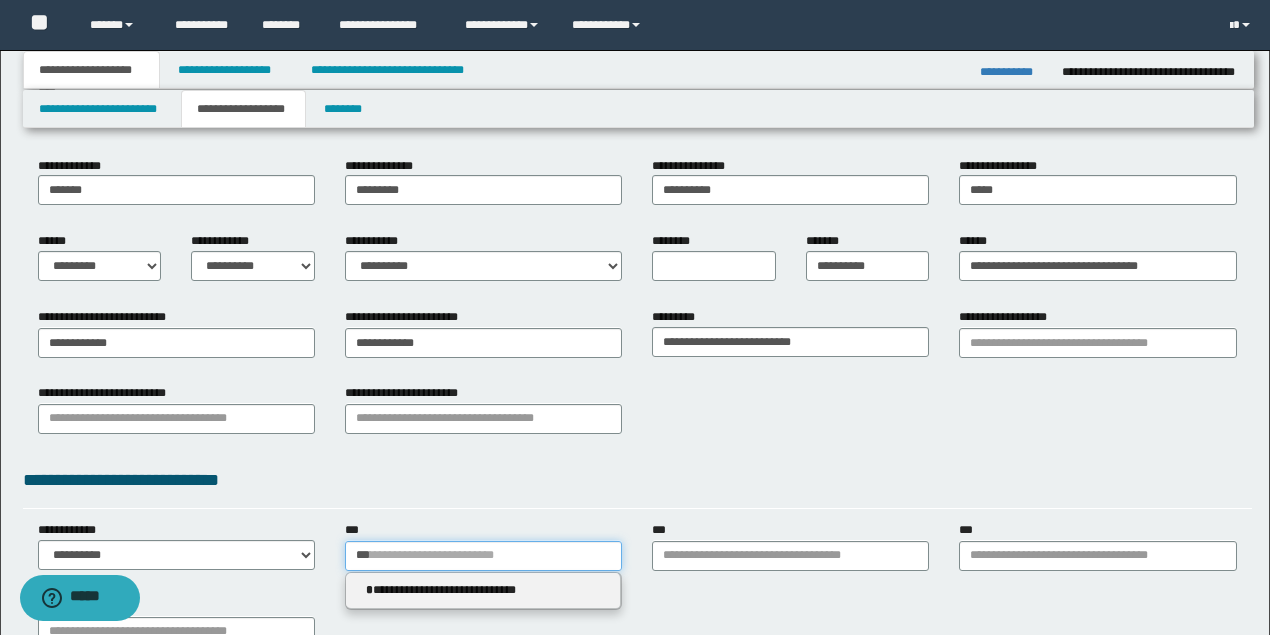 type on "***" 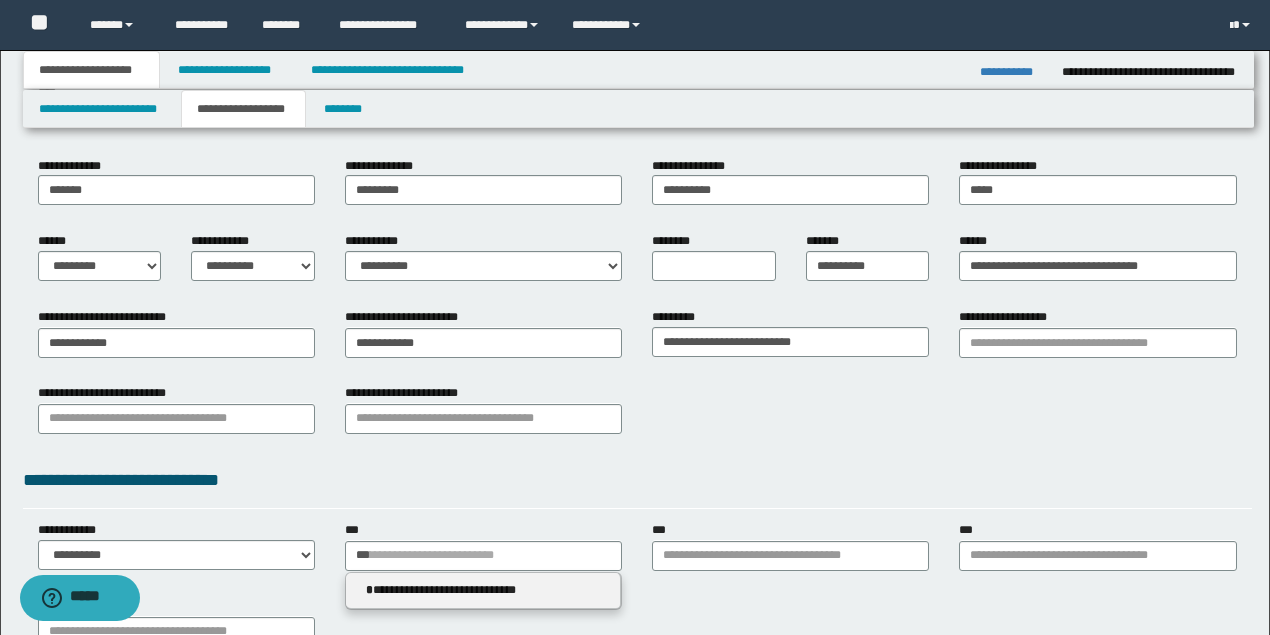 type 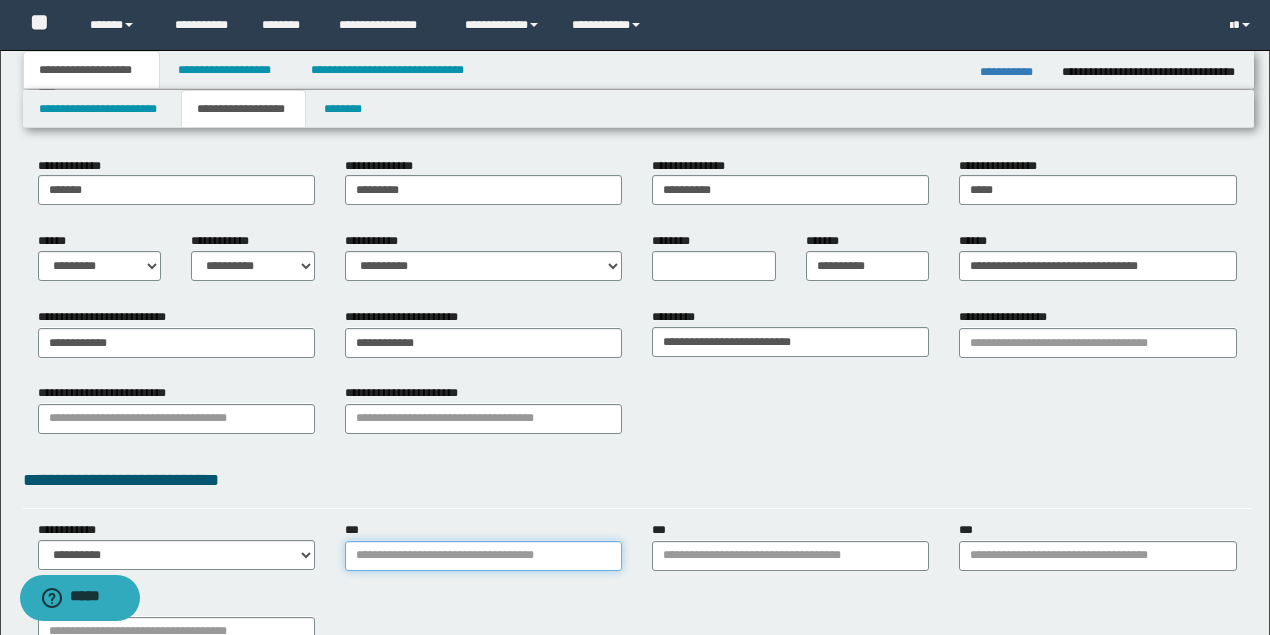 type on "**********" 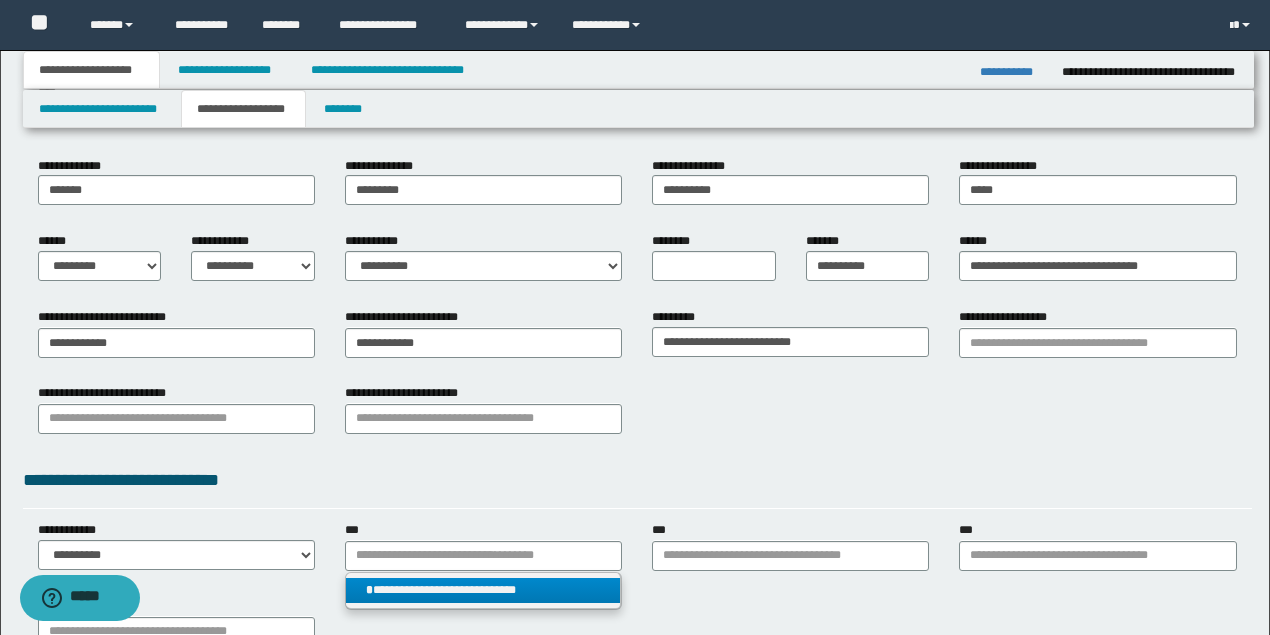 type 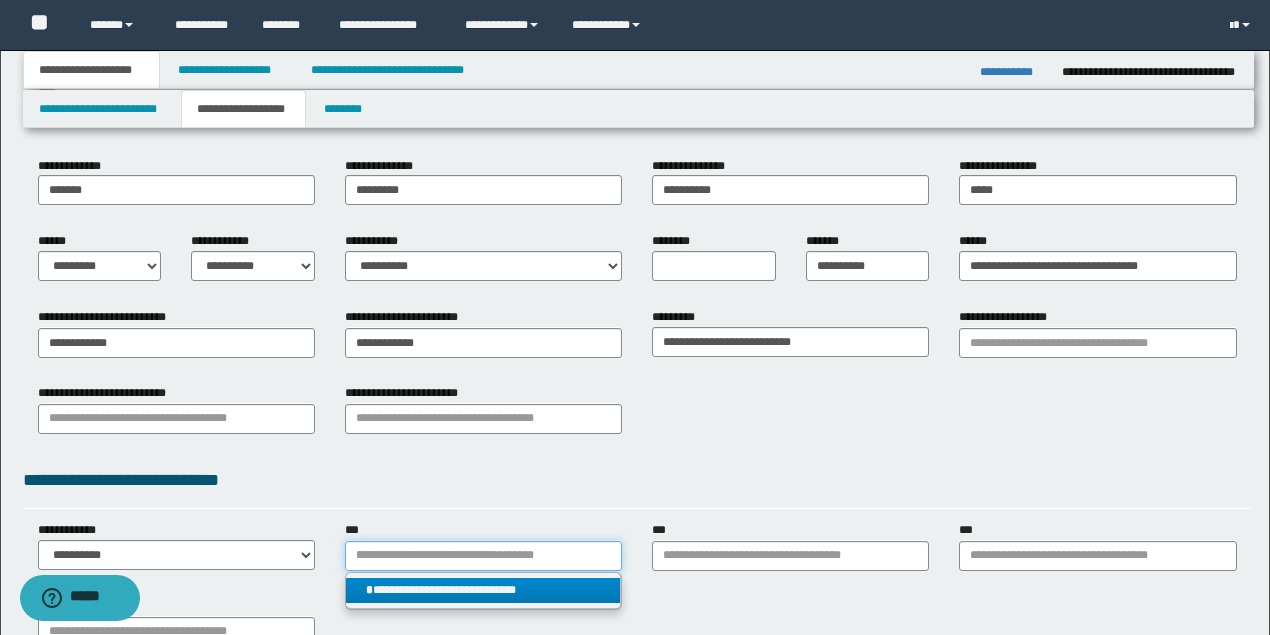 type 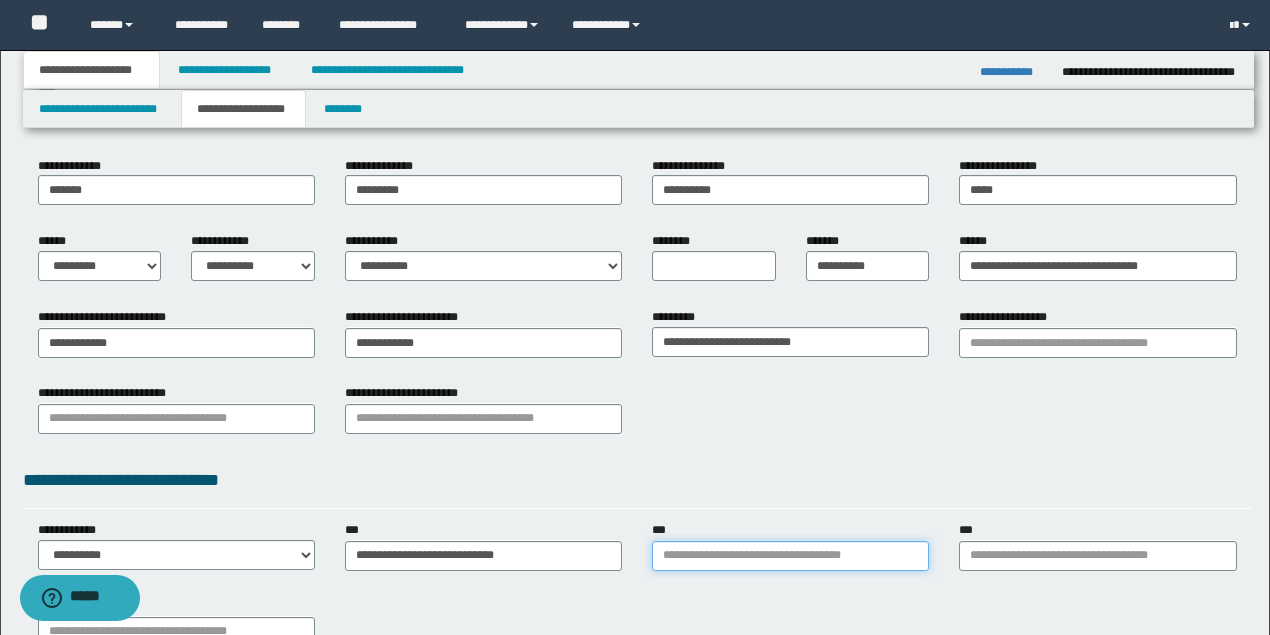 click on "***" at bounding box center (790, 556) 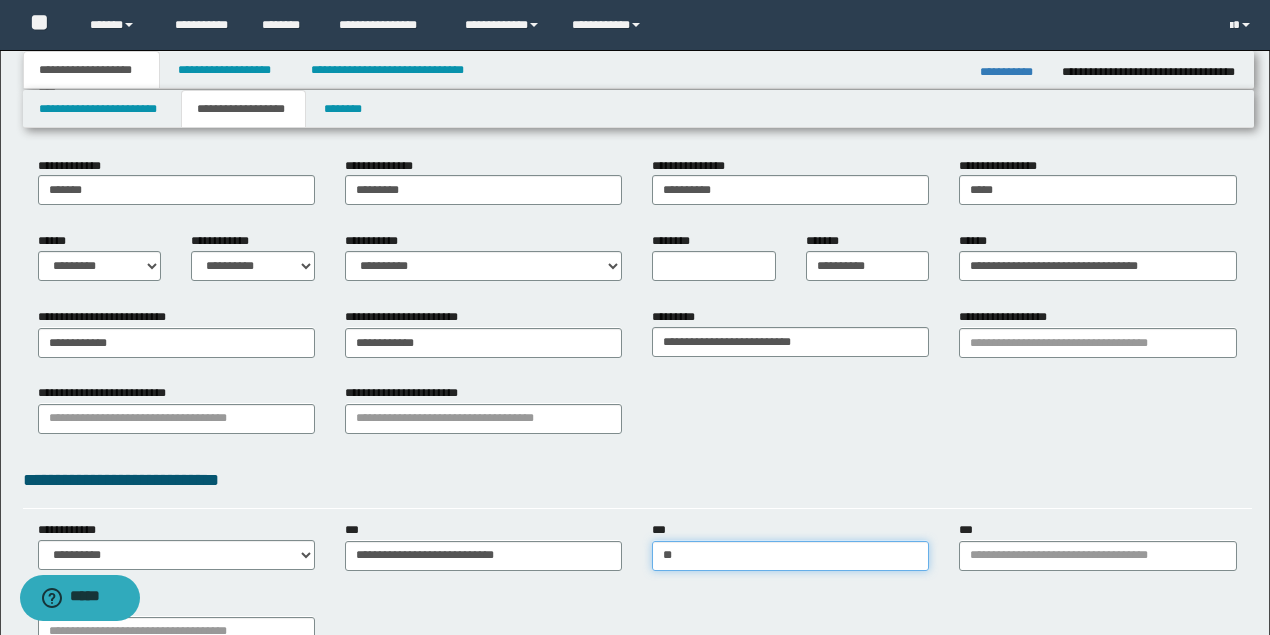 type on "***" 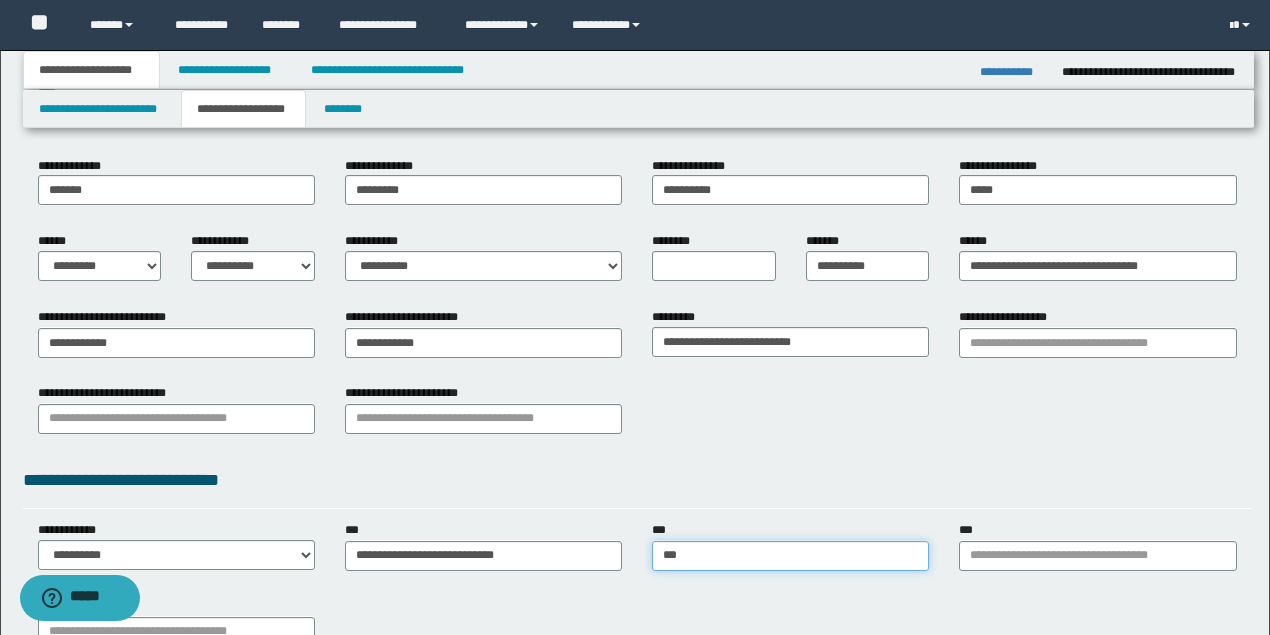 type on "**********" 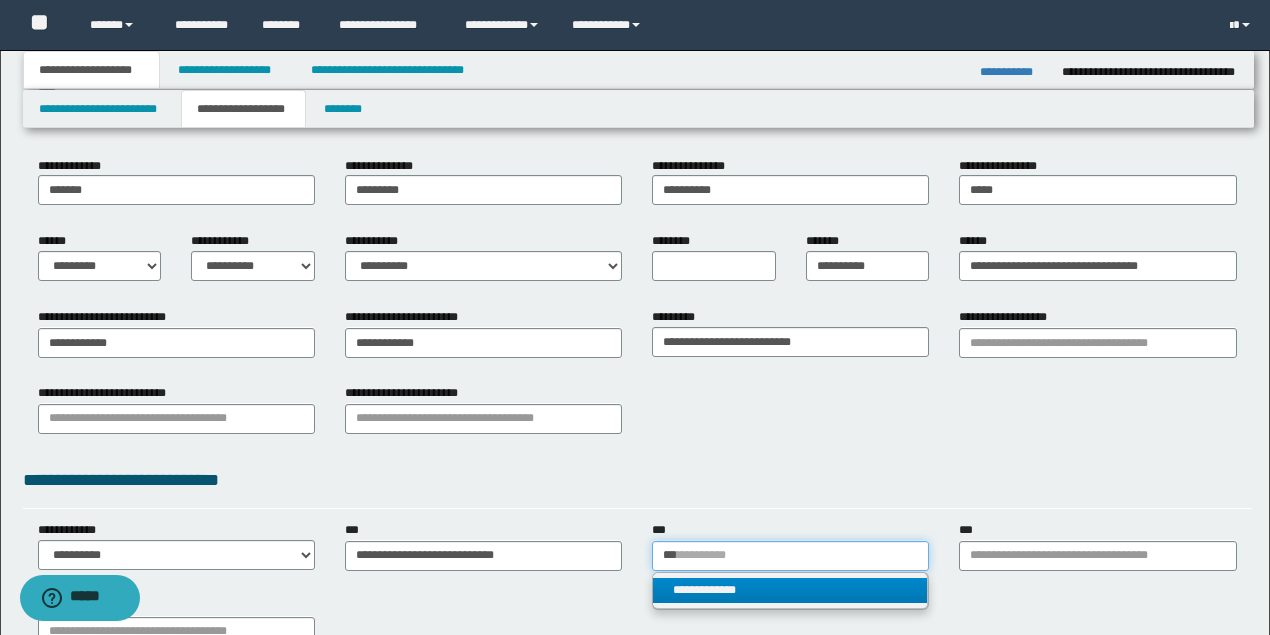 type on "***" 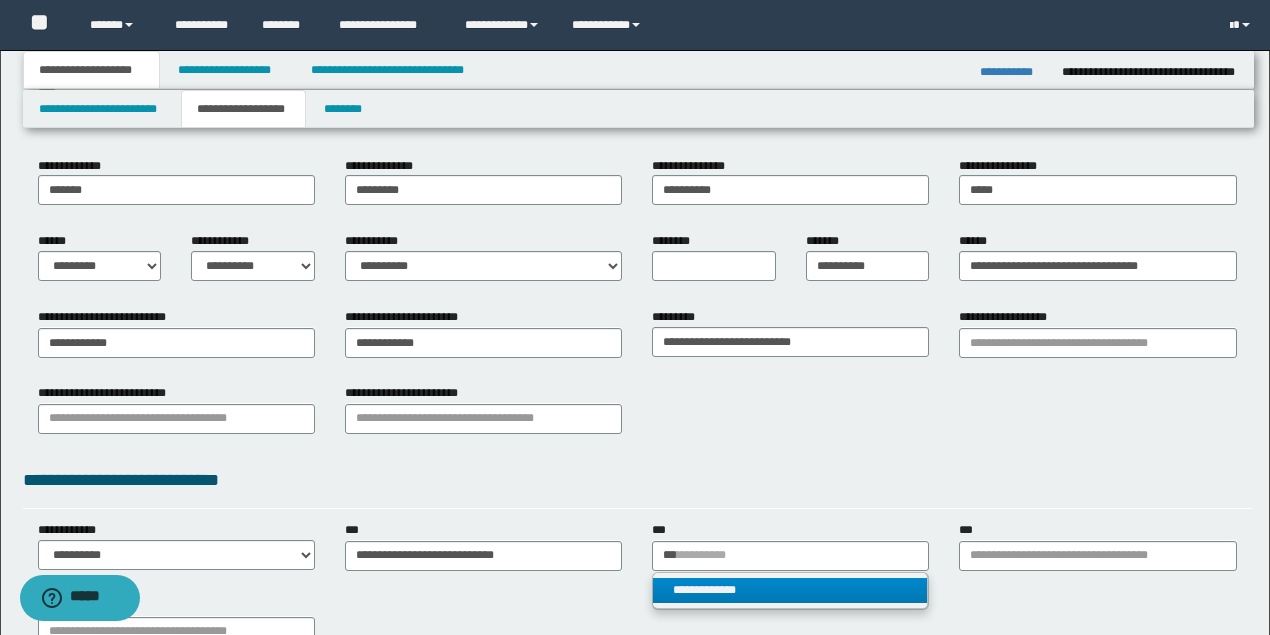 type 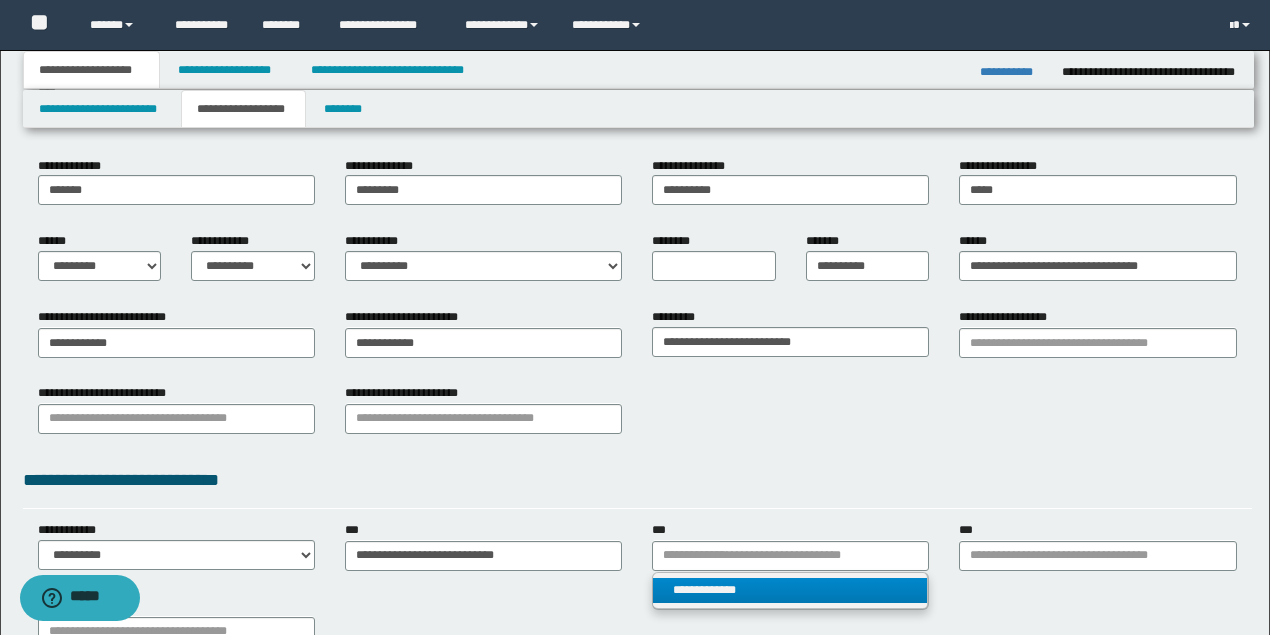 click on "**********" at bounding box center [790, 590] 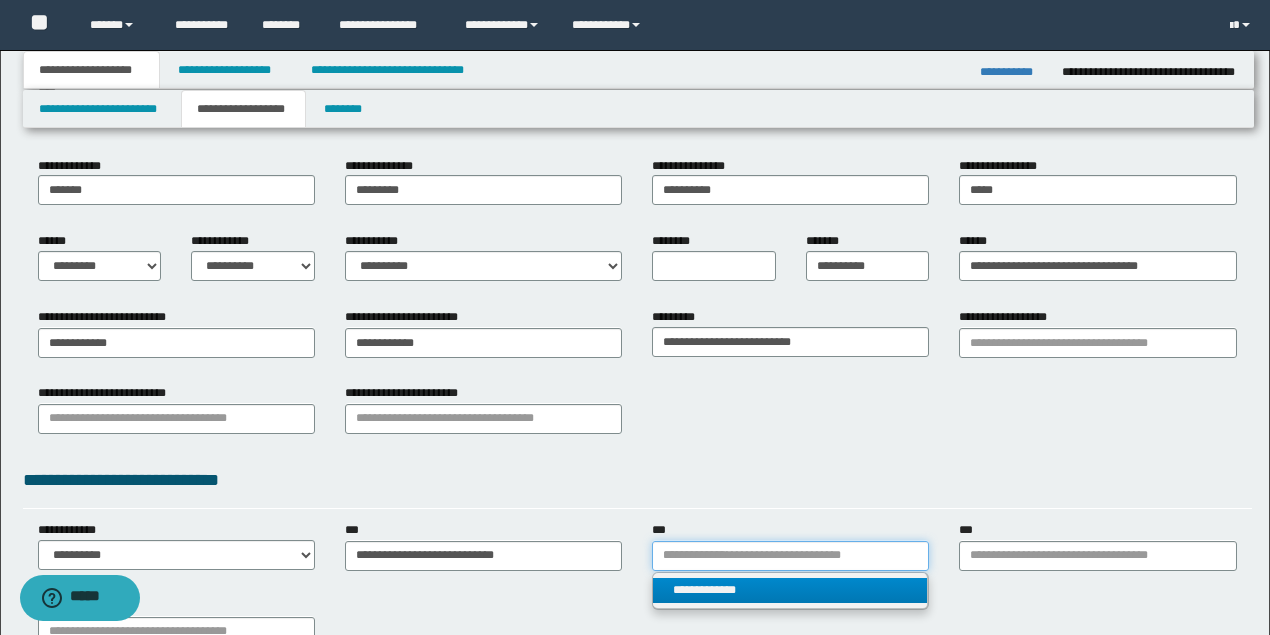 type 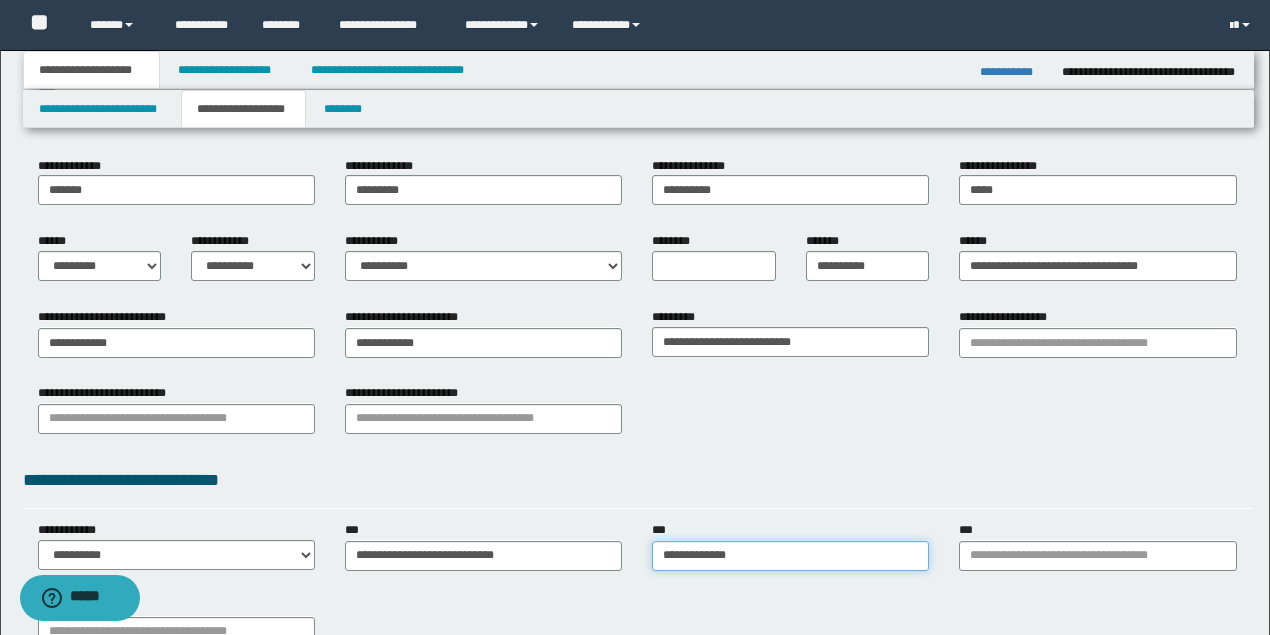 type on "**********" 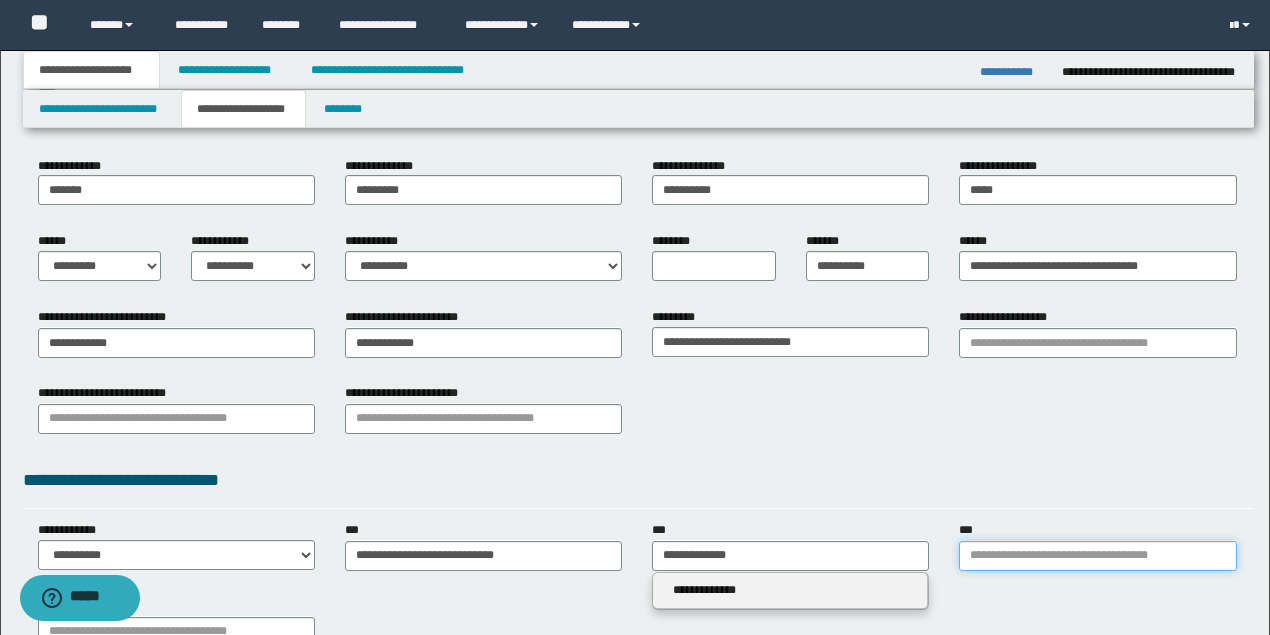 type 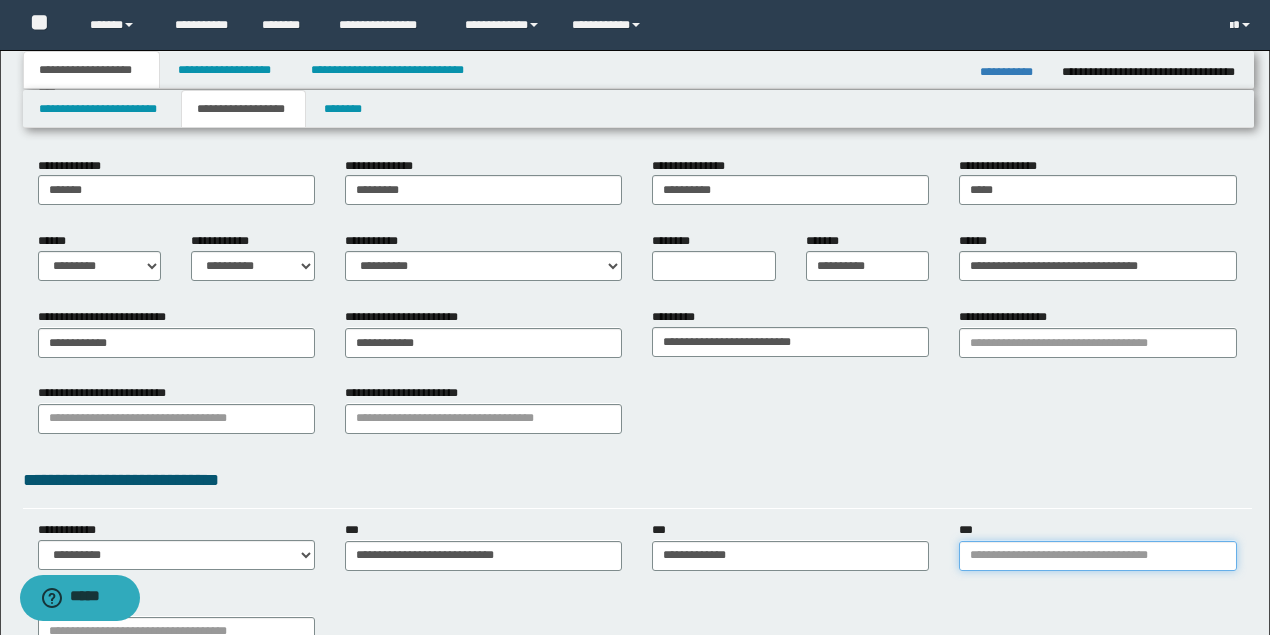 click on "***" at bounding box center [1097, 556] 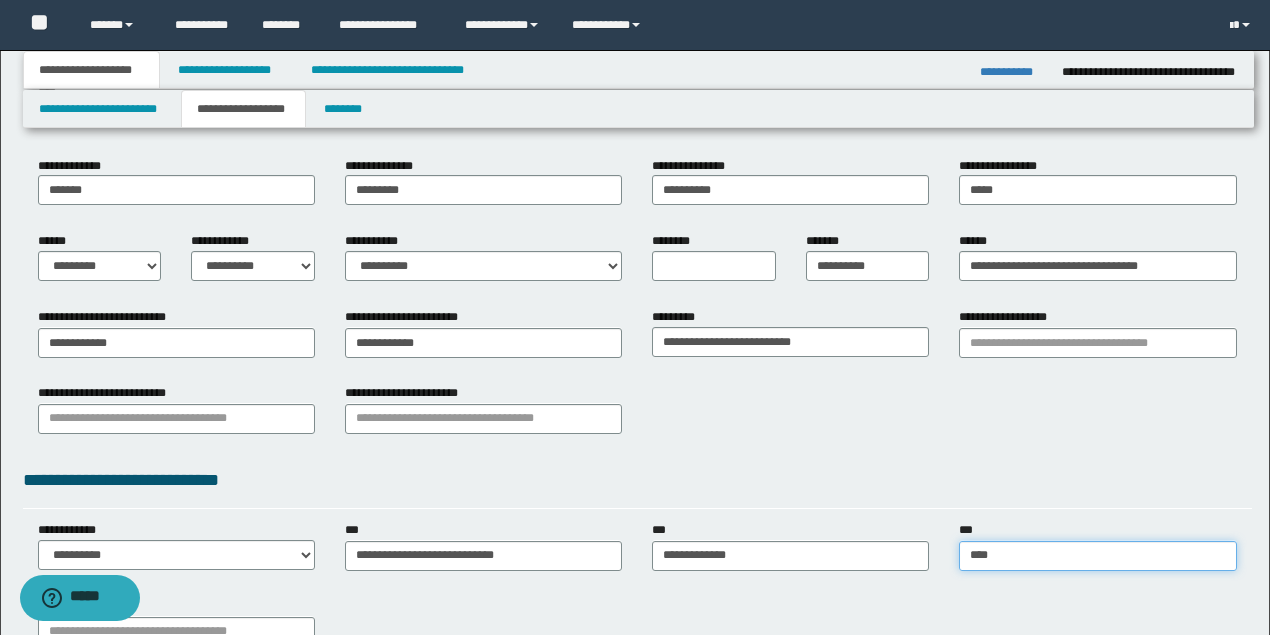 type on "*****" 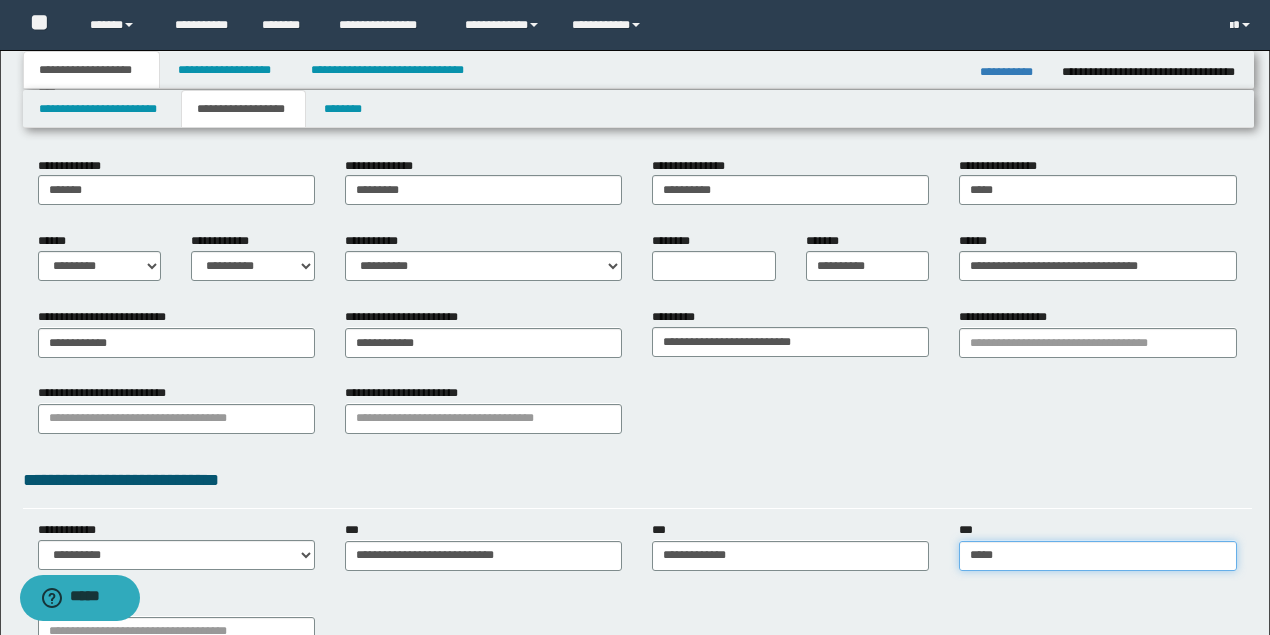 type on "*****" 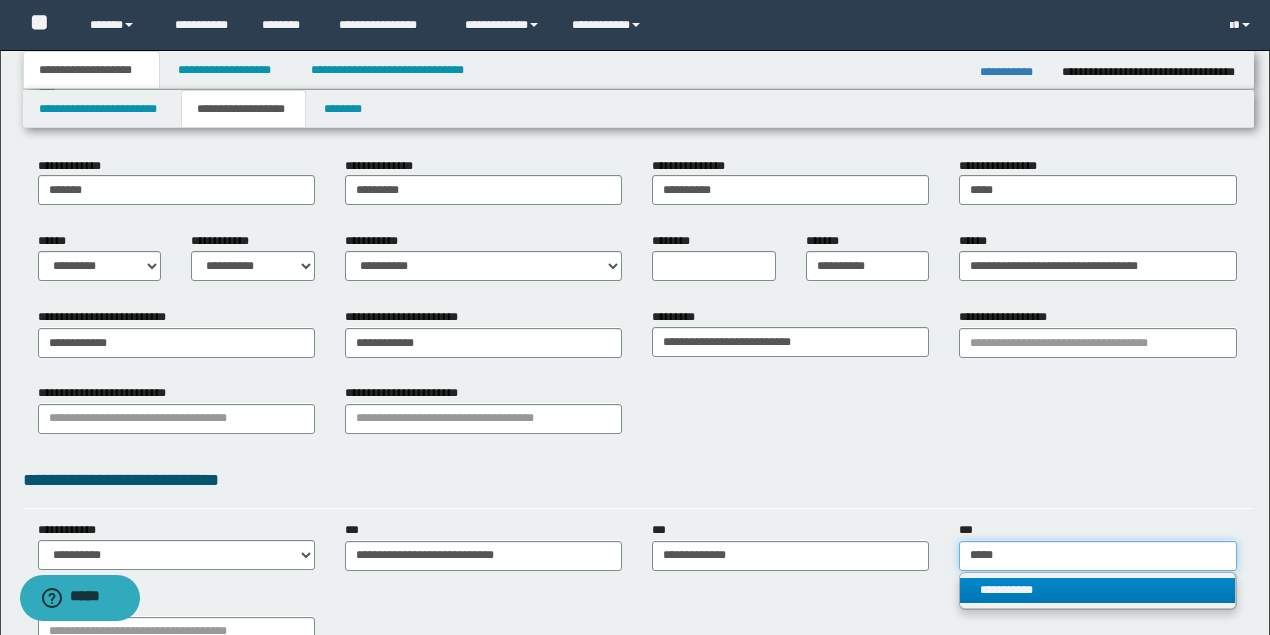 type on "*****" 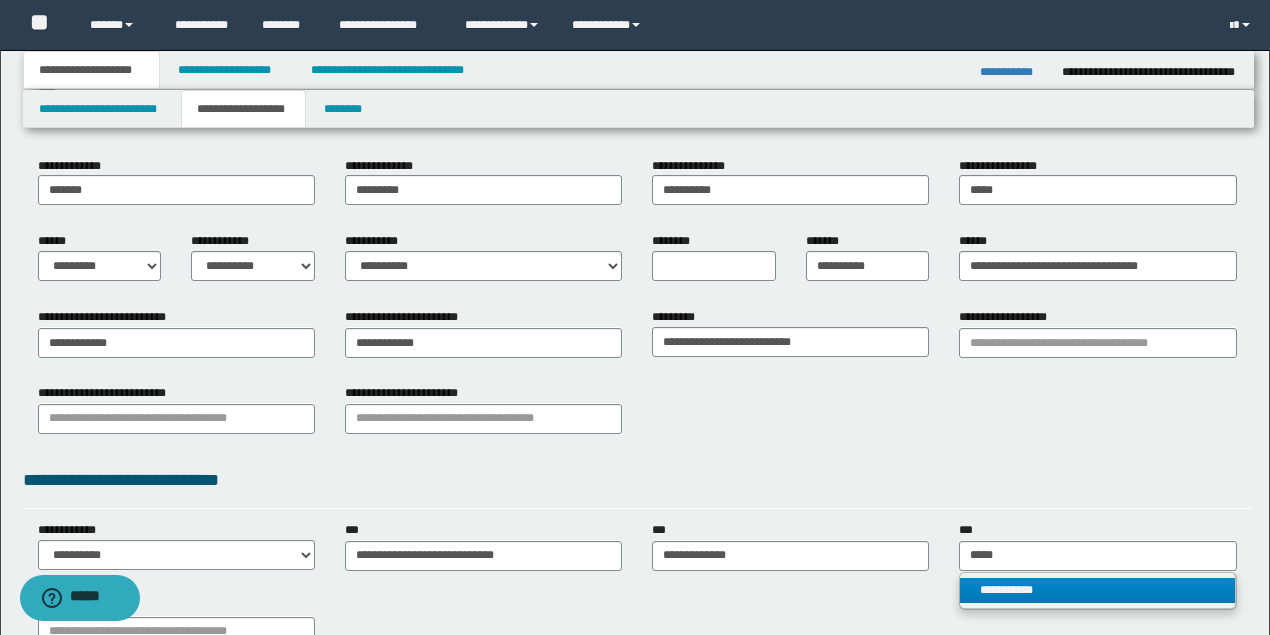 type 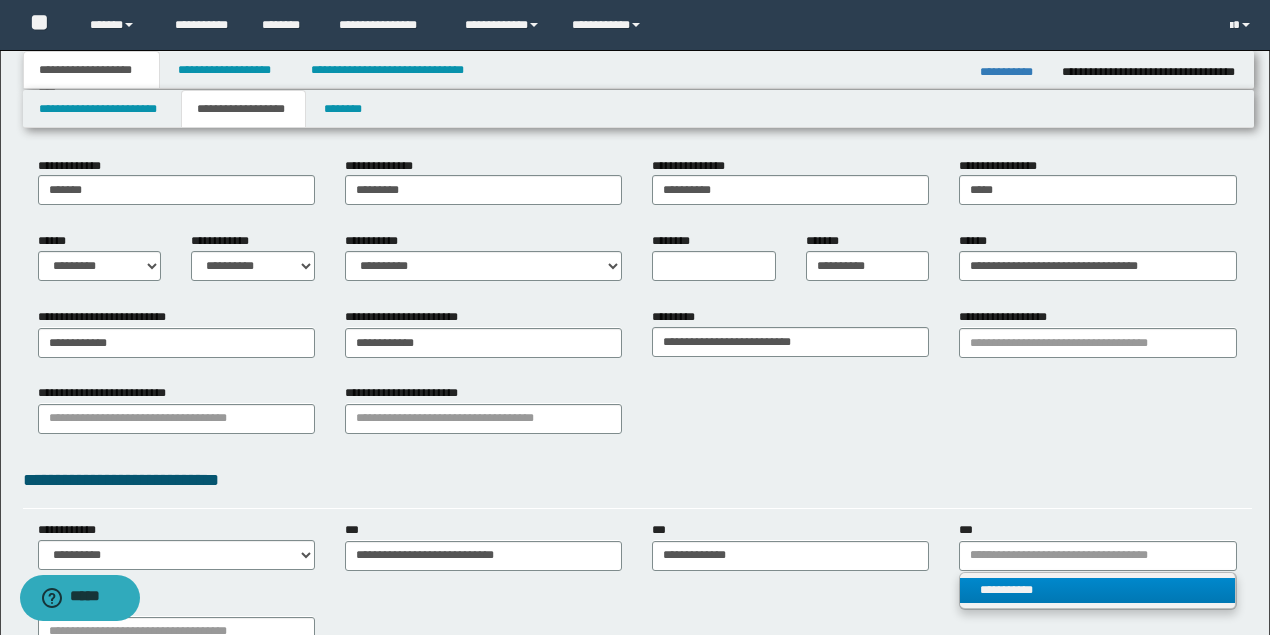 click on "**********" at bounding box center [1097, 590] 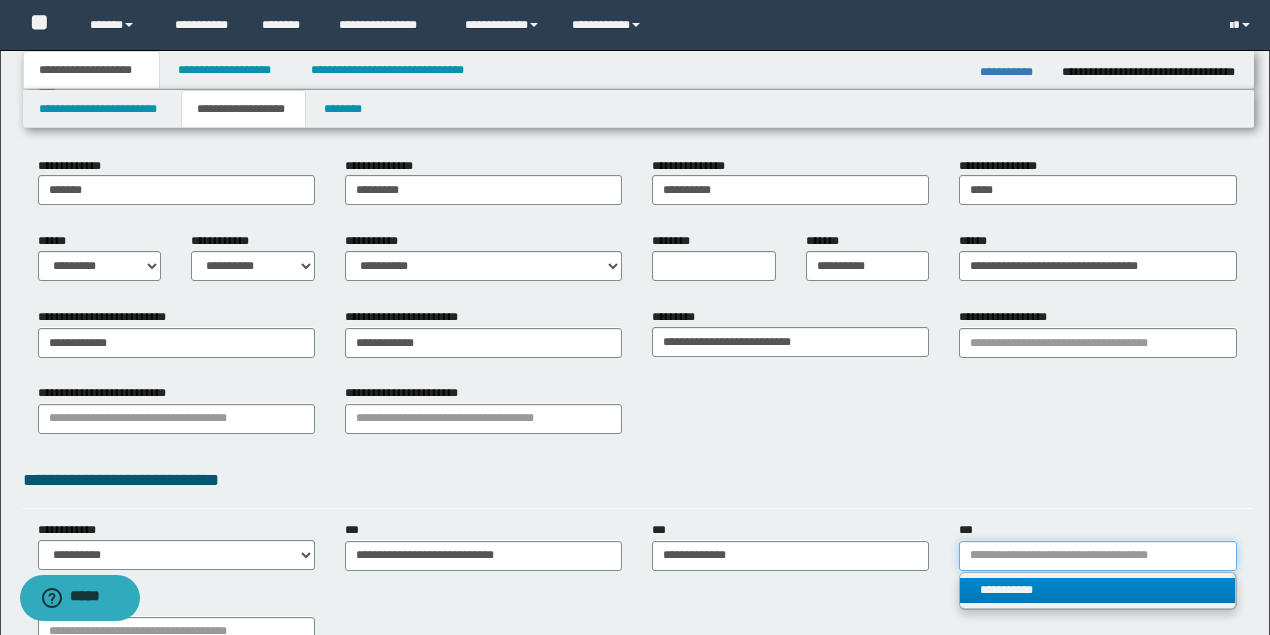 type 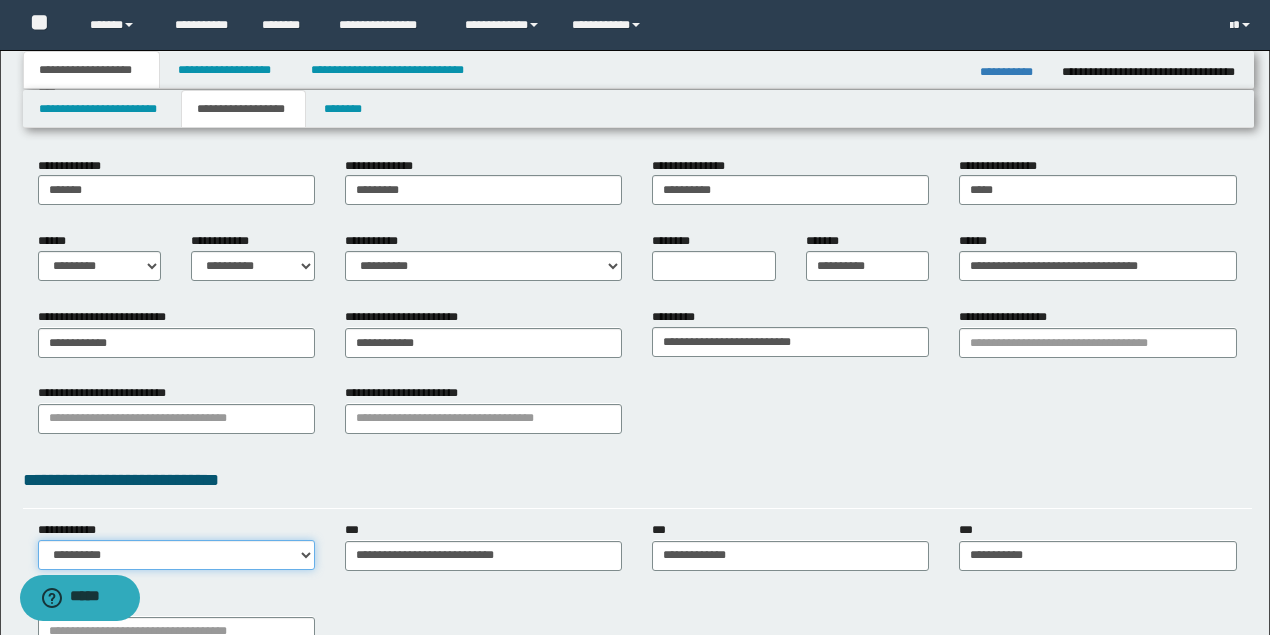 click on "**********" at bounding box center [176, 555] 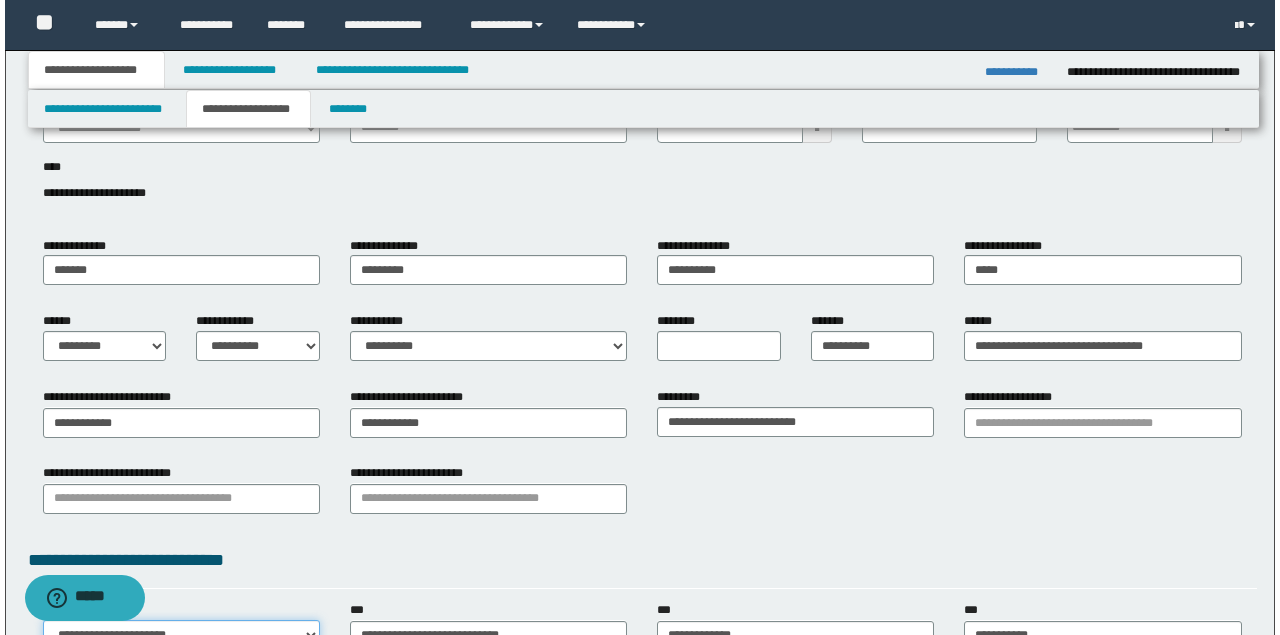 scroll, scrollTop: 0, scrollLeft: 0, axis: both 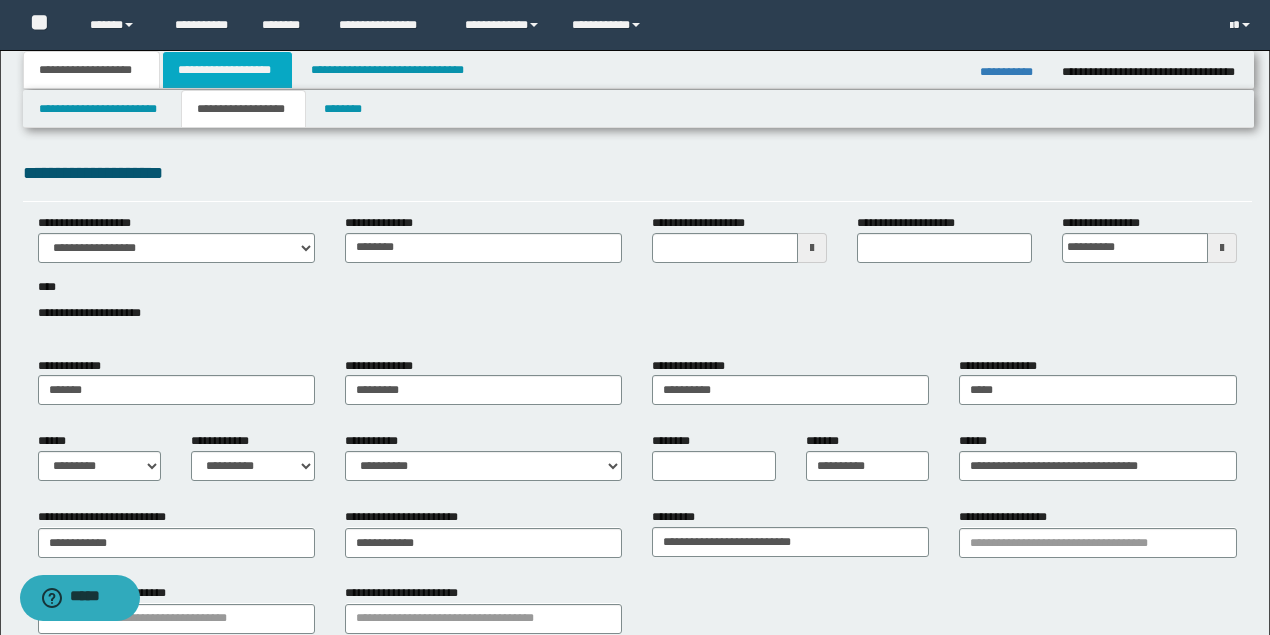 click on "**********" at bounding box center (227, 70) 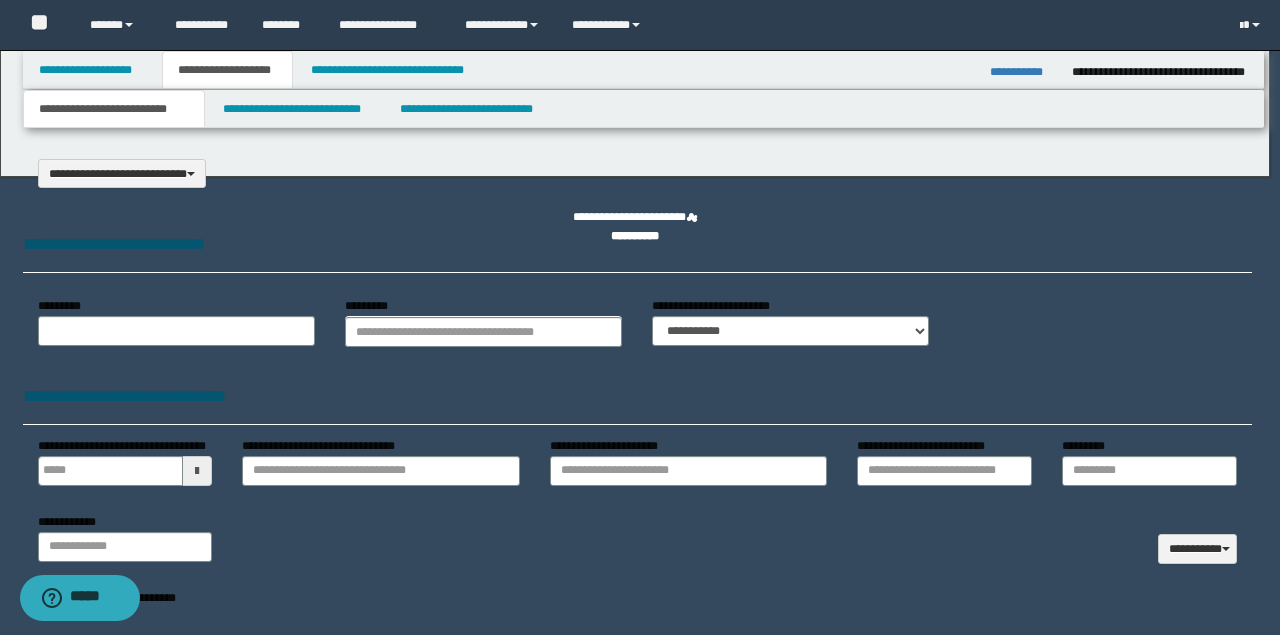 select on "*" 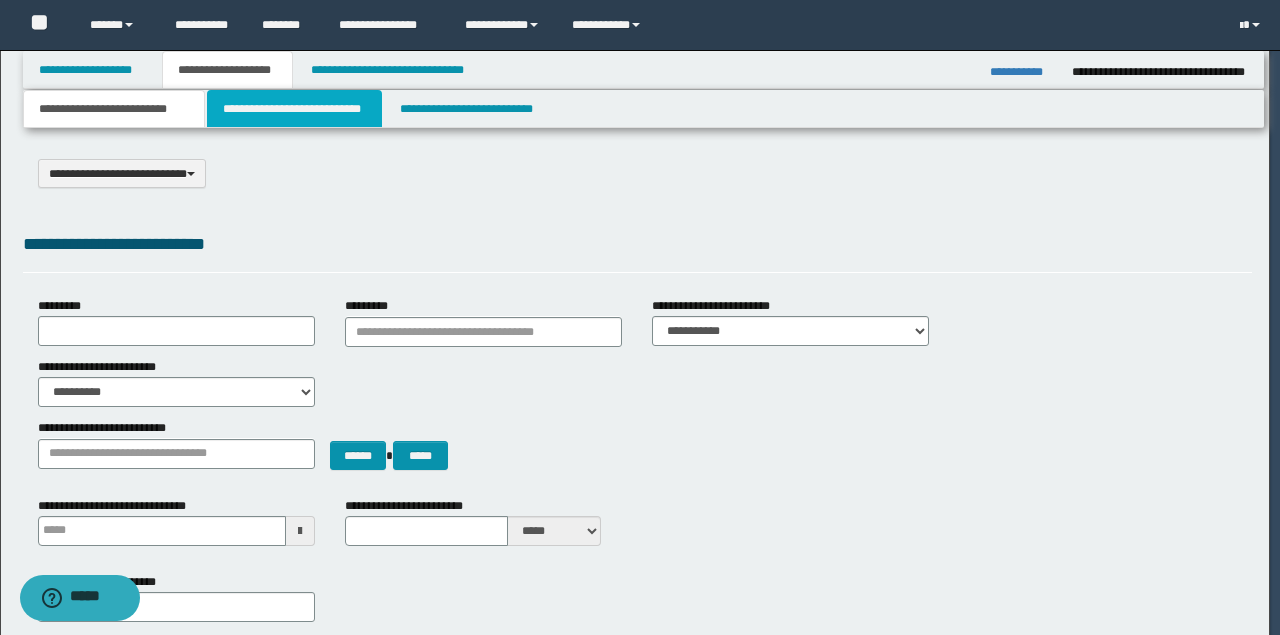 scroll, scrollTop: 0, scrollLeft: 0, axis: both 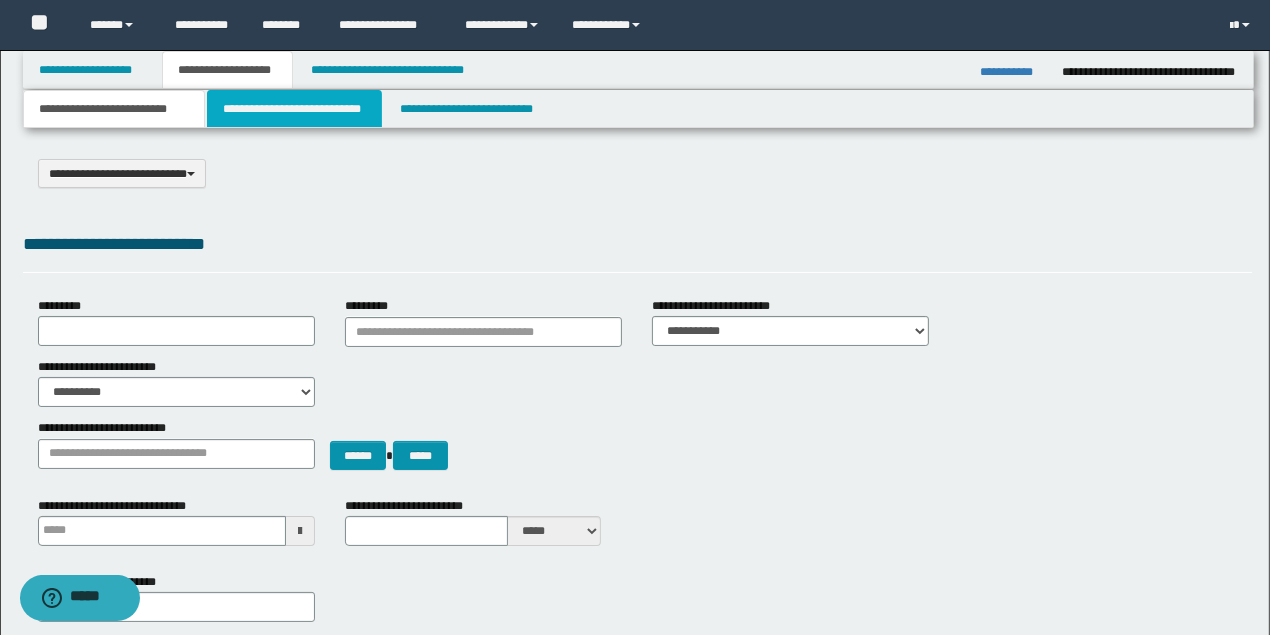 click on "**********" at bounding box center (294, 109) 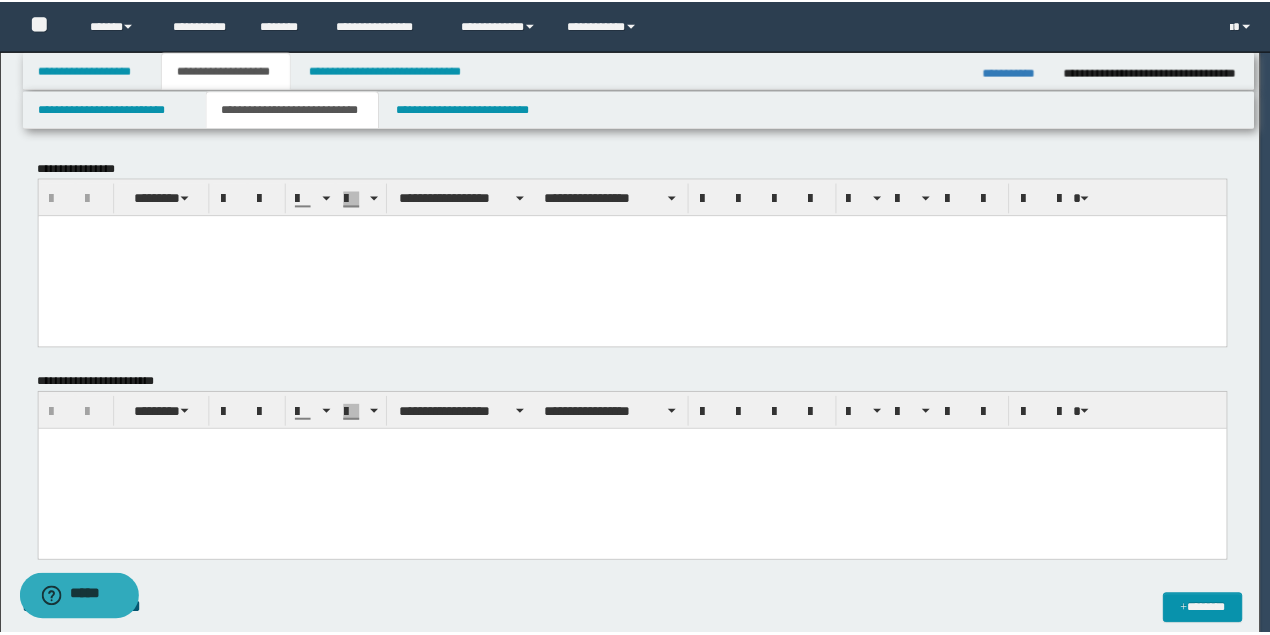 scroll, scrollTop: 0, scrollLeft: 0, axis: both 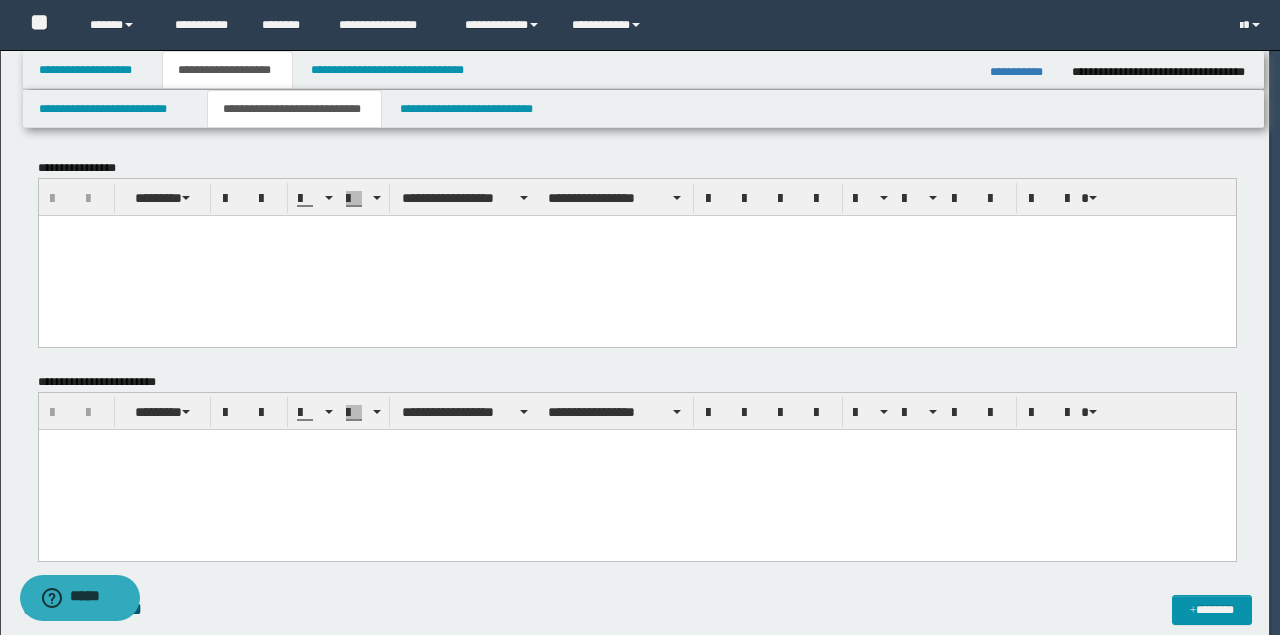 click at bounding box center (636, 255) 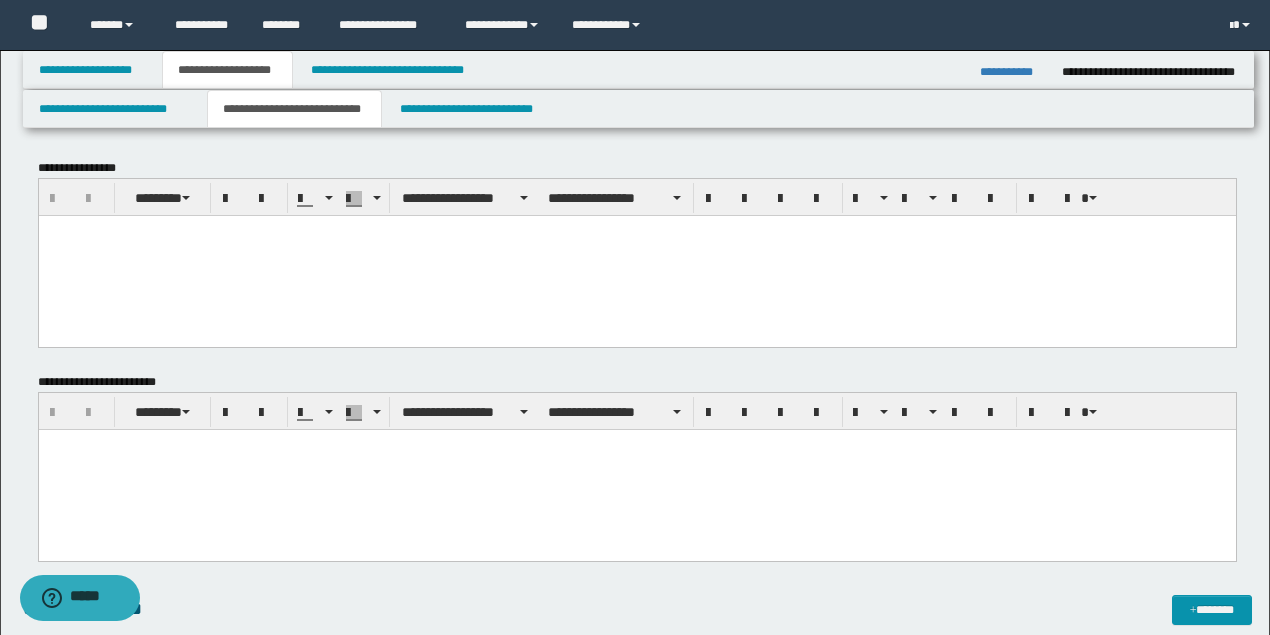 paste 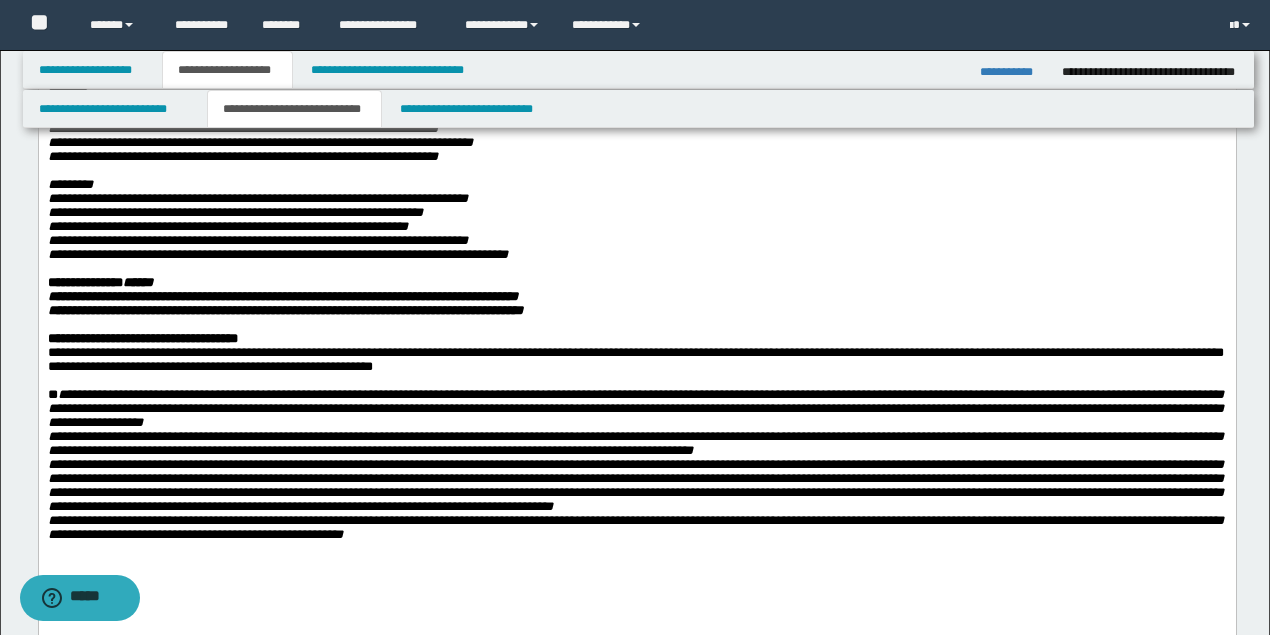 scroll, scrollTop: 466, scrollLeft: 0, axis: vertical 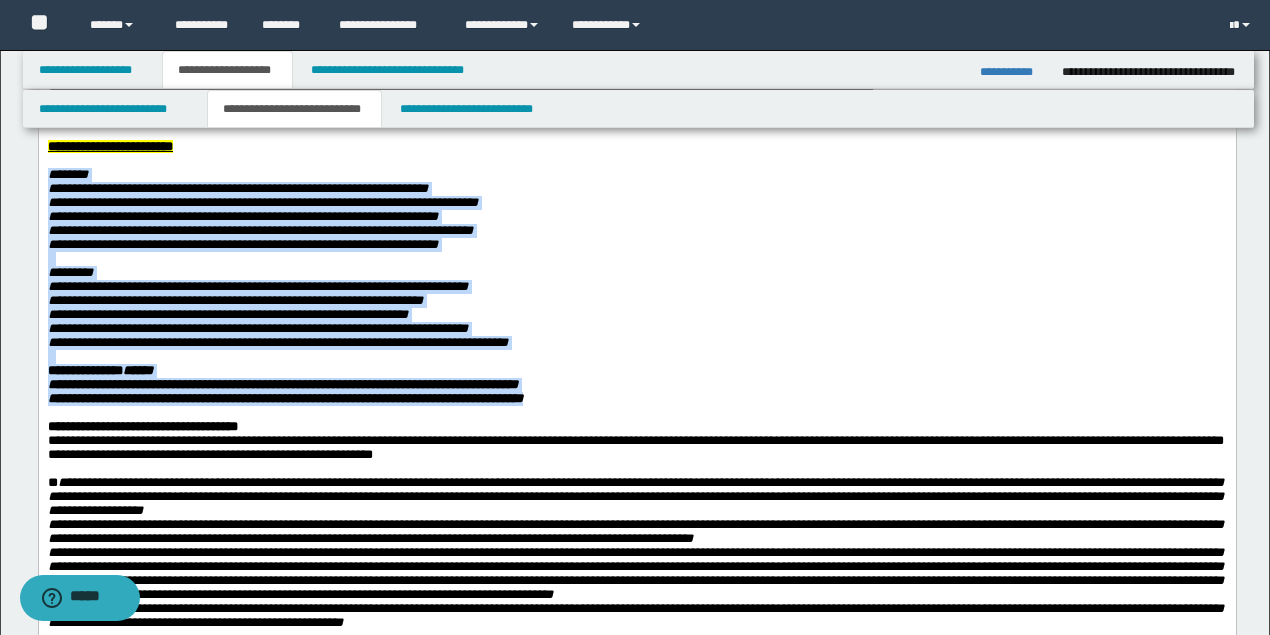 drag, startPoint x: 428, startPoint y: 461, endPoint x: 40, endPoint y: 209, distance: 462.65323 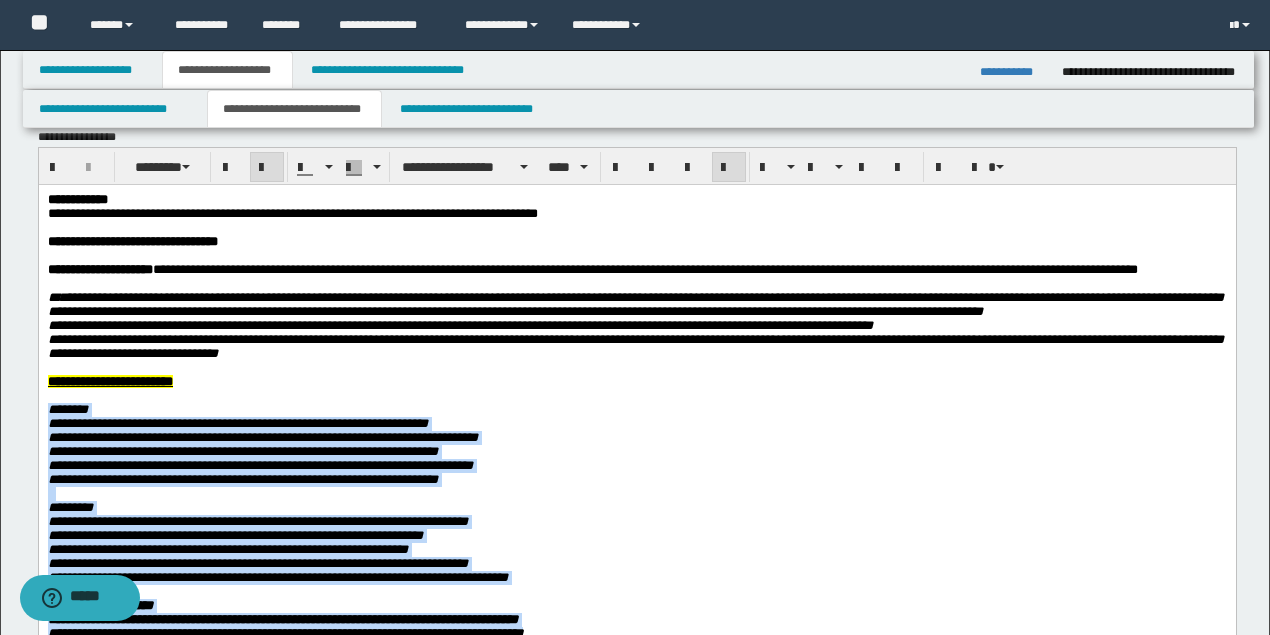scroll, scrollTop: 0, scrollLeft: 0, axis: both 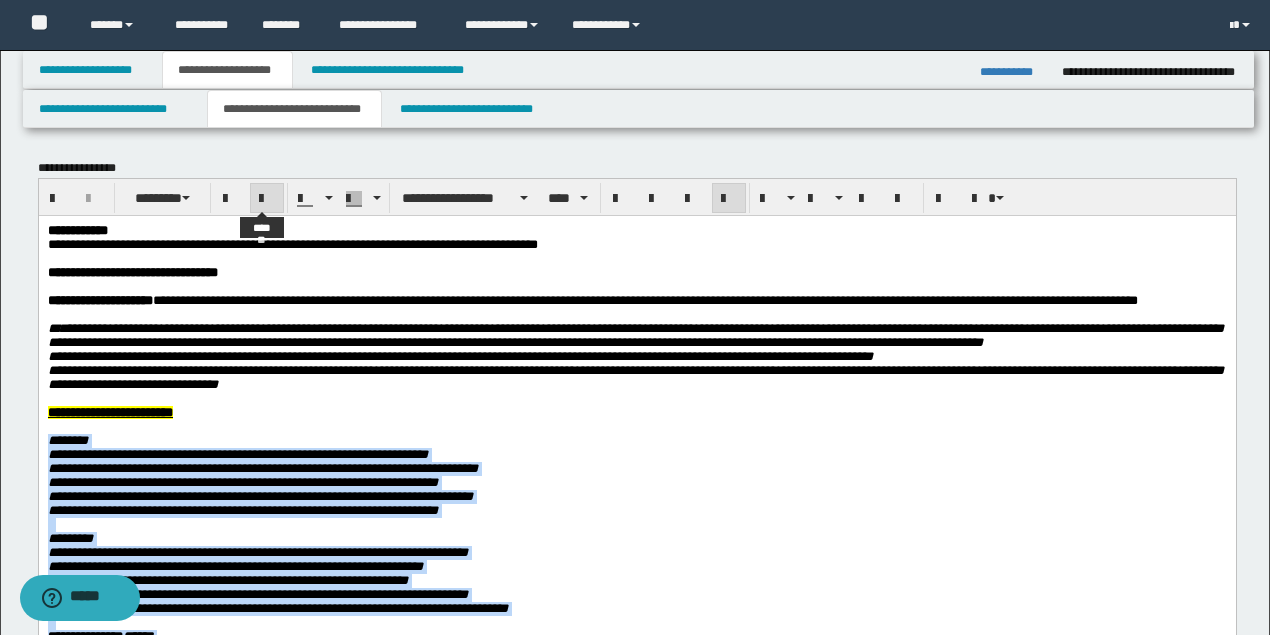 click at bounding box center [267, 199] 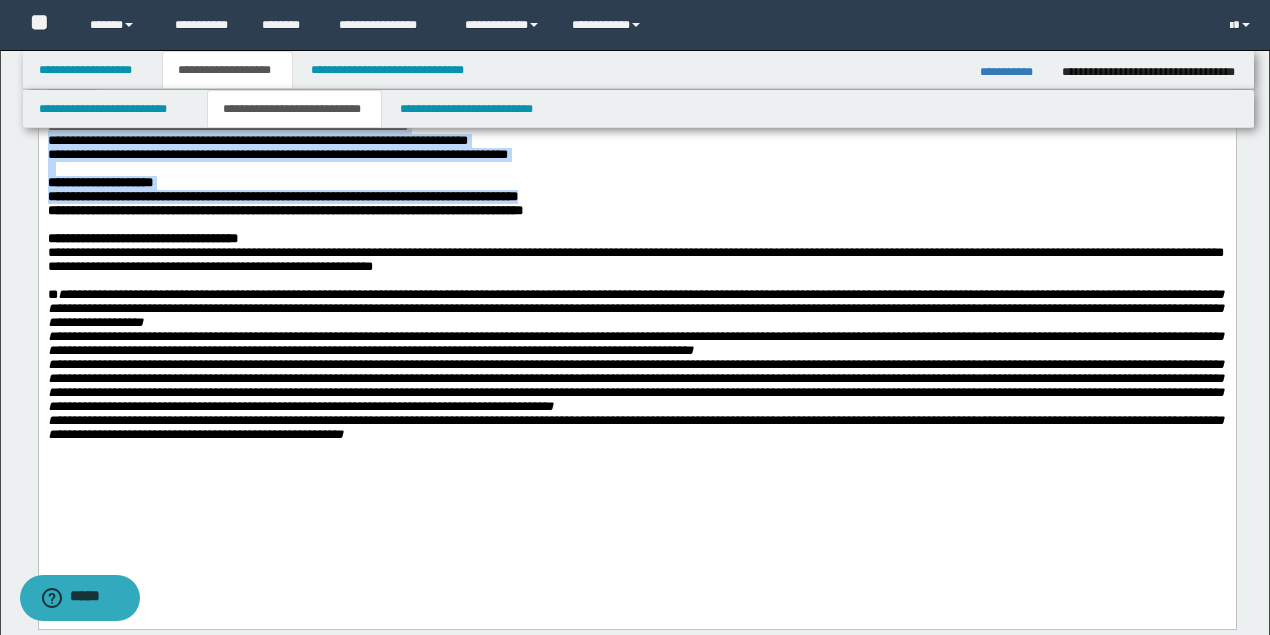 scroll, scrollTop: 466, scrollLeft: 0, axis: vertical 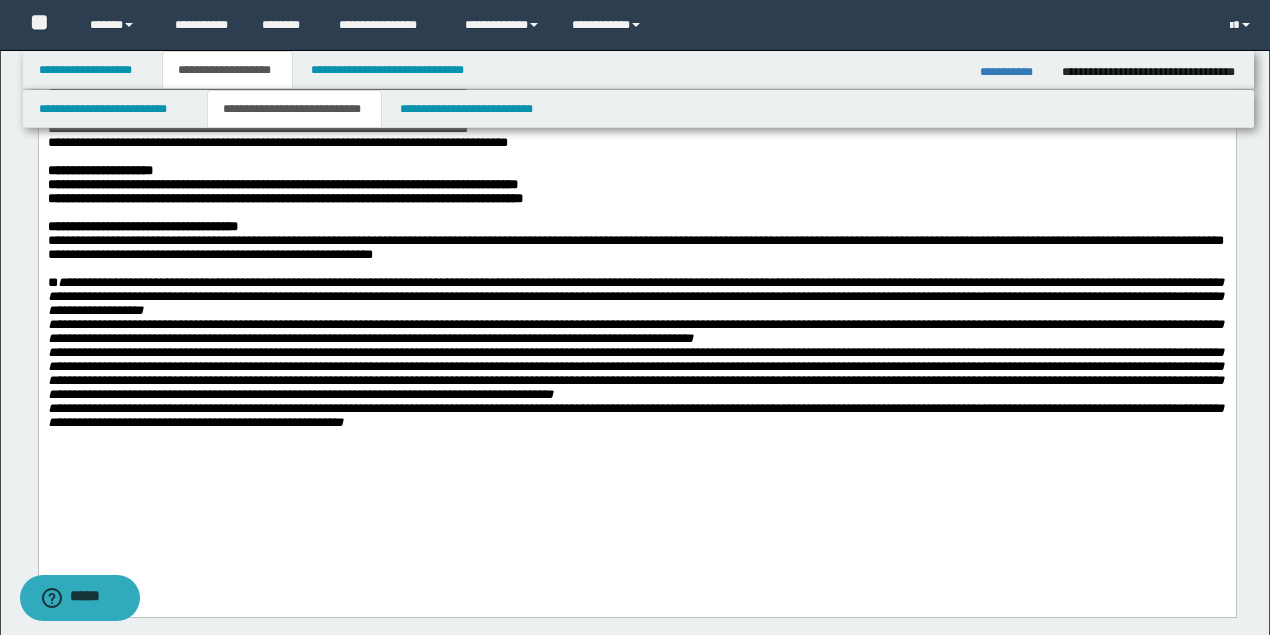 click on "**********" at bounding box center [636, 119] 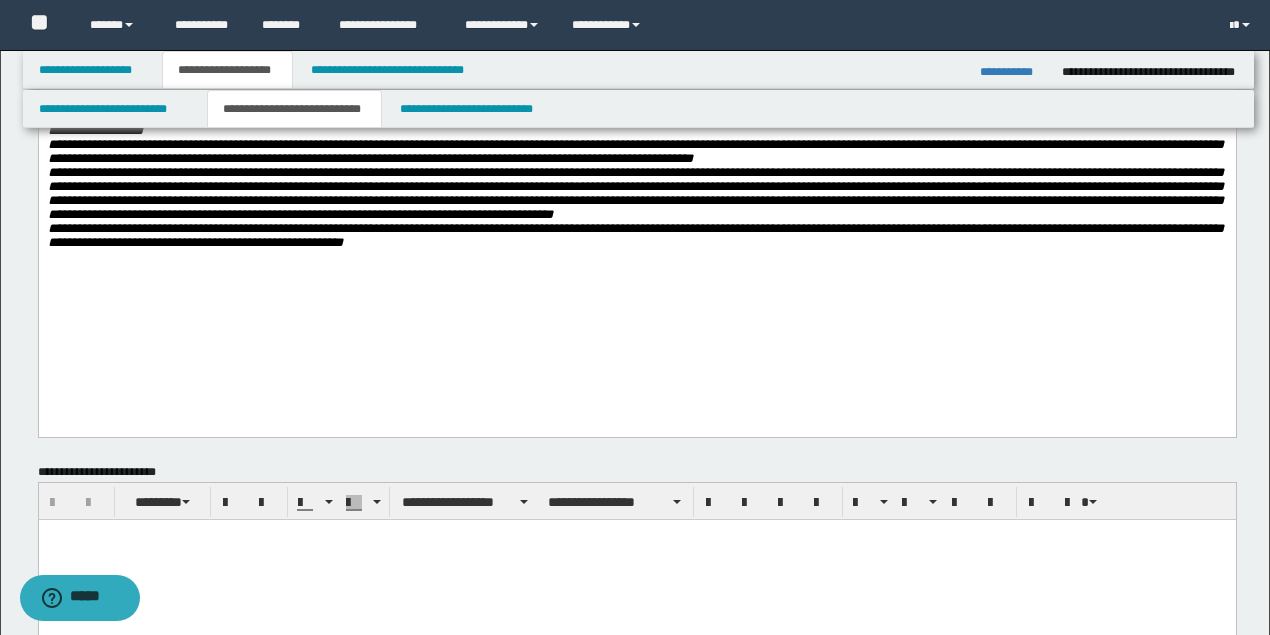 scroll, scrollTop: 666, scrollLeft: 0, axis: vertical 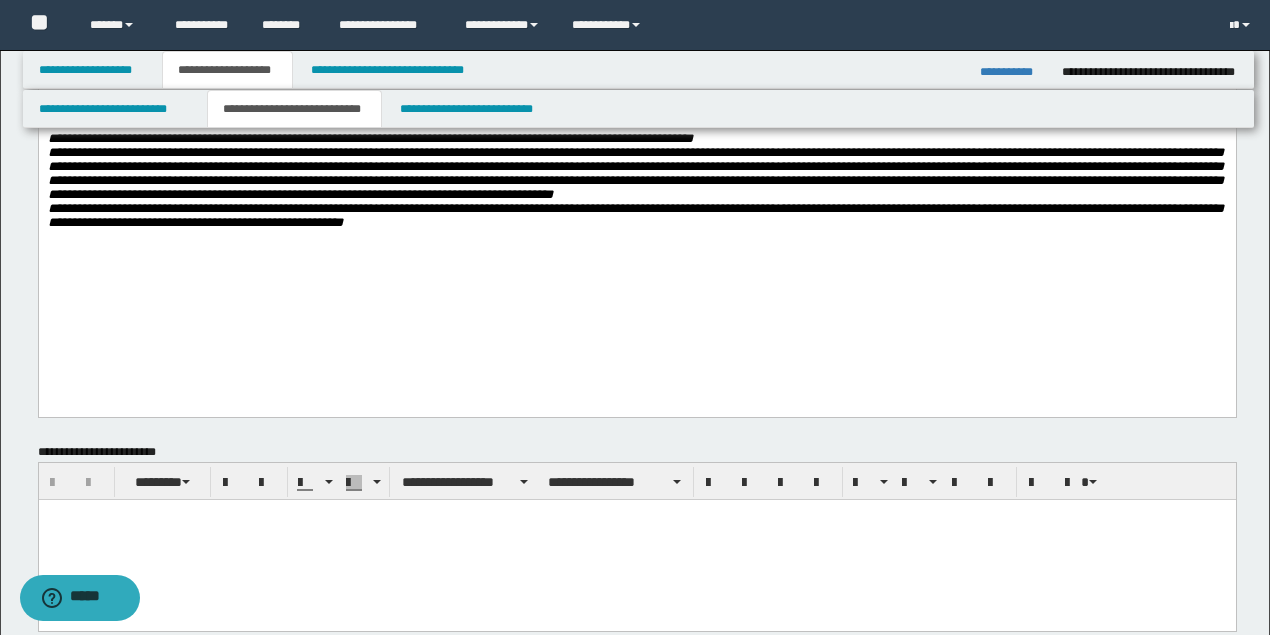 click at bounding box center [636, 540] 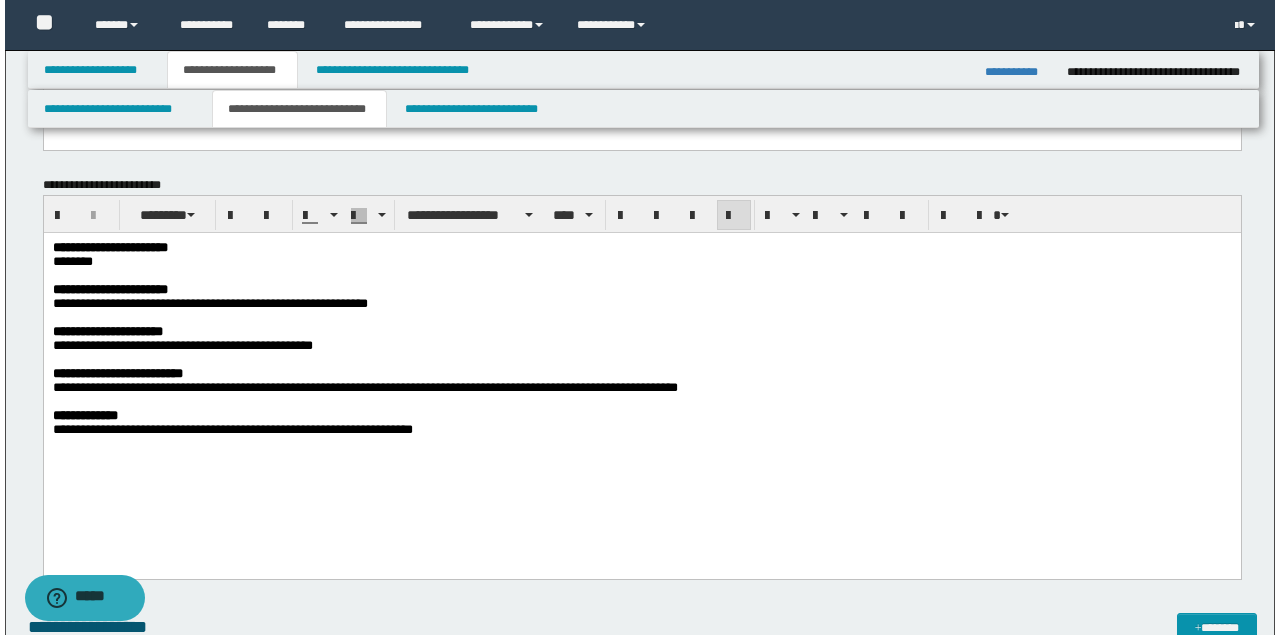 scroll, scrollTop: 1133, scrollLeft: 0, axis: vertical 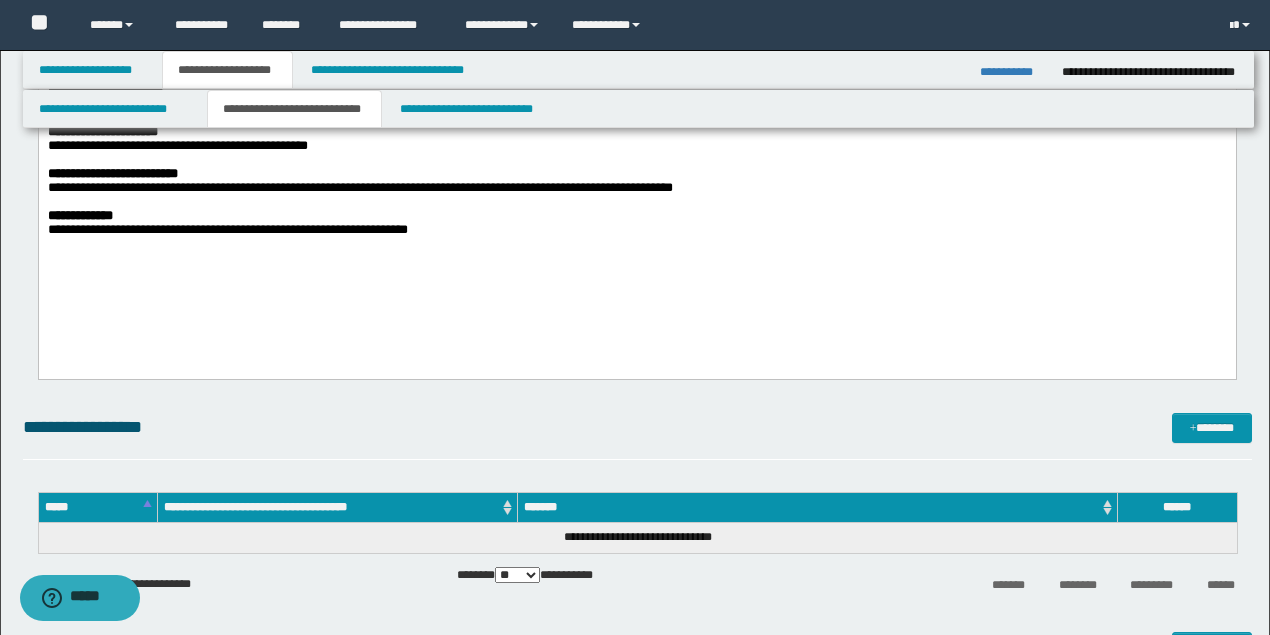 click on "**********" at bounding box center (635, 162) 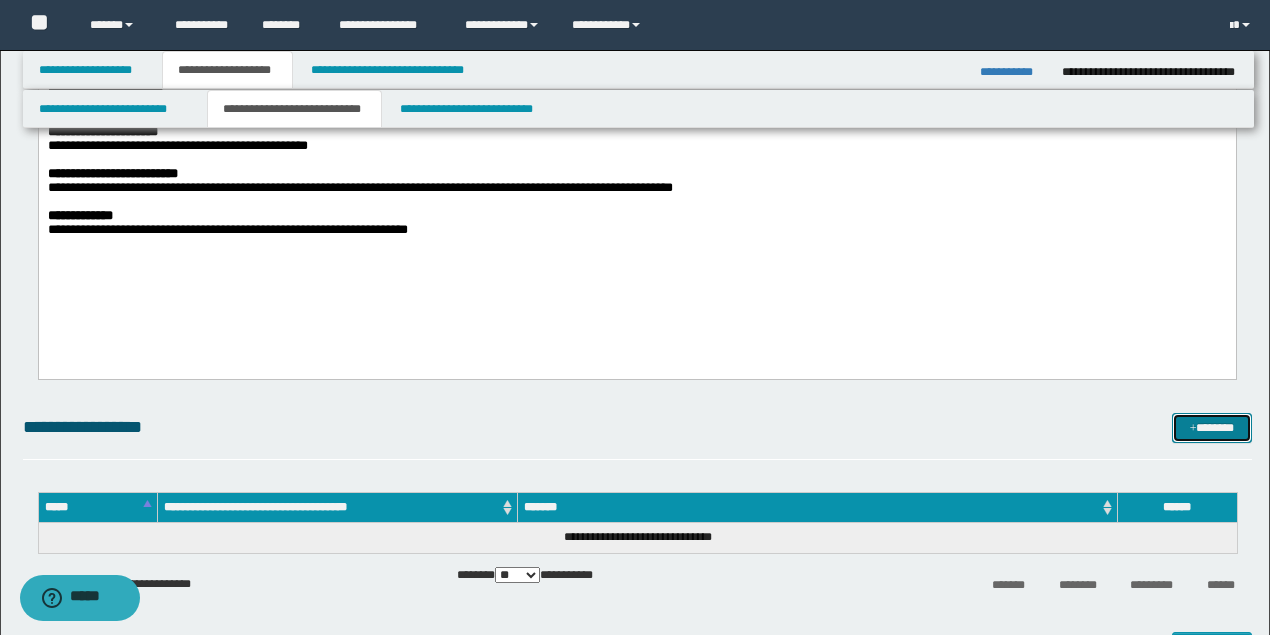 click on "*******" at bounding box center (1211, 427) 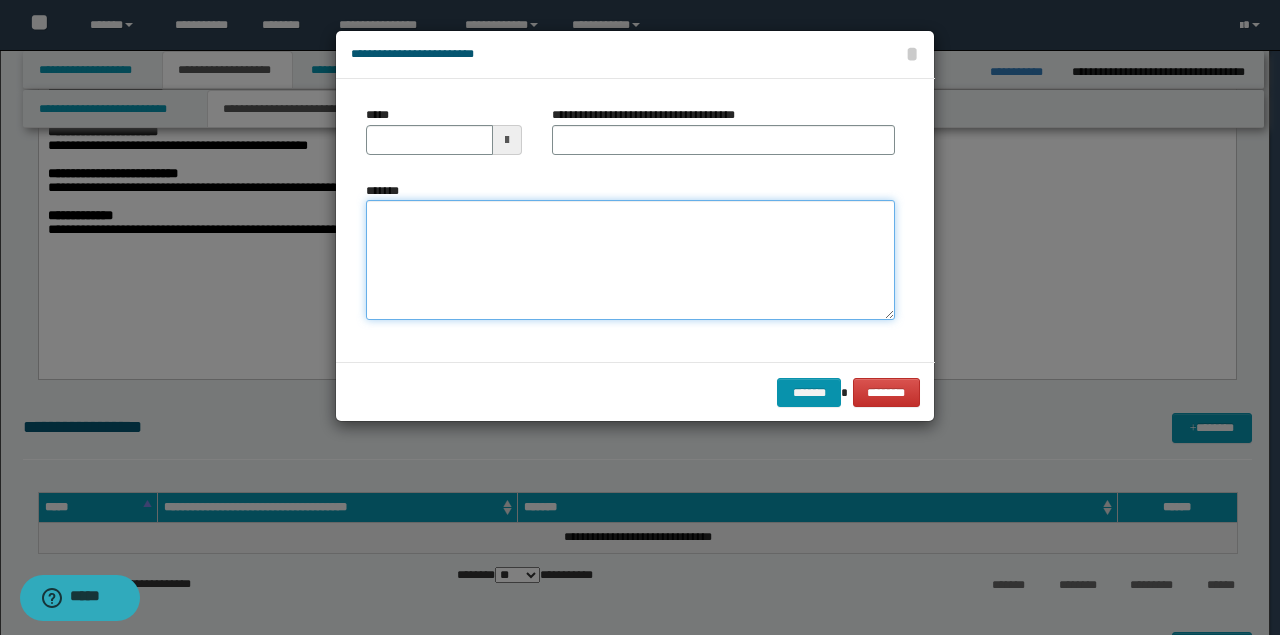 click on "*******" at bounding box center (630, 260) 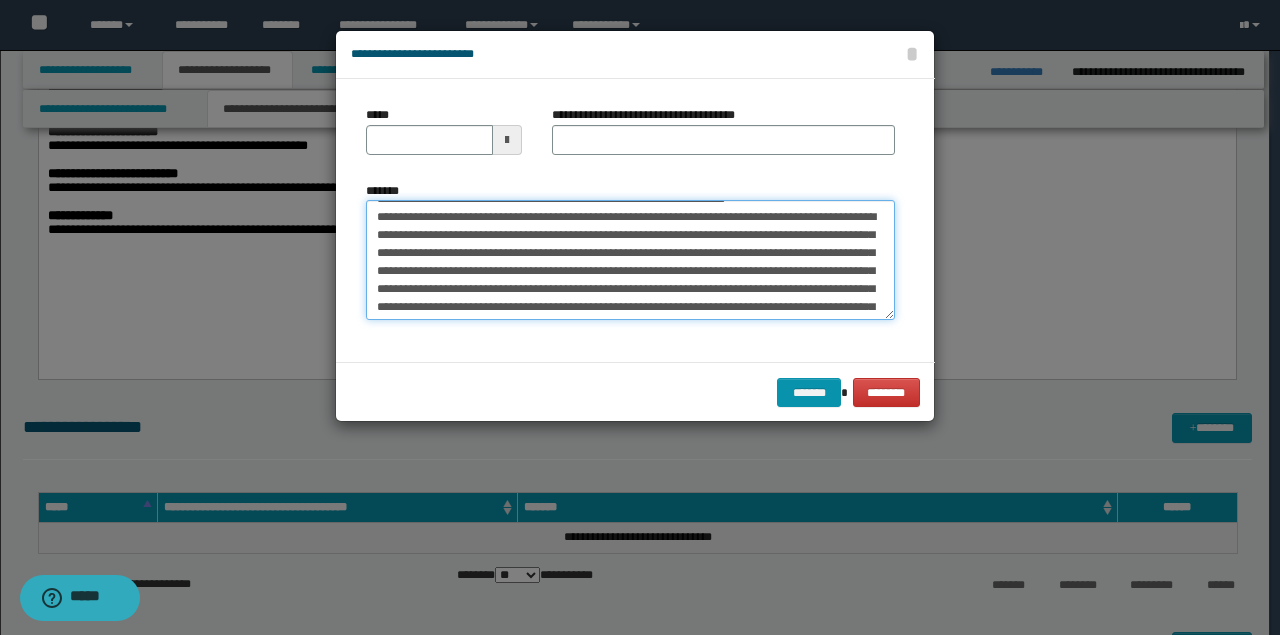 scroll, scrollTop: 0, scrollLeft: 0, axis: both 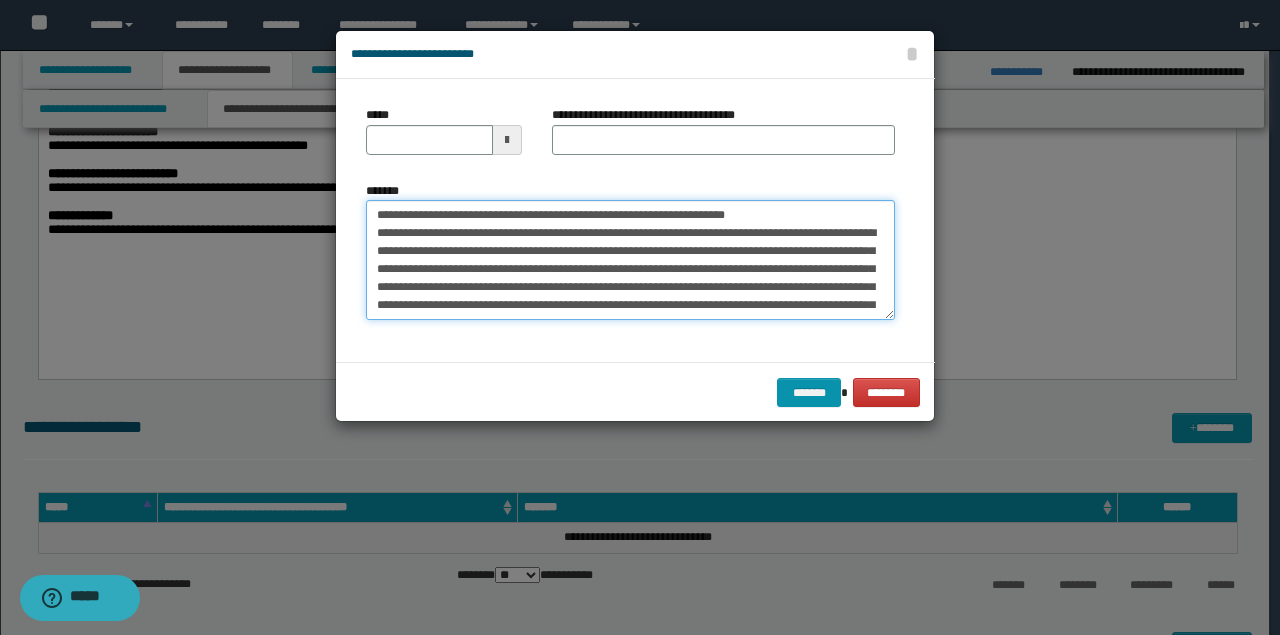 drag, startPoint x: 706, startPoint y: 209, endPoint x: 95, endPoint y: 126, distance: 616.6117 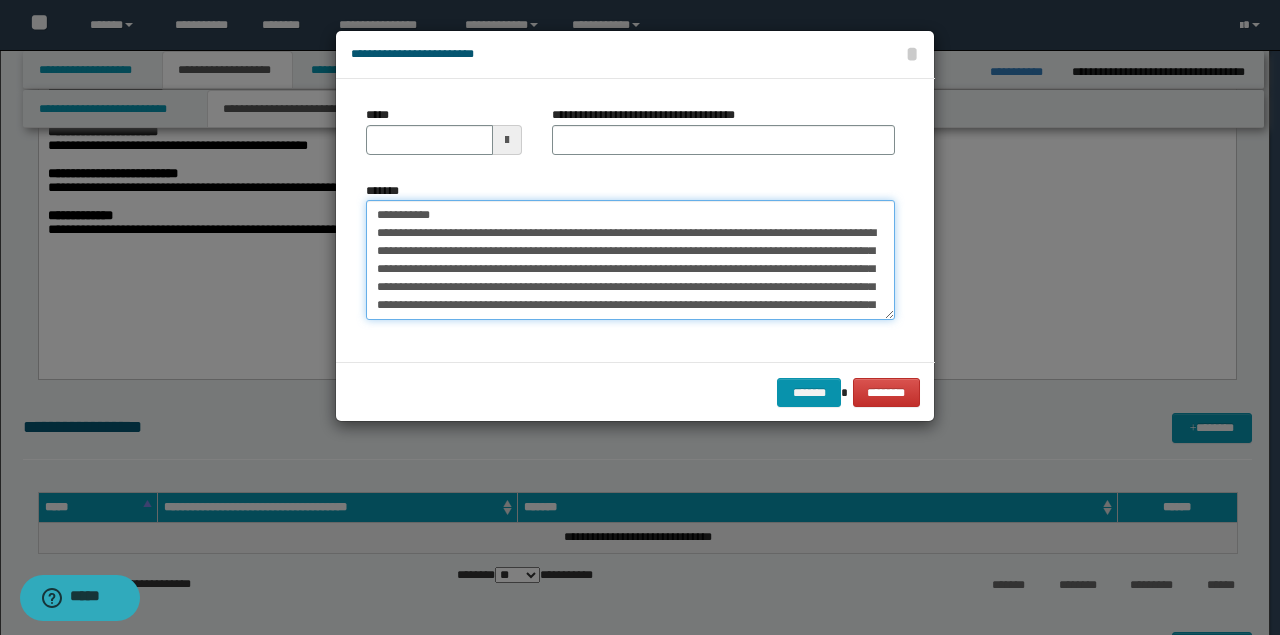type on "**********" 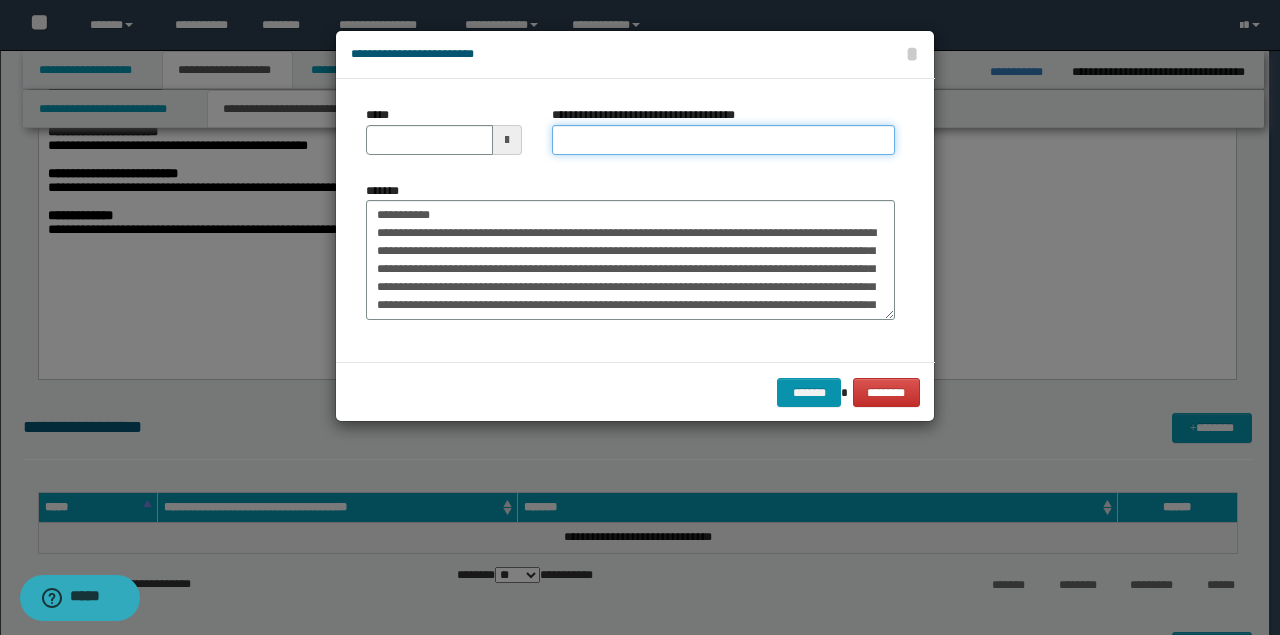 click on "**********" at bounding box center [723, 140] 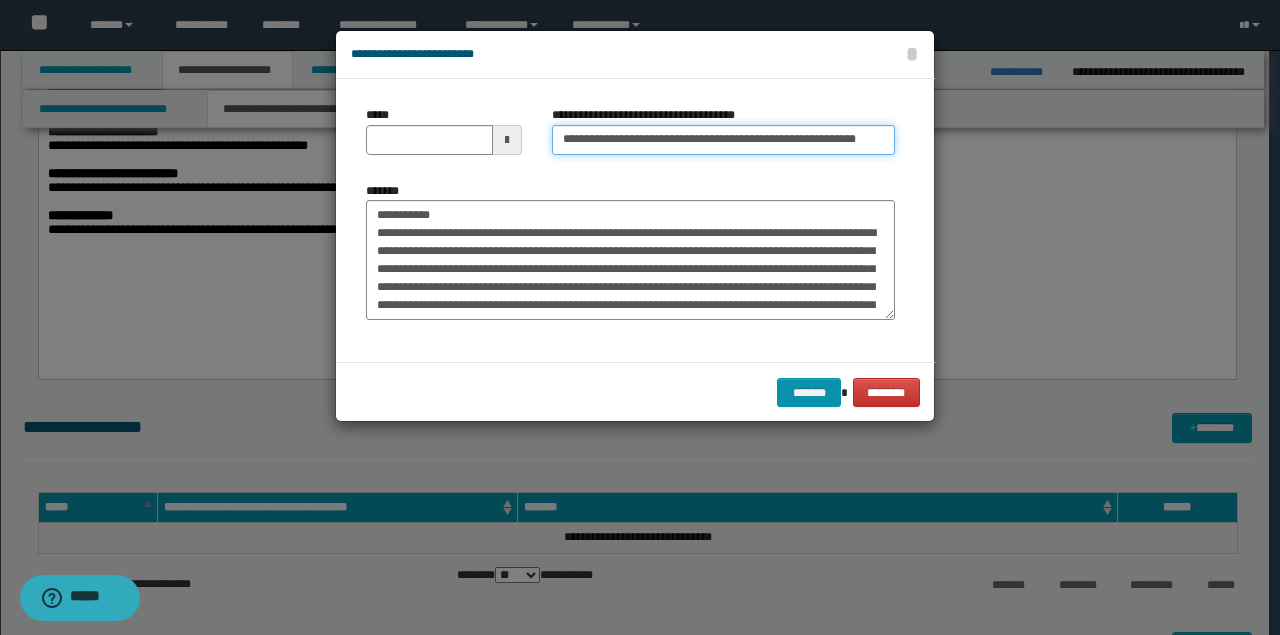 scroll, scrollTop: 0, scrollLeft: 7, axis: horizontal 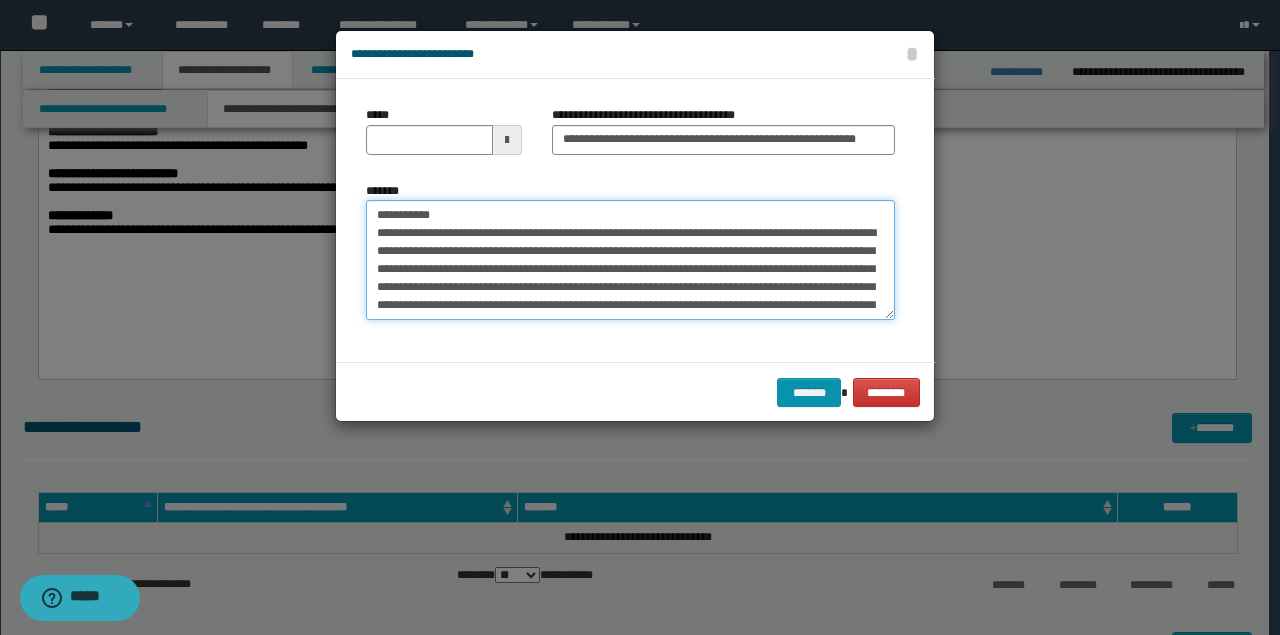 type on "**********" 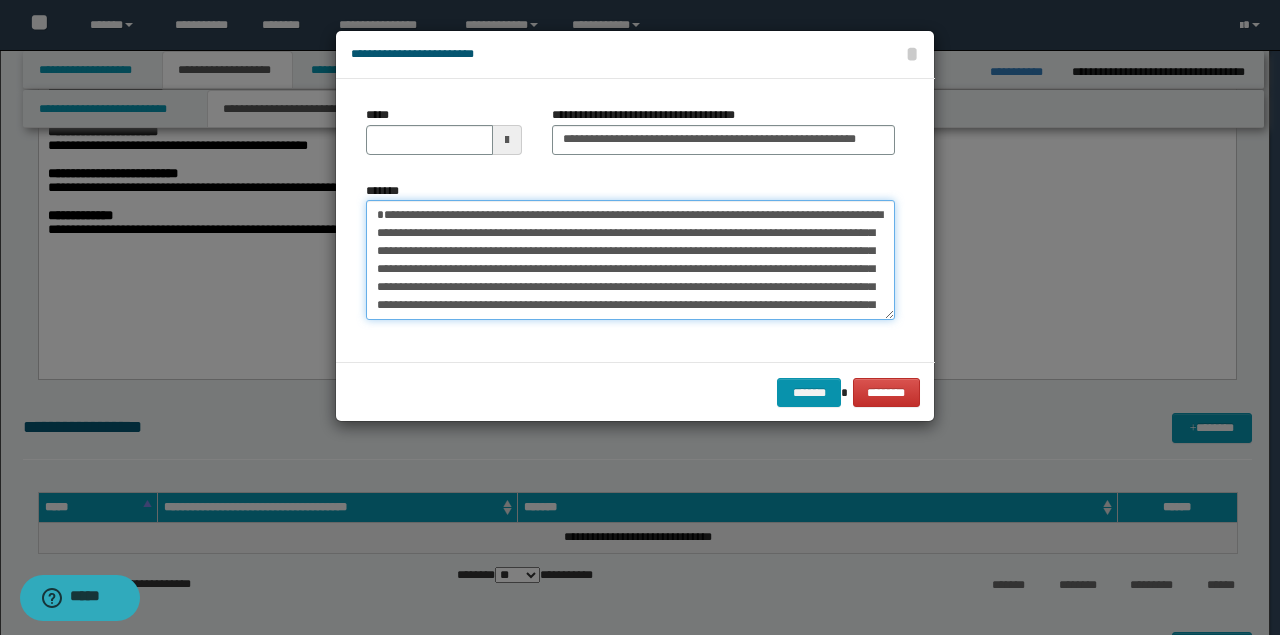 drag, startPoint x: 466, startPoint y: 202, endPoint x: 237, endPoint y: 183, distance: 229.78687 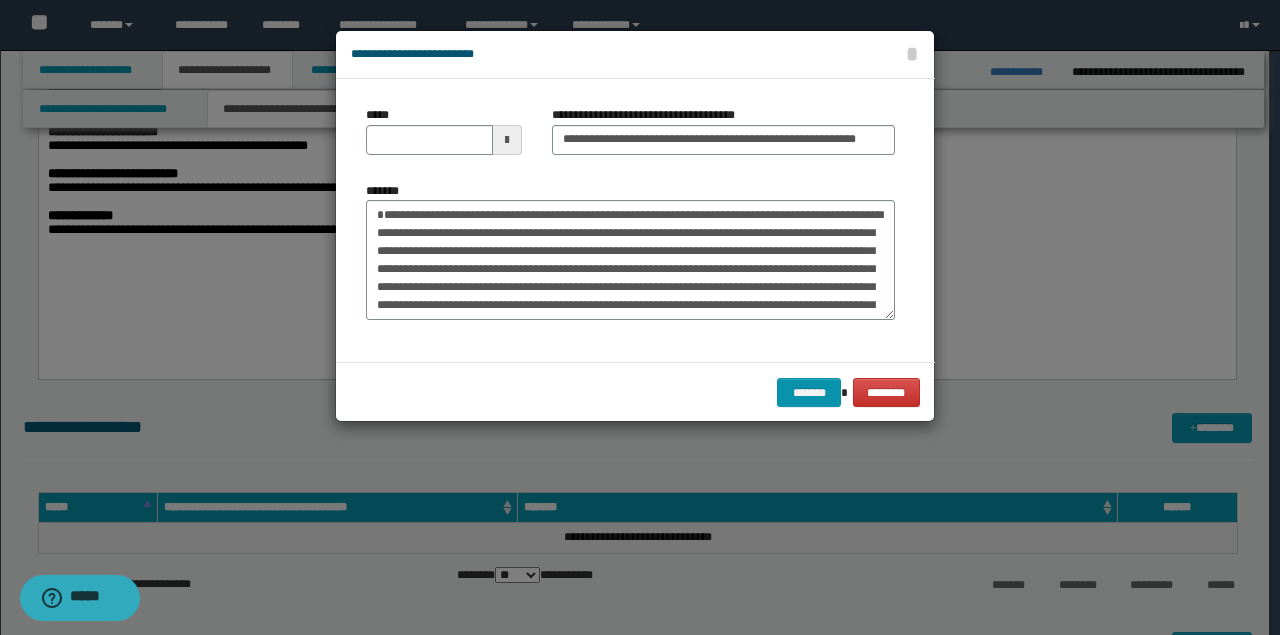 click at bounding box center (507, 140) 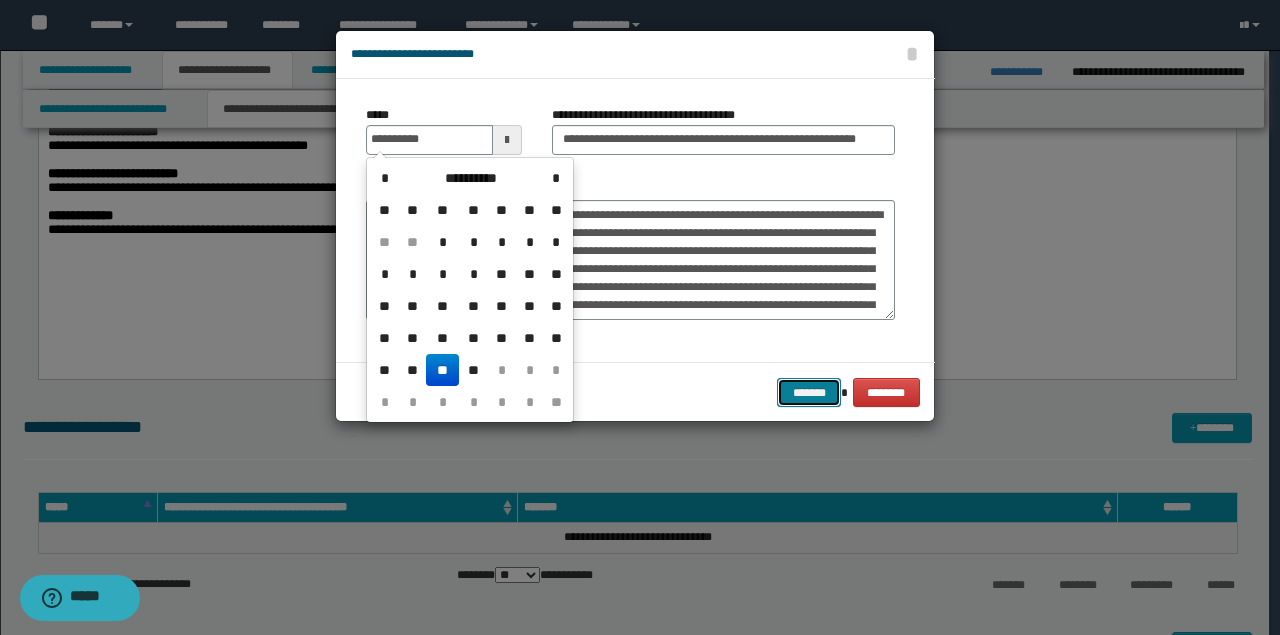 type on "**********" 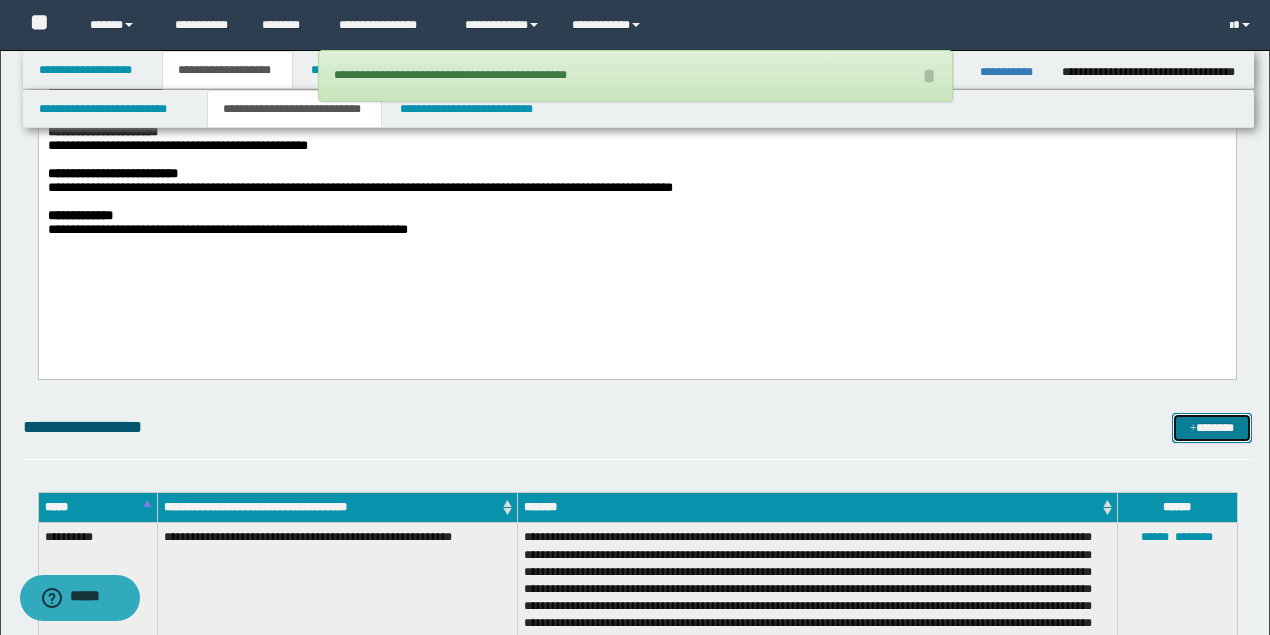drag, startPoint x: 1195, startPoint y: 430, endPoint x: 1113, endPoint y: 404, distance: 86.023254 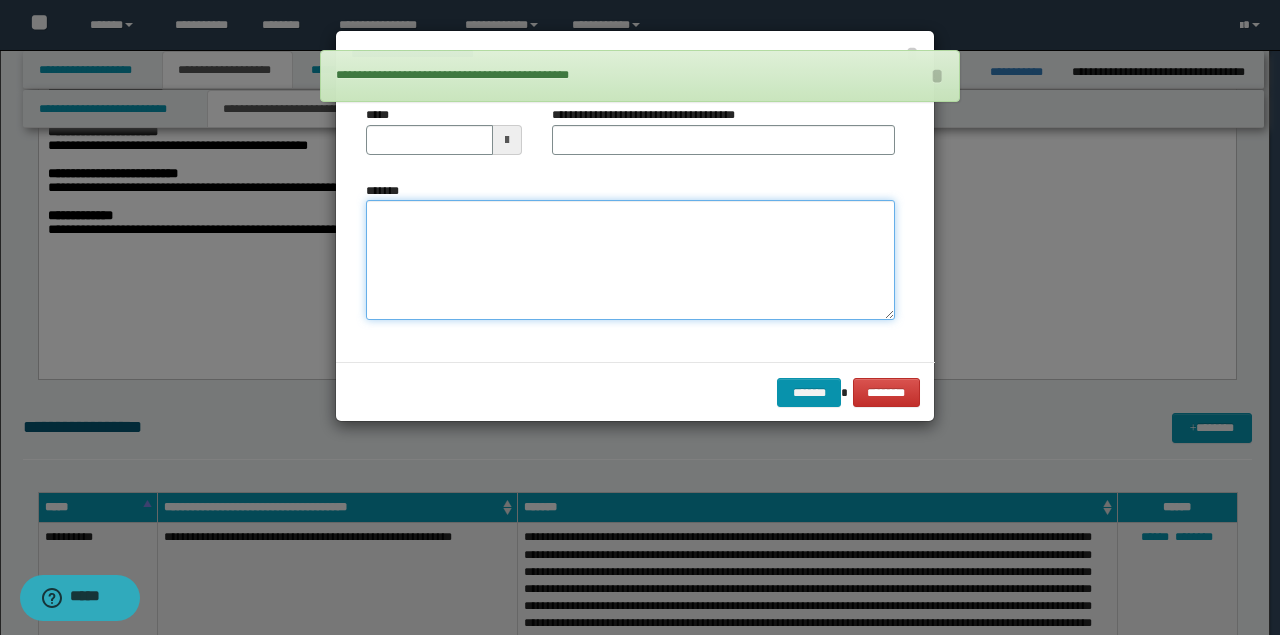 click on "*******" at bounding box center [630, 259] 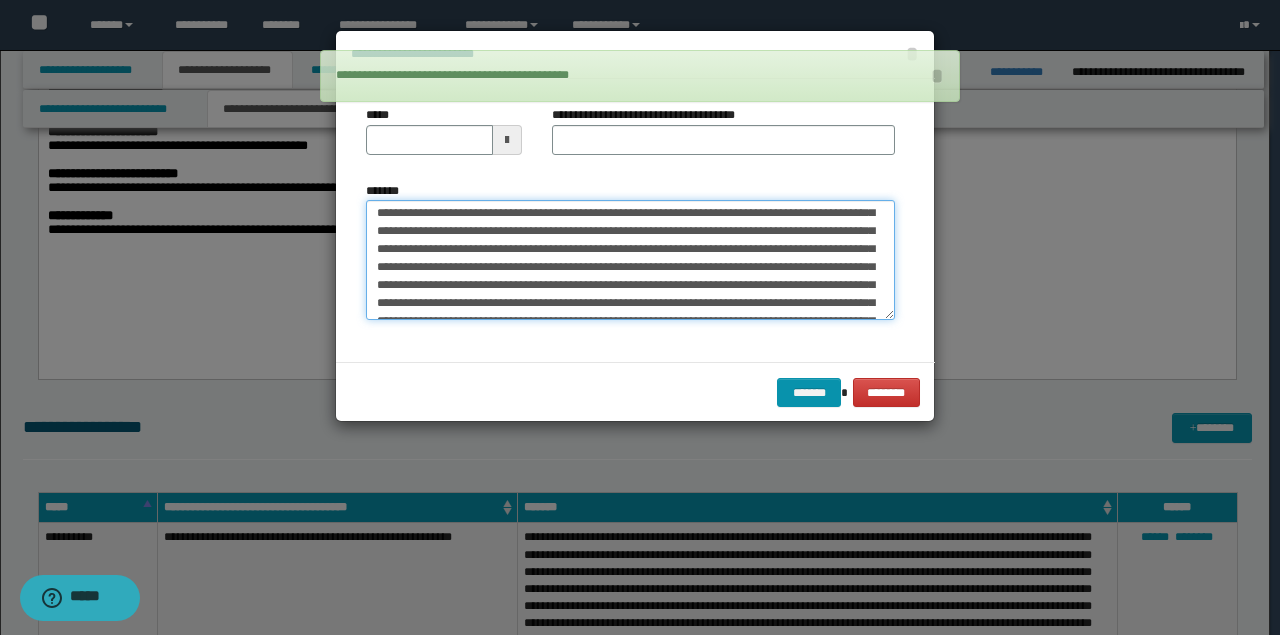 scroll, scrollTop: 0, scrollLeft: 0, axis: both 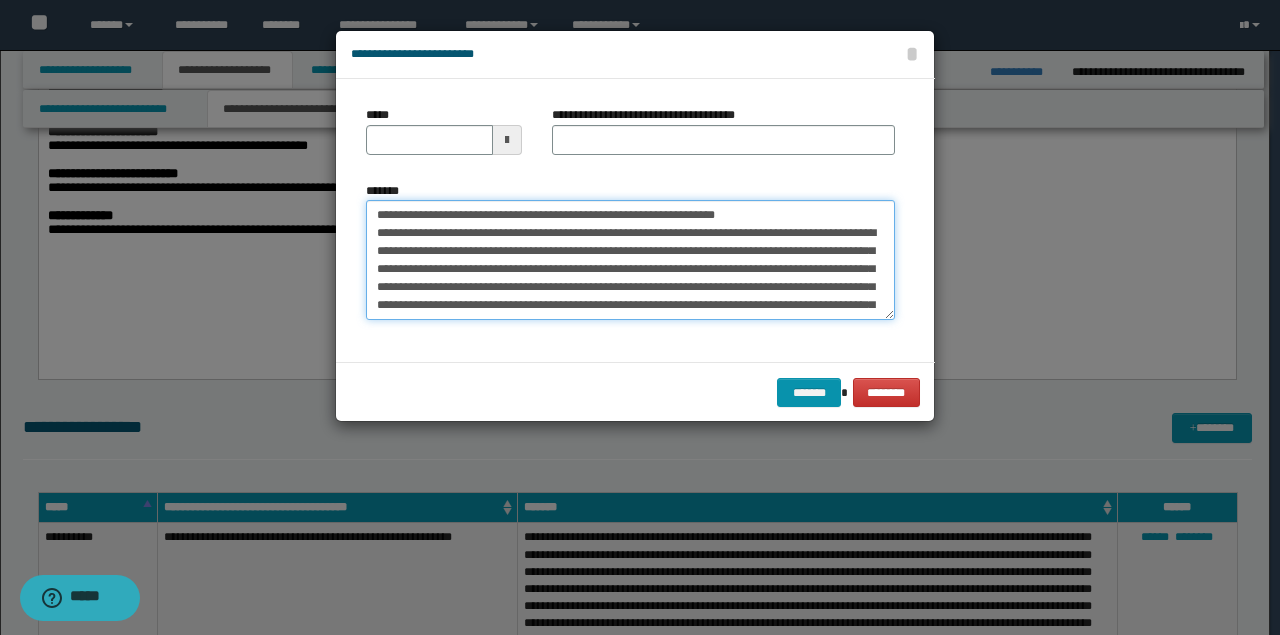 drag, startPoint x: 691, startPoint y: 212, endPoint x: 218, endPoint y: 194, distance: 473.34238 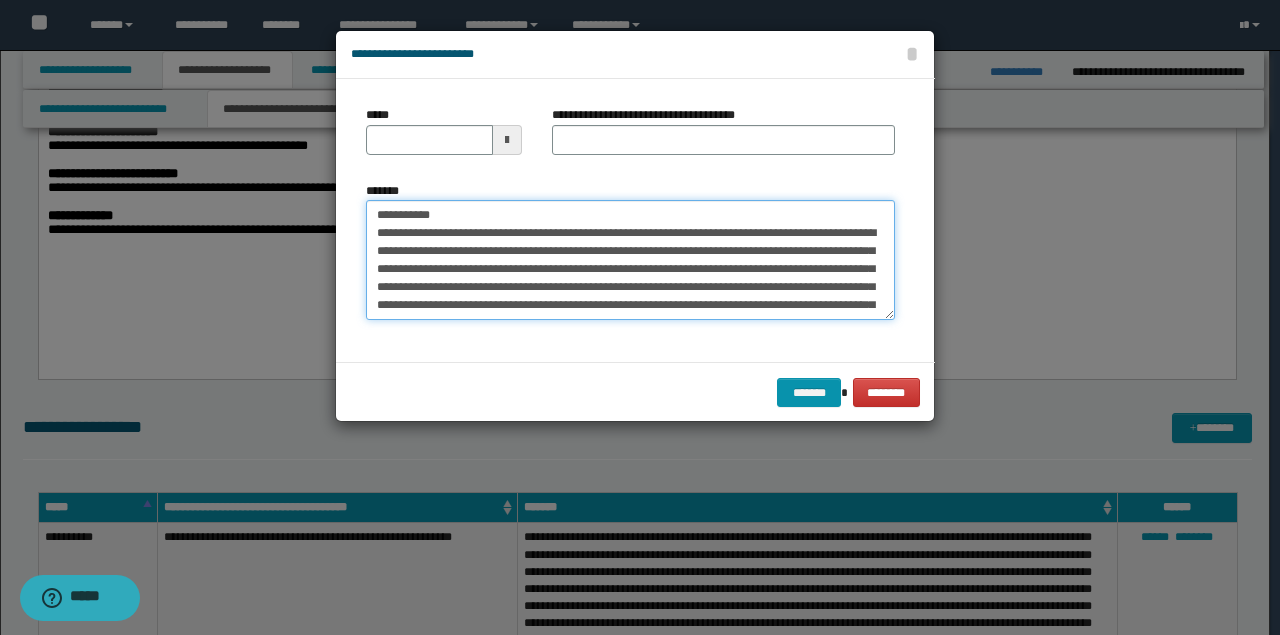 type on "**********" 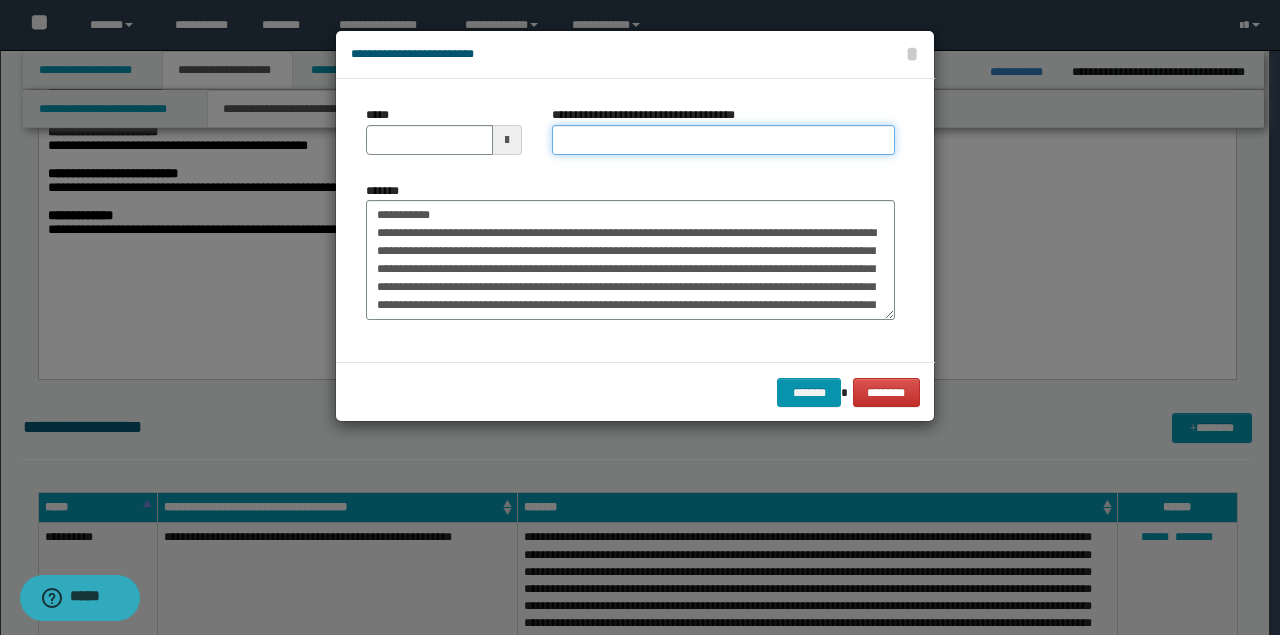 click on "**********" at bounding box center [723, 140] 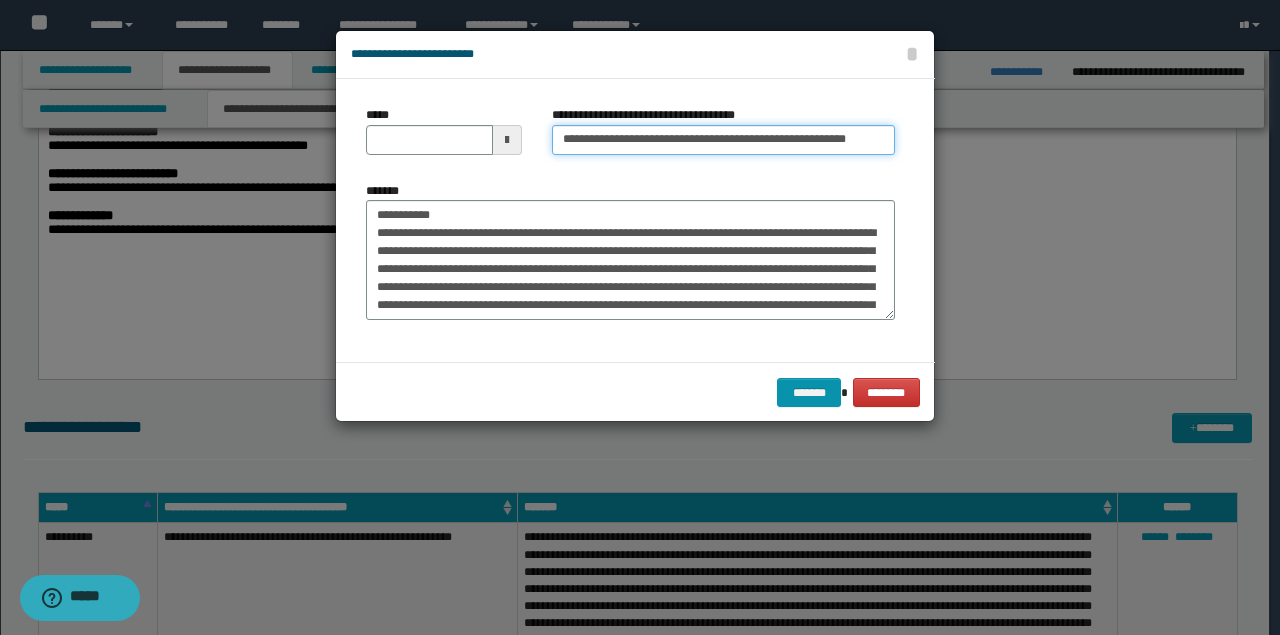 type on "**********" 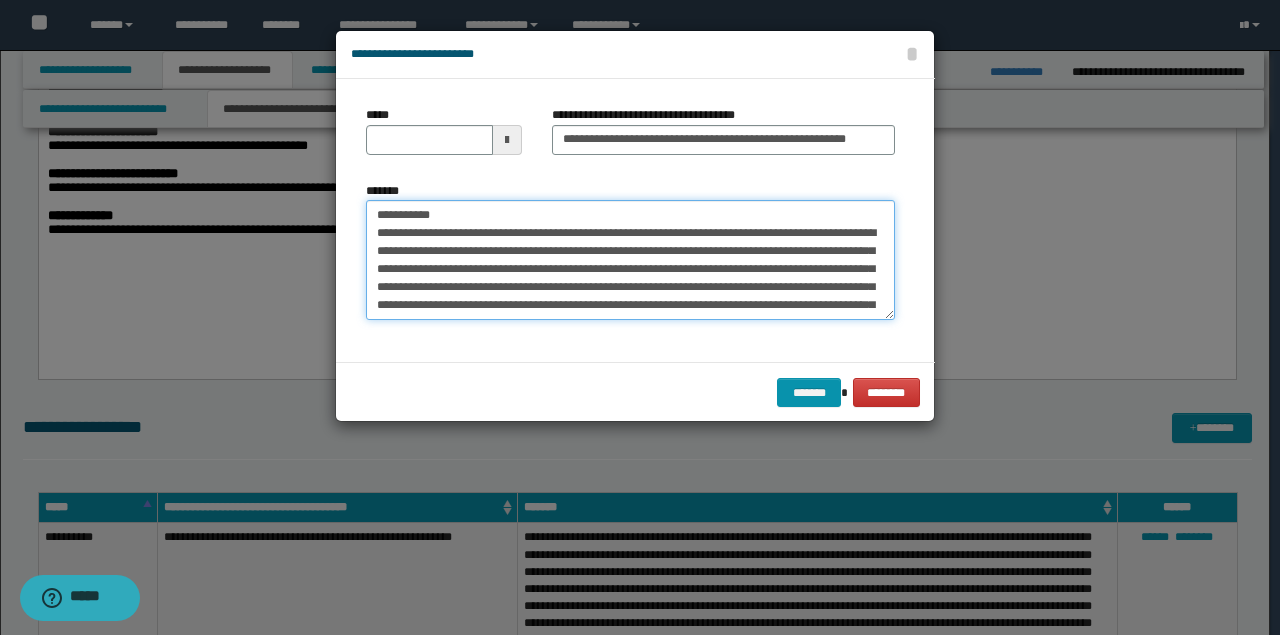 drag, startPoint x: 513, startPoint y: 210, endPoint x: 352, endPoint y: 192, distance: 162.00308 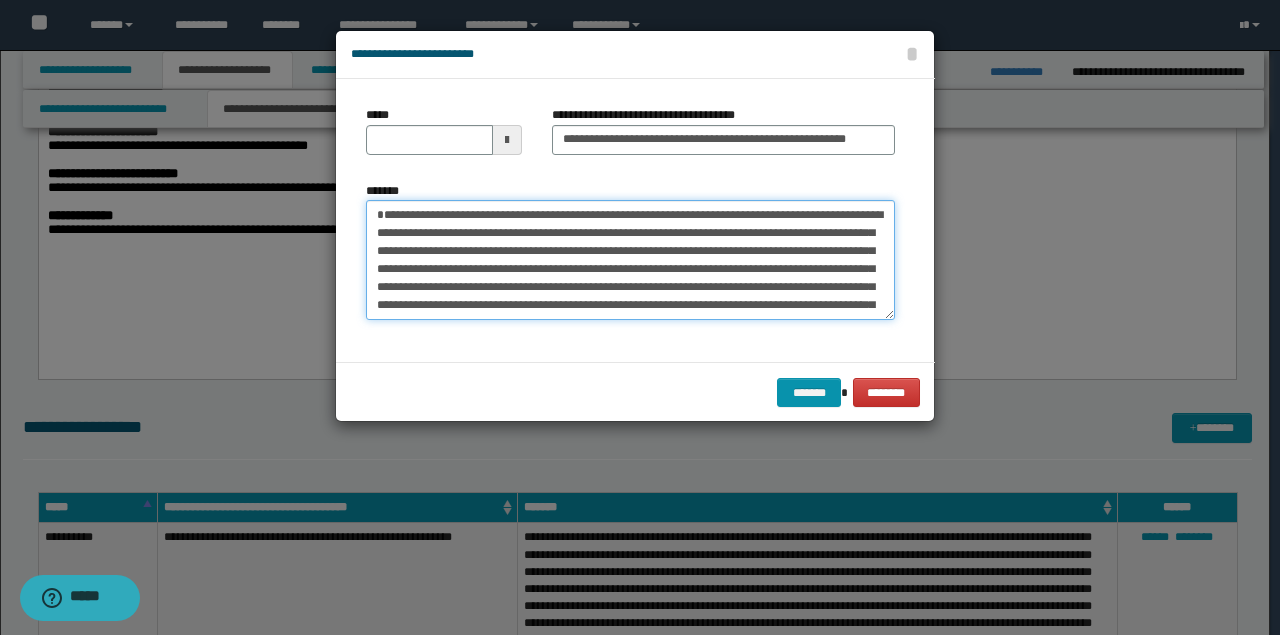 type 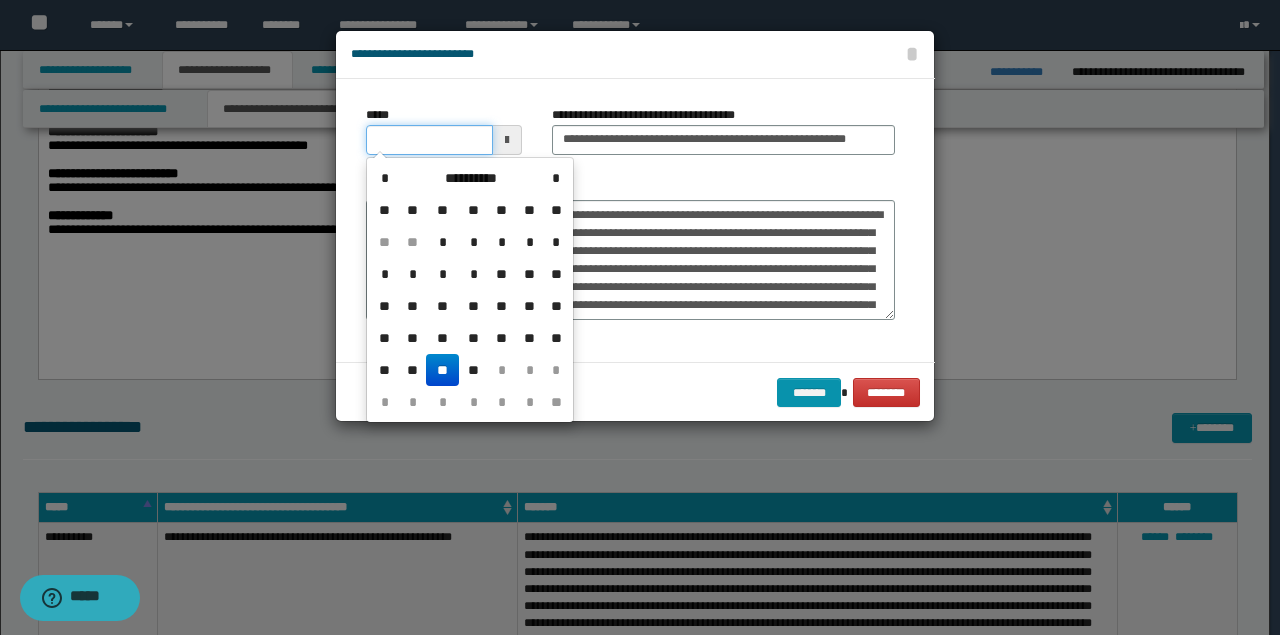 click on "*****" at bounding box center (429, 140) 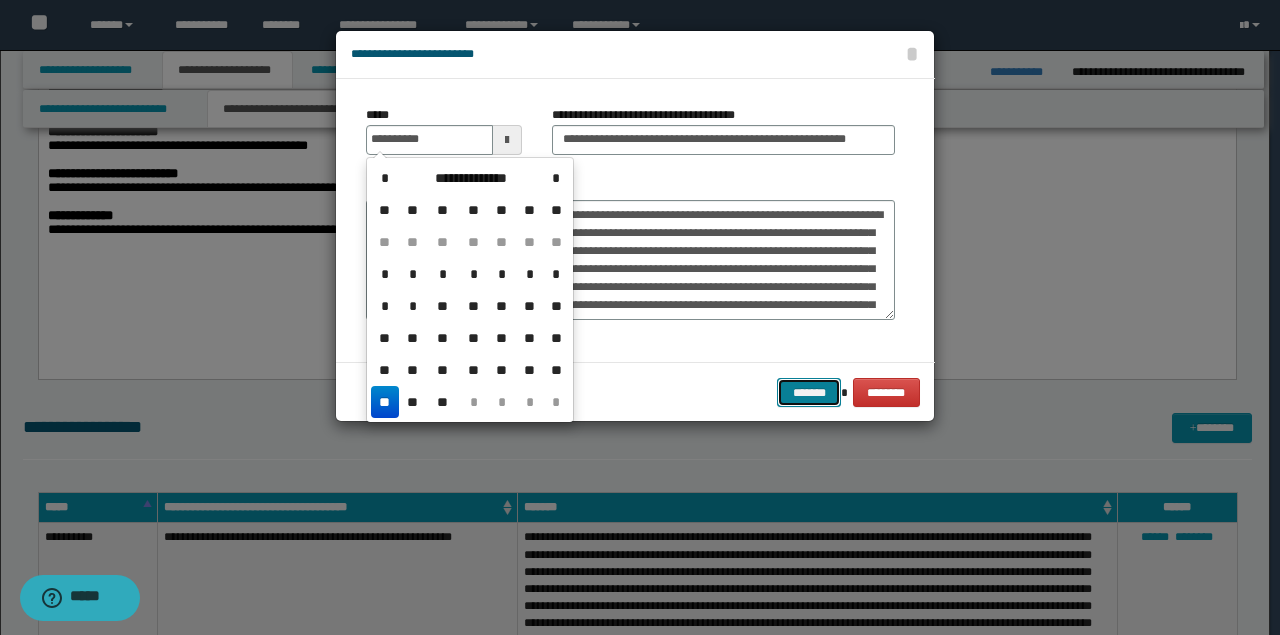 type on "**********" 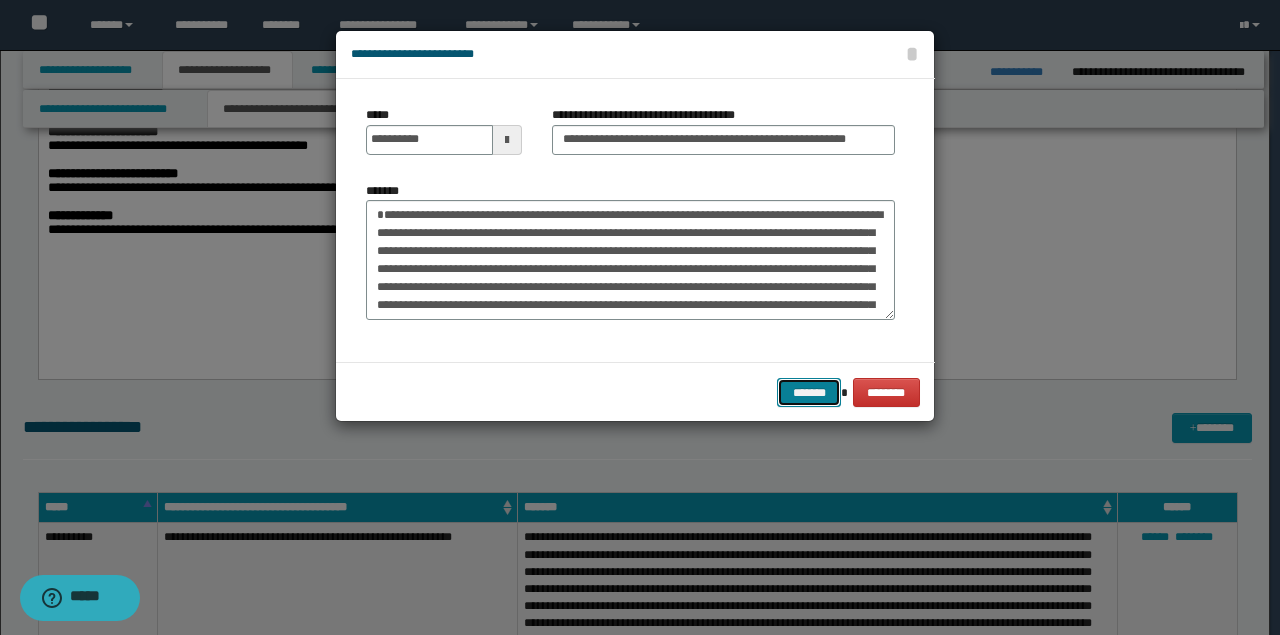 click on "*******" at bounding box center (809, 392) 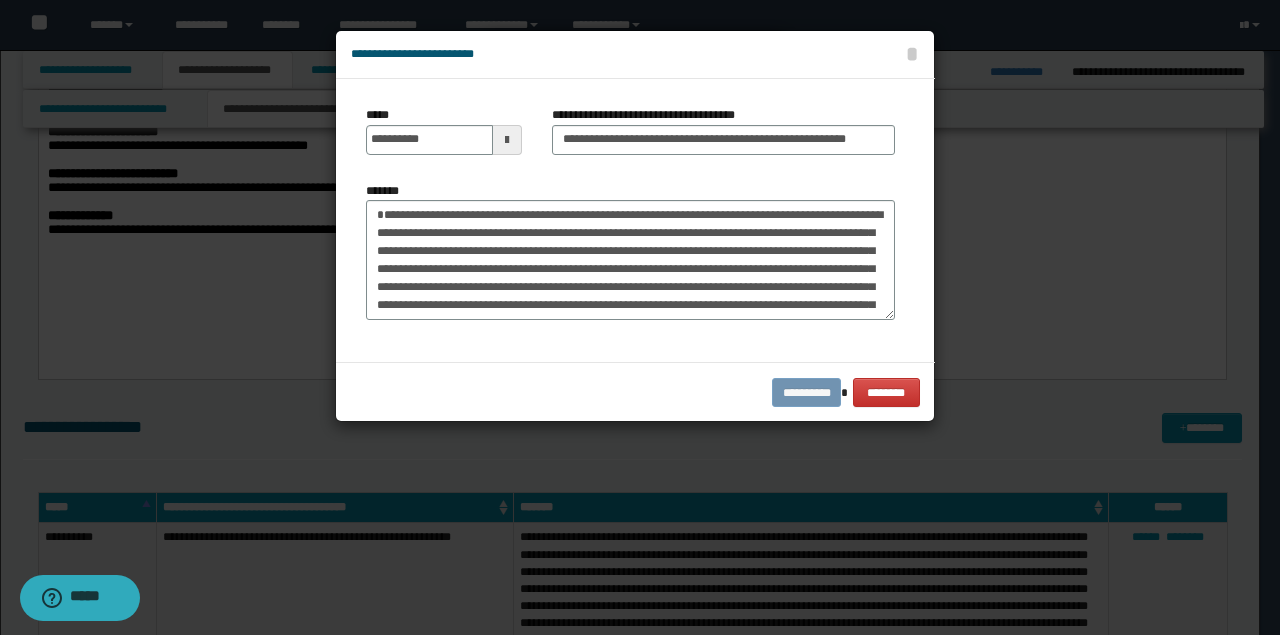 click on "**********" at bounding box center [635, 392] 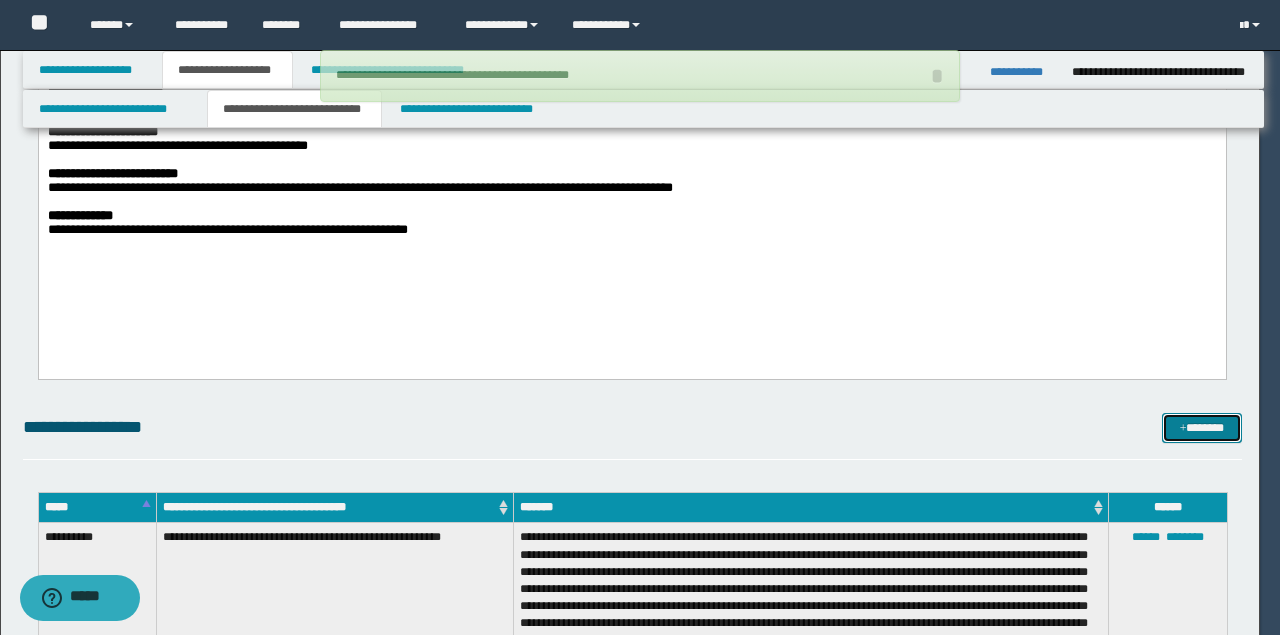 type 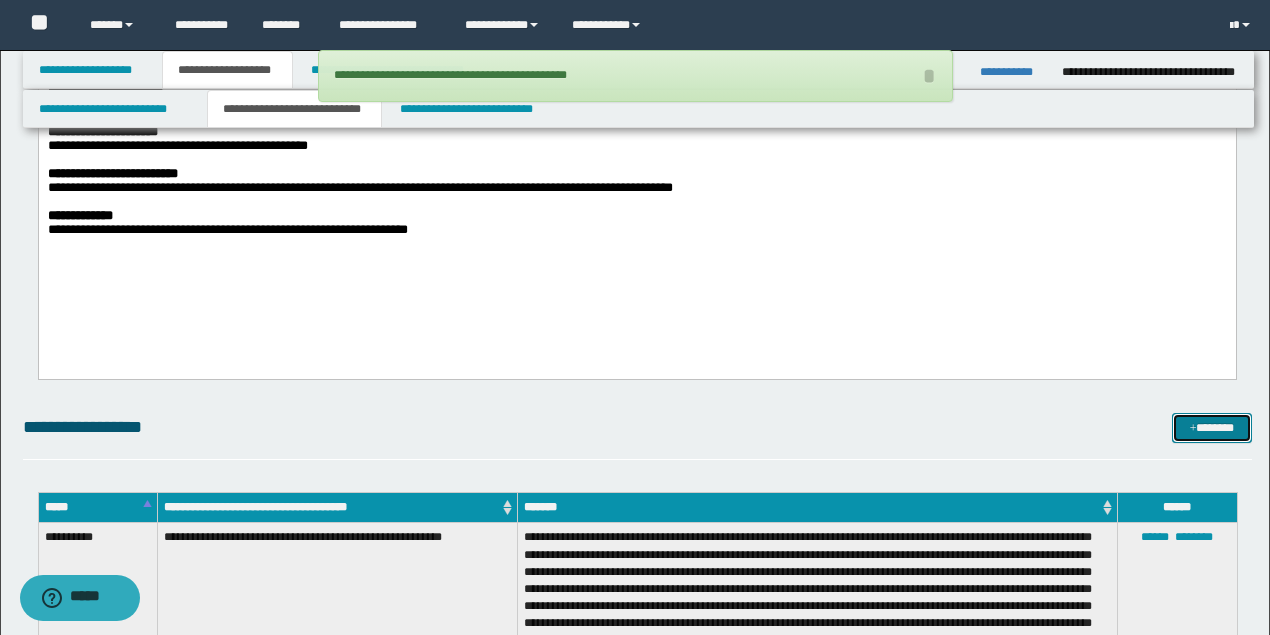 click on "*******" at bounding box center (1211, 427) 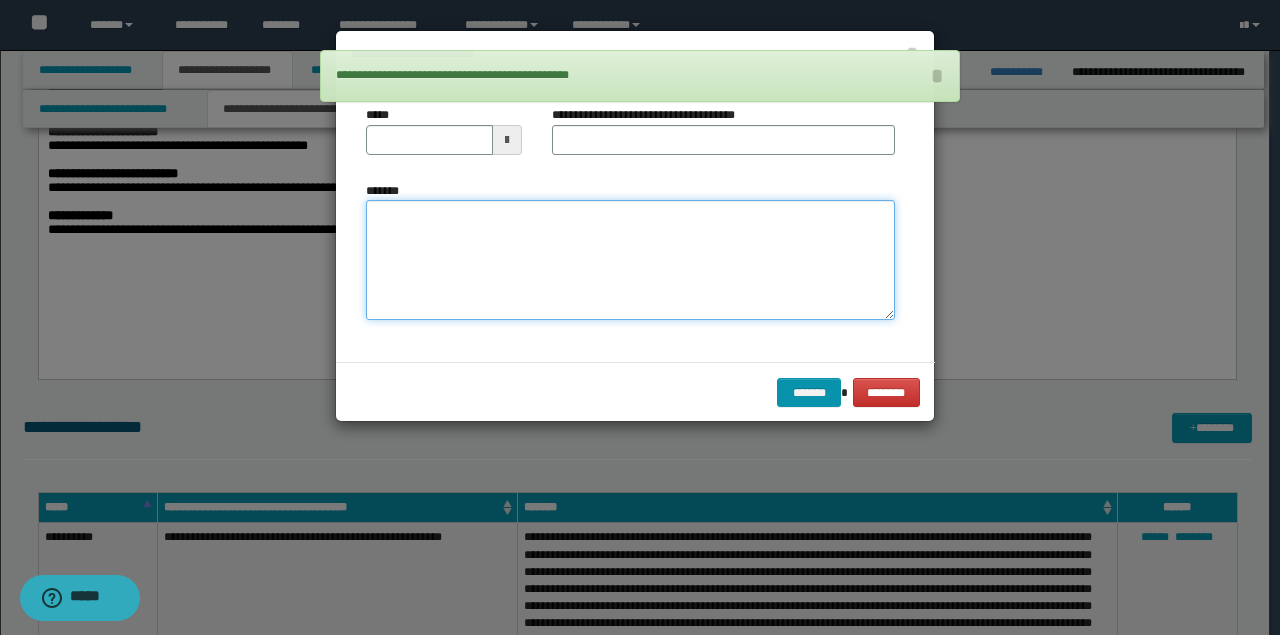 click on "*******" at bounding box center [630, 259] 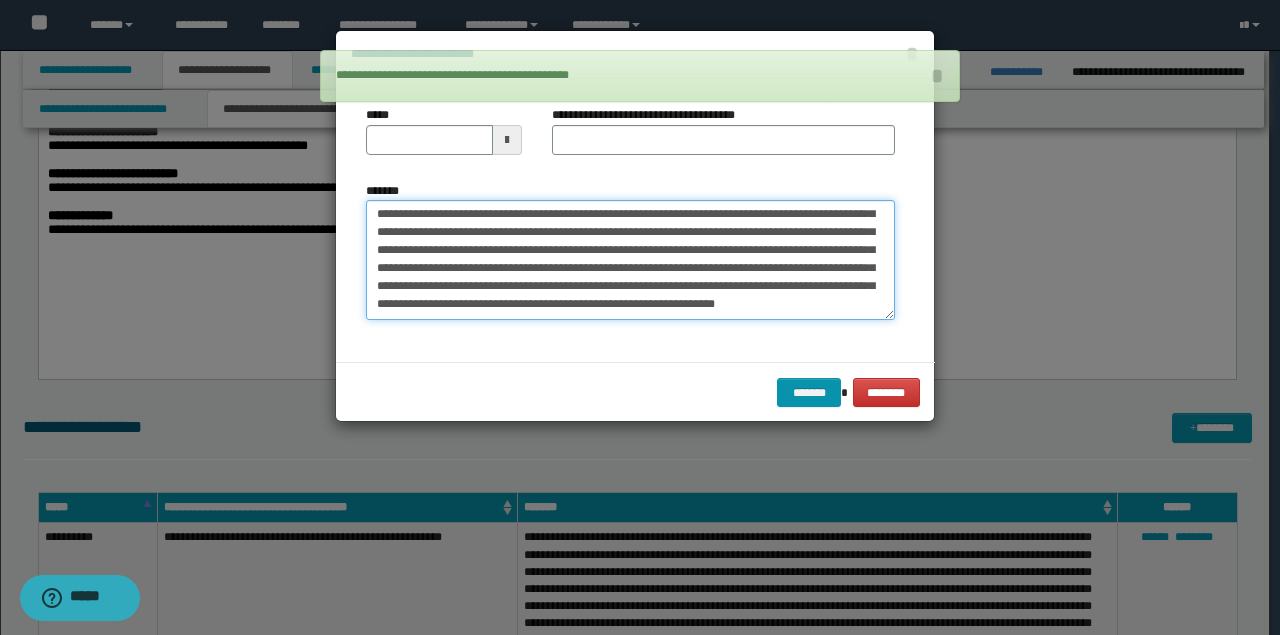 scroll, scrollTop: 0, scrollLeft: 0, axis: both 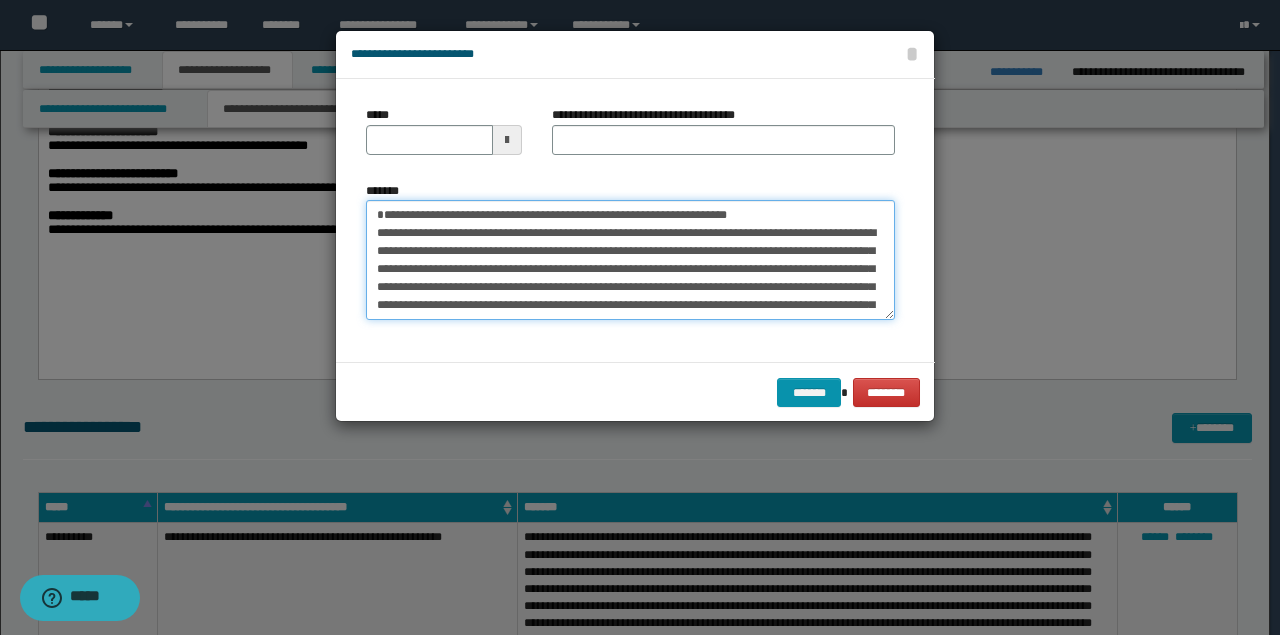 drag, startPoint x: 684, startPoint y: 230, endPoint x: 242, endPoint y: 214, distance: 442.2895 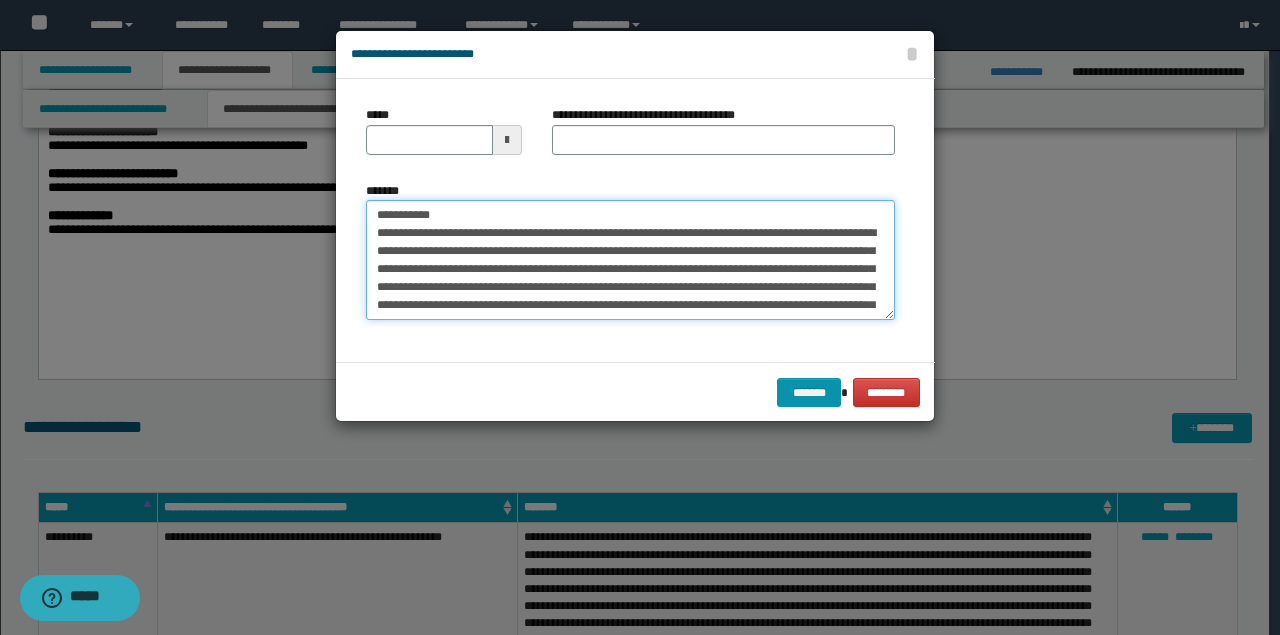 type on "**********" 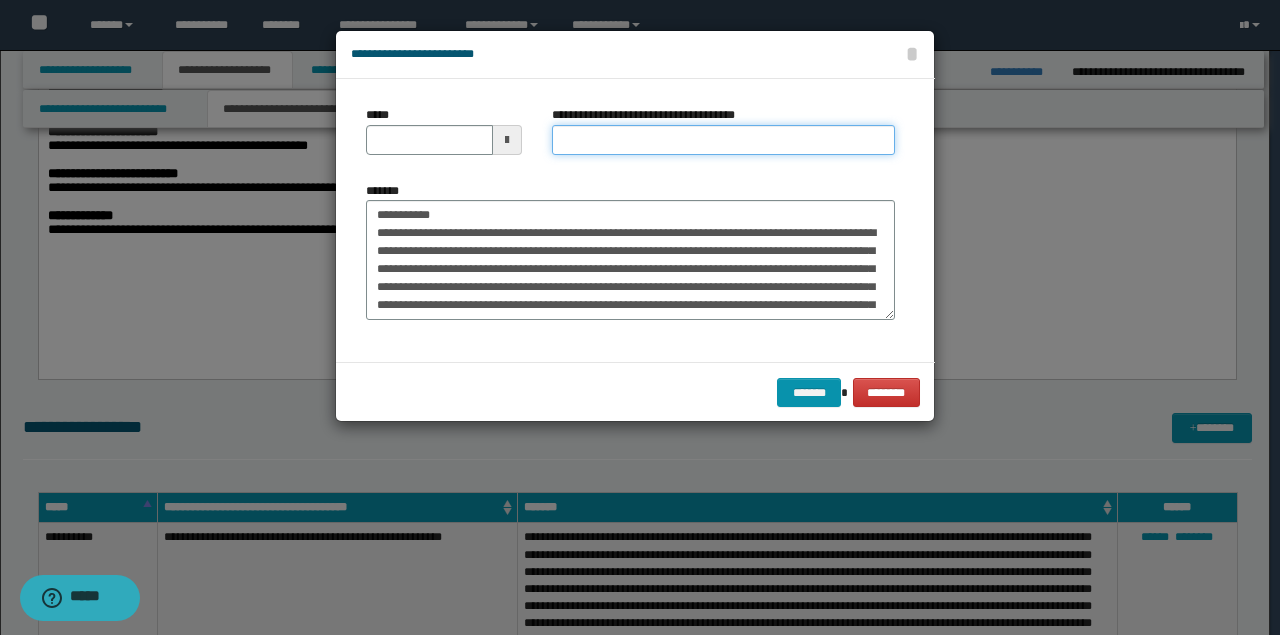 click on "**********" at bounding box center [723, 140] 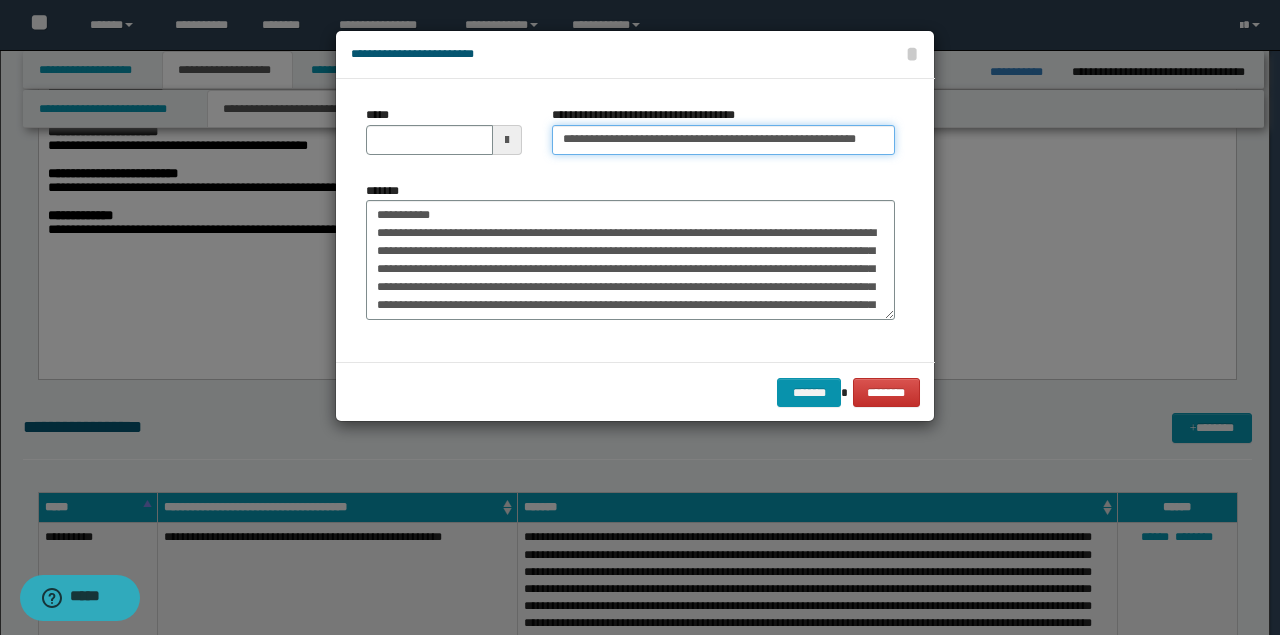 type on "**********" 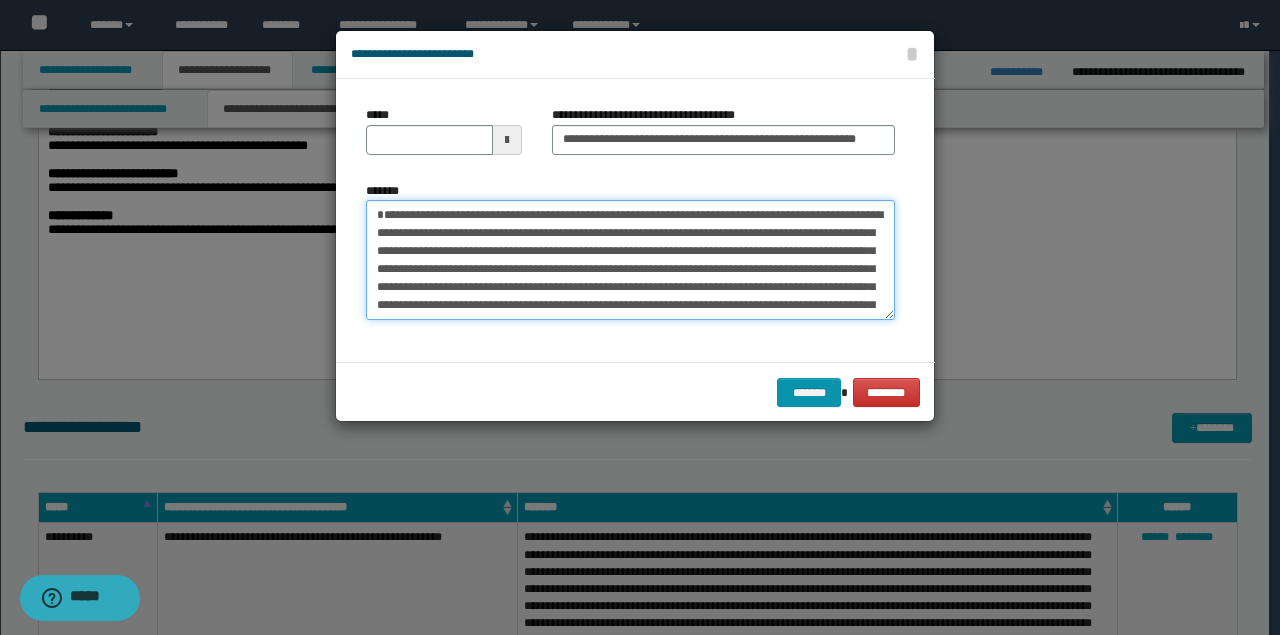 drag, startPoint x: 512, startPoint y: 214, endPoint x: 408, endPoint y: 181, distance: 109.11004 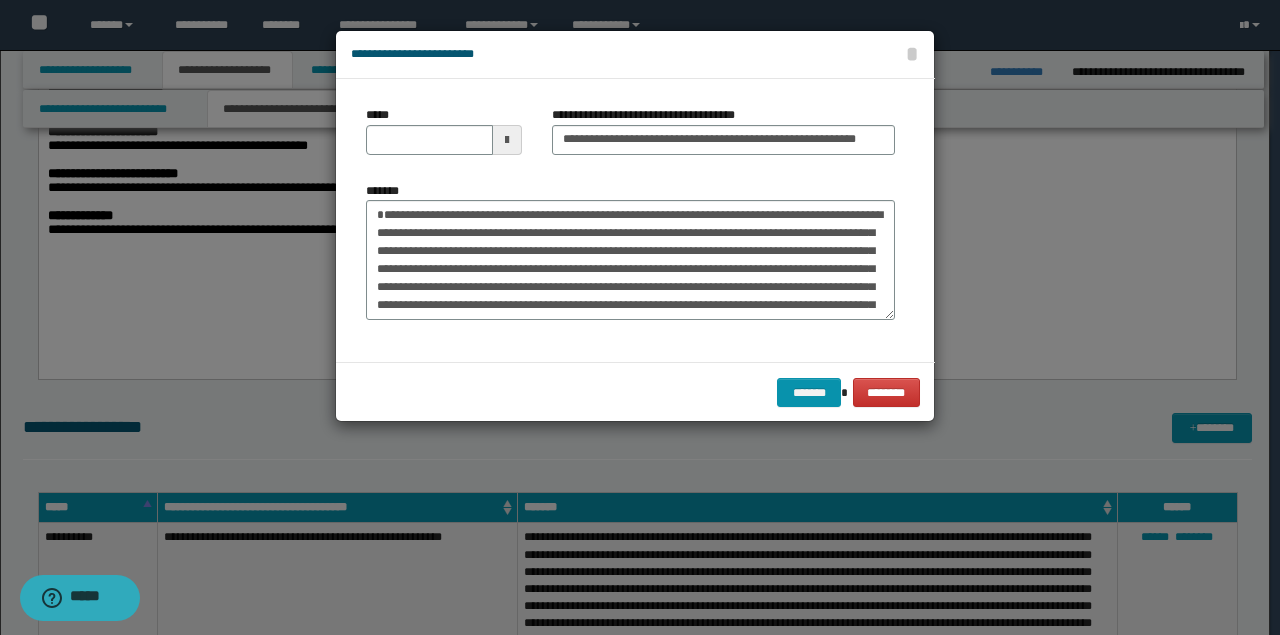 click on "*****" at bounding box center [444, 138] 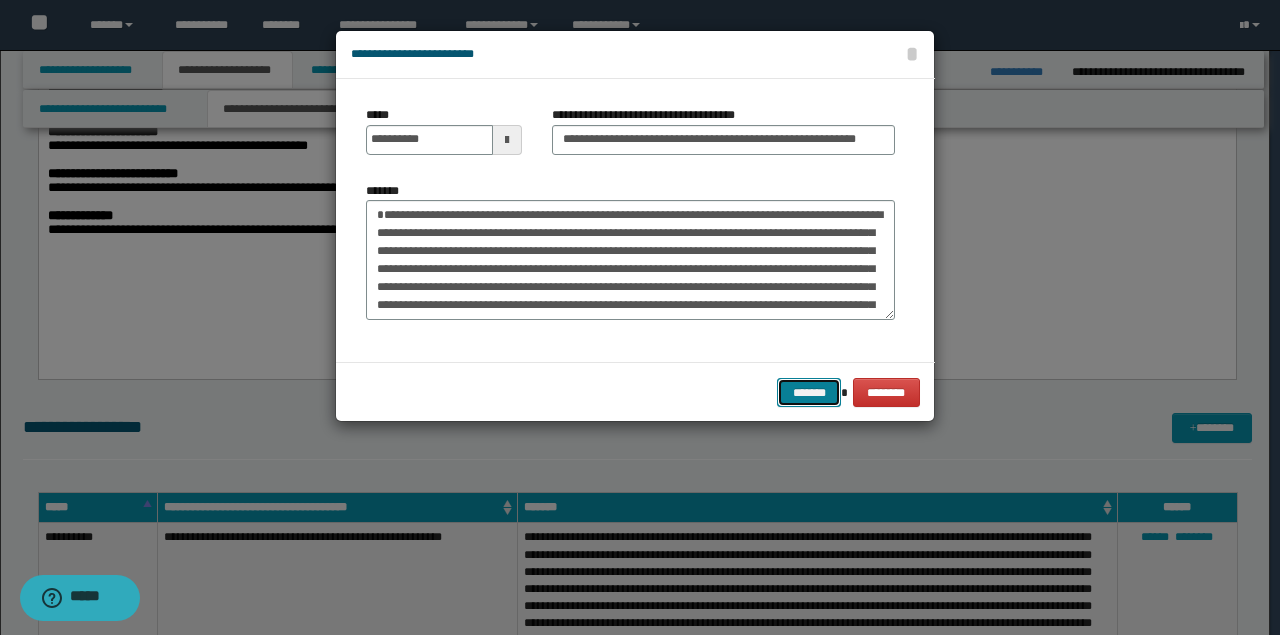 click on "*******" at bounding box center [809, 392] 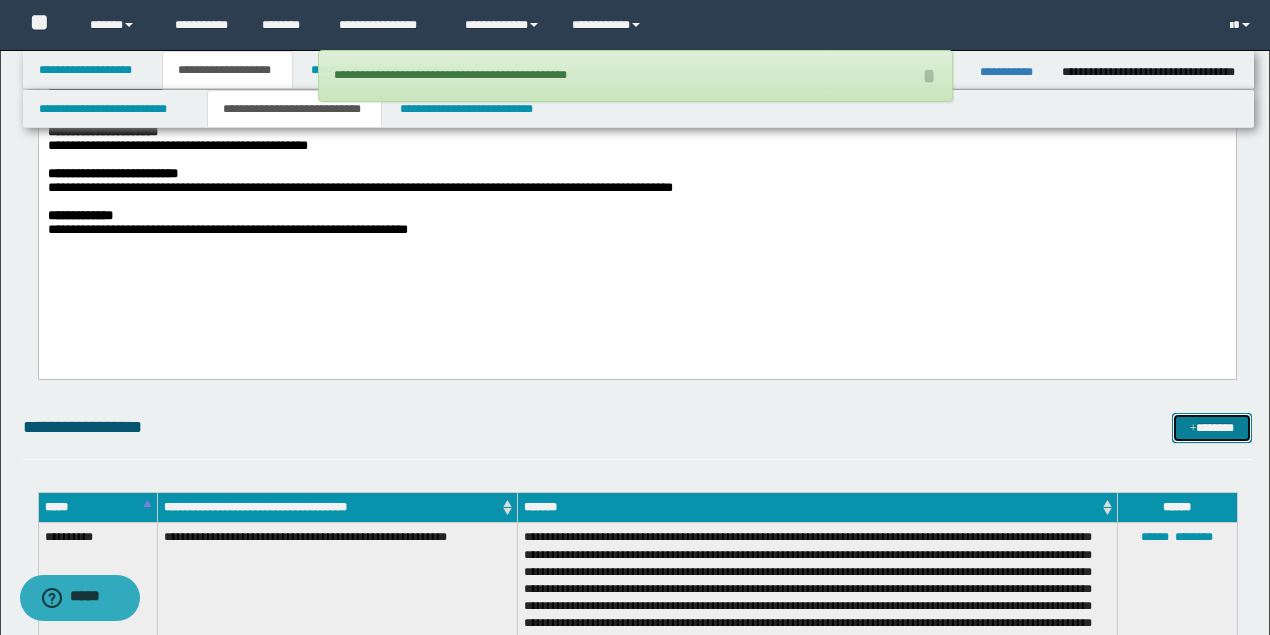 drag, startPoint x: 1209, startPoint y: 422, endPoint x: 974, endPoint y: 338, distance: 249.56161 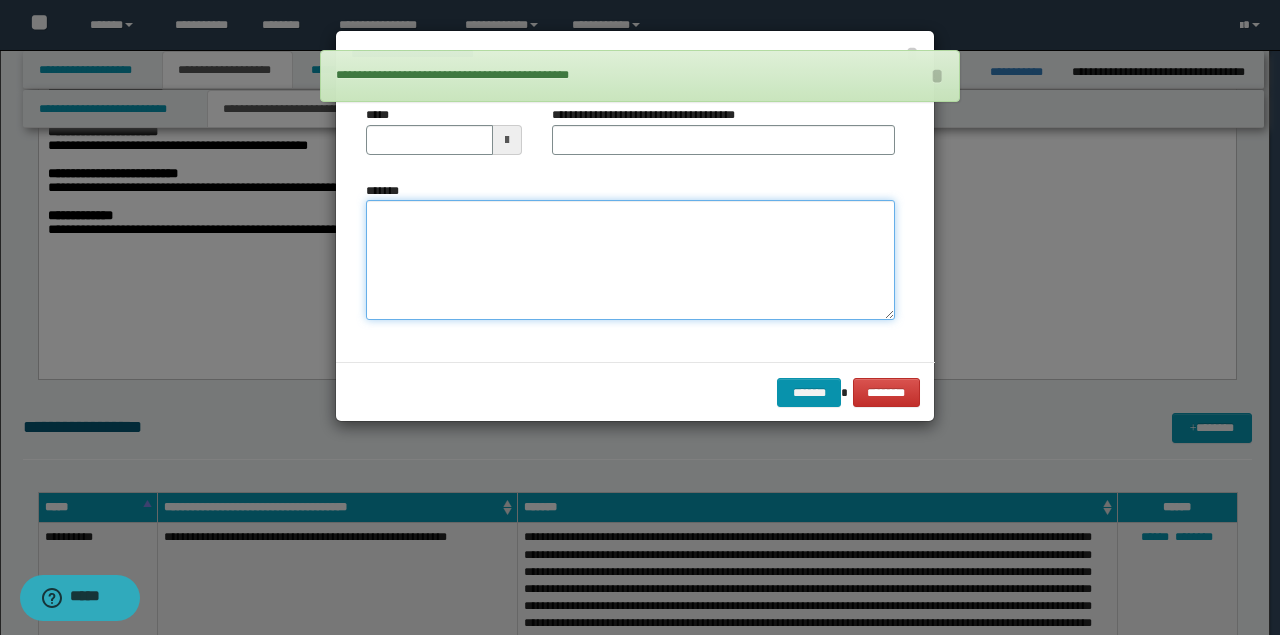 click on "*******" at bounding box center [630, 259] 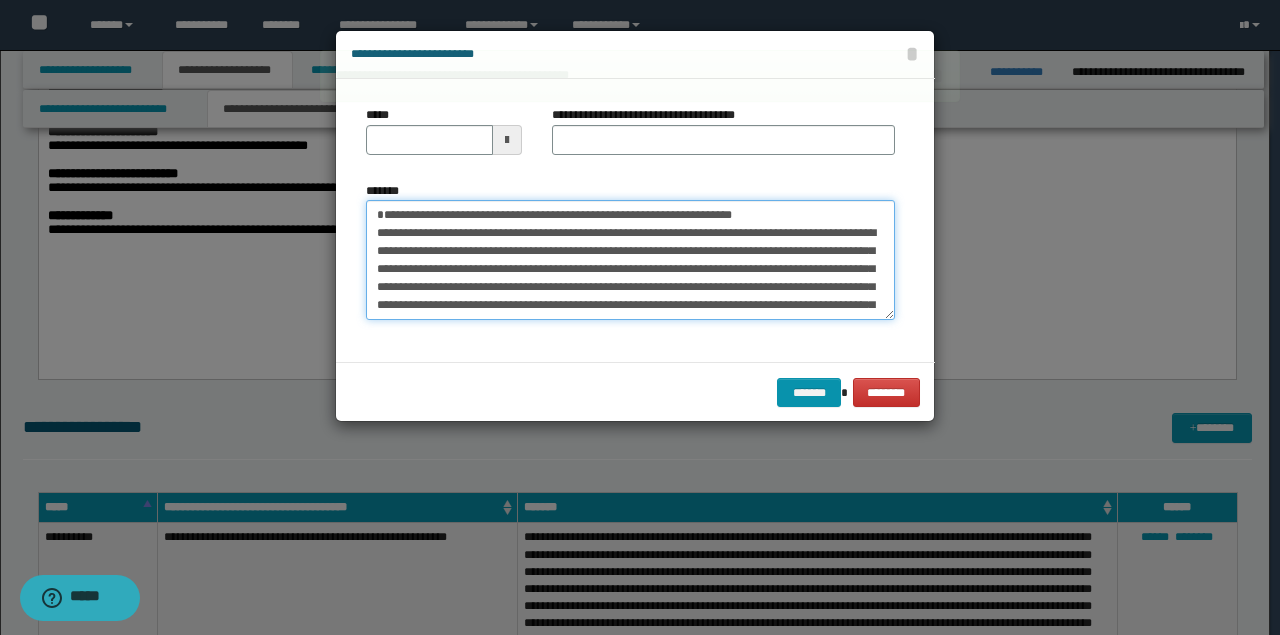 scroll, scrollTop: 0, scrollLeft: 0, axis: both 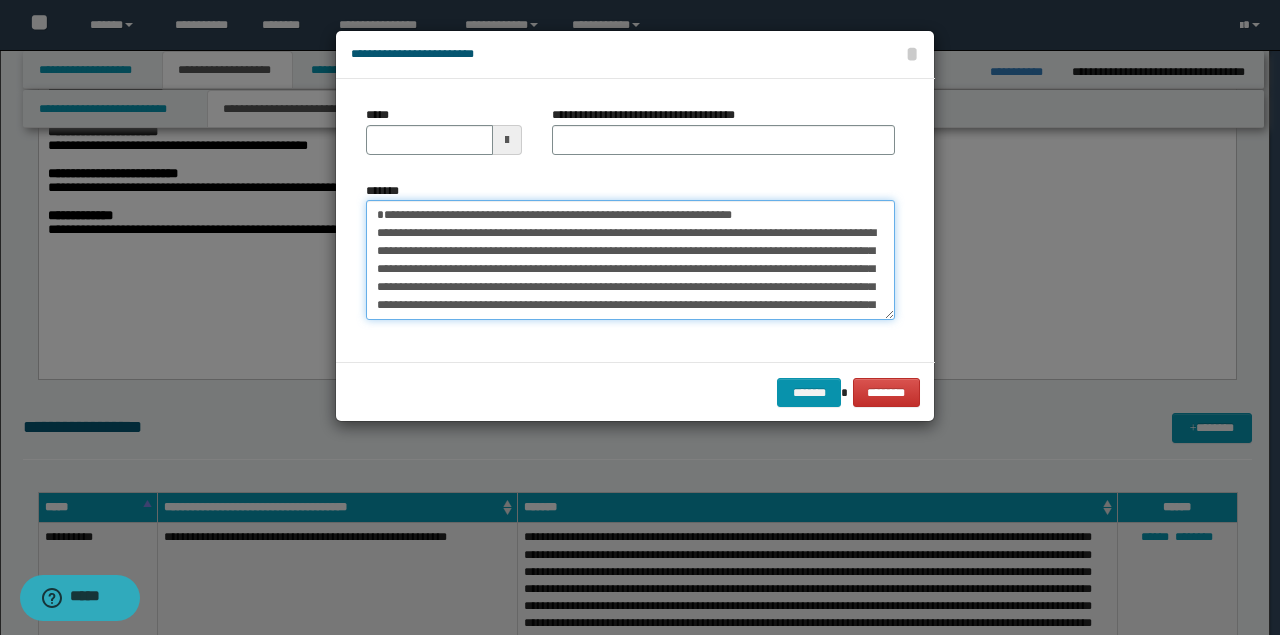 drag, startPoint x: 684, startPoint y: 230, endPoint x: 26, endPoint y: 215, distance: 658.17096 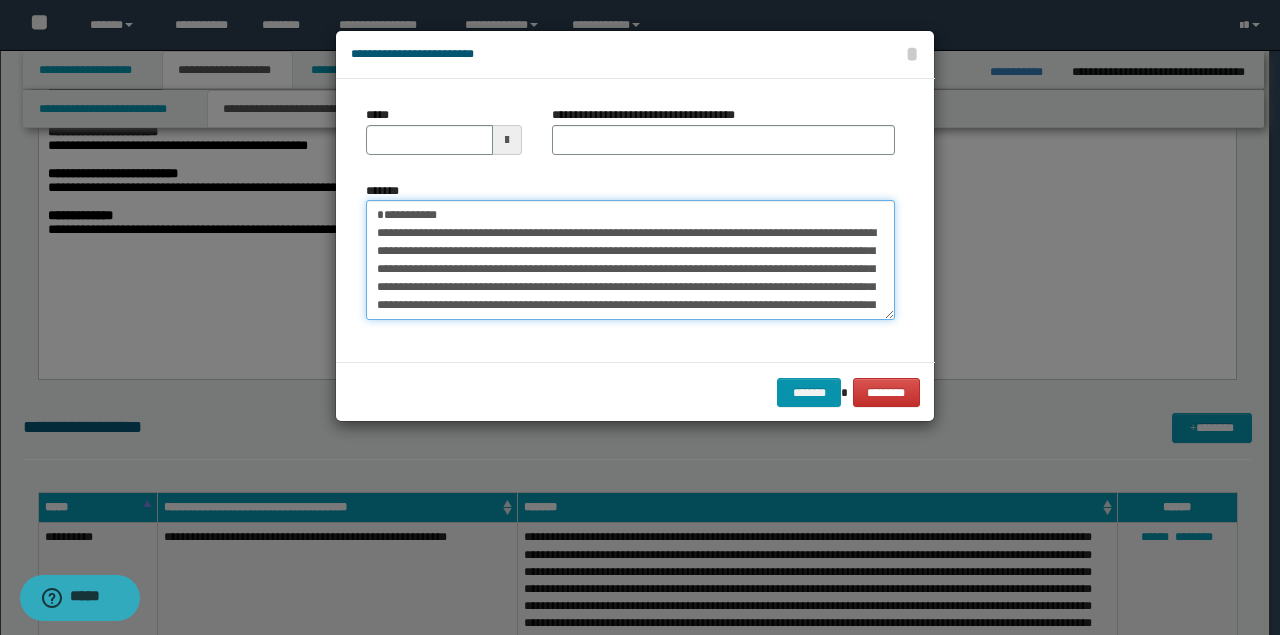 type on "**********" 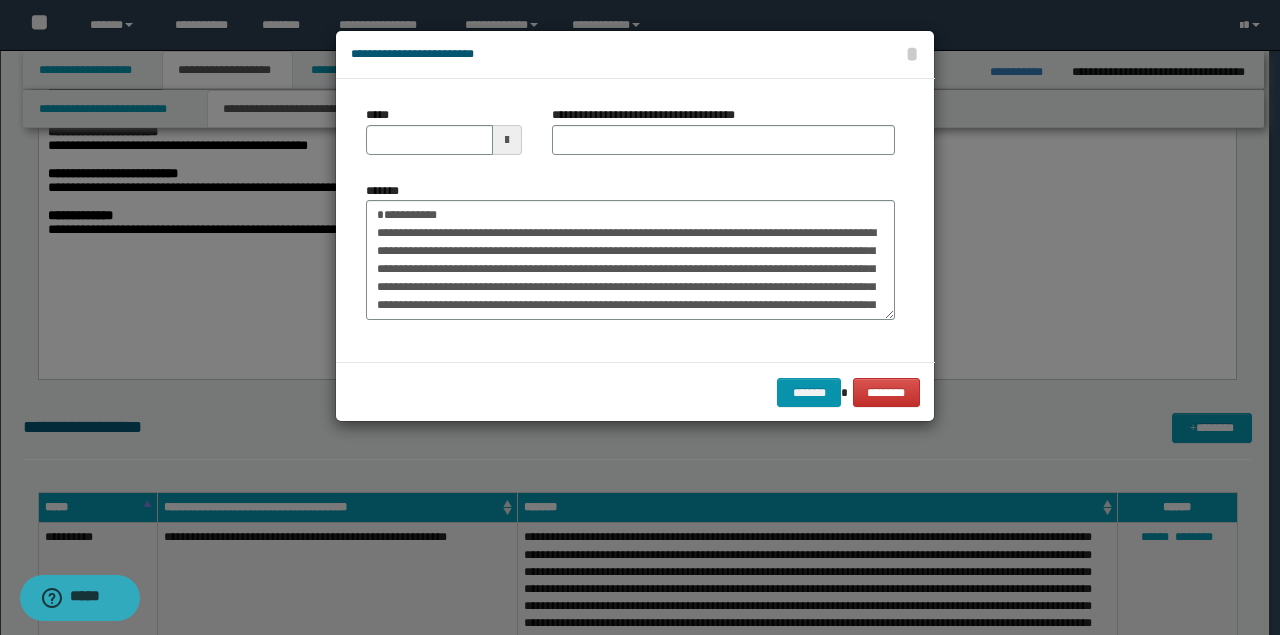 click on "**********" at bounding box center [723, 138] 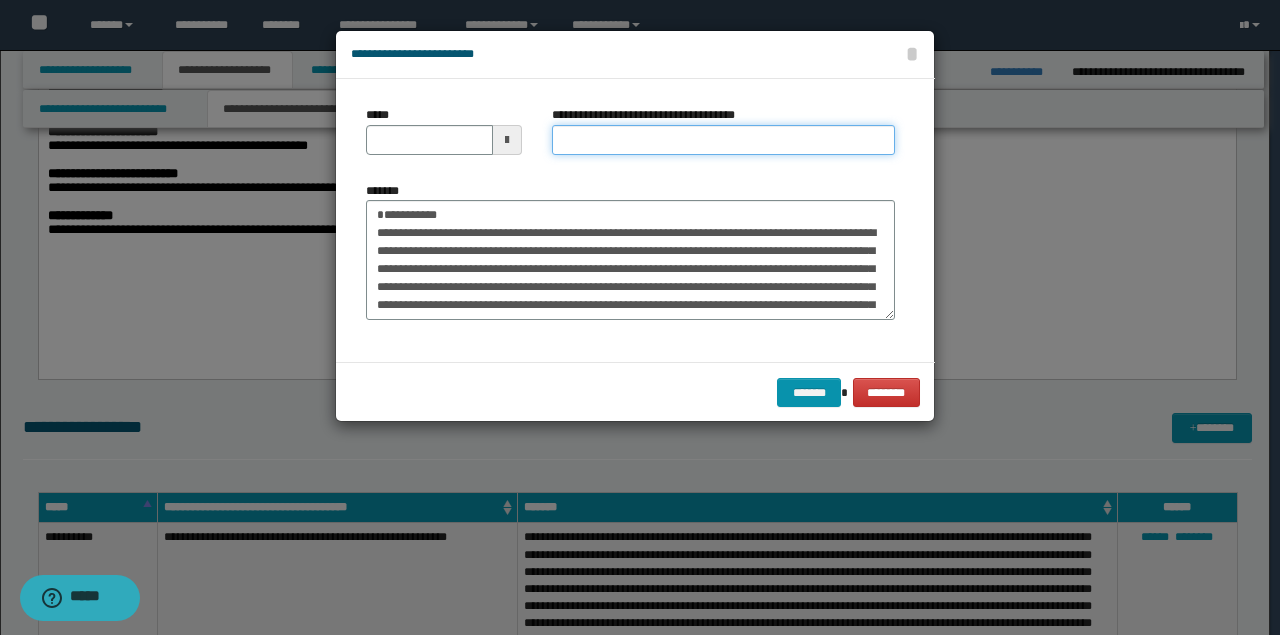 paste on "**********" 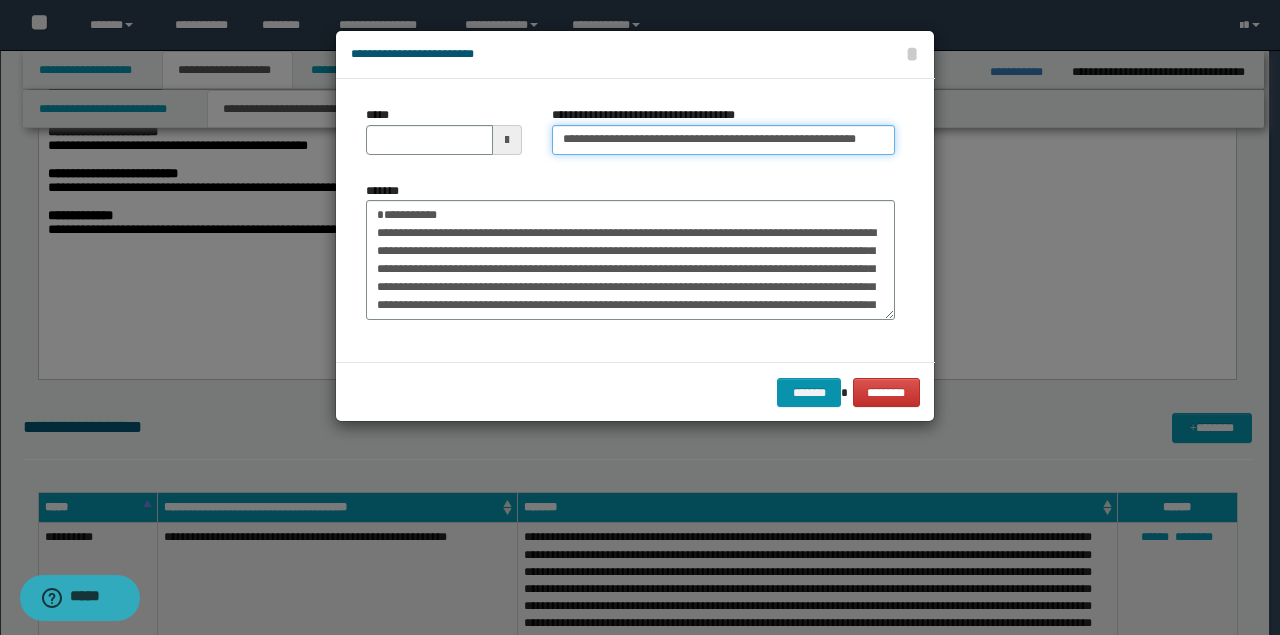 type on "**********" 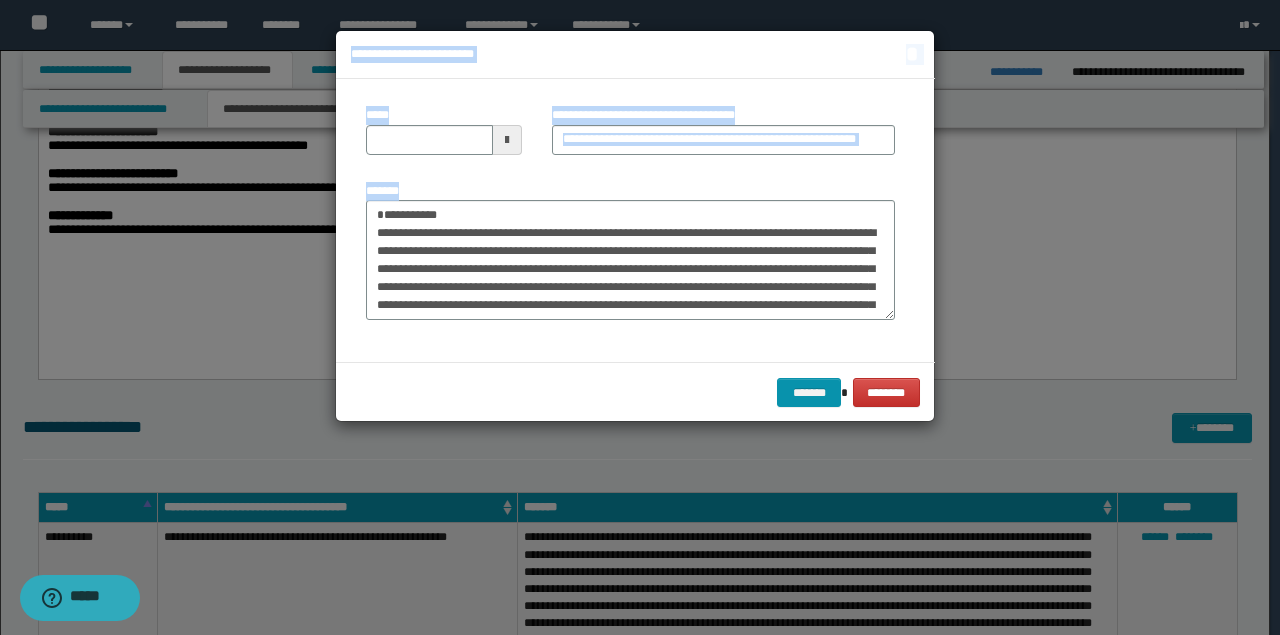 drag, startPoint x: 407, startPoint y: 197, endPoint x: 350, endPoint y: 197, distance: 57 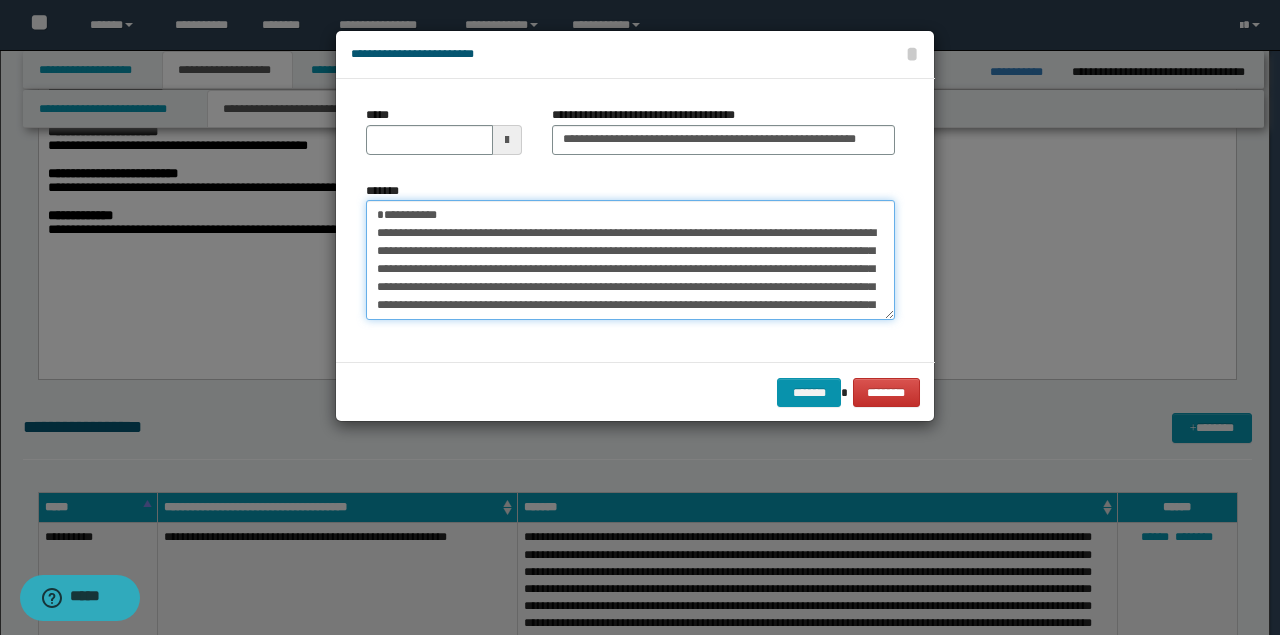 drag, startPoint x: 571, startPoint y: 210, endPoint x: 264, endPoint y: 182, distance: 308.27423 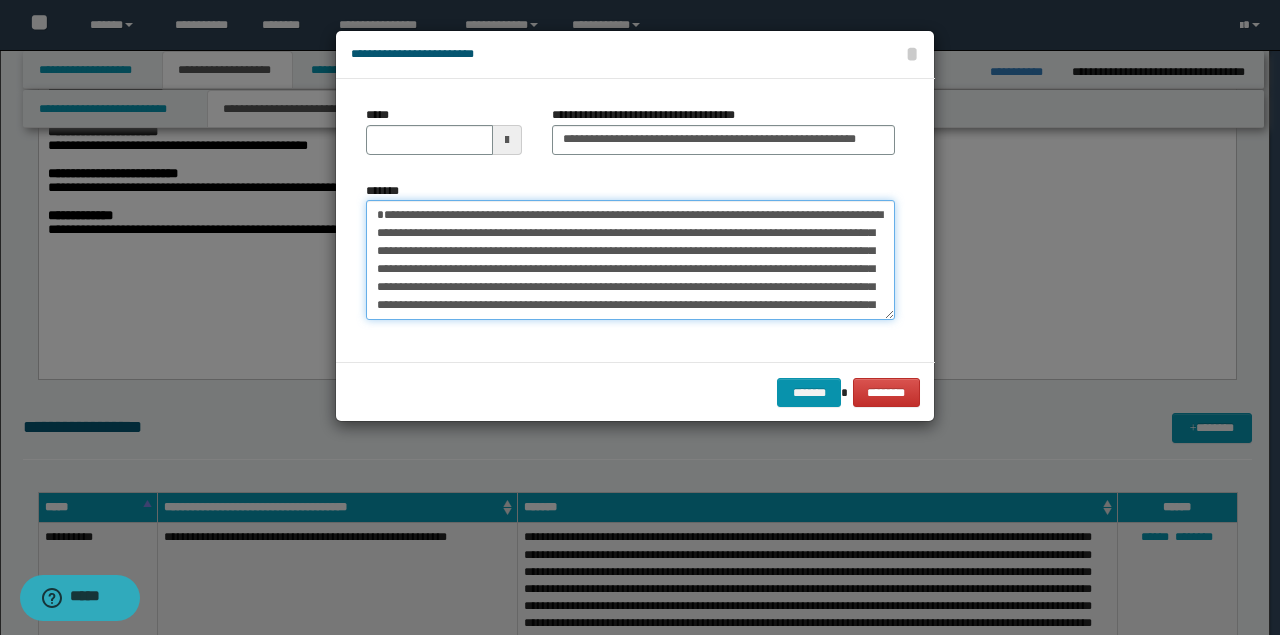 type 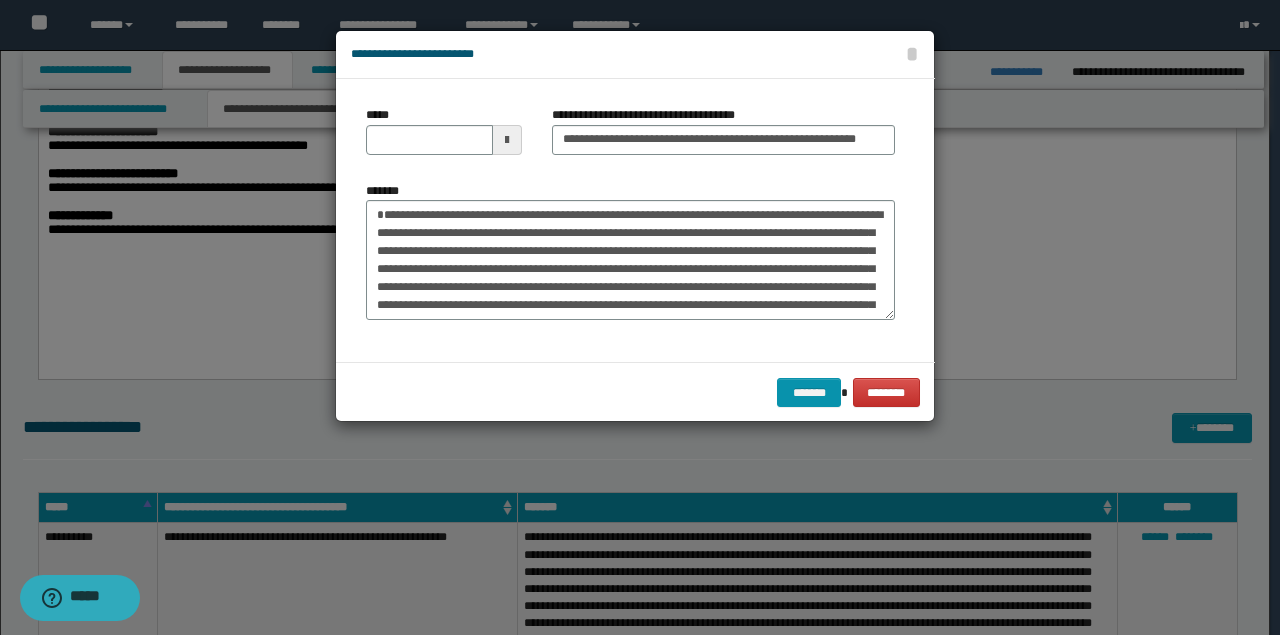 click at bounding box center (507, 140) 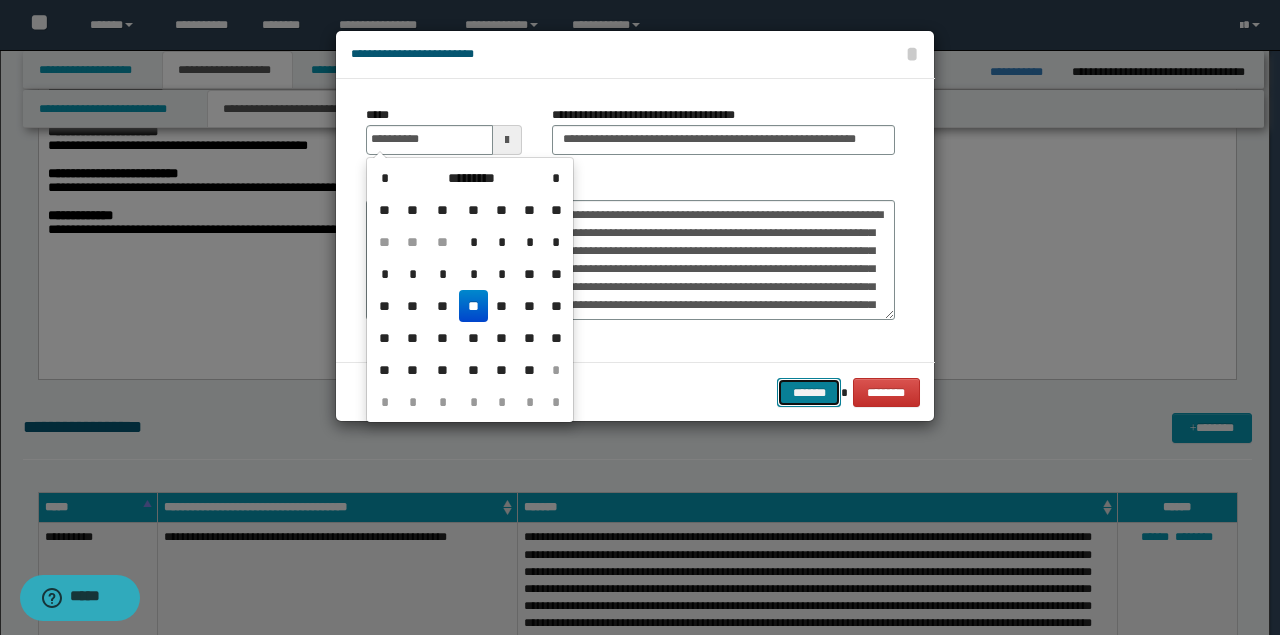 type on "**********" 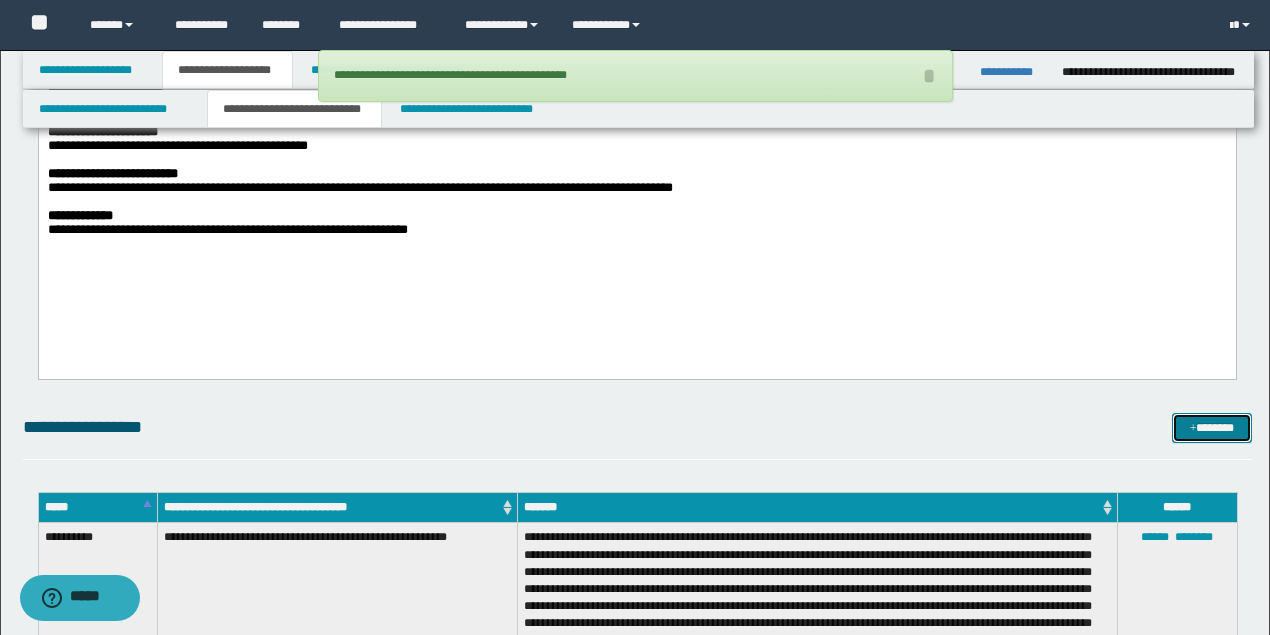 click on "*******" at bounding box center [1211, 427] 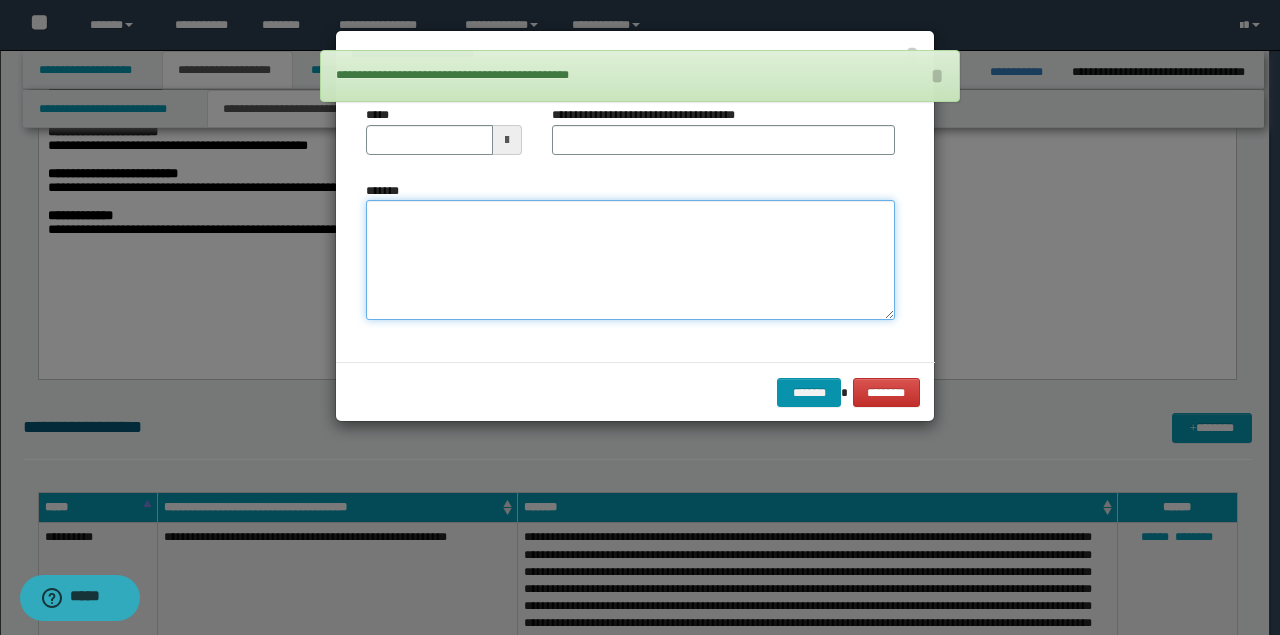 click on "*******" at bounding box center [630, 259] 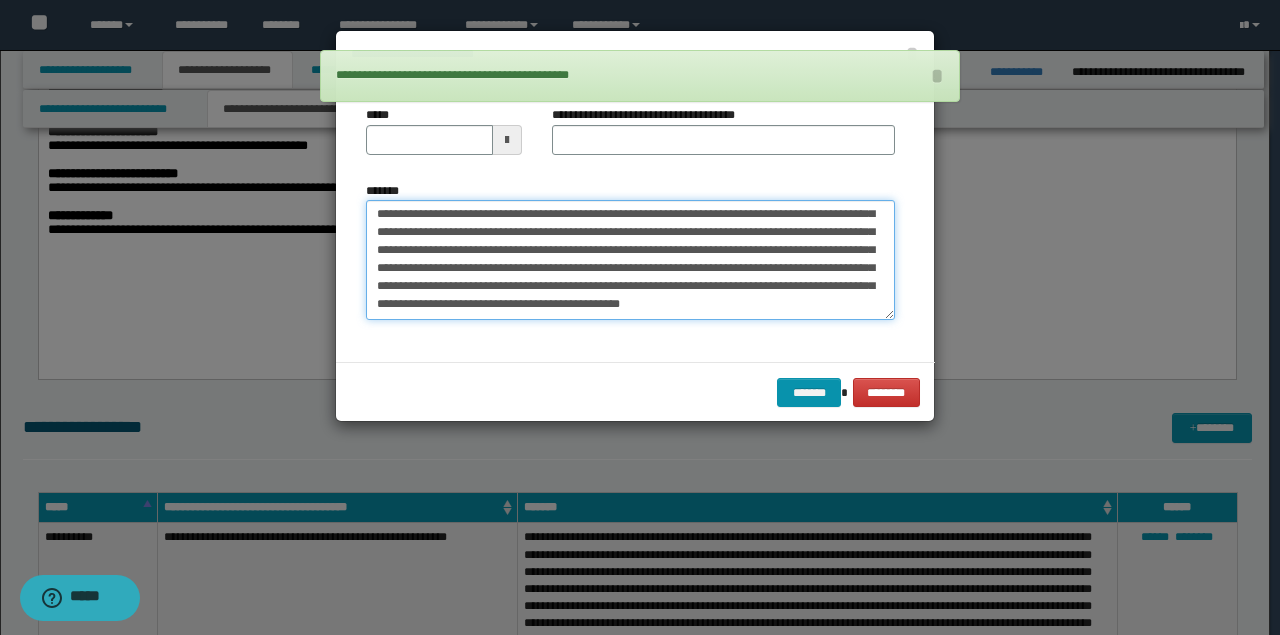 scroll, scrollTop: 0, scrollLeft: 0, axis: both 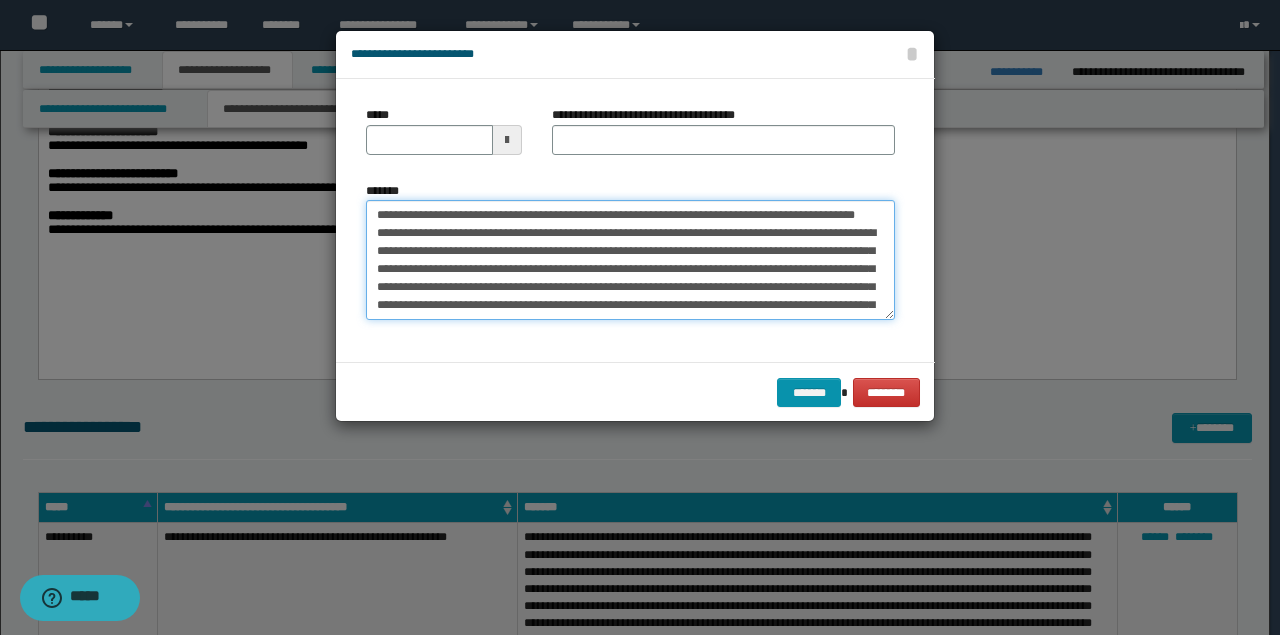 drag, startPoint x: 496, startPoint y: 176, endPoint x: 236, endPoint y: 176, distance: 260 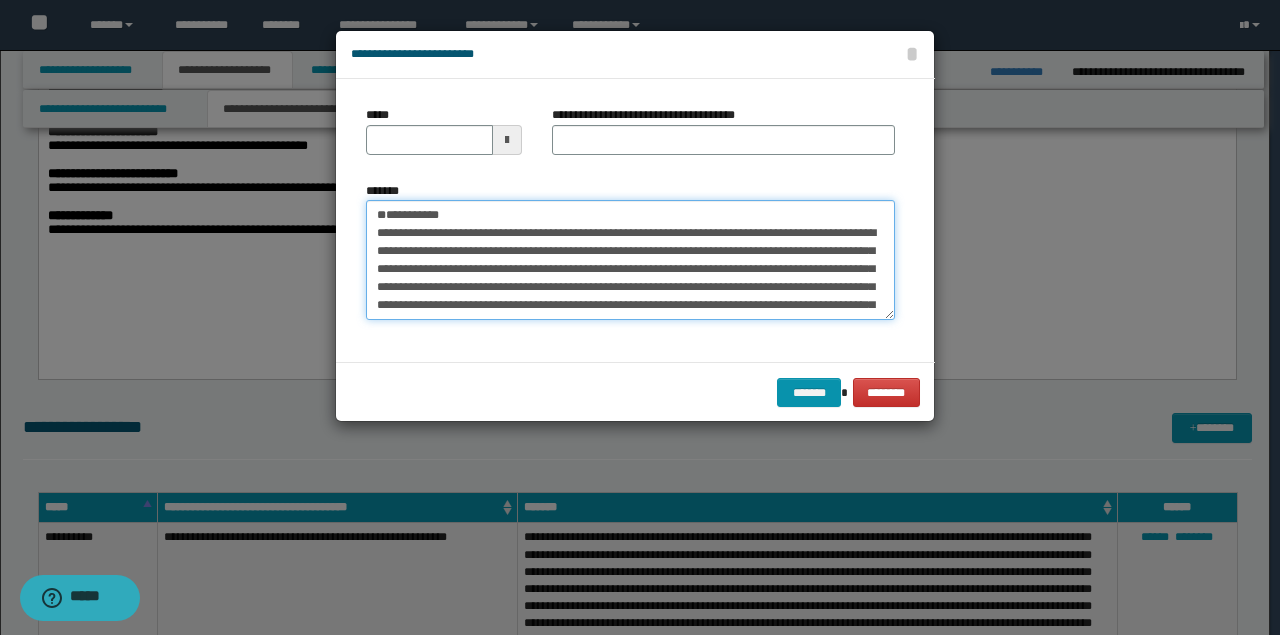 type on "**********" 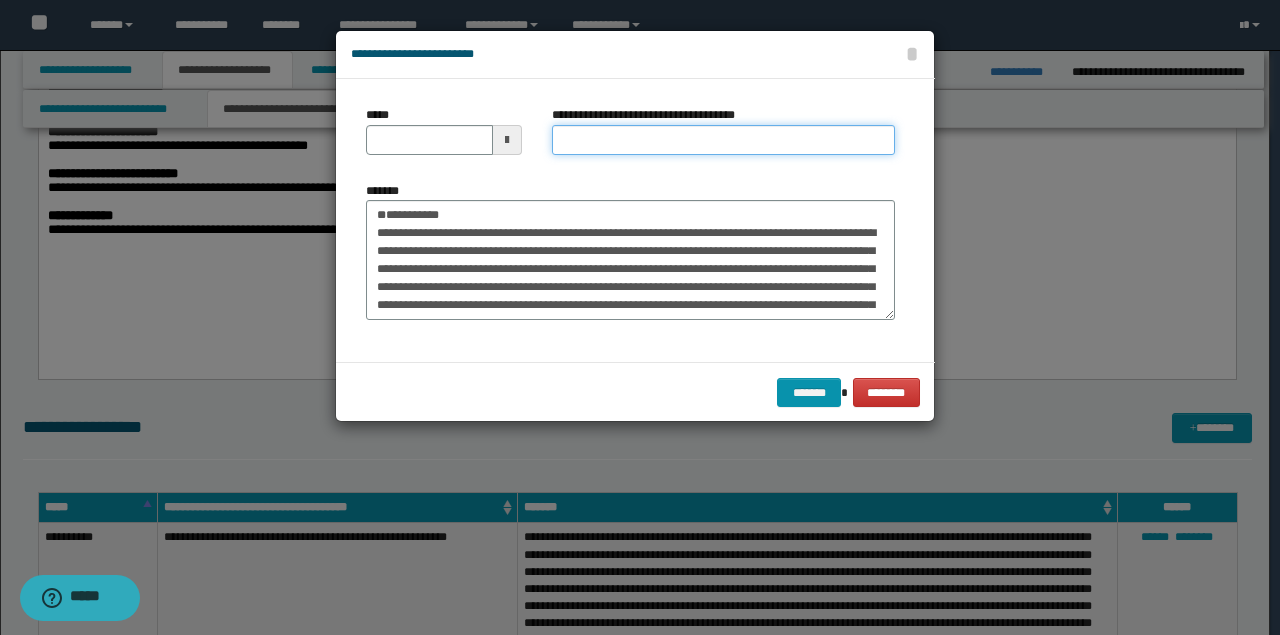 click on "**********" at bounding box center [723, 140] 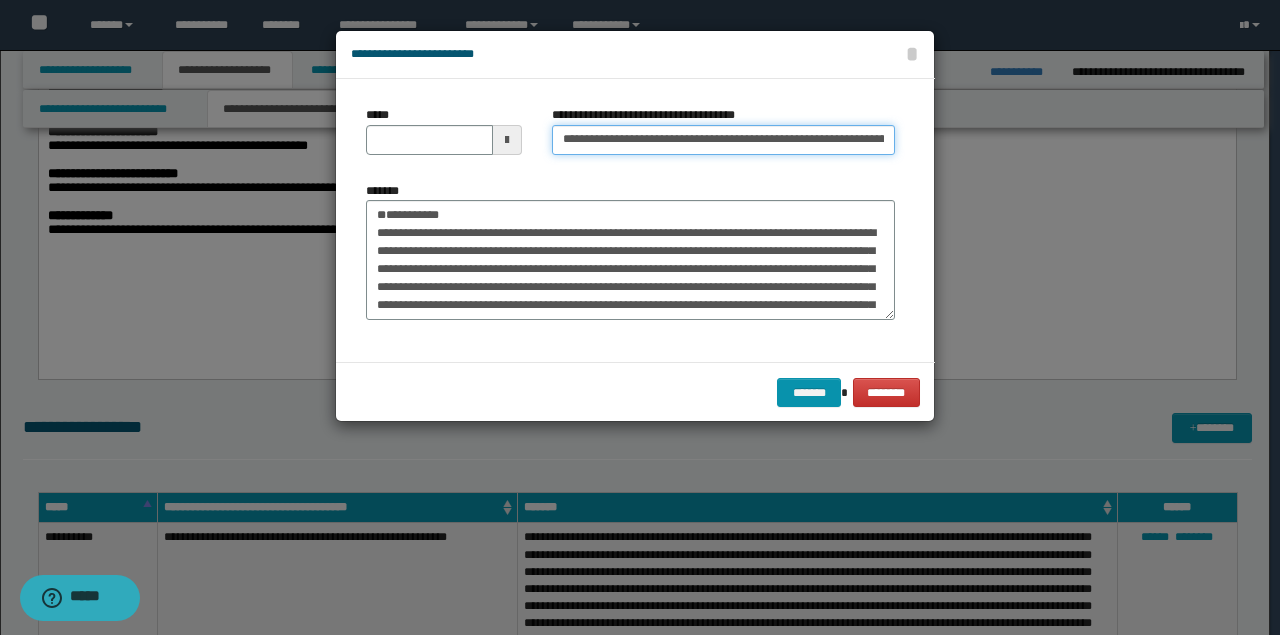 scroll, scrollTop: 0, scrollLeft: 126, axis: horizontal 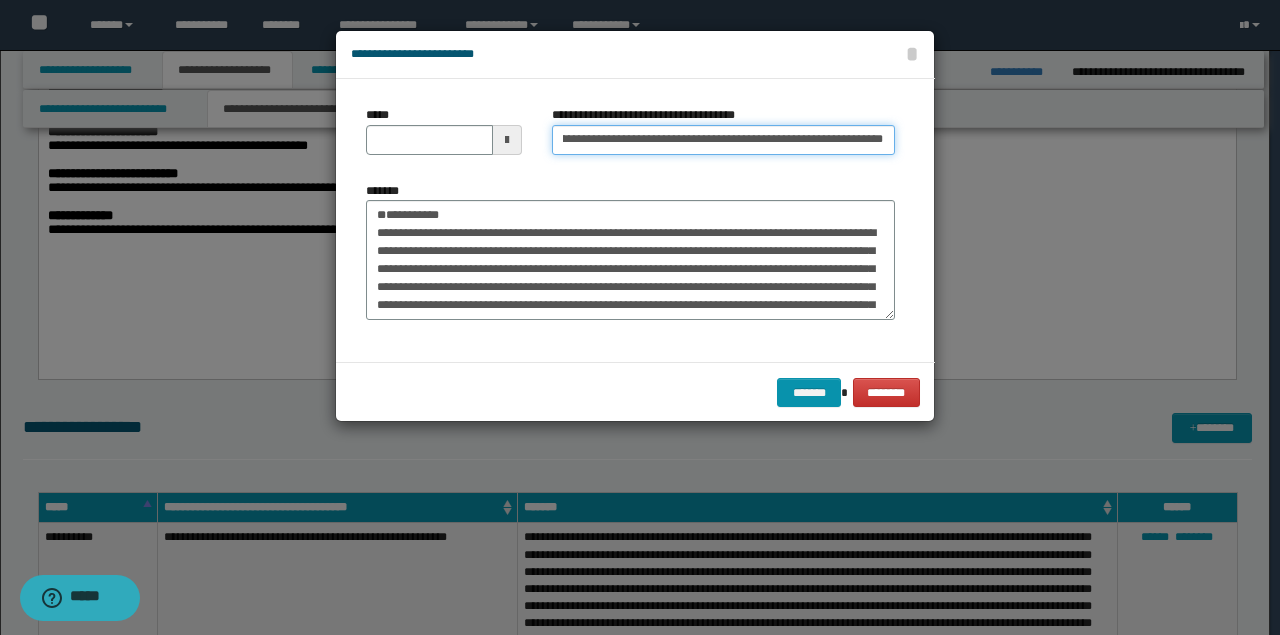 type on "**********" 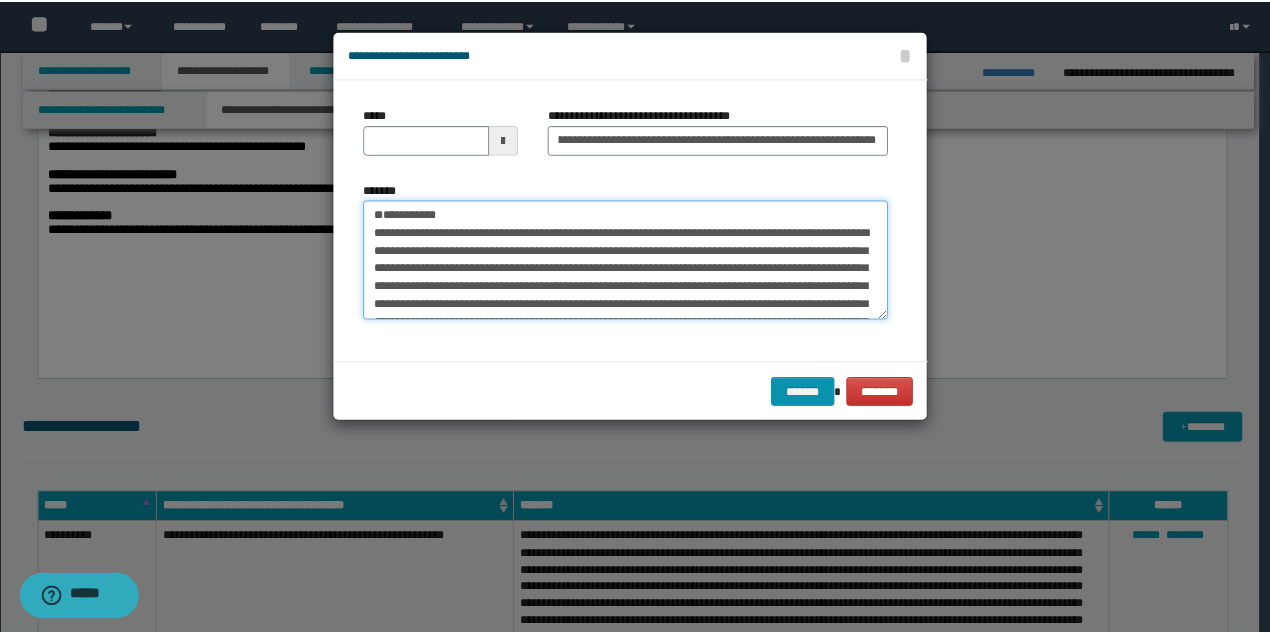 scroll, scrollTop: 0, scrollLeft: 0, axis: both 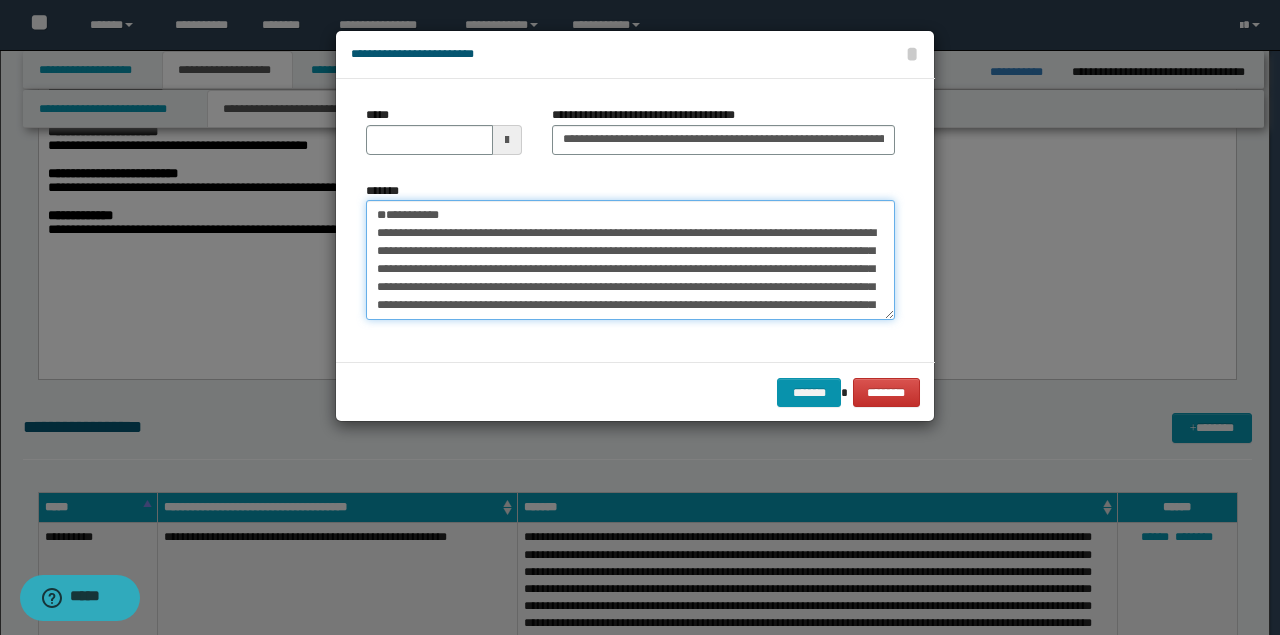 type on "**********" 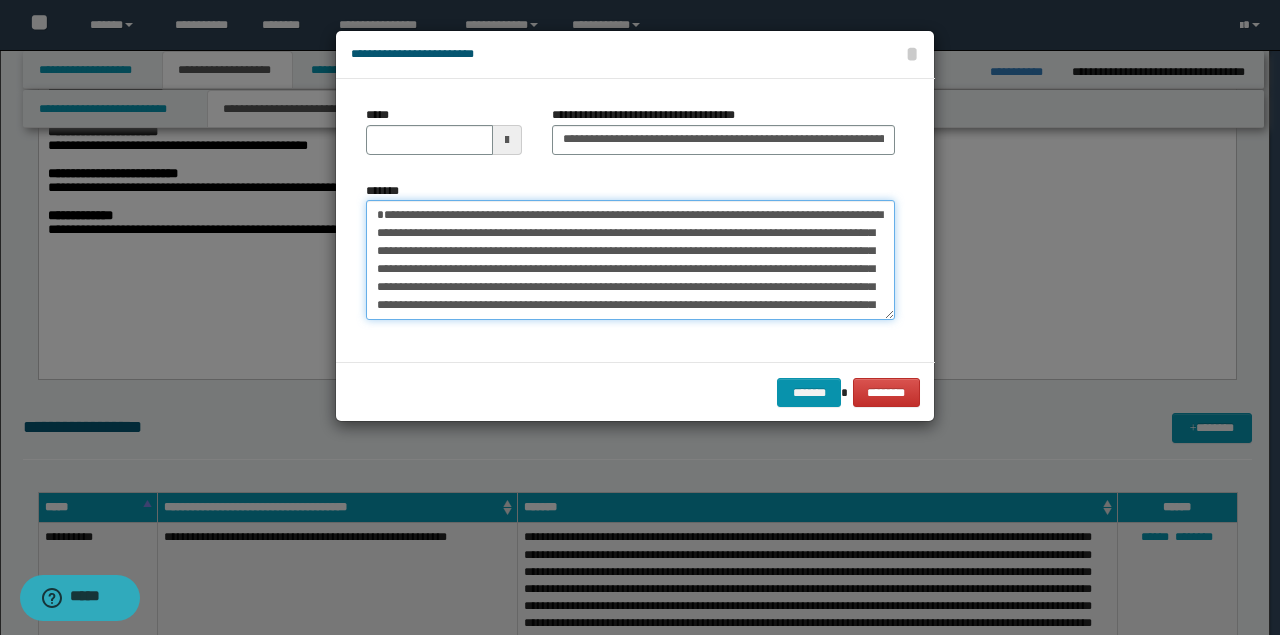 drag, startPoint x: 511, startPoint y: 210, endPoint x: 277, endPoint y: 207, distance: 234.01923 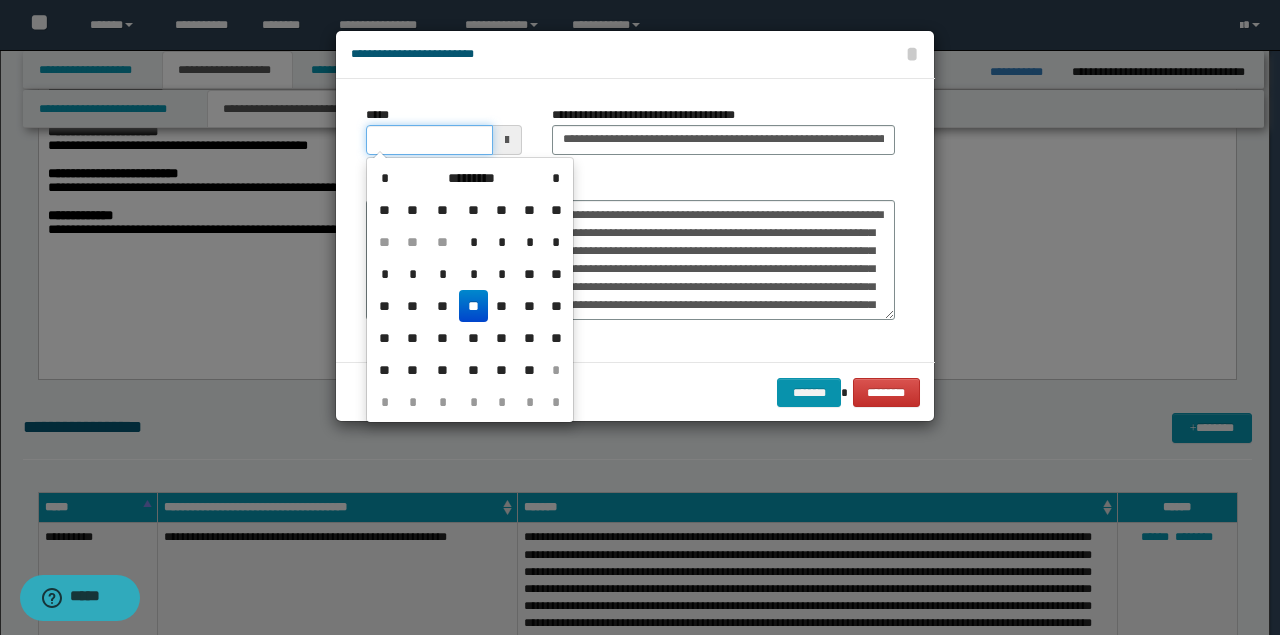 click on "*****" at bounding box center (429, 140) 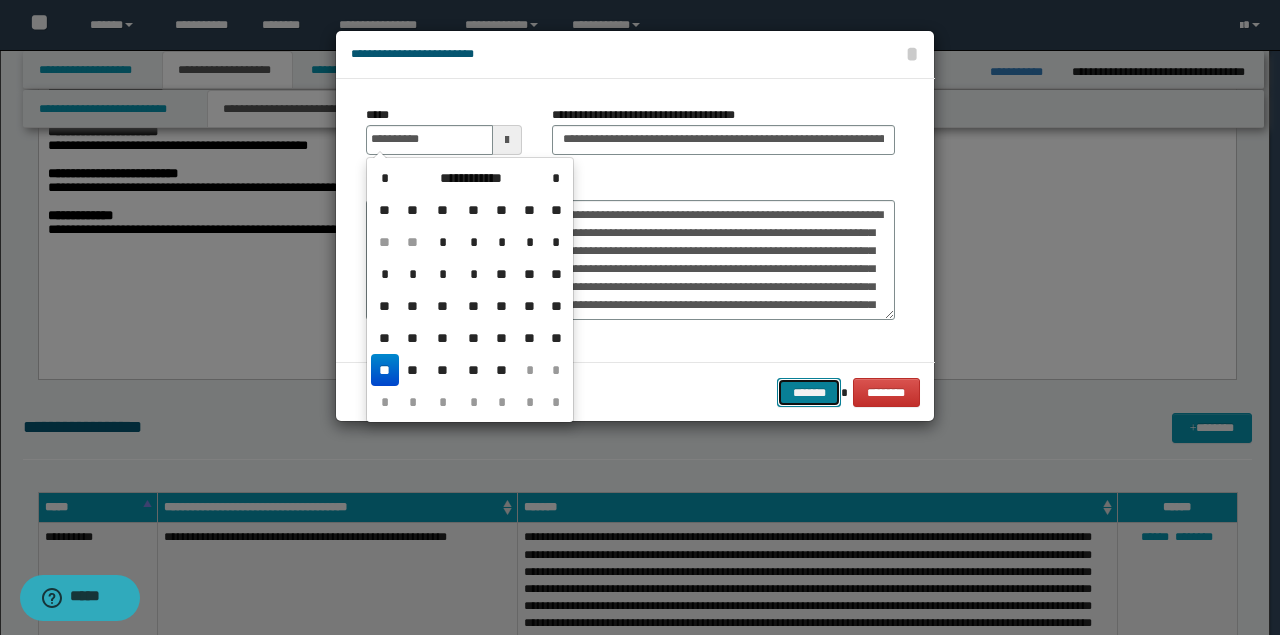 type on "**********" 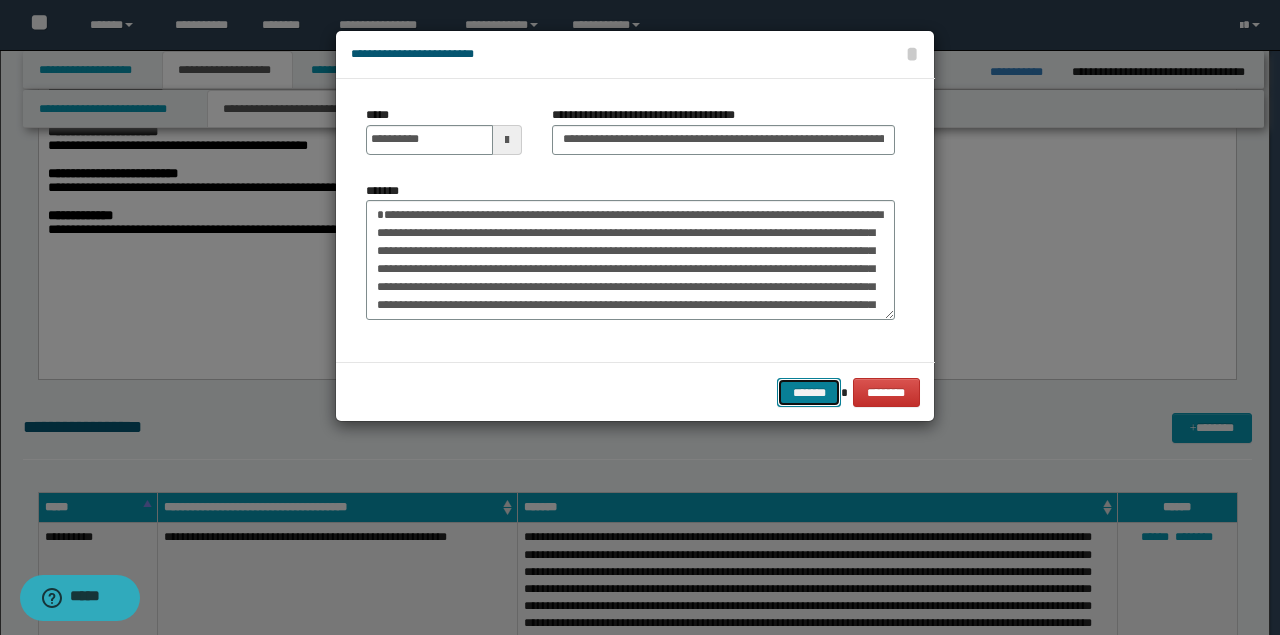 click on "*******" at bounding box center (809, 392) 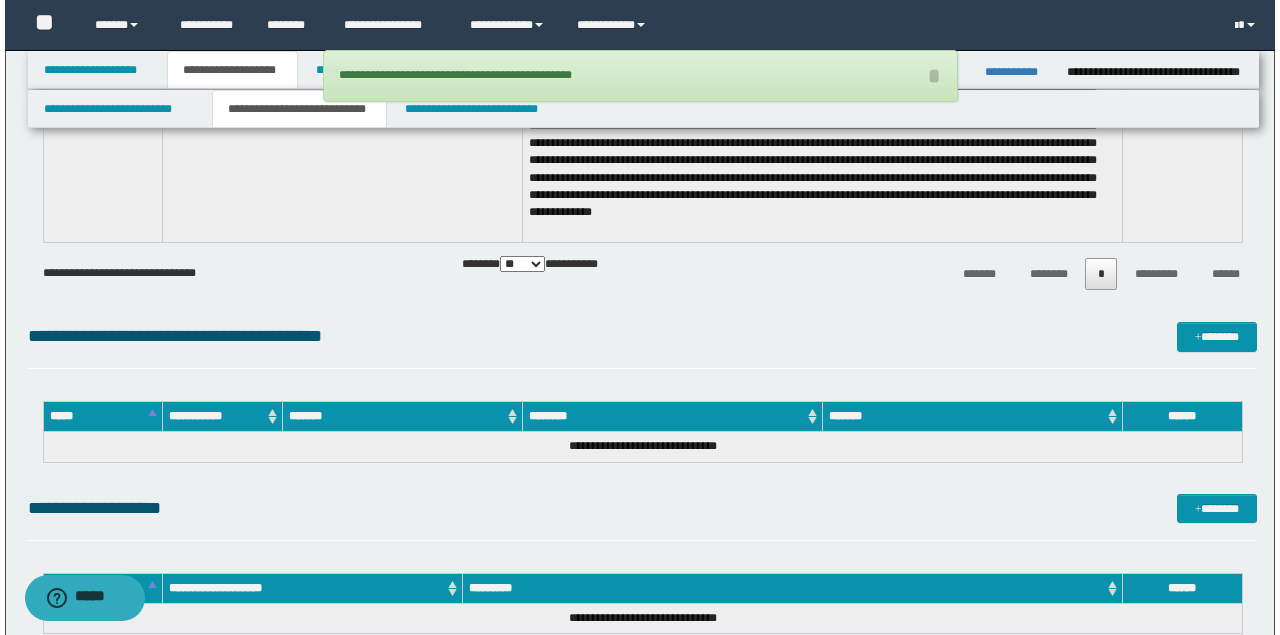 scroll, scrollTop: 3000, scrollLeft: 0, axis: vertical 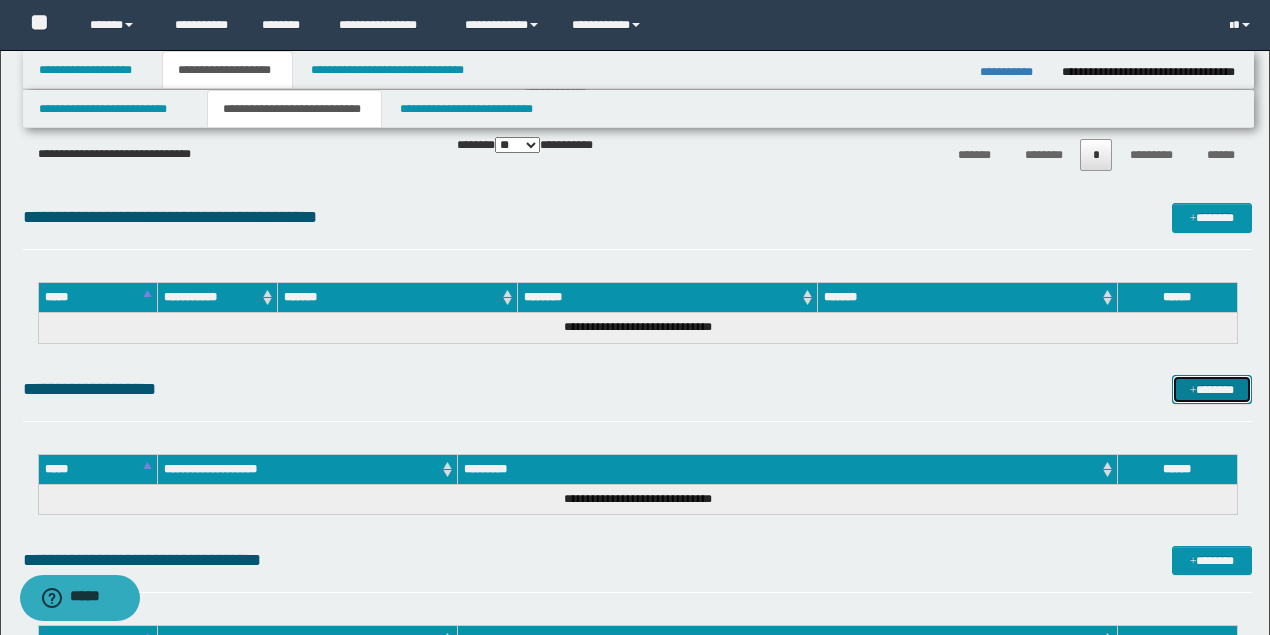 click on "*******" at bounding box center (1211, 389) 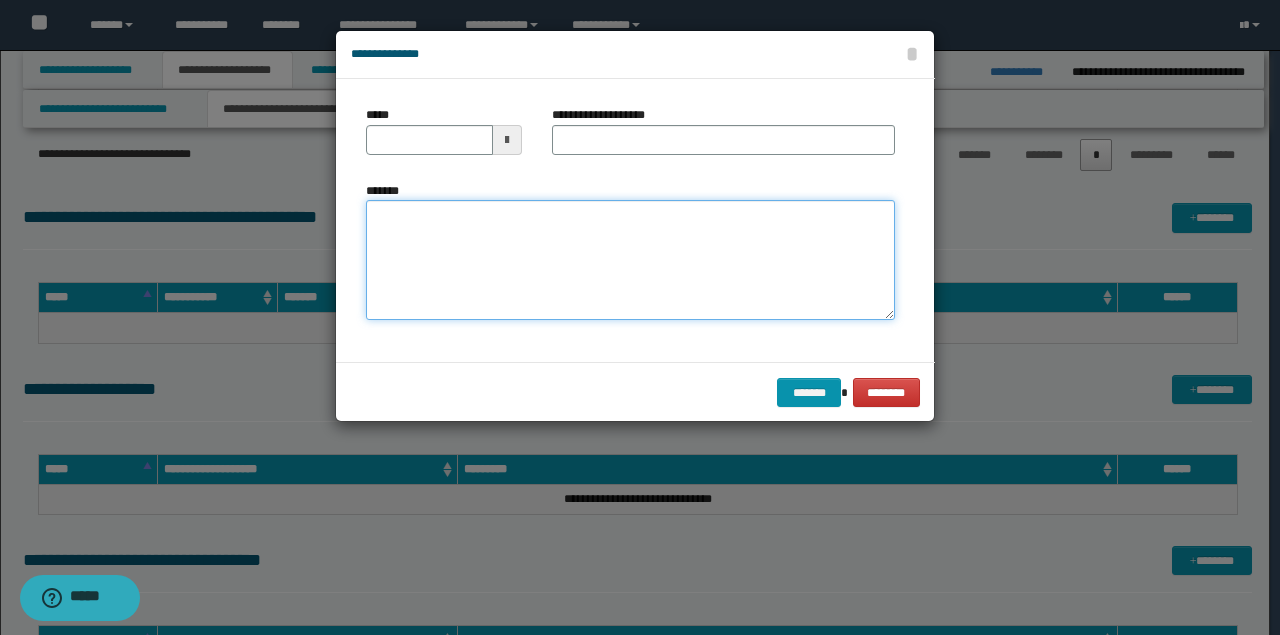 click on "*******" at bounding box center [630, 260] 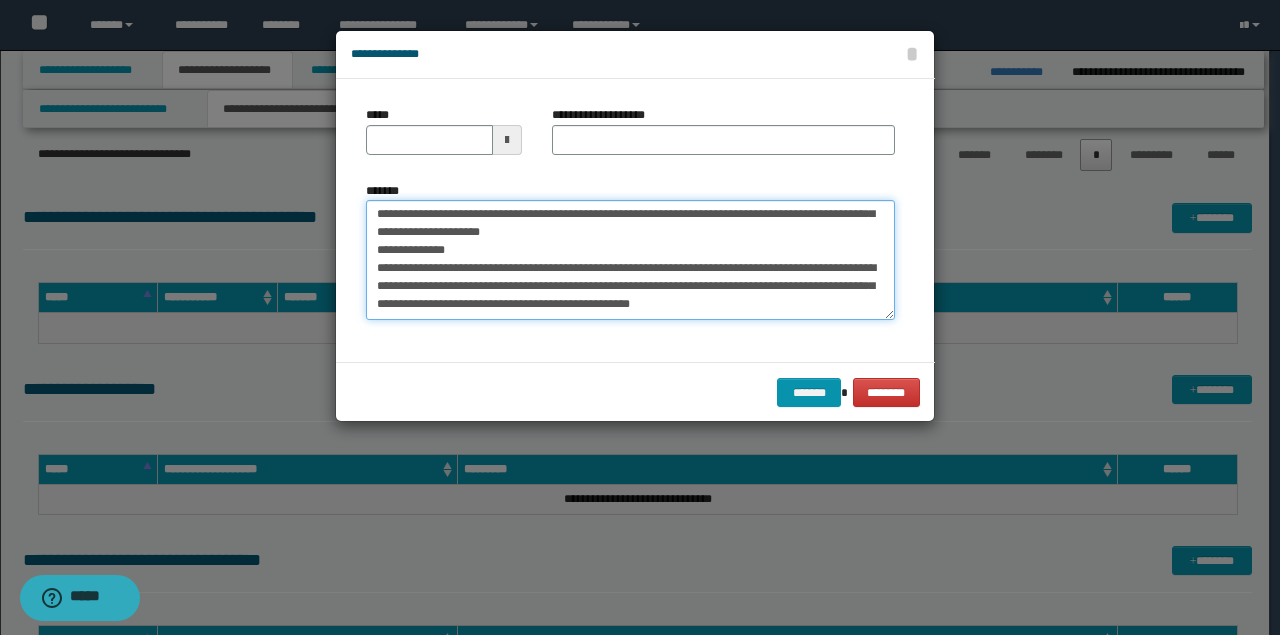 scroll, scrollTop: 0, scrollLeft: 0, axis: both 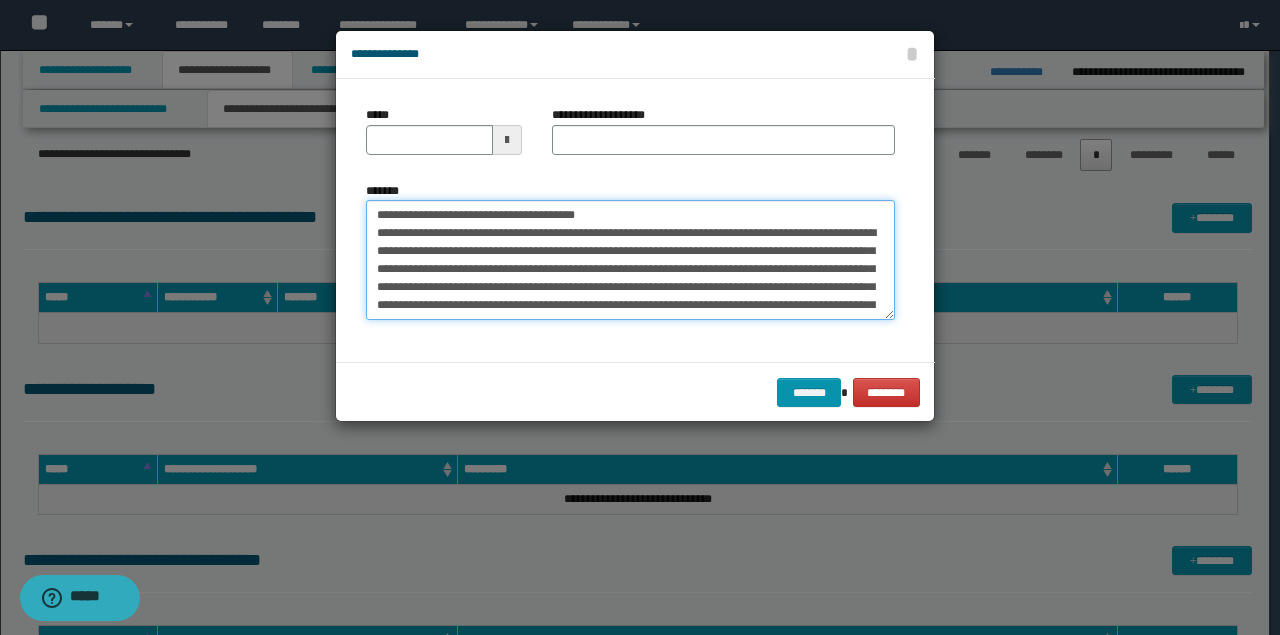 drag, startPoint x: 518, startPoint y: 219, endPoint x: 186, endPoint y: 192, distance: 333.09607 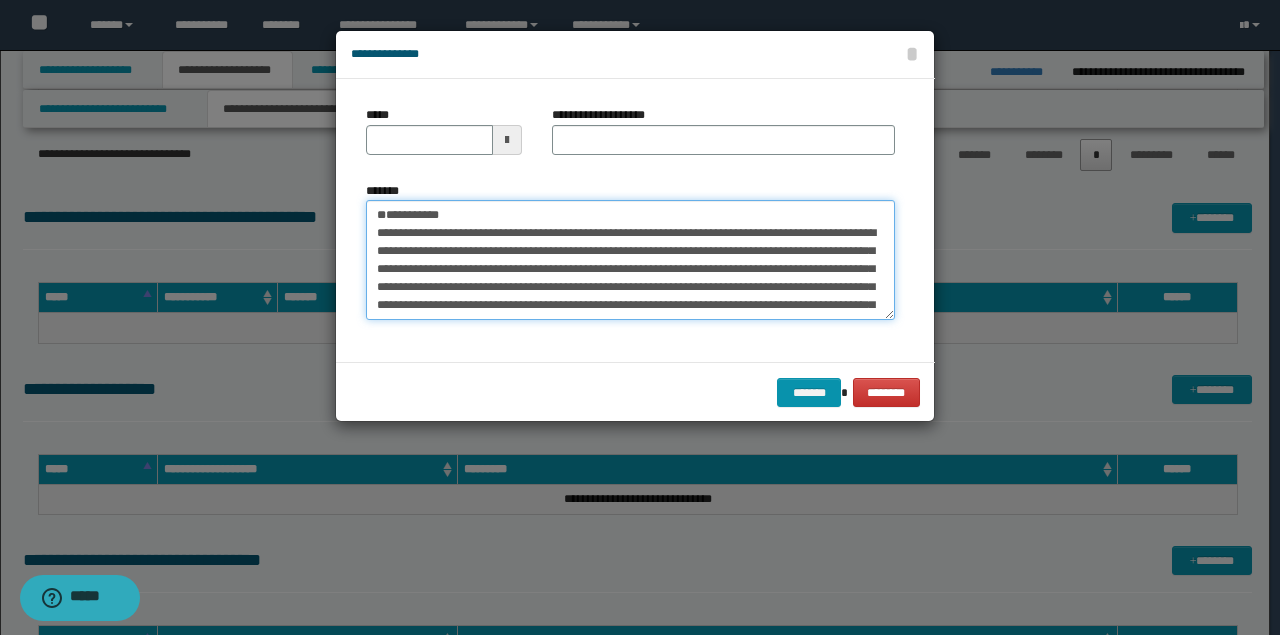 type on "**********" 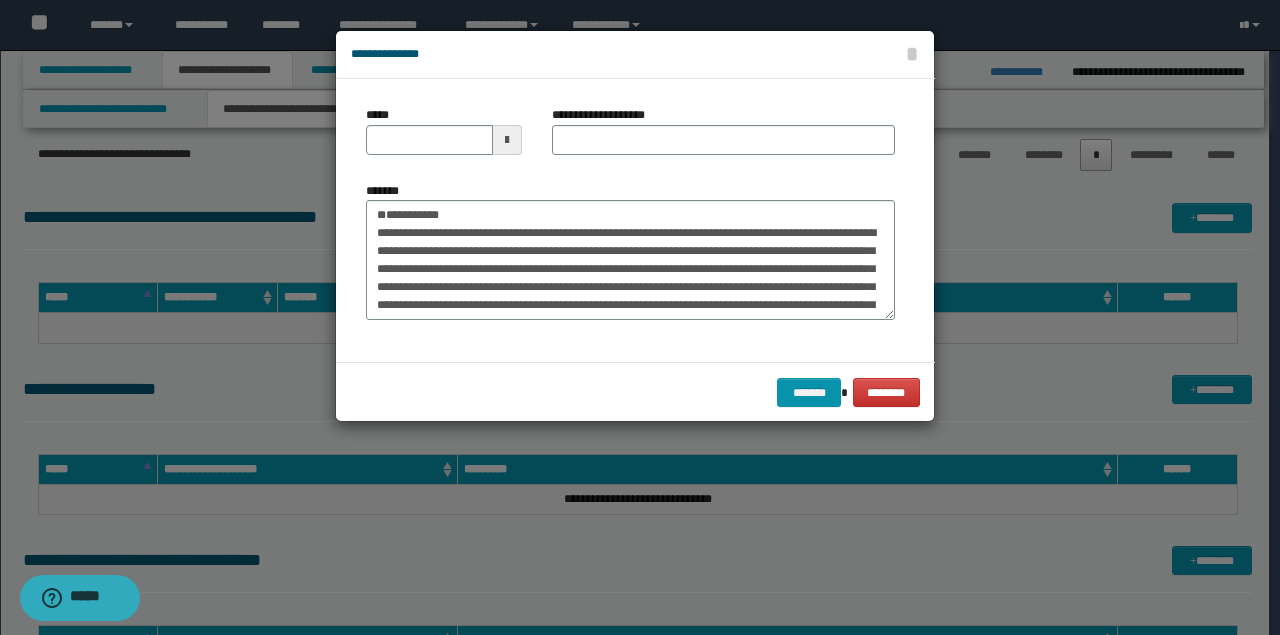 click on "*****" at bounding box center [444, 138] 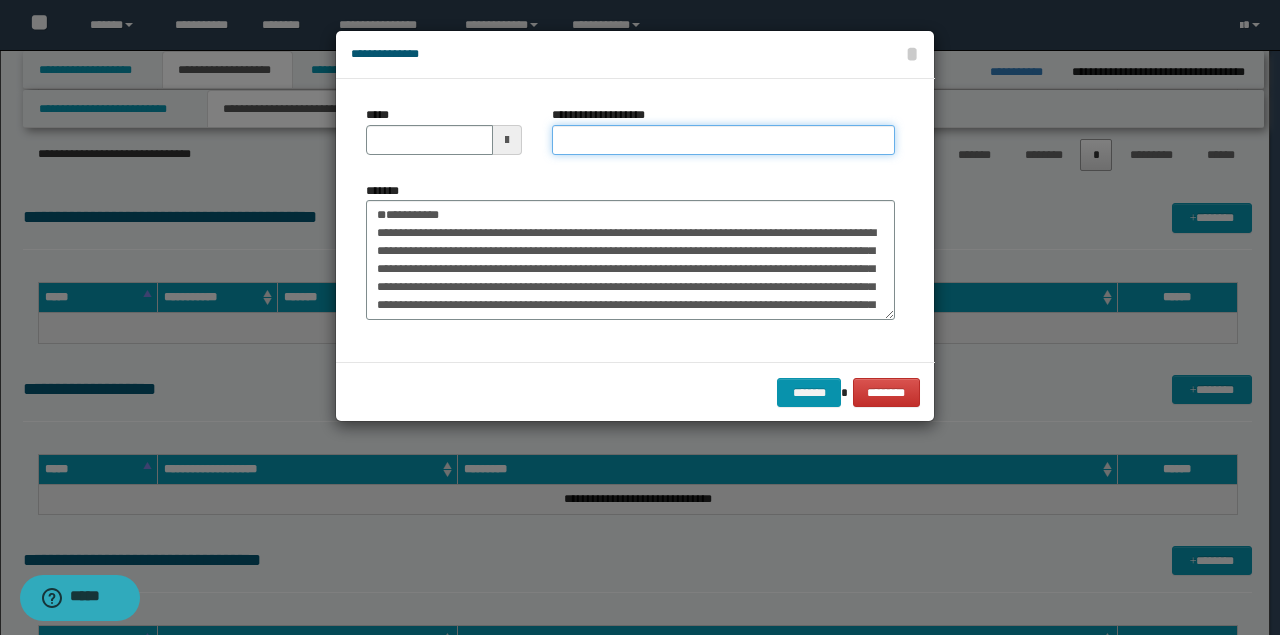 click on "**********" at bounding box center (723, 140) 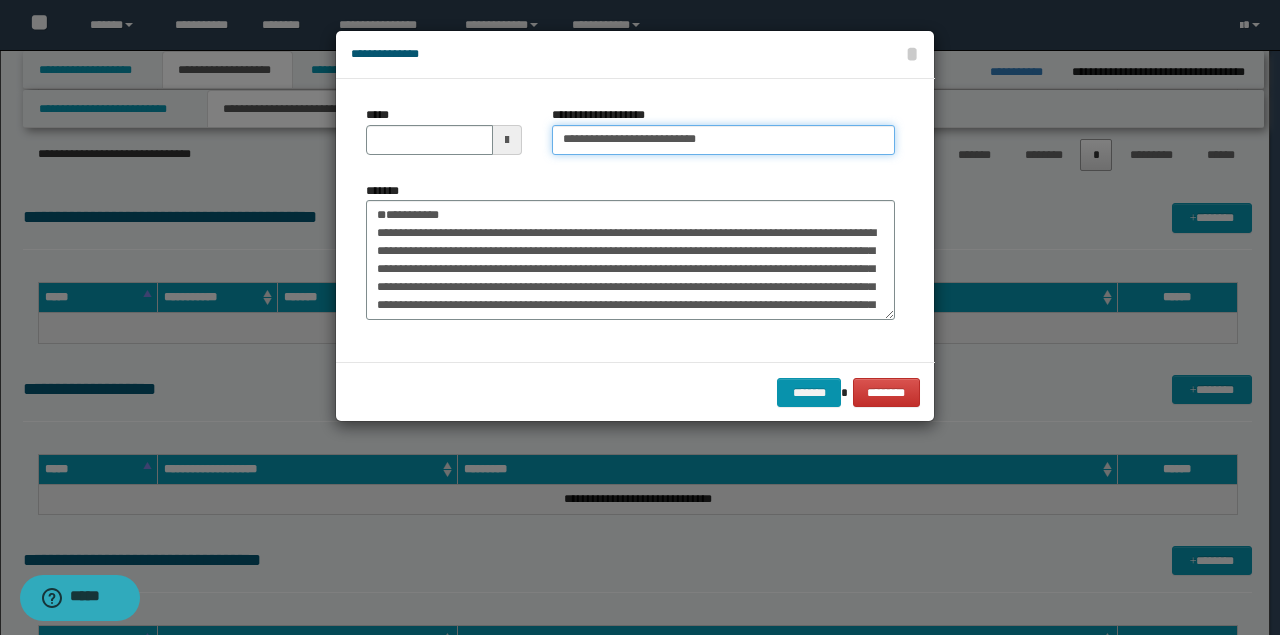 type on "**********" 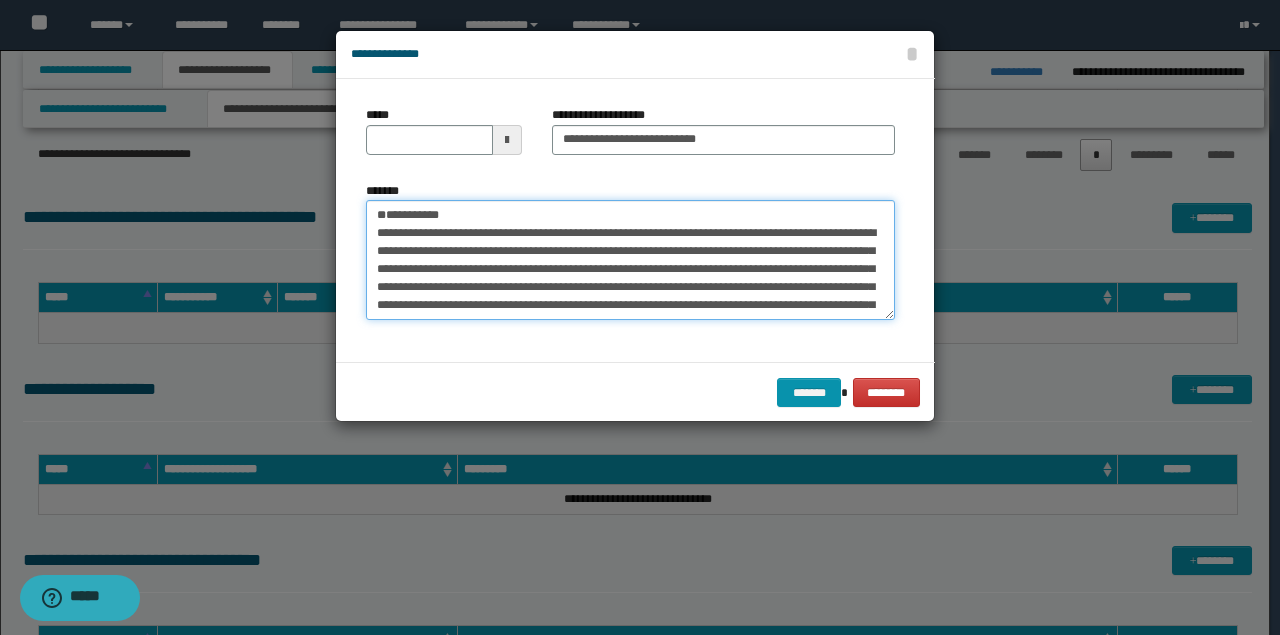 drag, startPoint x: 515, startPoint y: 208, endPoint x: 324, endPoint y: 198, distance: 191.2616 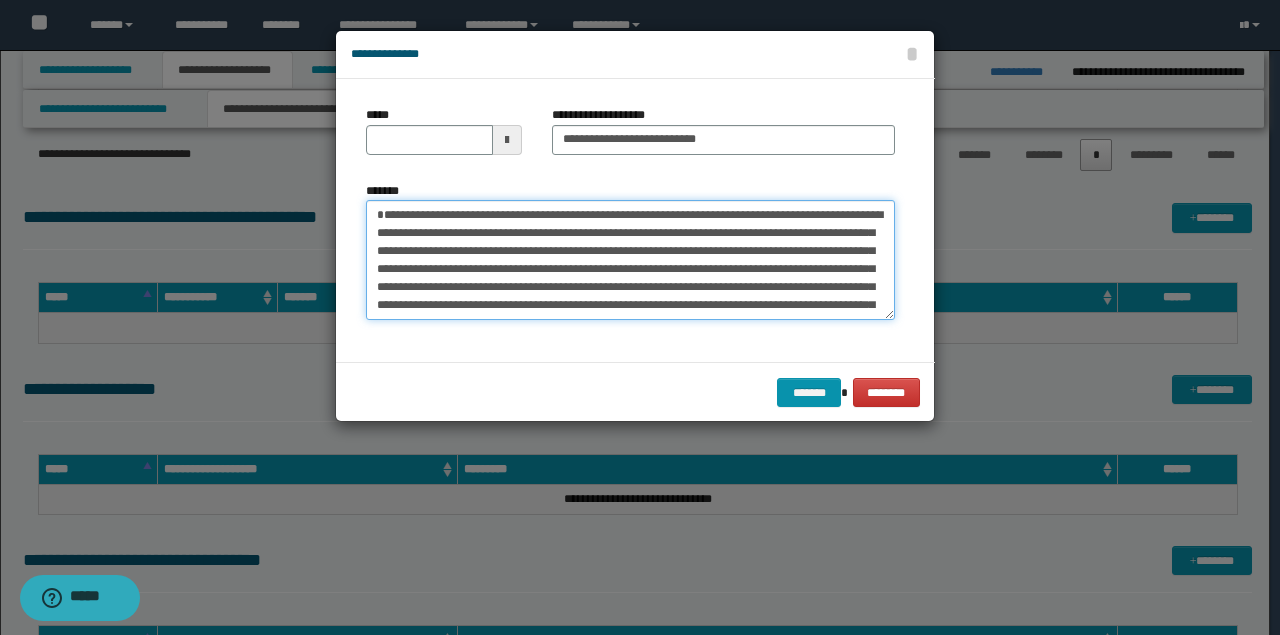 type on "**********" 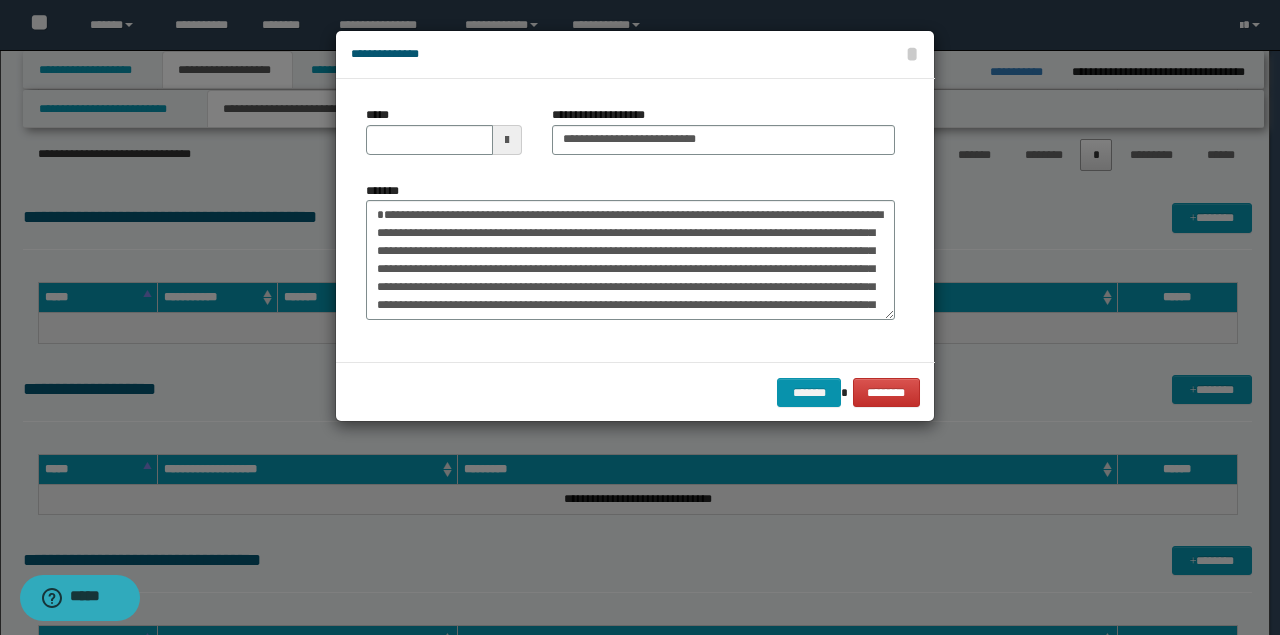 click on "*****" at bounding box center (444, 138) 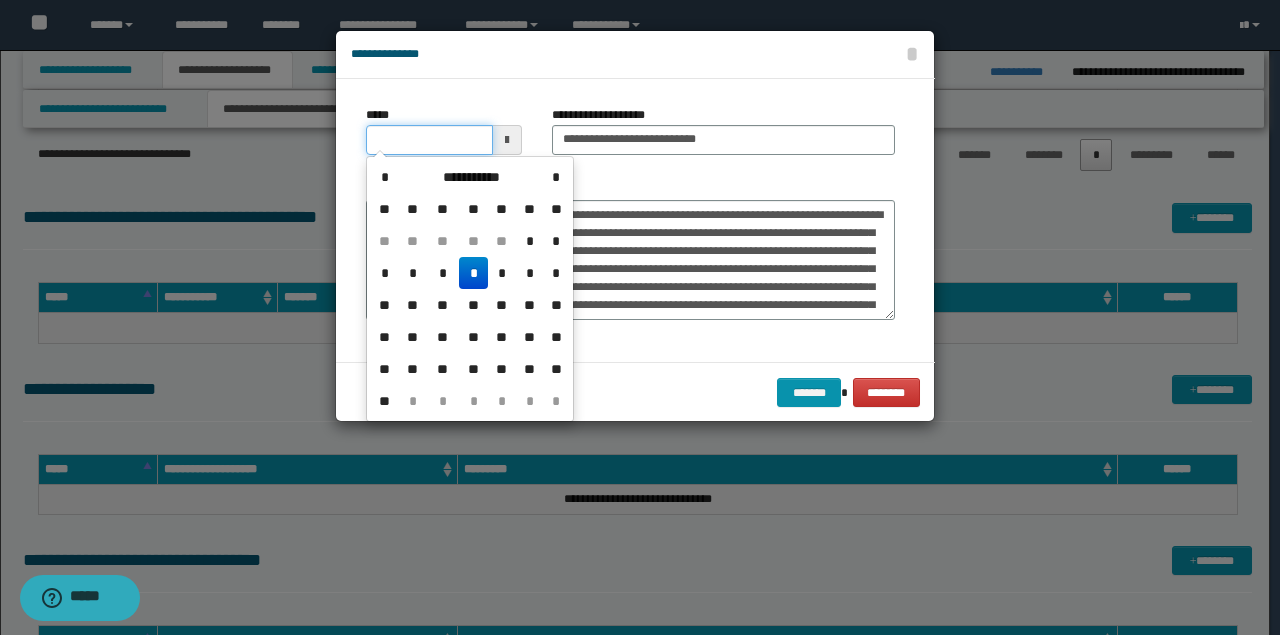 click on "*****" at bounding box center (429, 140) 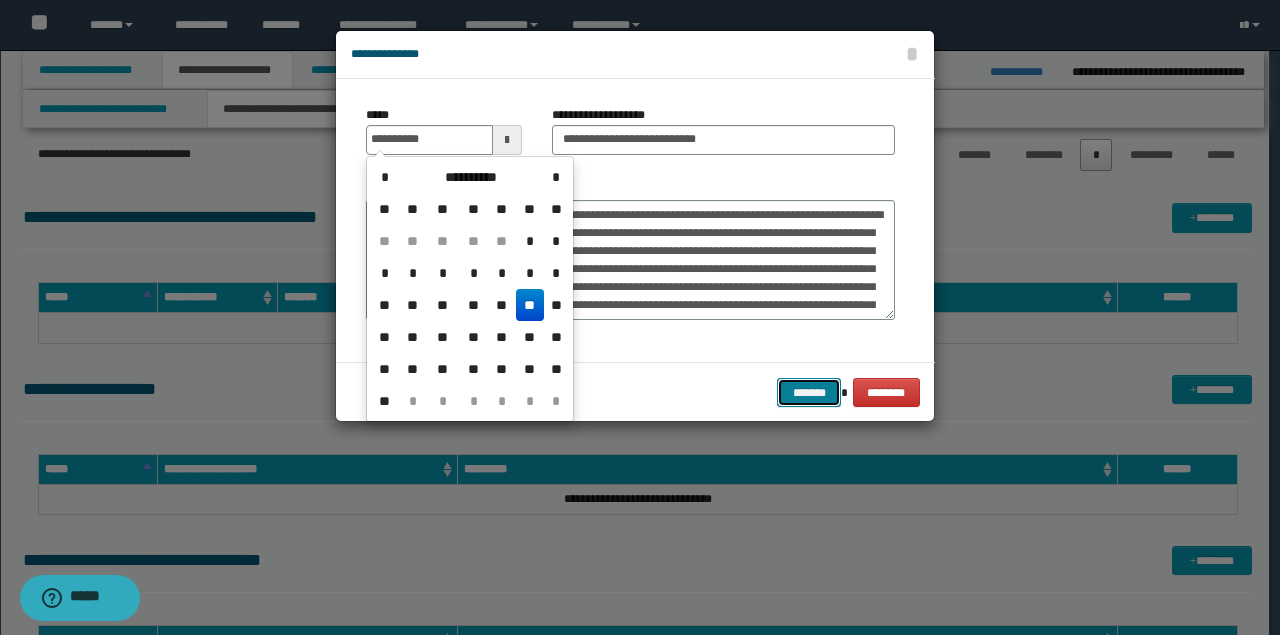 type on "**********" 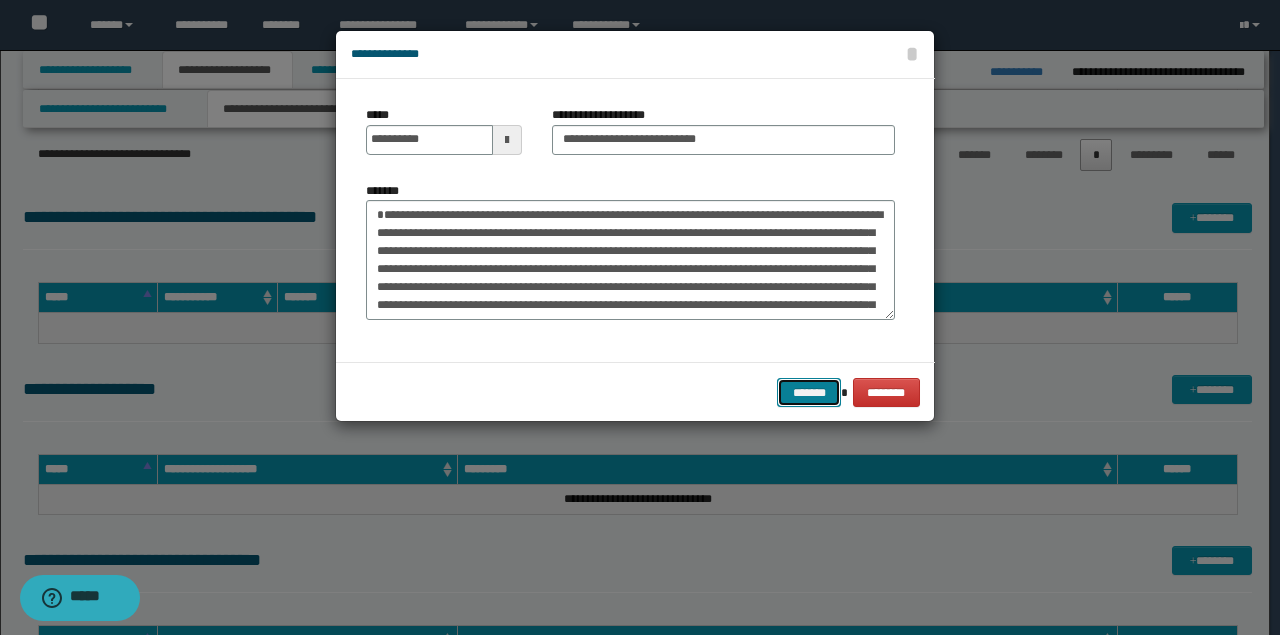 type 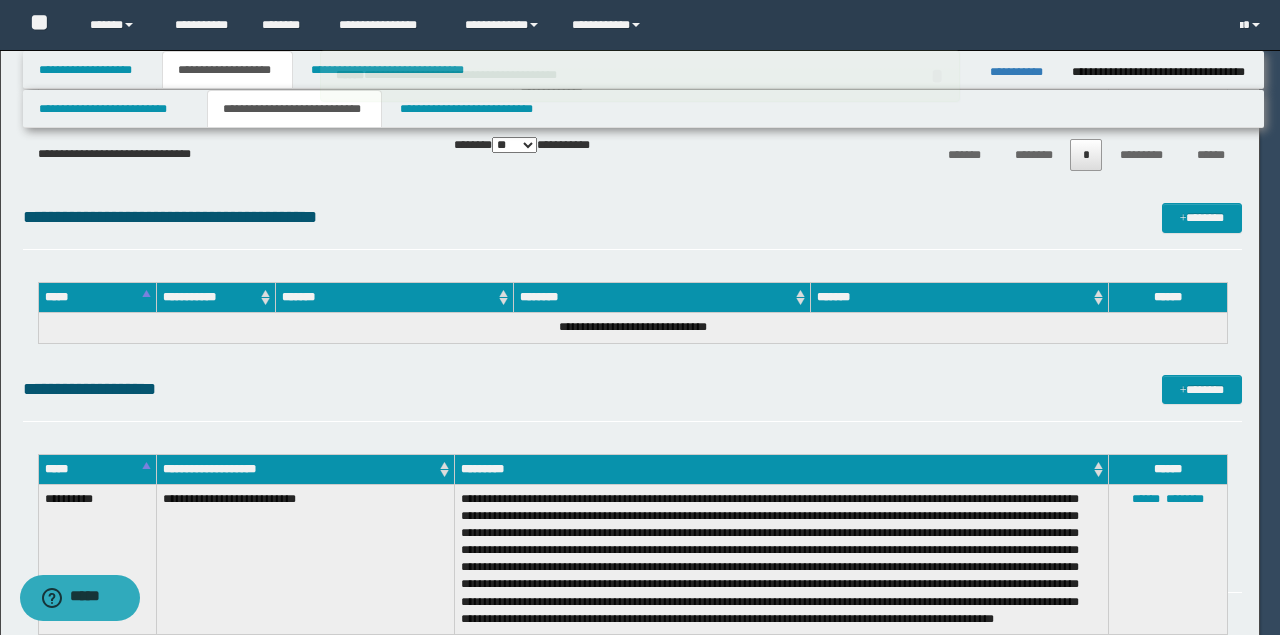 type 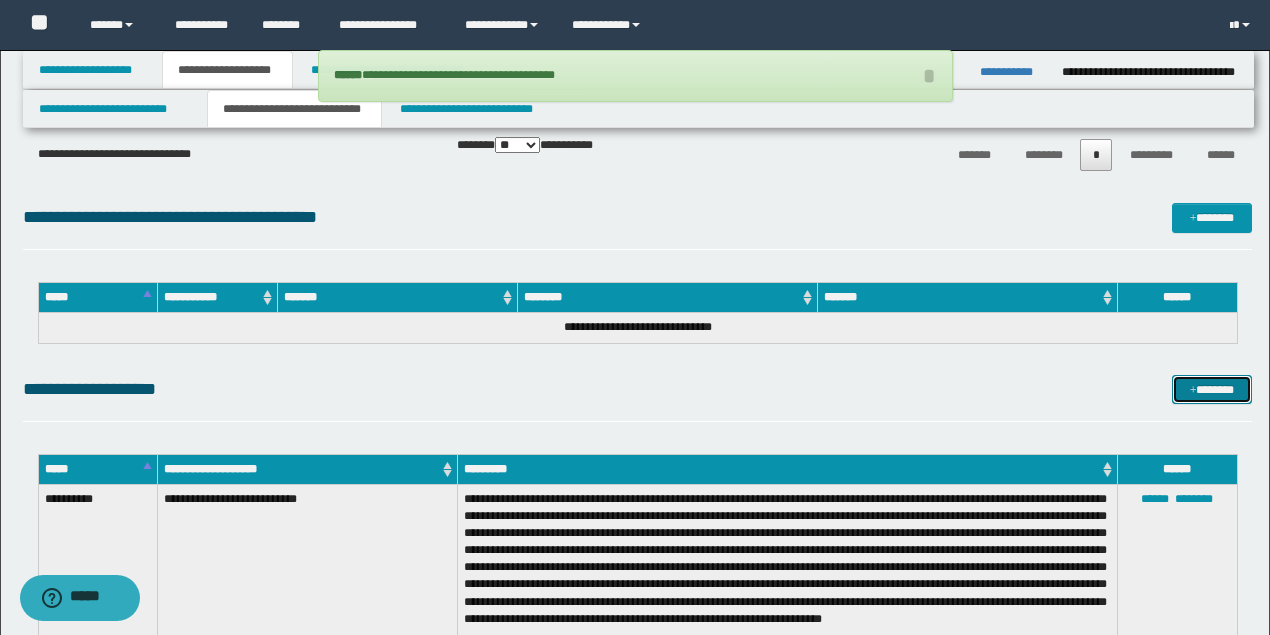 click on "*******" at bounding box center (1211, 389) 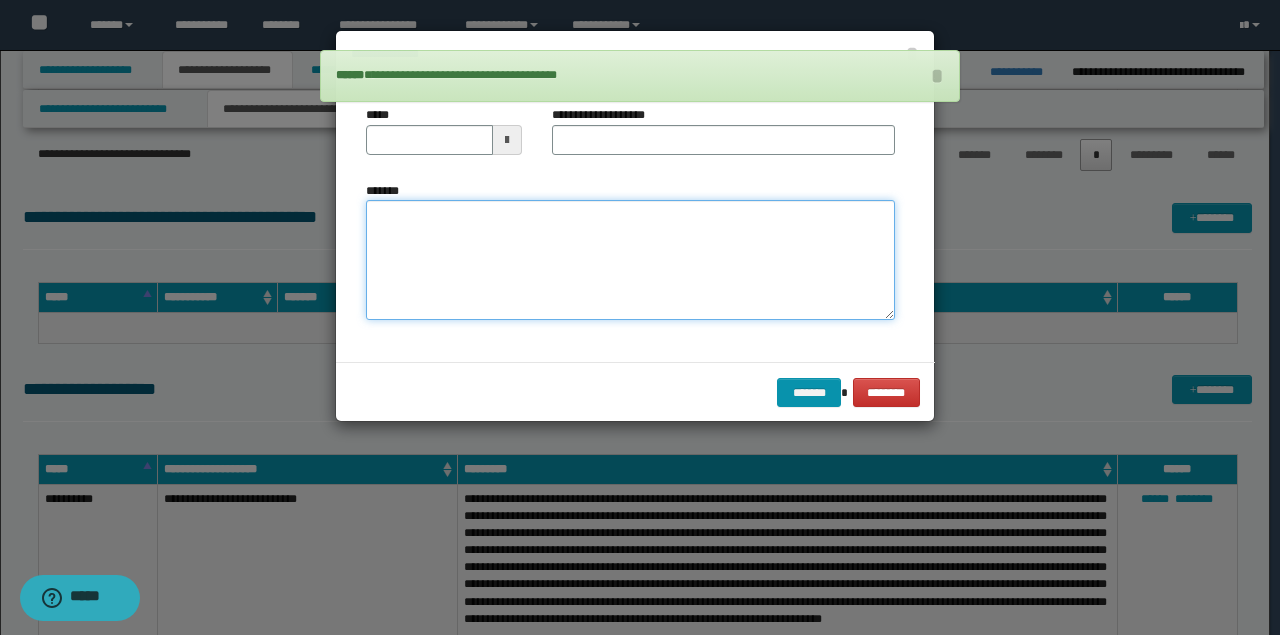 click on "*******" at bounding box center (630, 259) 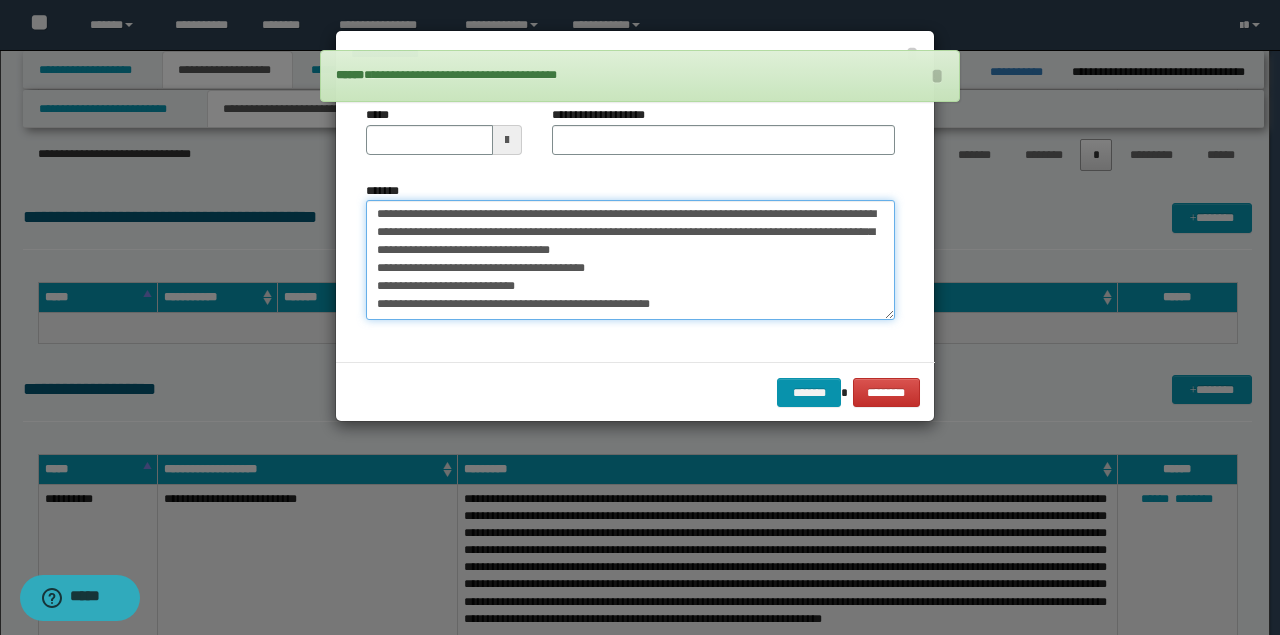scroll, scrollTop: 0, scrollLeft: 0, axis: both 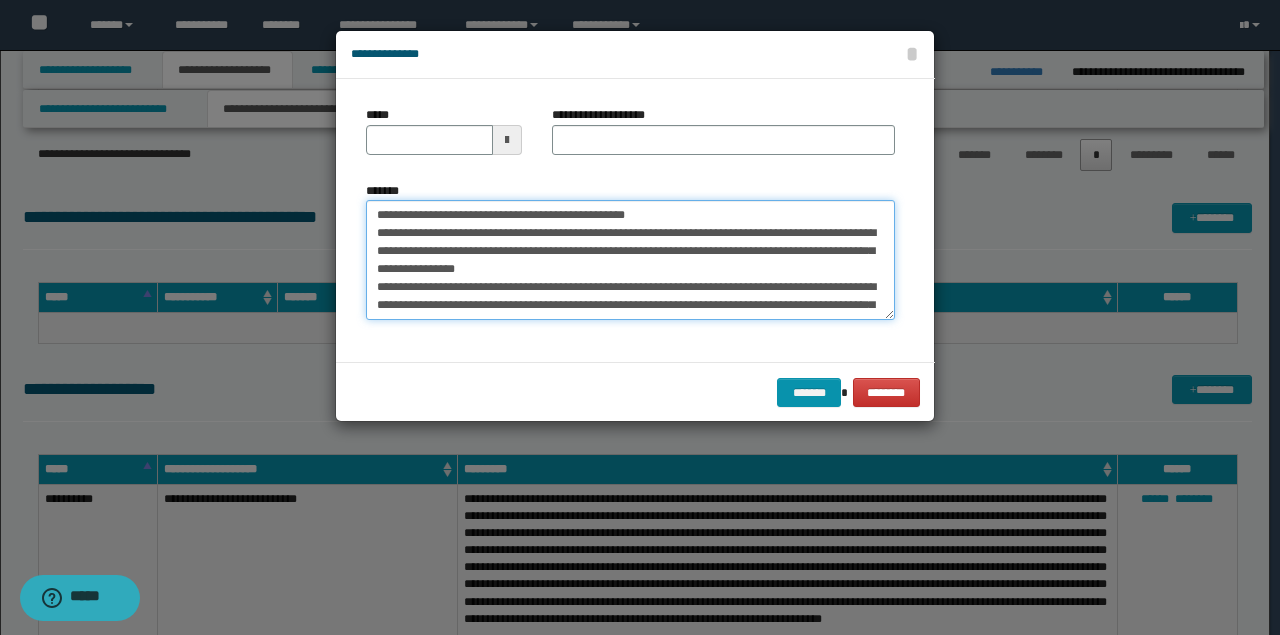 drag, startPoint x: 596, startPoint y: 212, endPoint x: 185, endPoint y: 195, distance: 411.35144 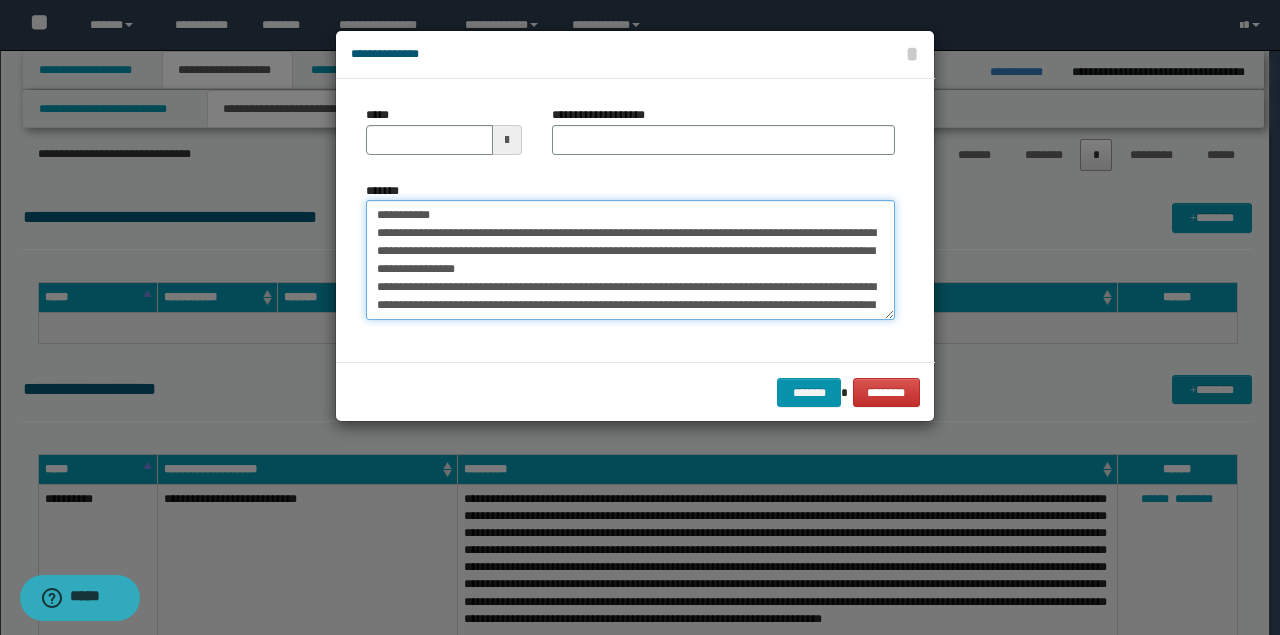 type on "**********" 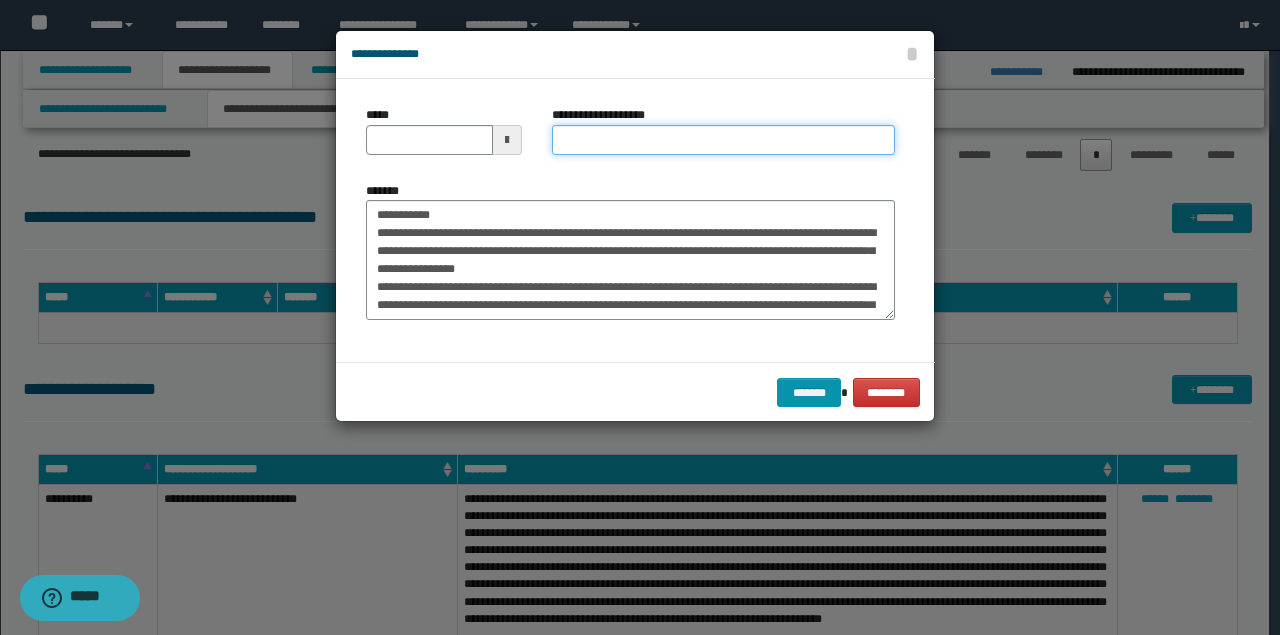 click on "**********" at bounding box center (723, 140) 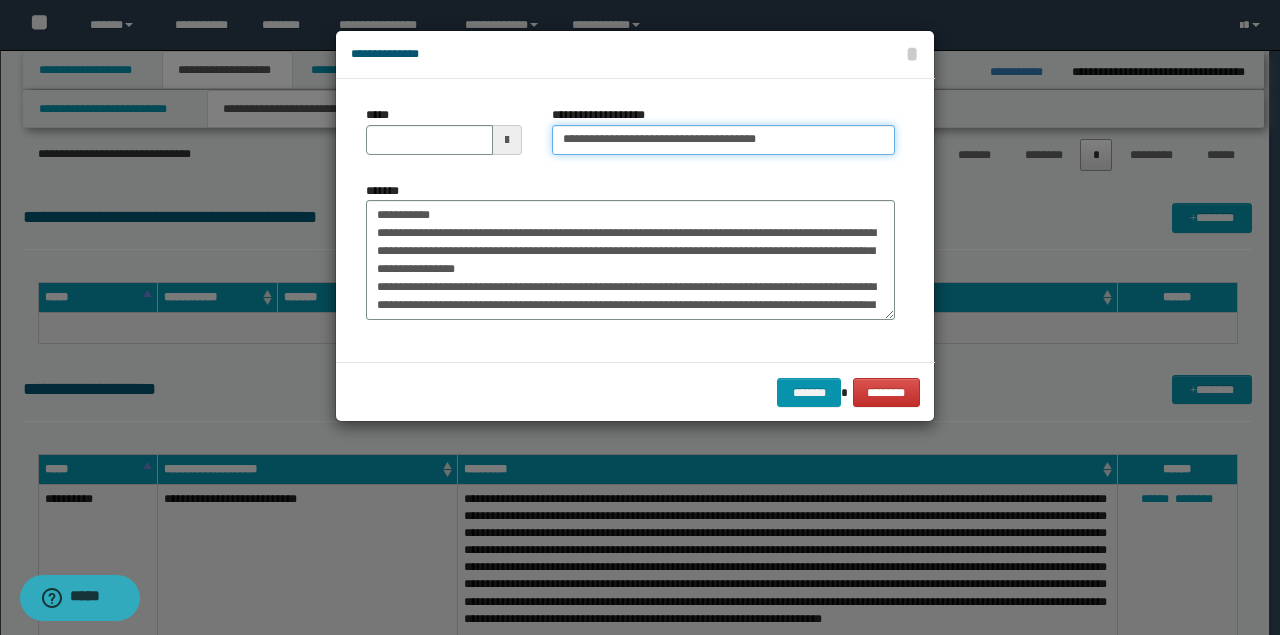 type on "**********" 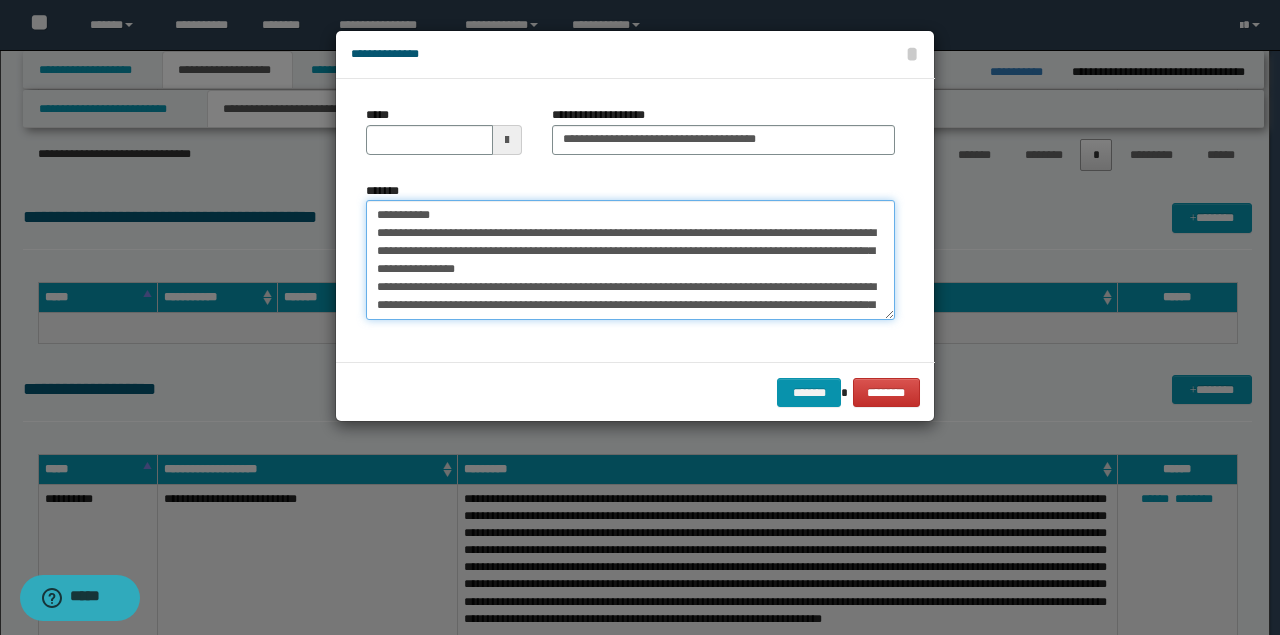 drag, startPoint x: 262, startPoint y: 190, endPoint x: 370, endPoint y: 150, distance: 115.16944 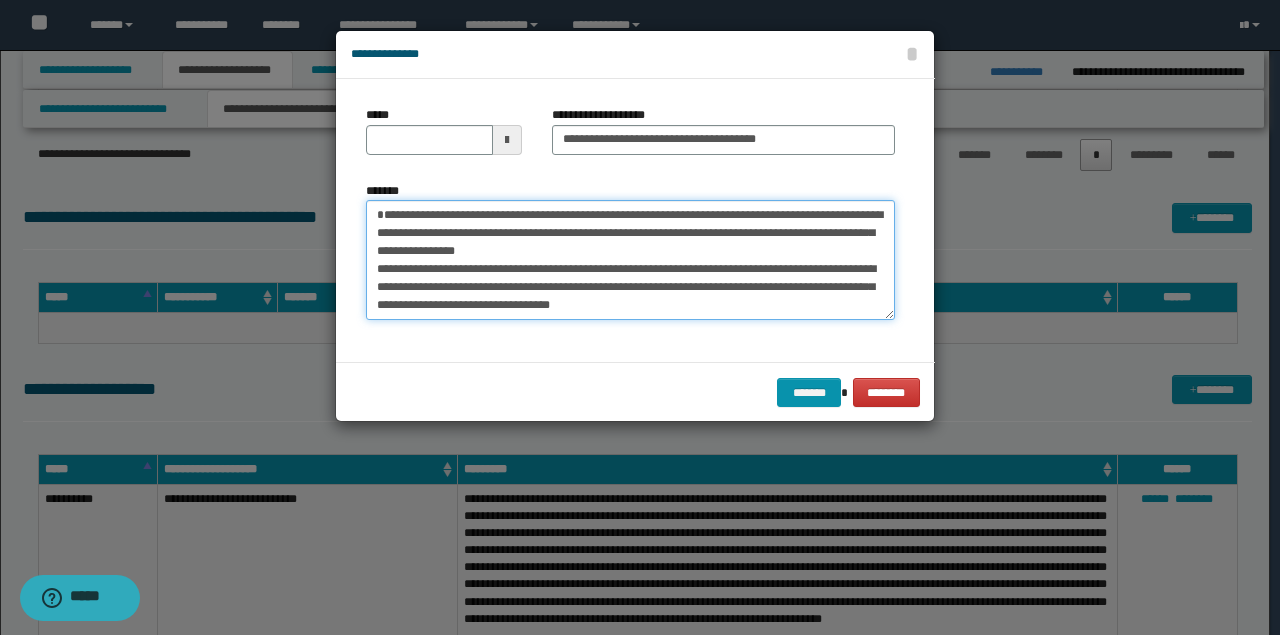 type 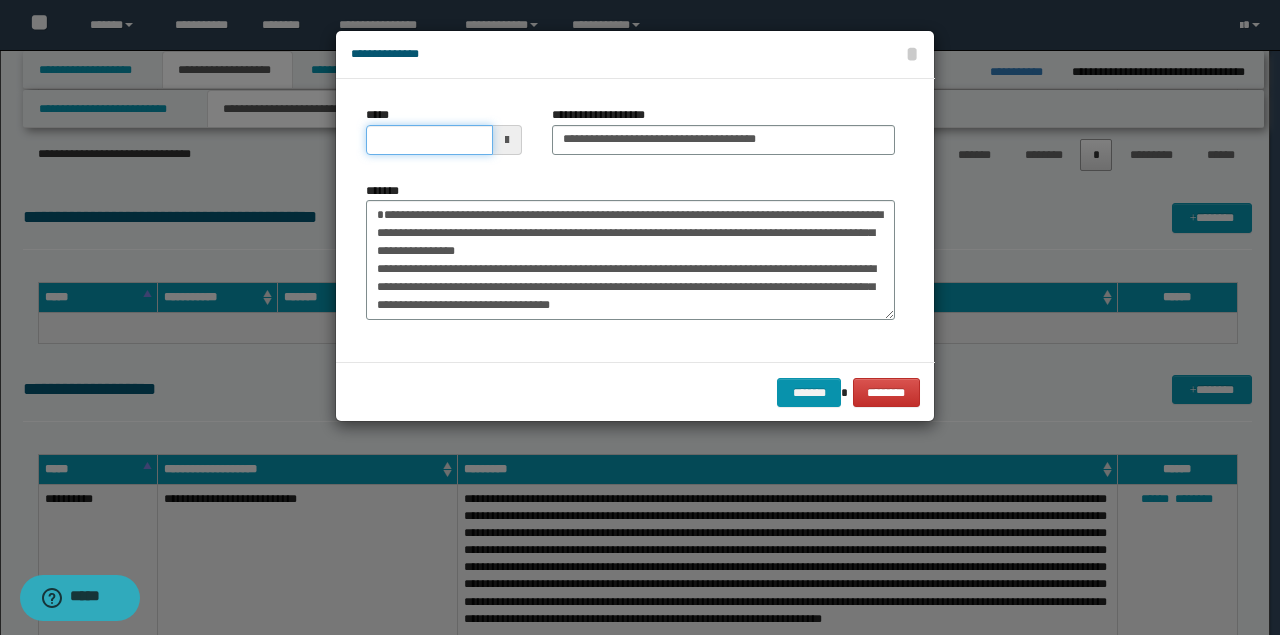 click on "*****" at bounding box center (429, 140) 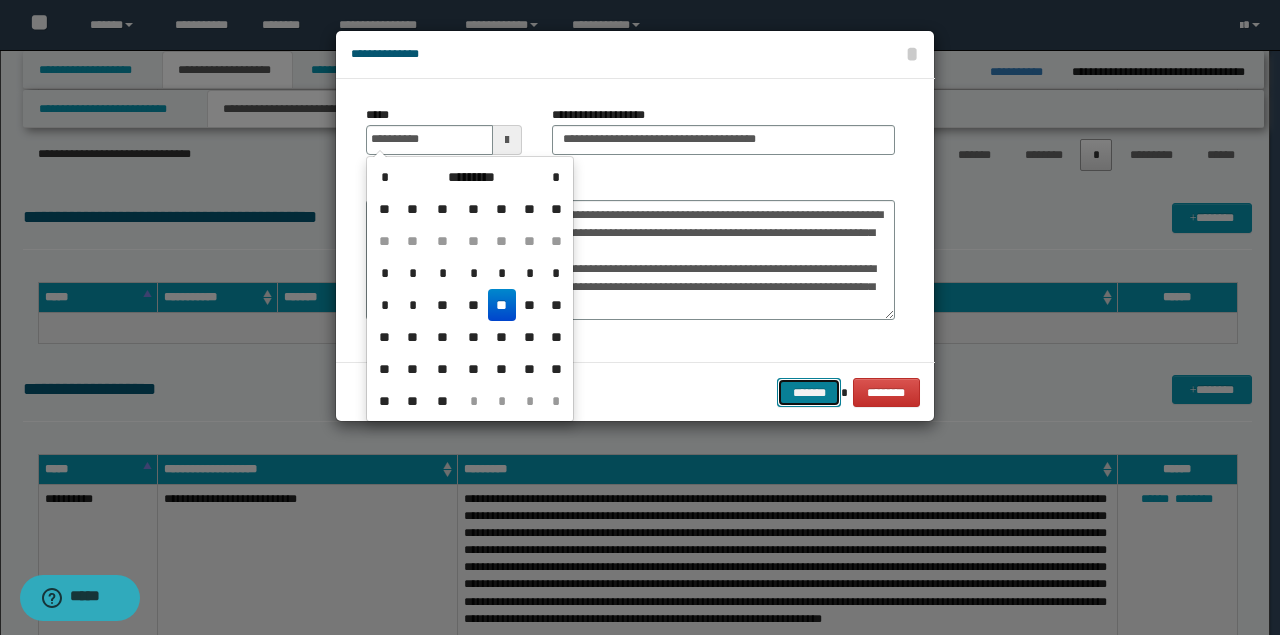 type on "**********" 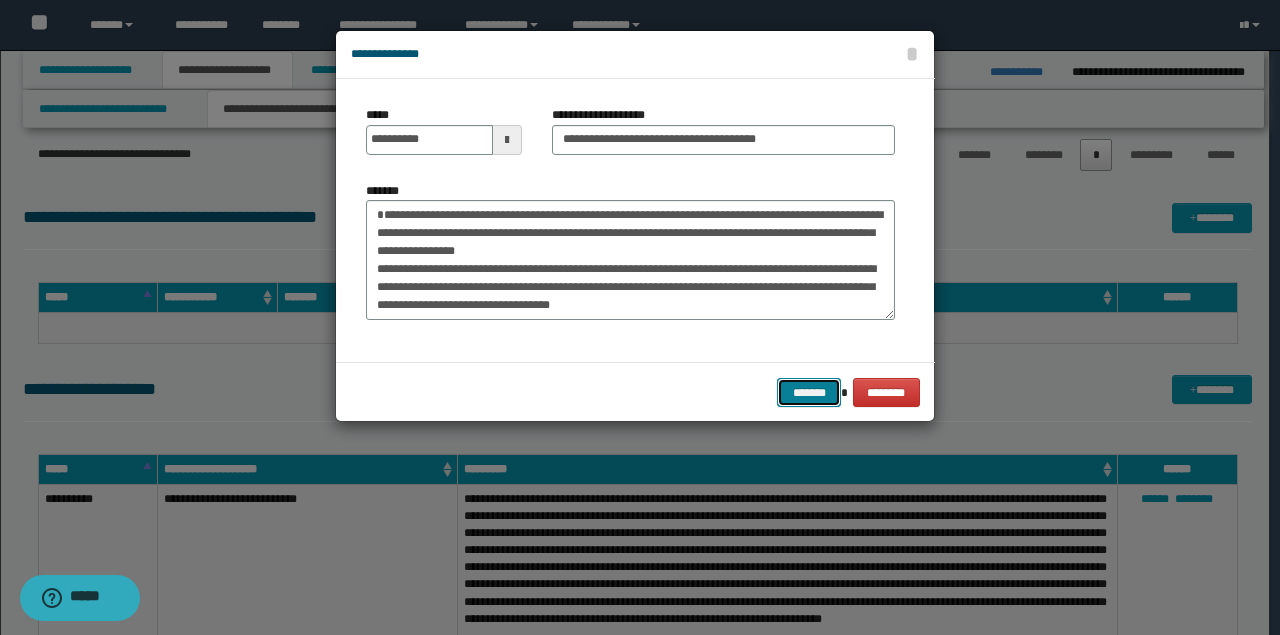 click on "*******" at bounding box center [809, 392] 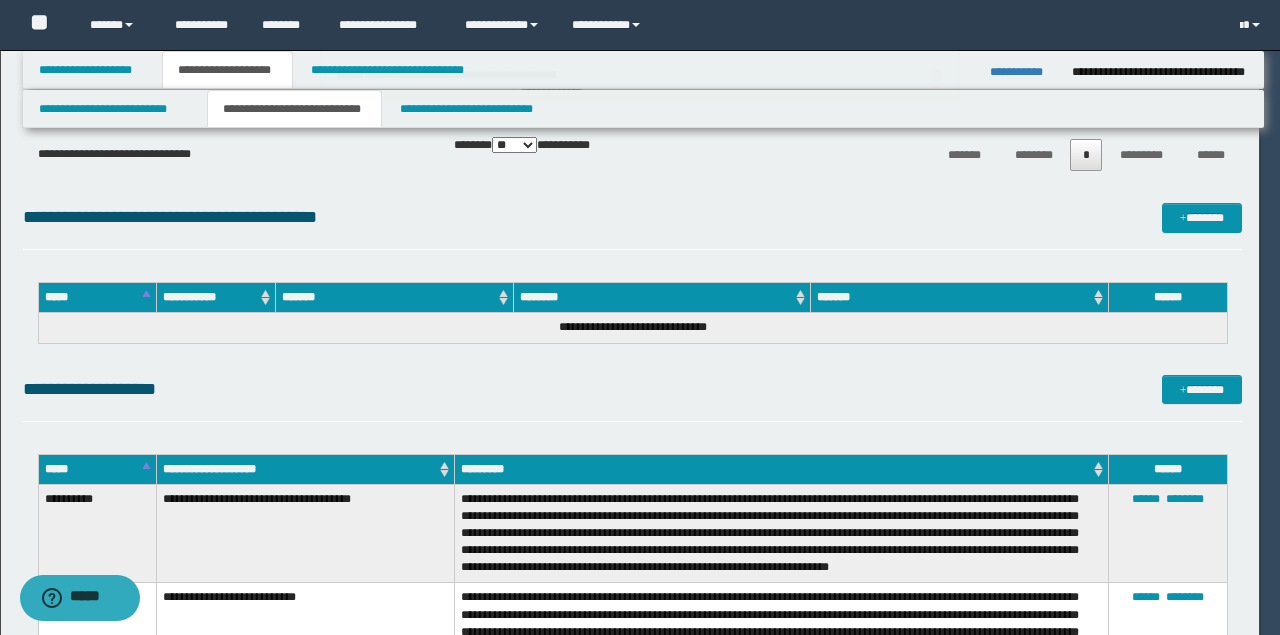type 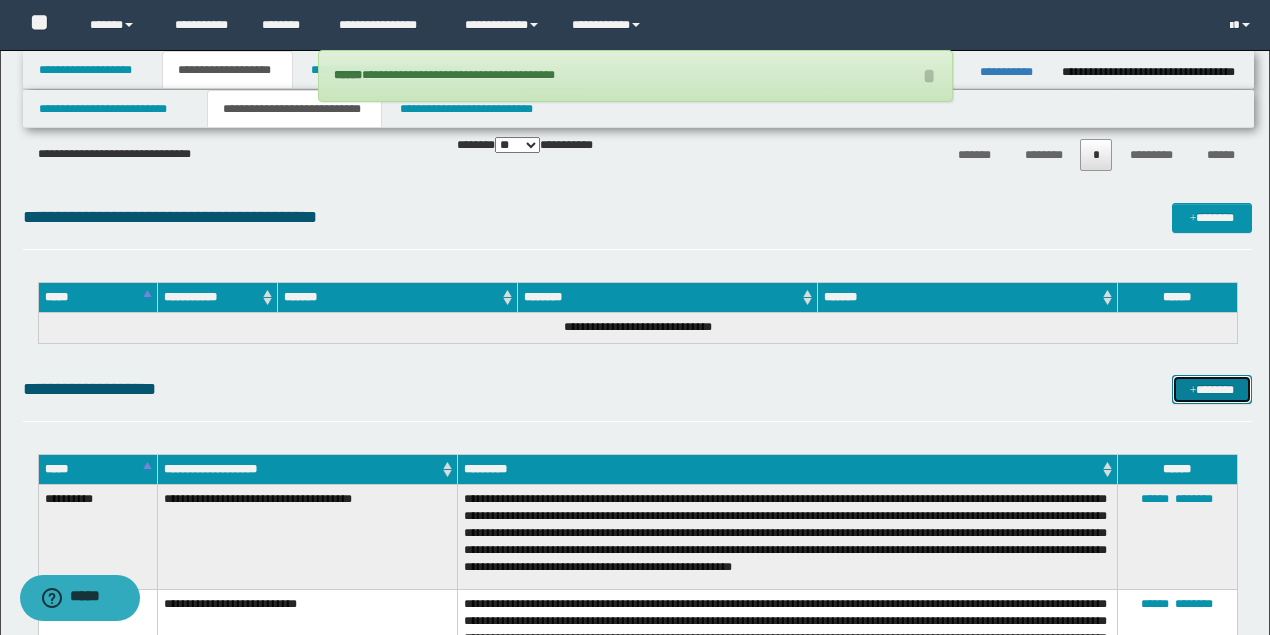 click on "*******" at bounding box center (1211, 389) 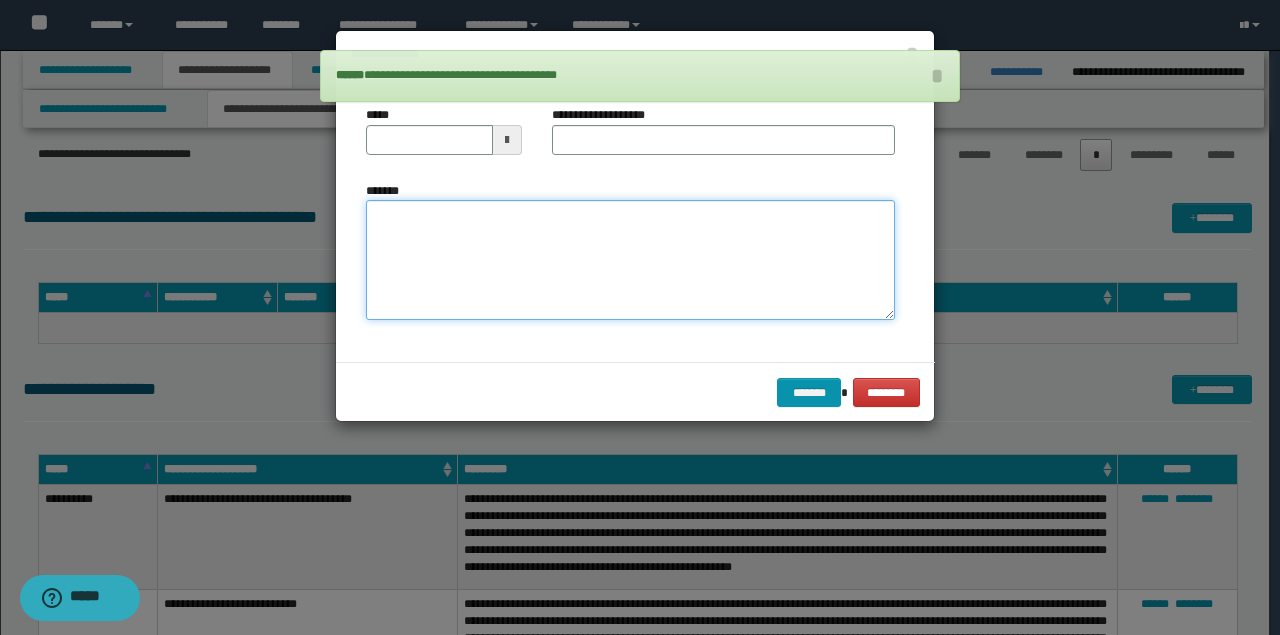 click on "*******" at bounding box center [630, 259] 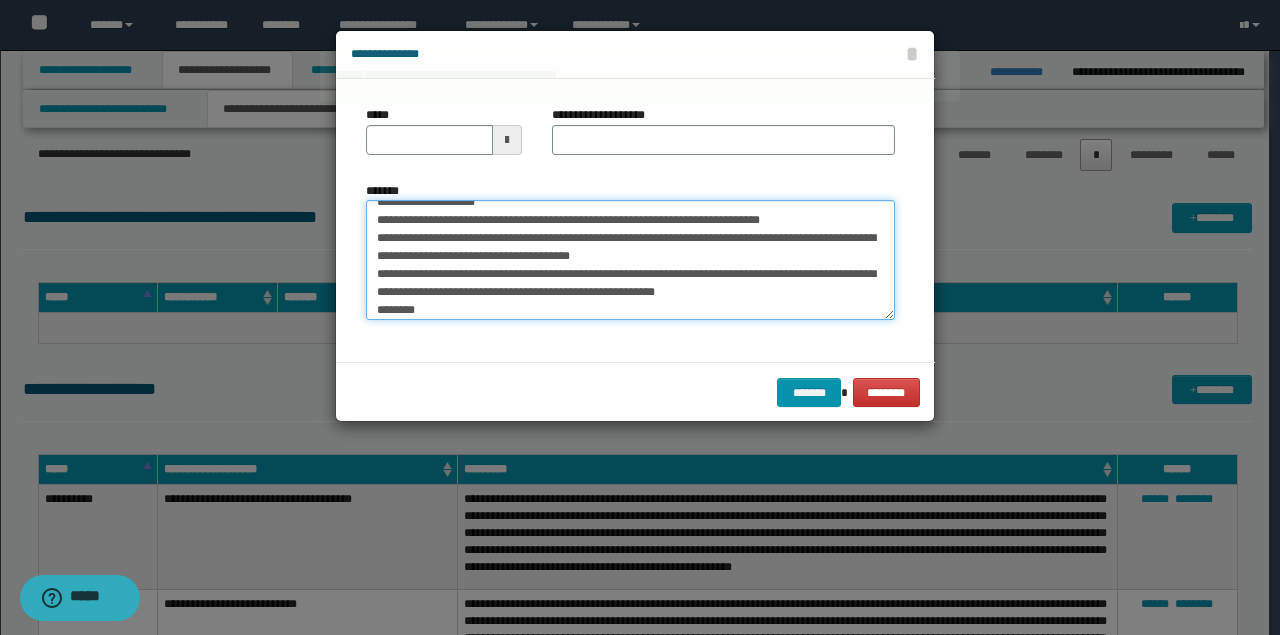 scroll, scrollTop: 0, scrollLeft: 0, axis: both 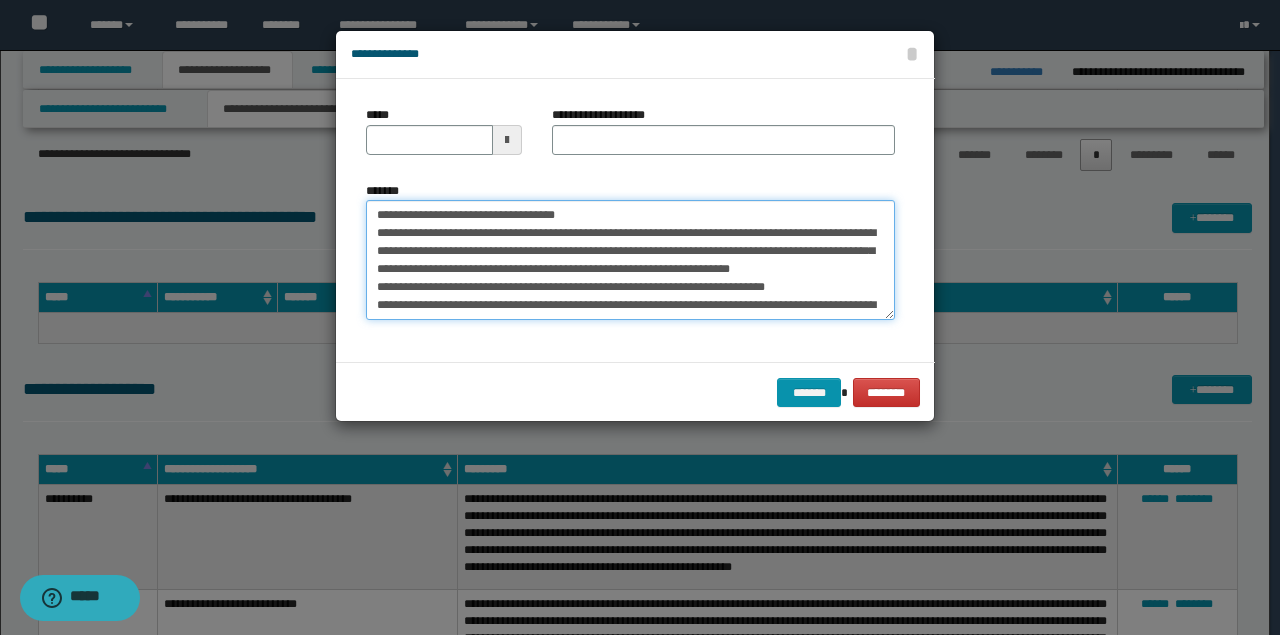 drag, startPoint x: 515, startPoint y: 210, endPoint x: 210, endPoint y: 177, distance: 306.78006 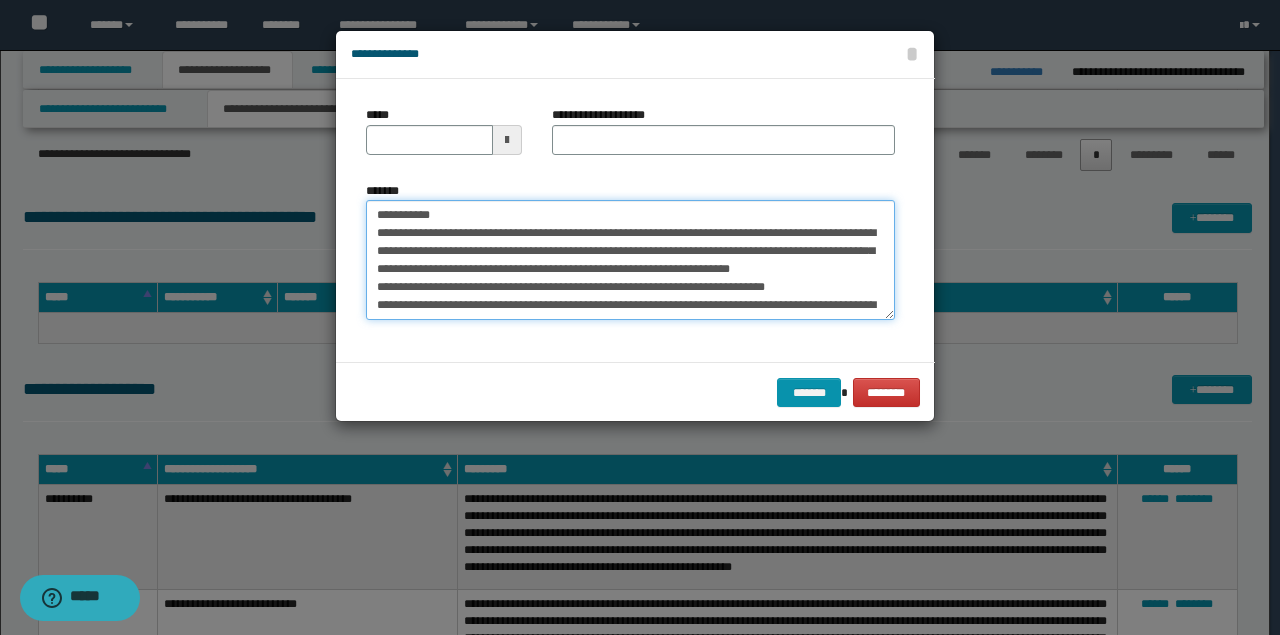type on "**********" 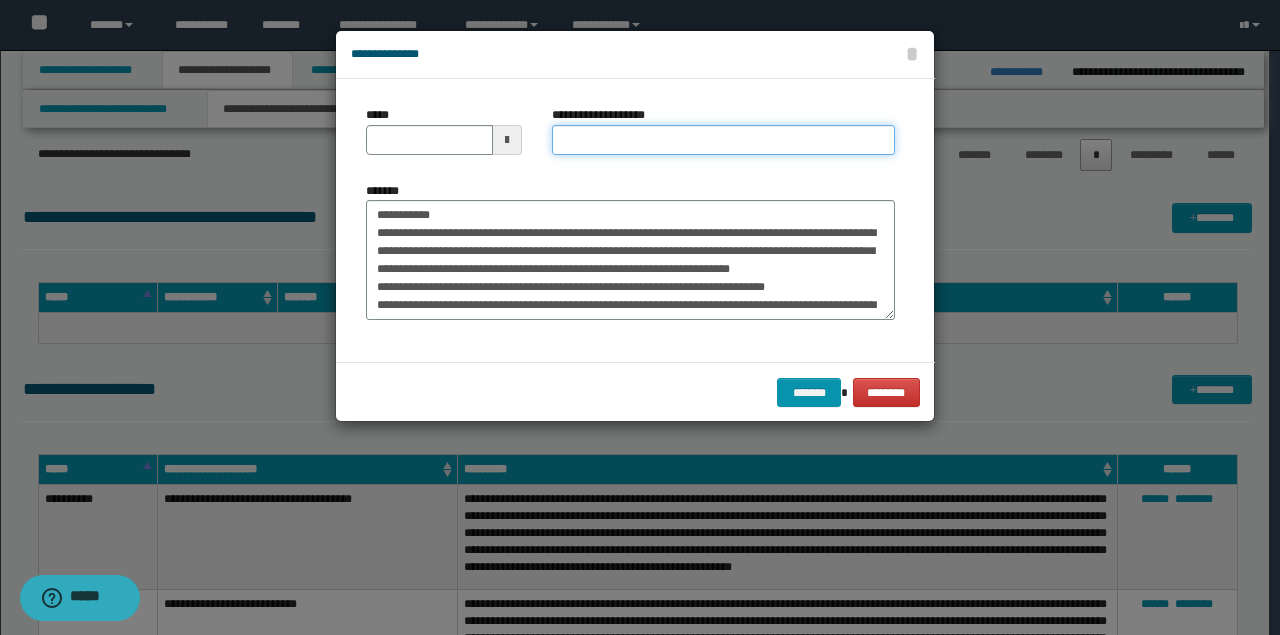 click on "**********" at bounding box center [723, 140] 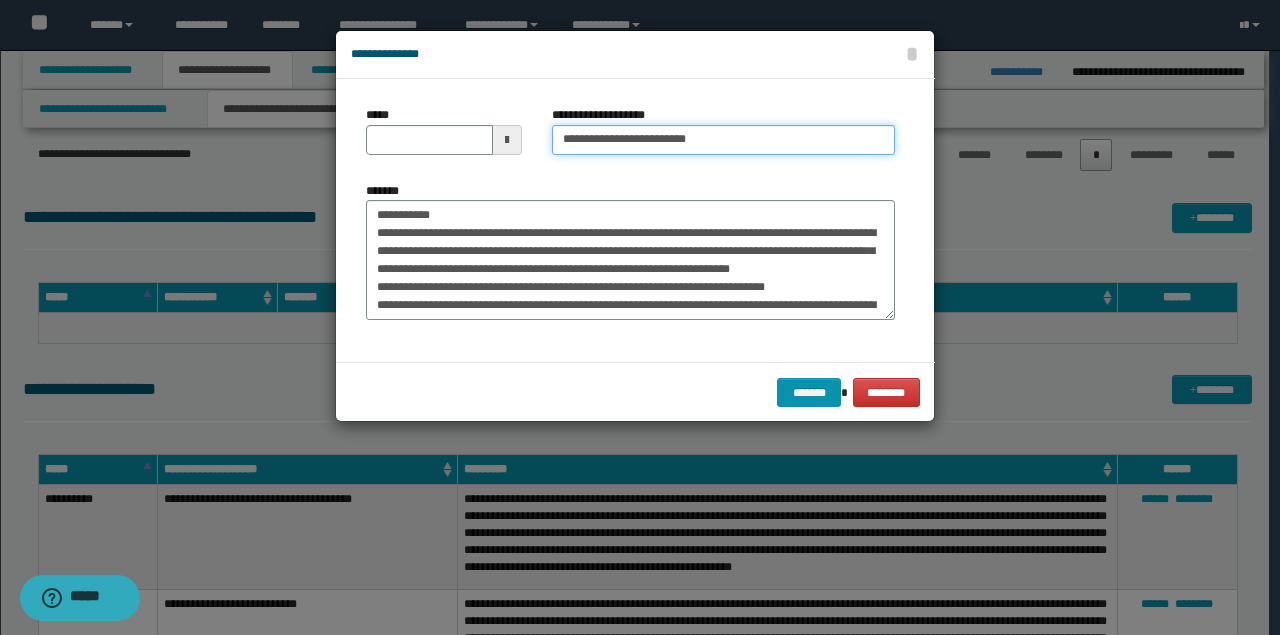 type on "**********" 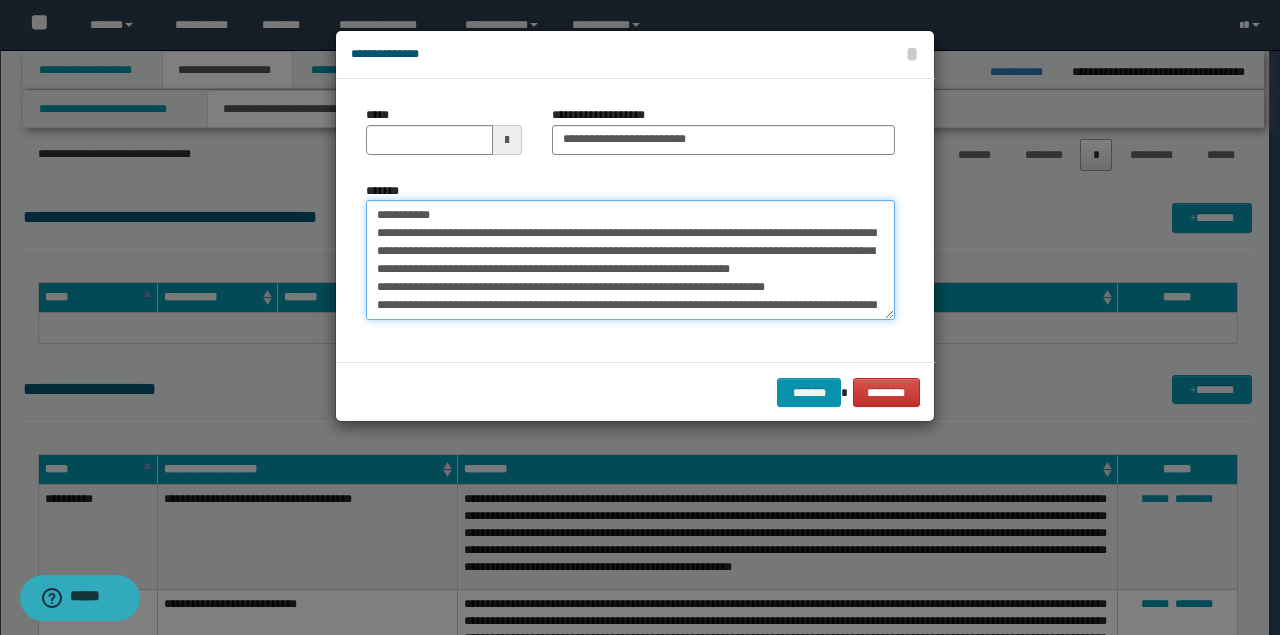drag, startPoint x: 387, startPoint y: 195, endPoint x: 290, endPoint y: 182, distance: 97.867256 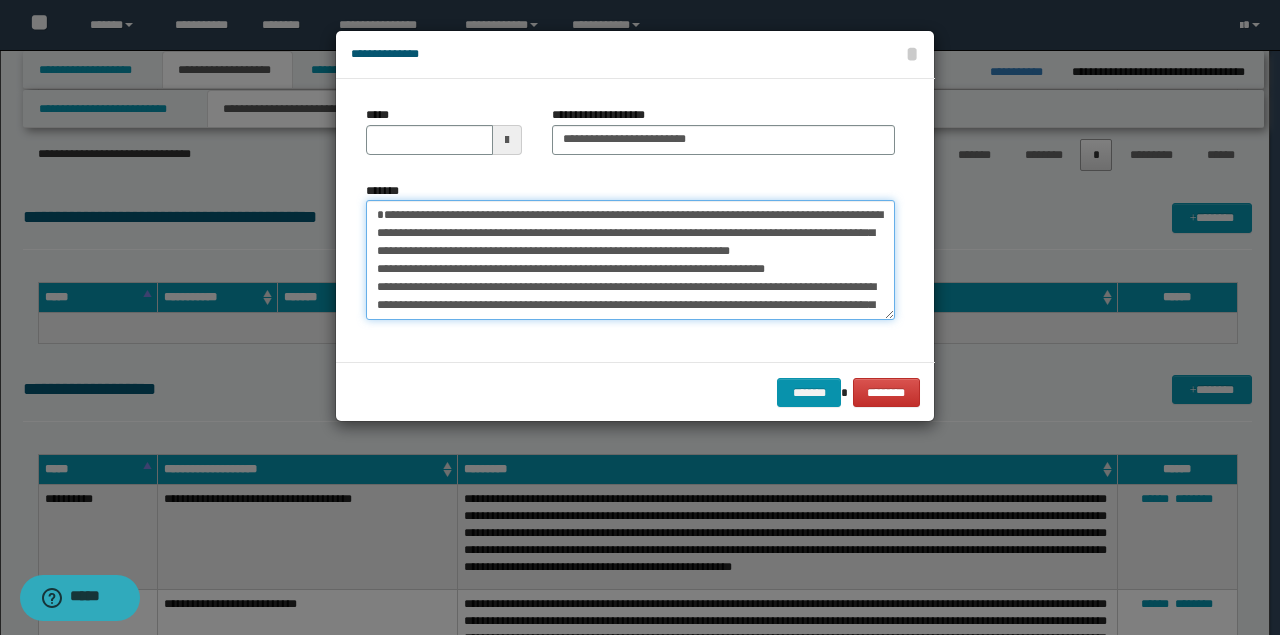 type 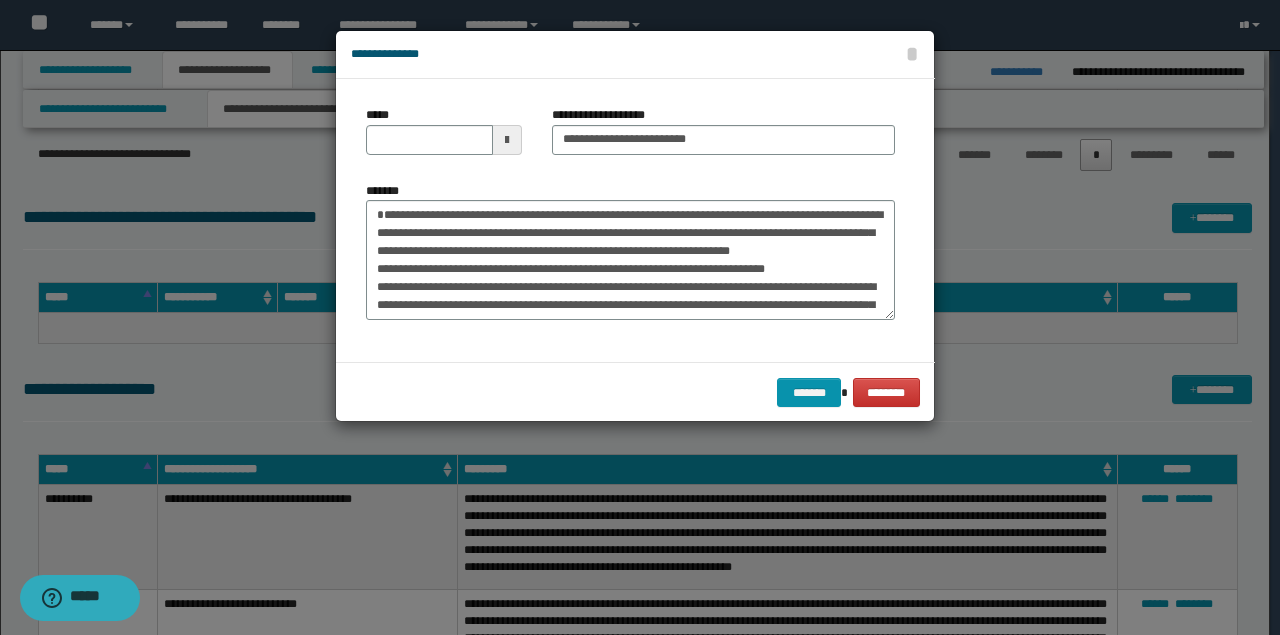 click on "*****" at bounding box center (444, 130) 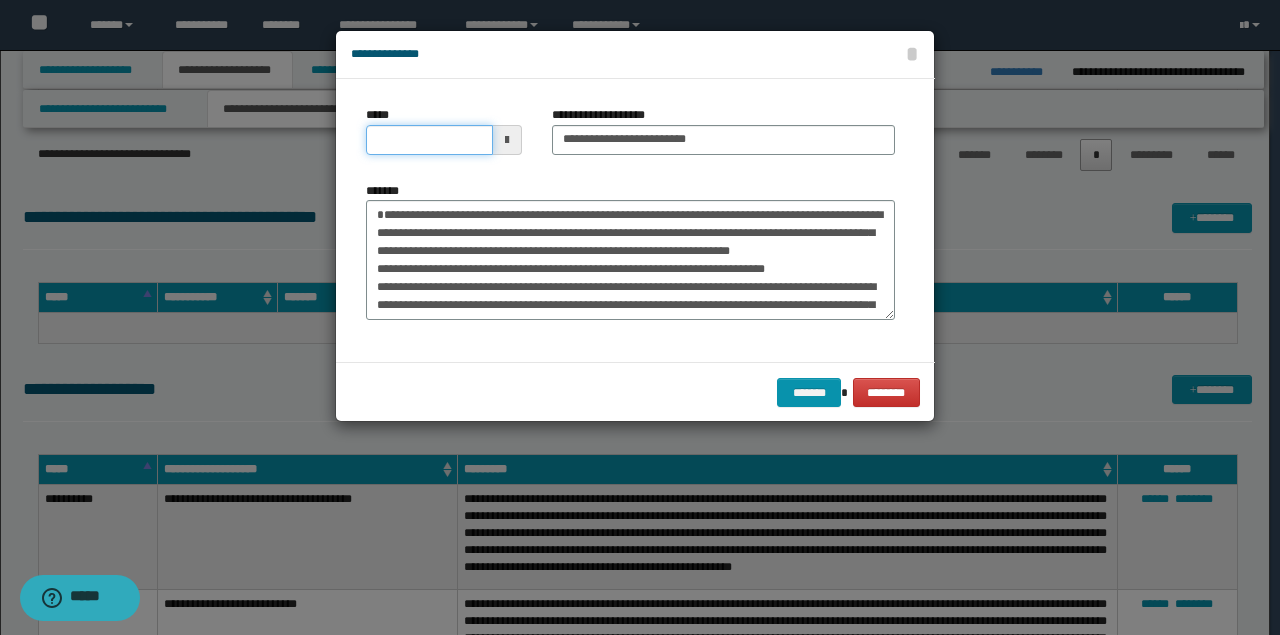 click on "*****" at bounding box center (429, 140) 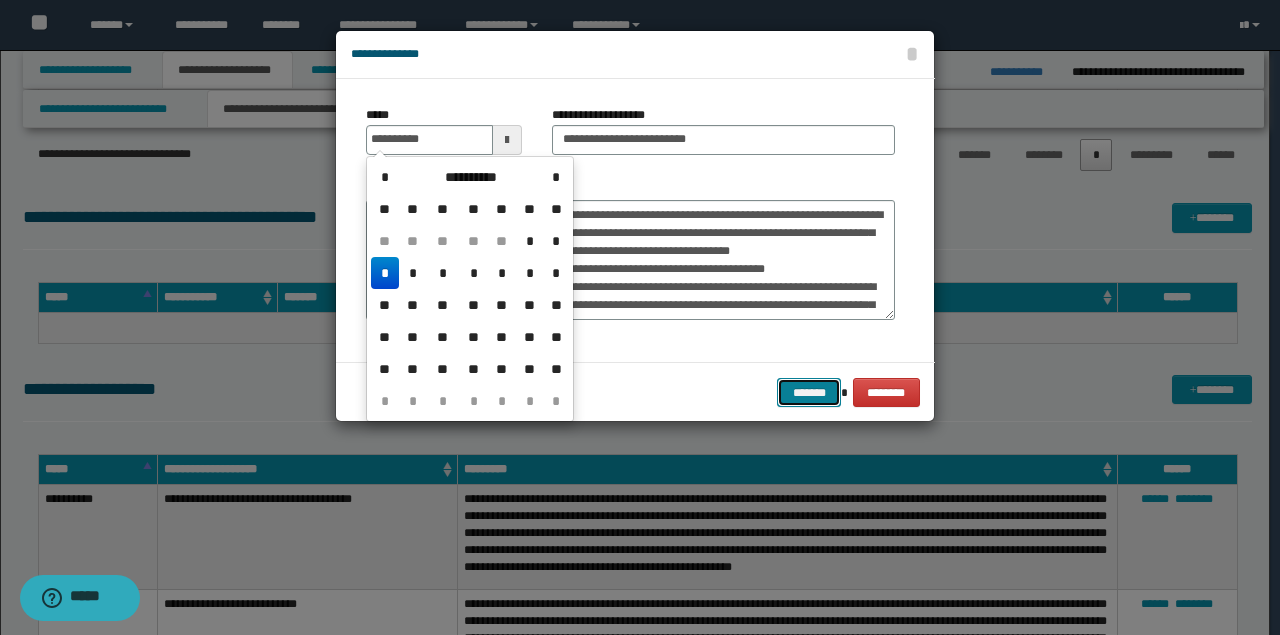 type on "**********" 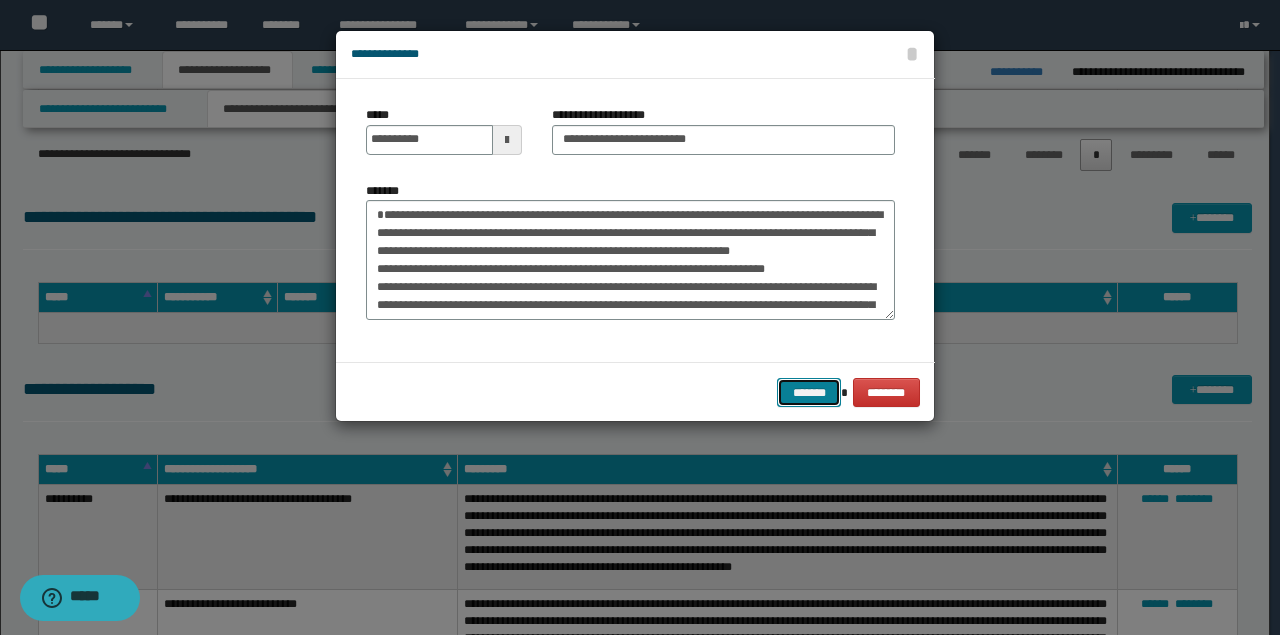 click on "*******" at bounding box center (809, 392) 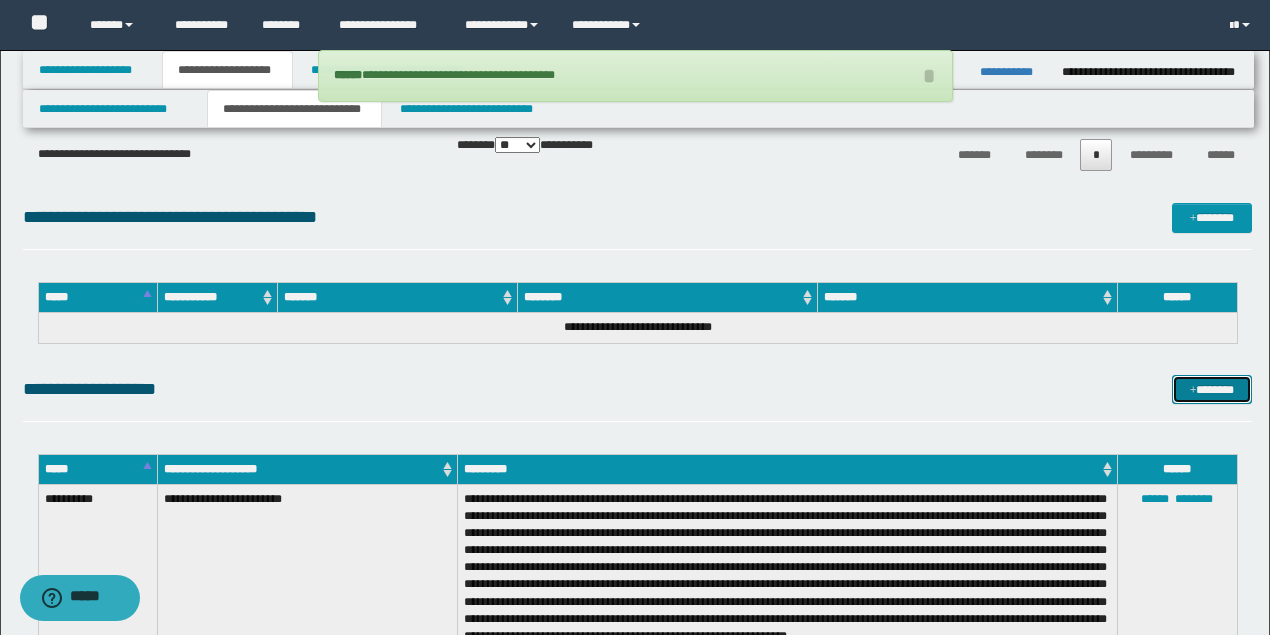 click on "*******" at bounding box center (1211, 389) 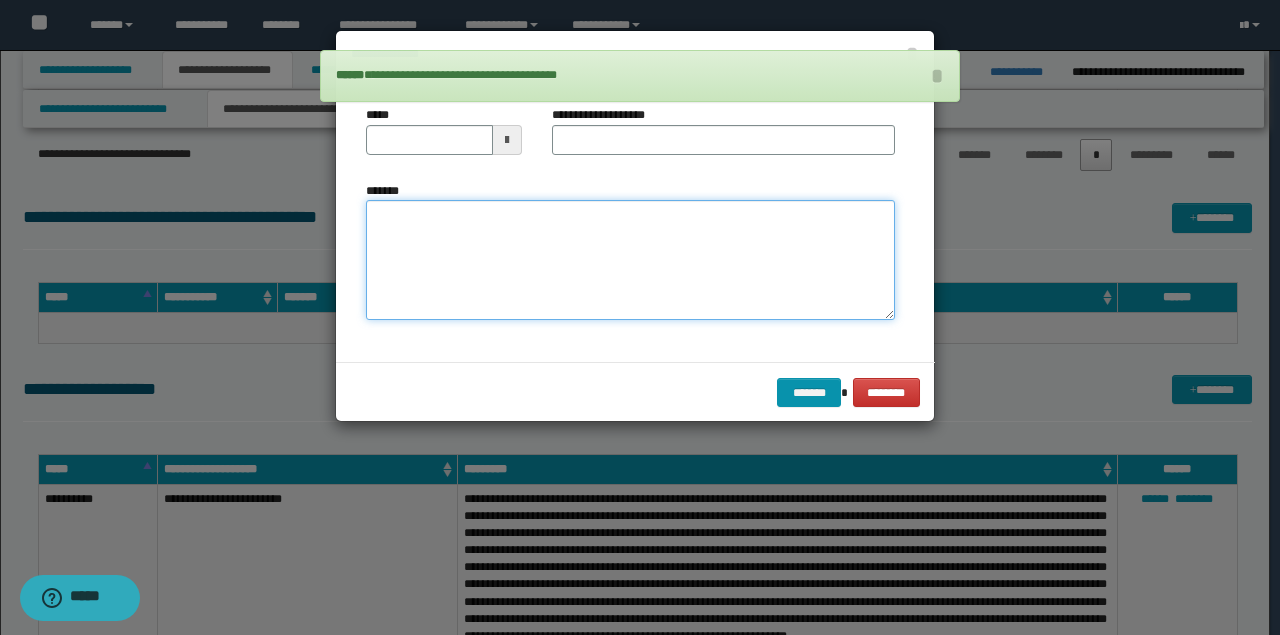 click on "*******" at bounding box center [630, 259] 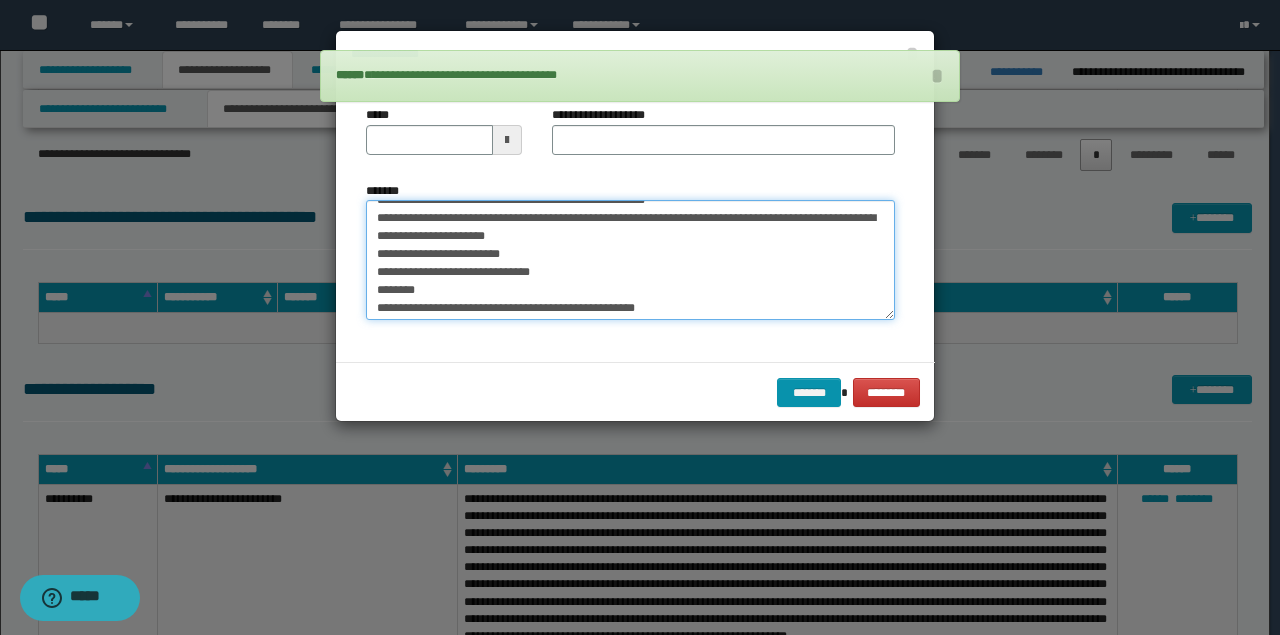scroll, scrollTop: 0, scrollLeft: 0, axis: both 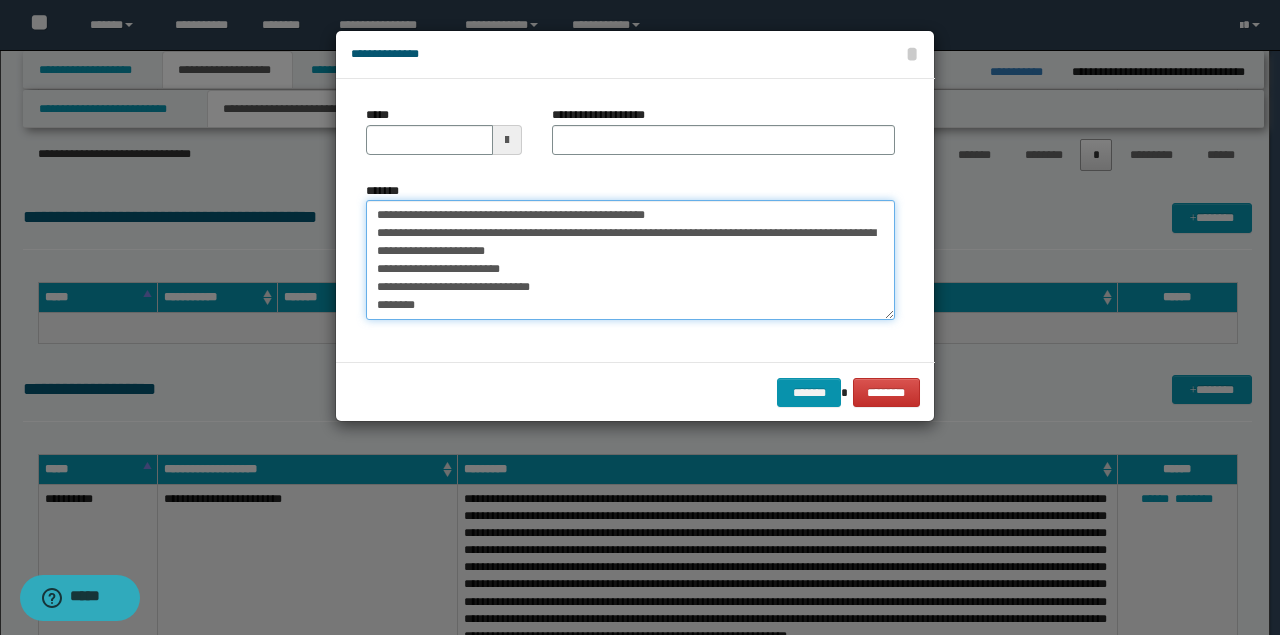 drag, startPoint x: 604, startPoint y: 214, endPoint x: 133, endPoint y: 205, distance: 471.08597 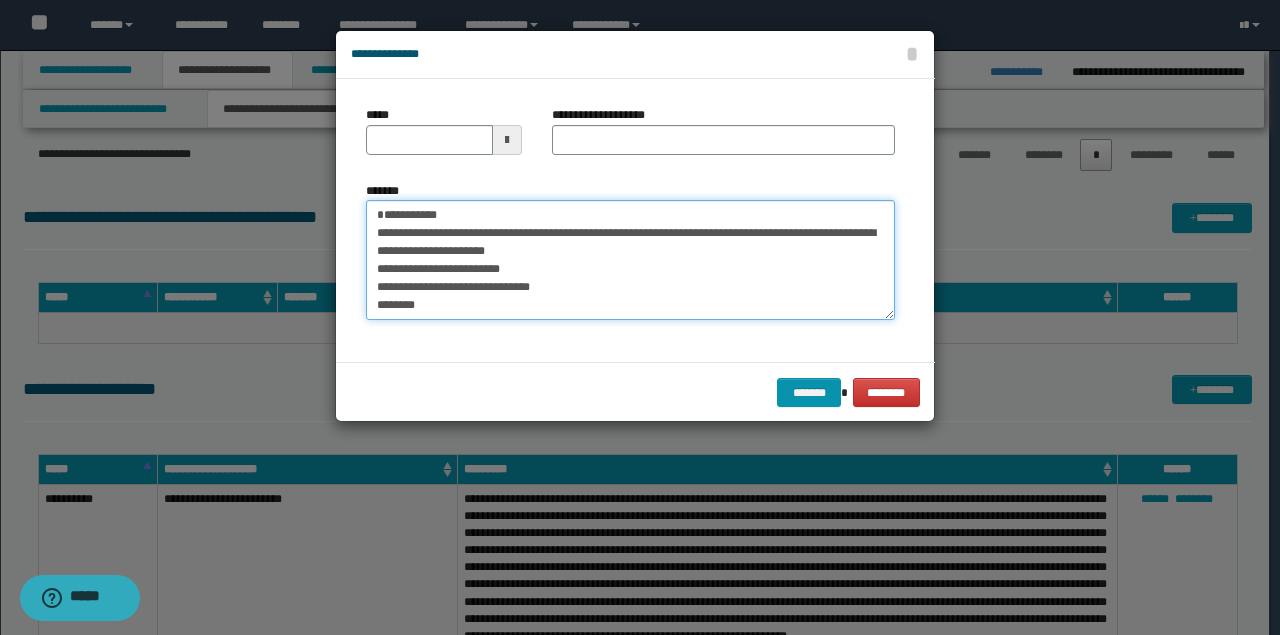 type on "**********" 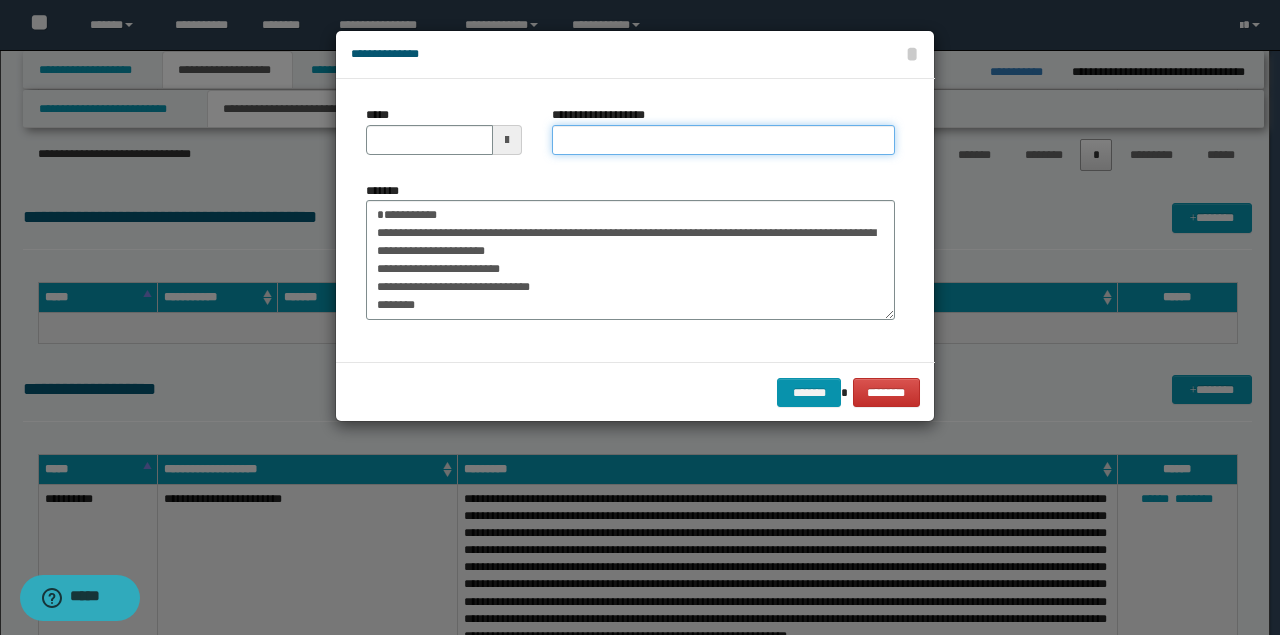 drag, startPoint x: 617, startPoint y: 138, endPoint x: 588, endPoint y: 155, distance: 33.61547 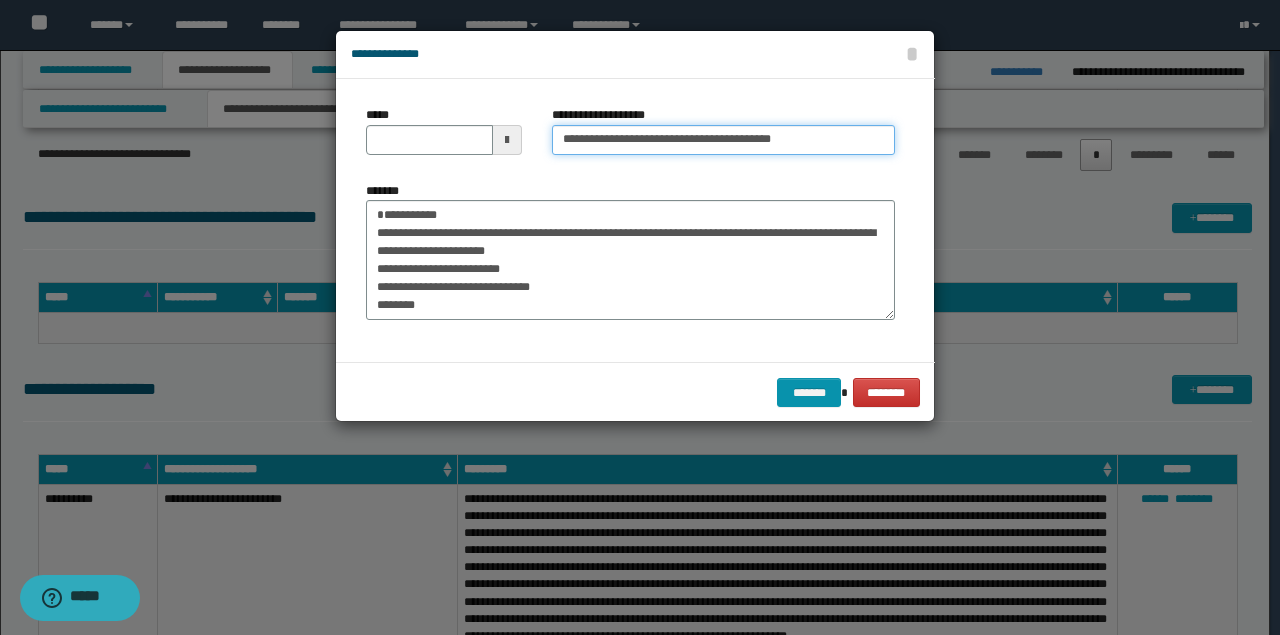 type on "**********" 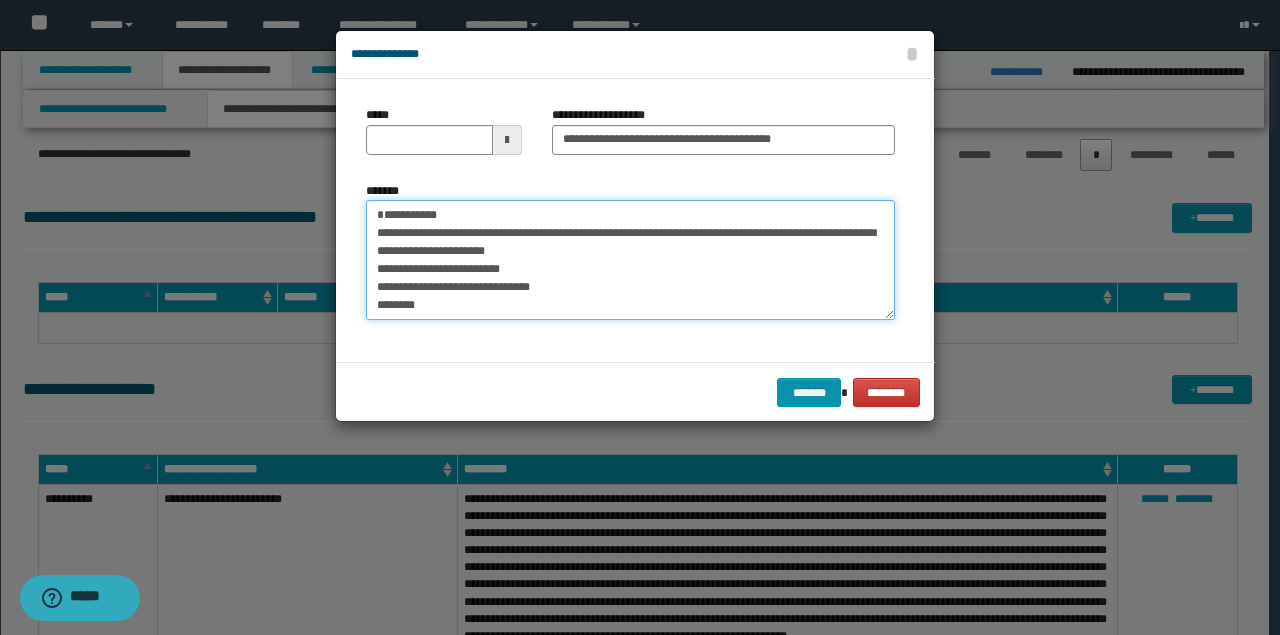 click on "**********" at bounding box center [640, 317] 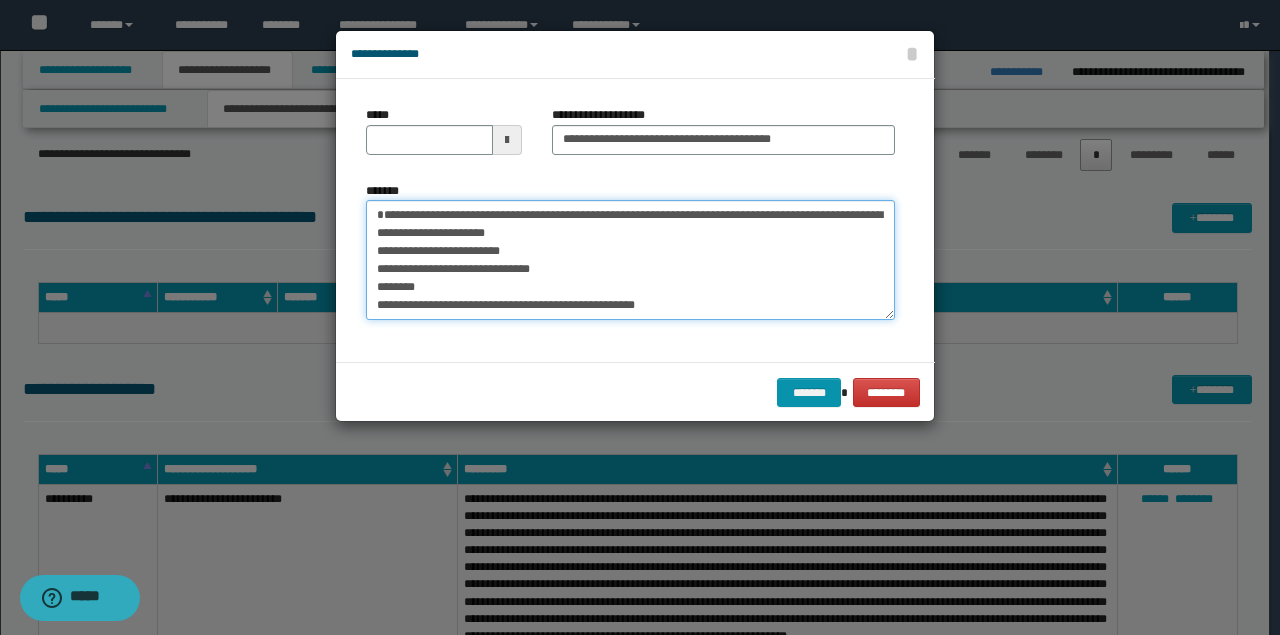 type 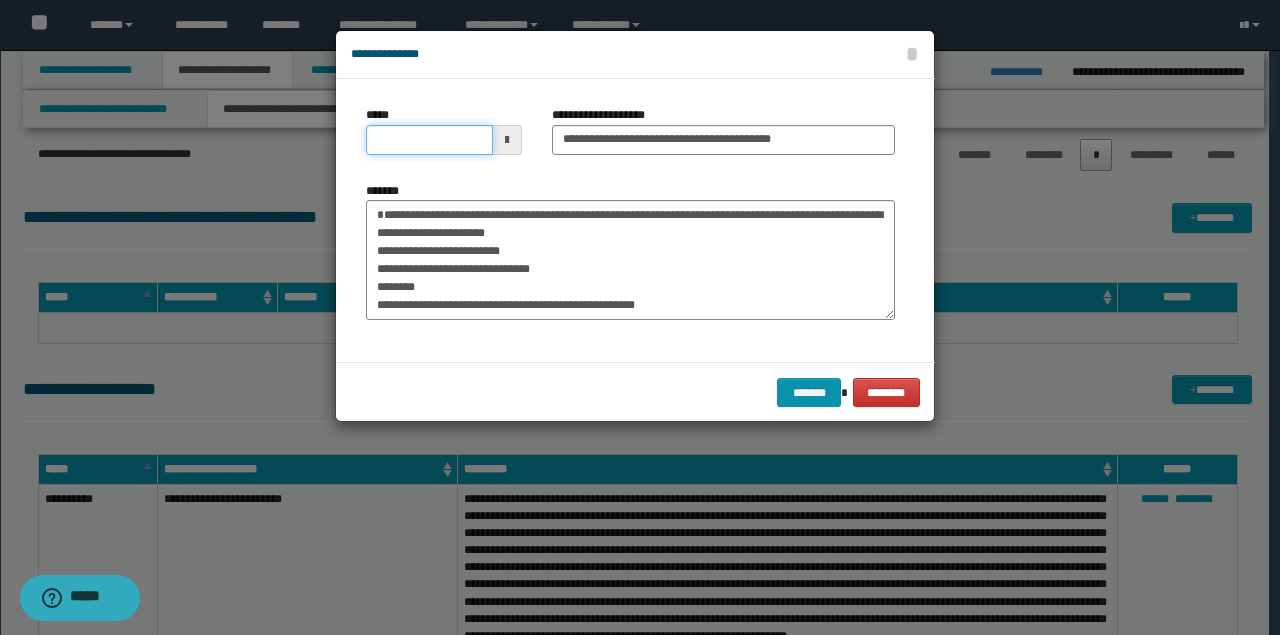 click on "*****" at bounding box center [429, 140] 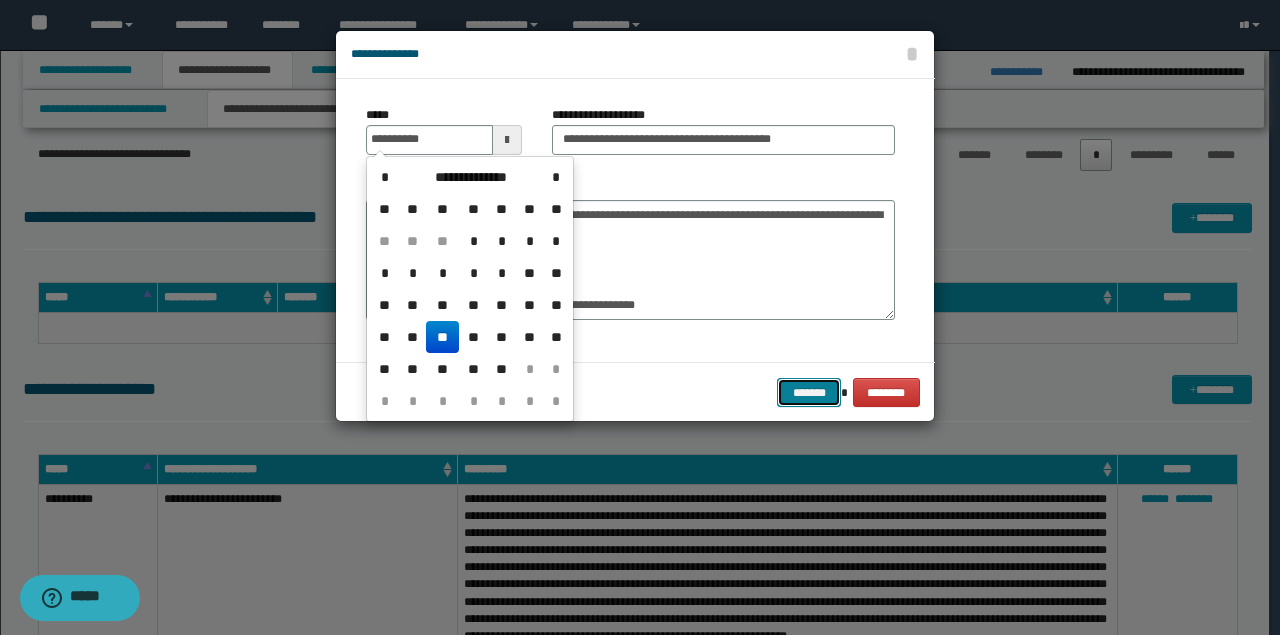 type on "**********" 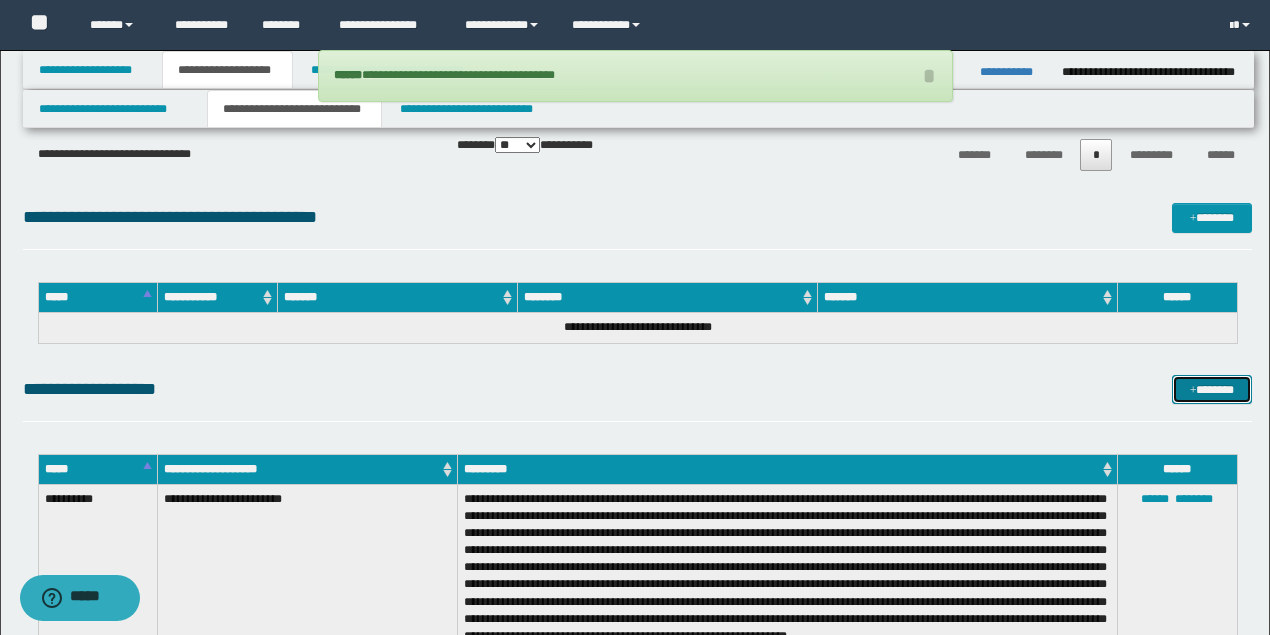 click on "*******" at bounding box center [1211, 389] 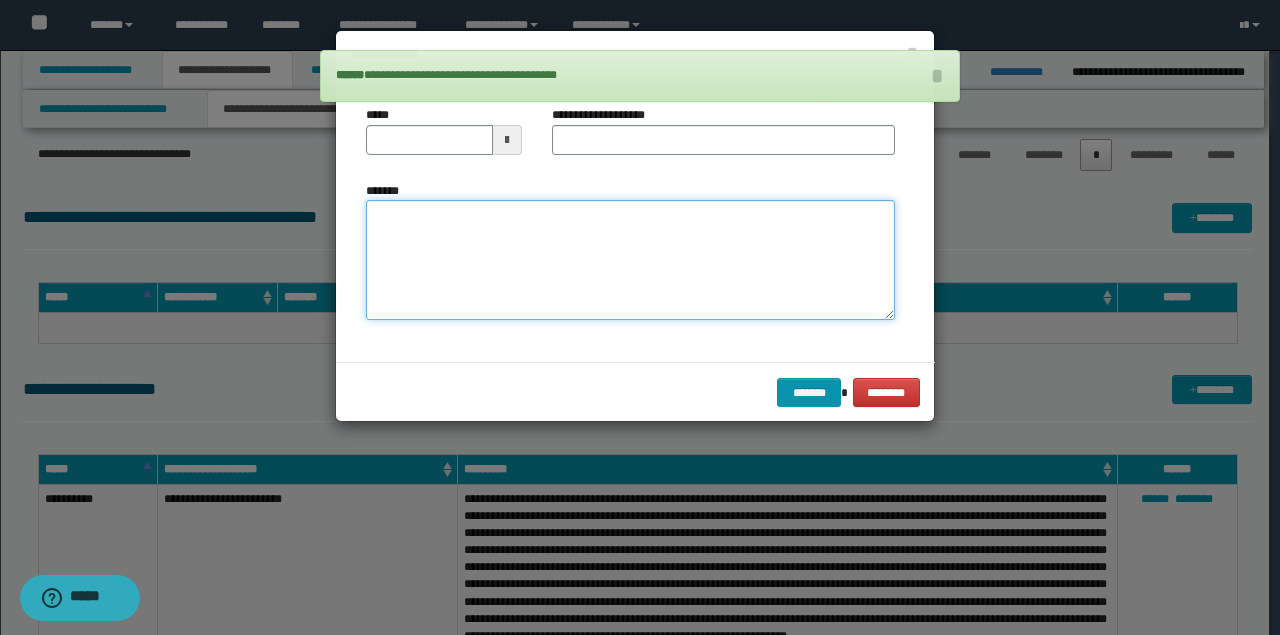 click on "*******" at bounding box center (630, 259) 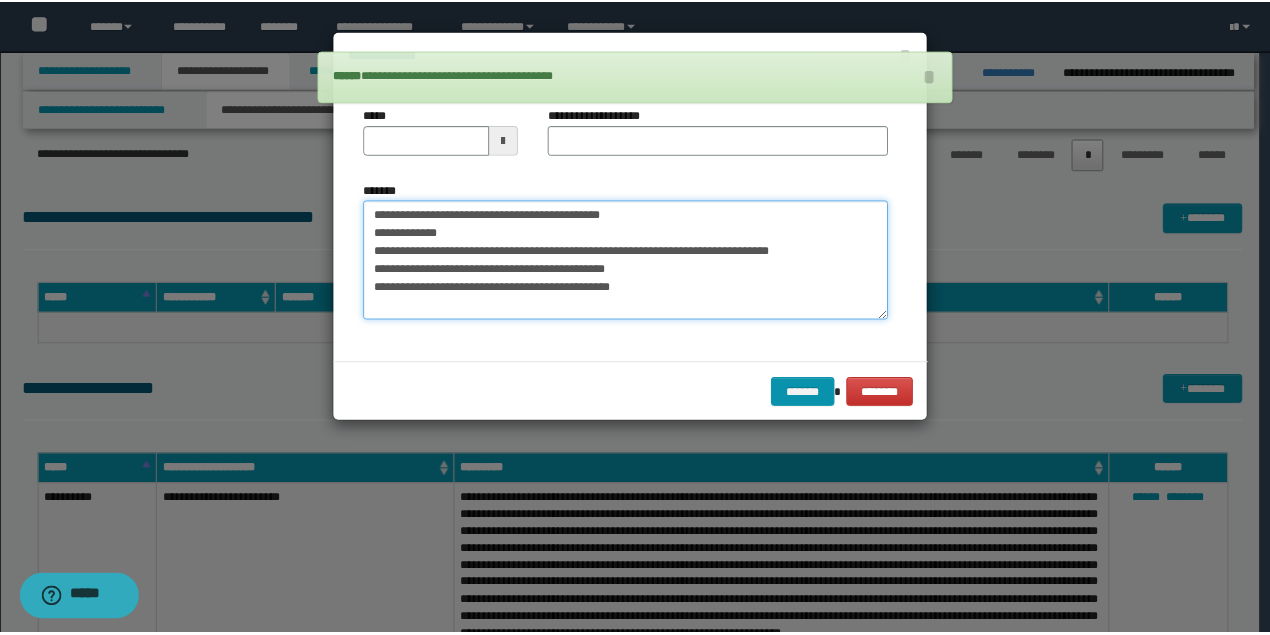 scroll, scrollTop: 0, scrollLeft: 0, axis: both 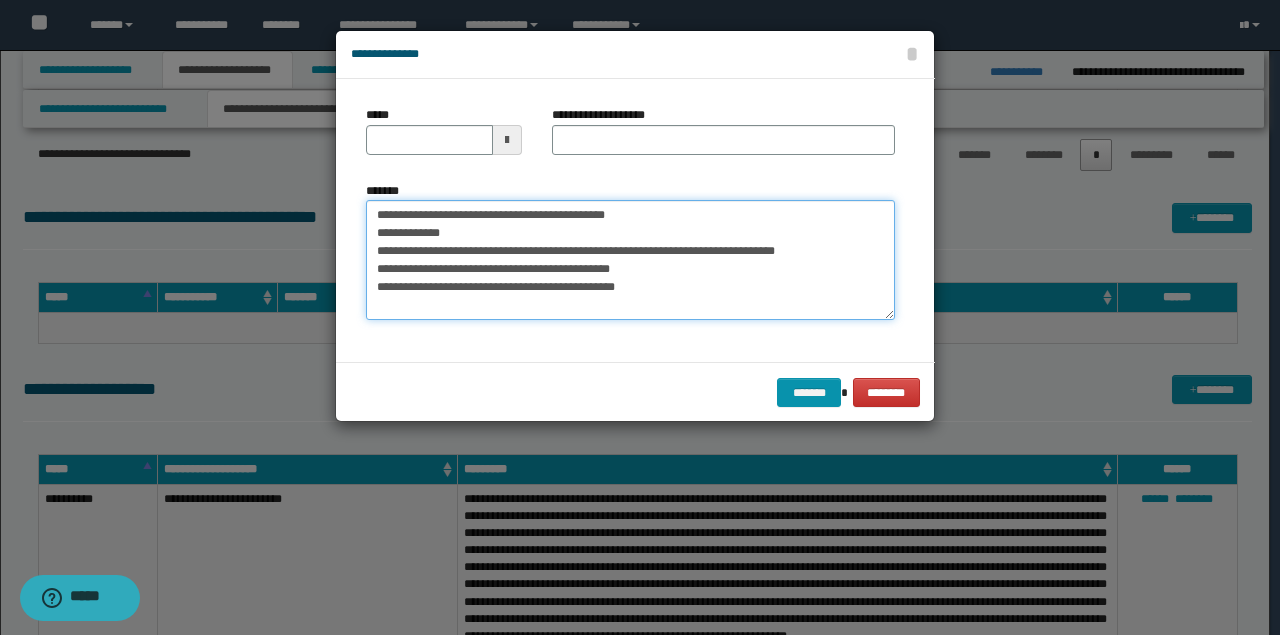 drag, startPoint x: 634, startPoint y: 210, endPoint x: 226, endPoint y: 193, distance: 408.354 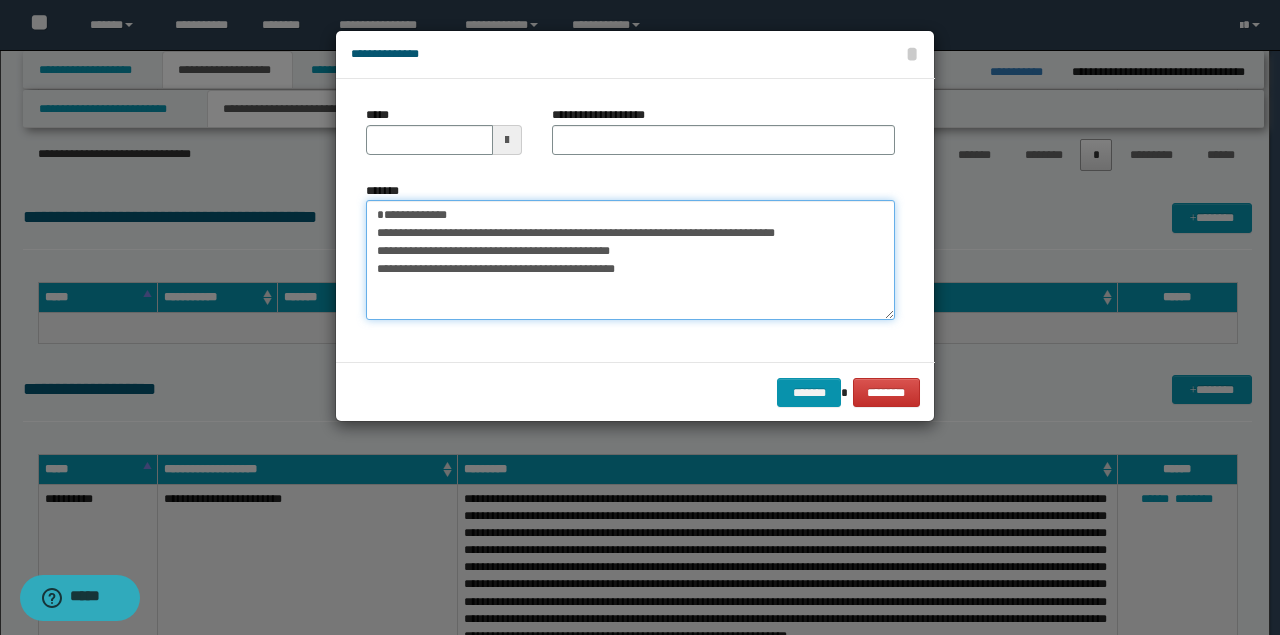 type on "**********" 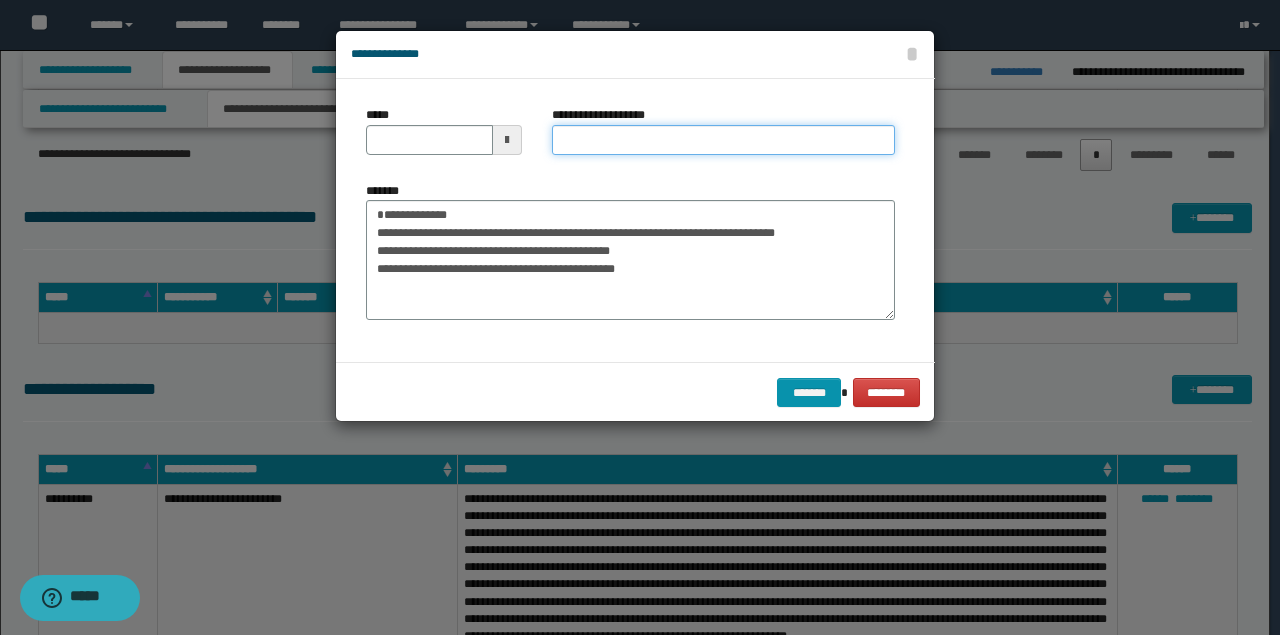 click on "**********" at bounding box center [723, 140] 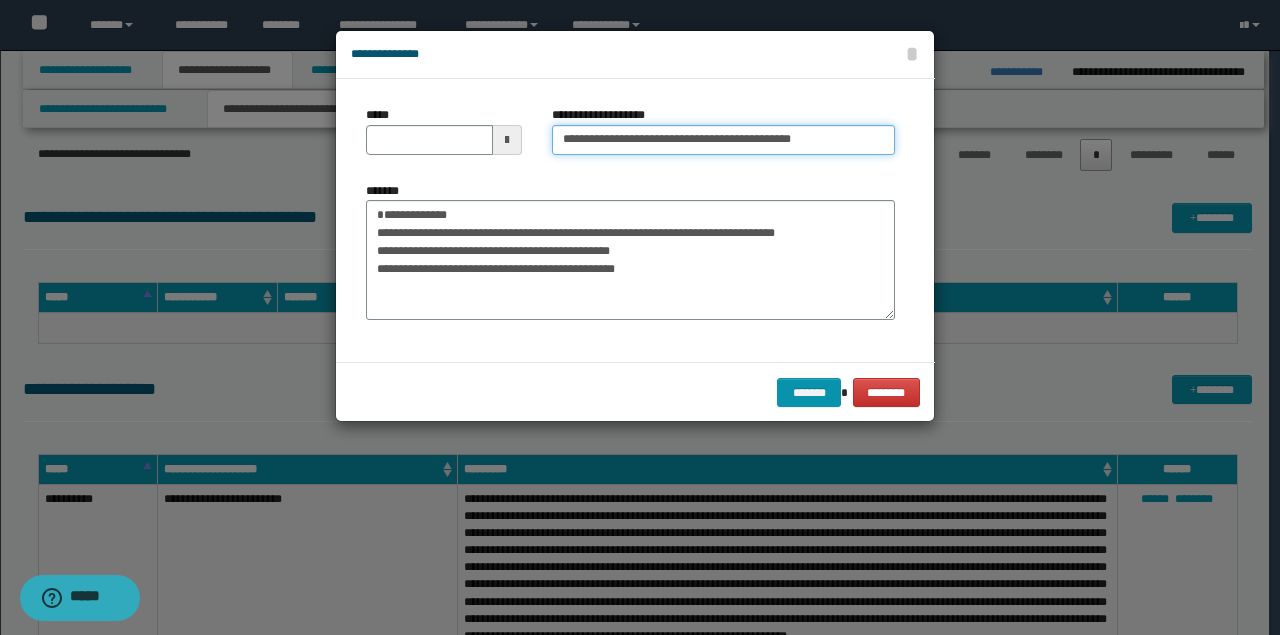 type on "**********" 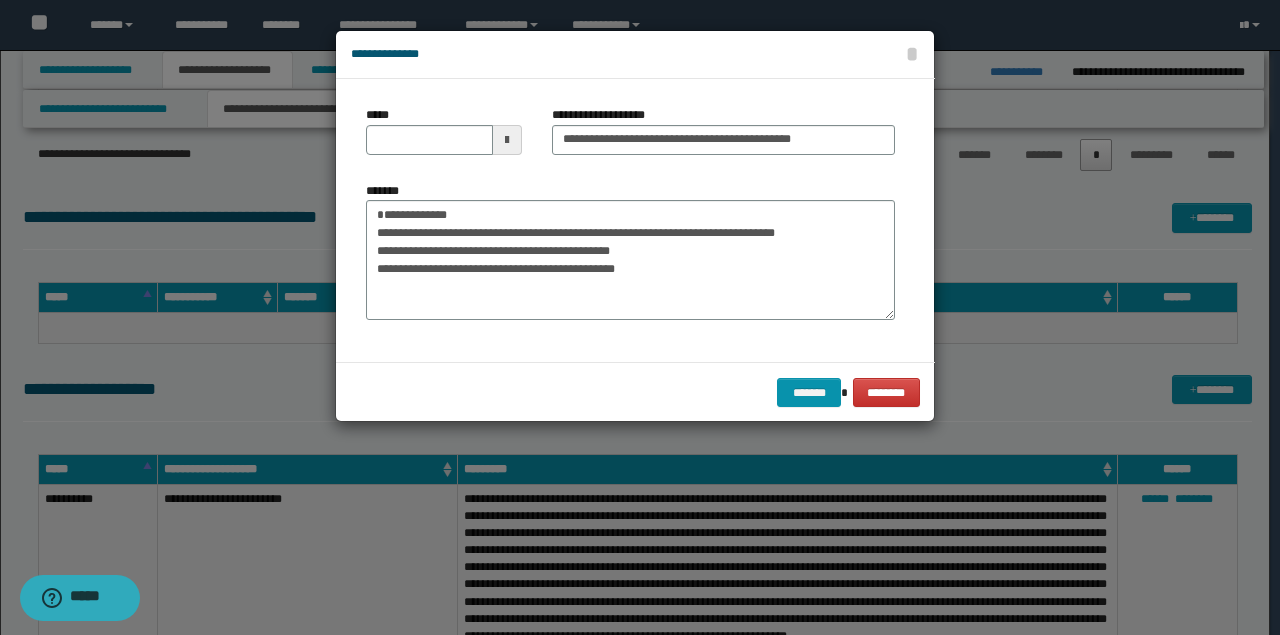 click on "*****" at bounding box center (444, 138) 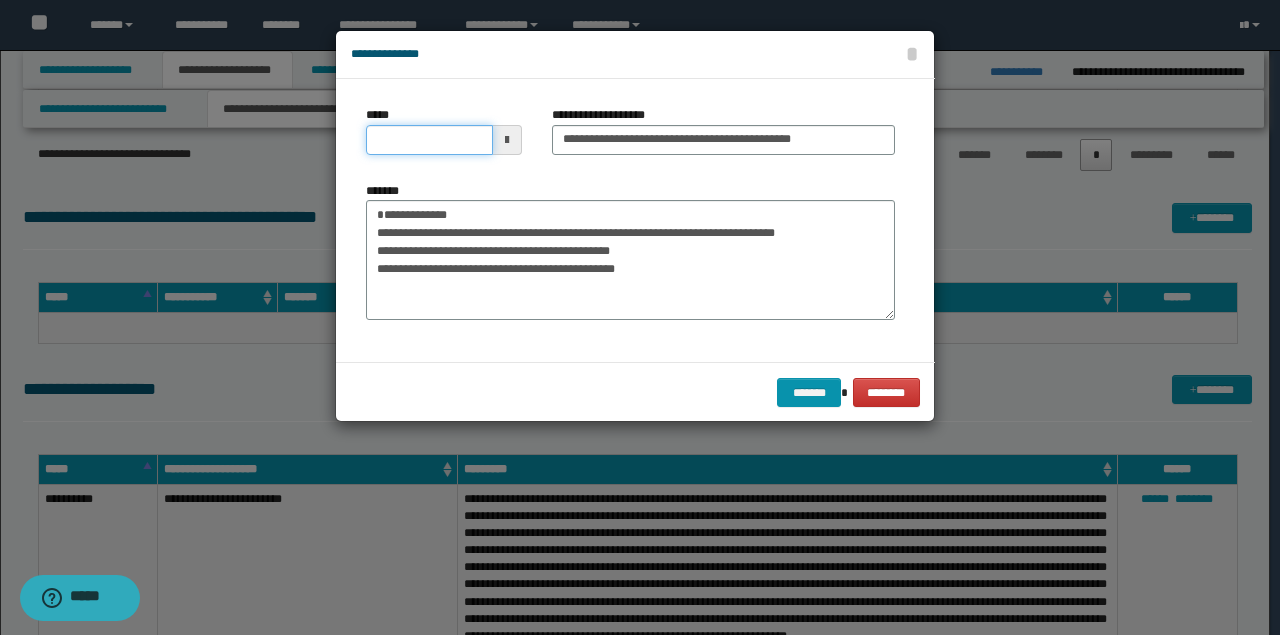 click on "*****" at bounding box center (429, 140) 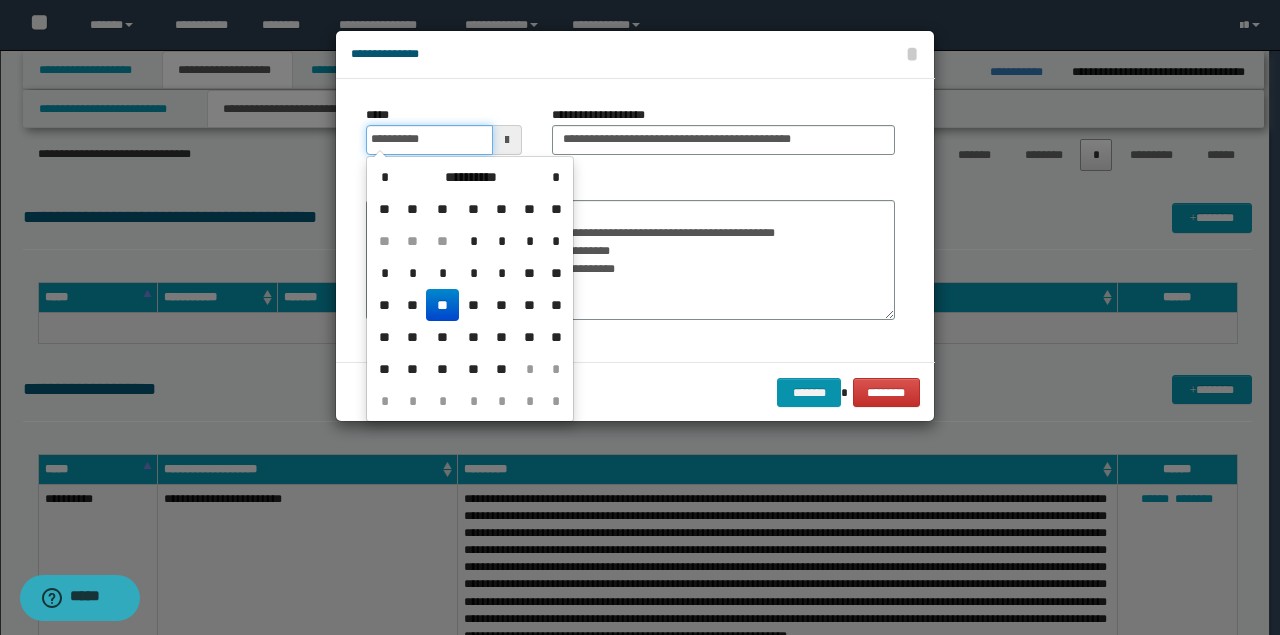 drag, startPoint x: 445, startPoint y: 139, endPoint x: 86, endPoint y: 136, distance: 359.01254 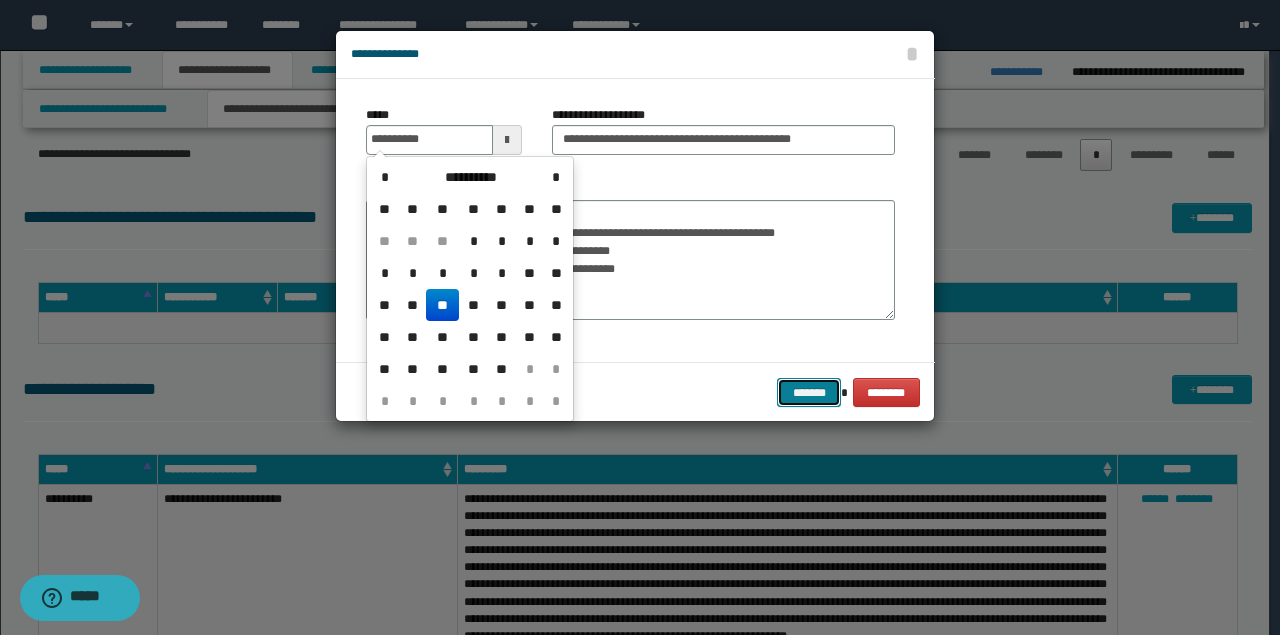 type on "**********" 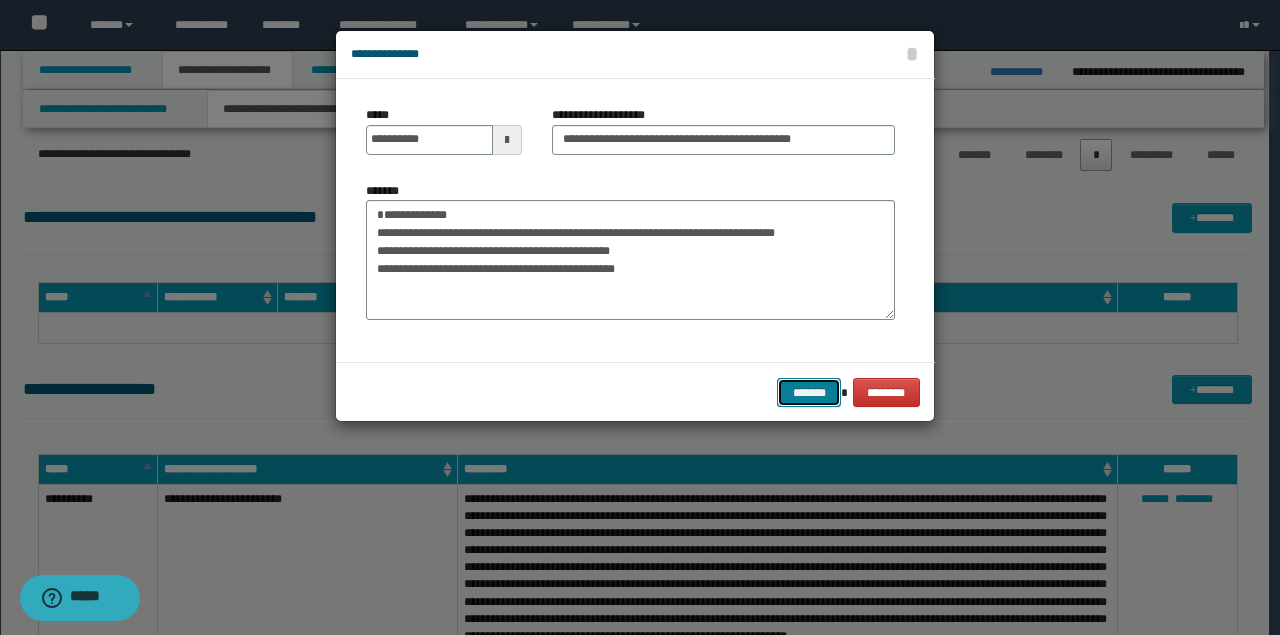 click on "*******" at bounding box center (809, 392) 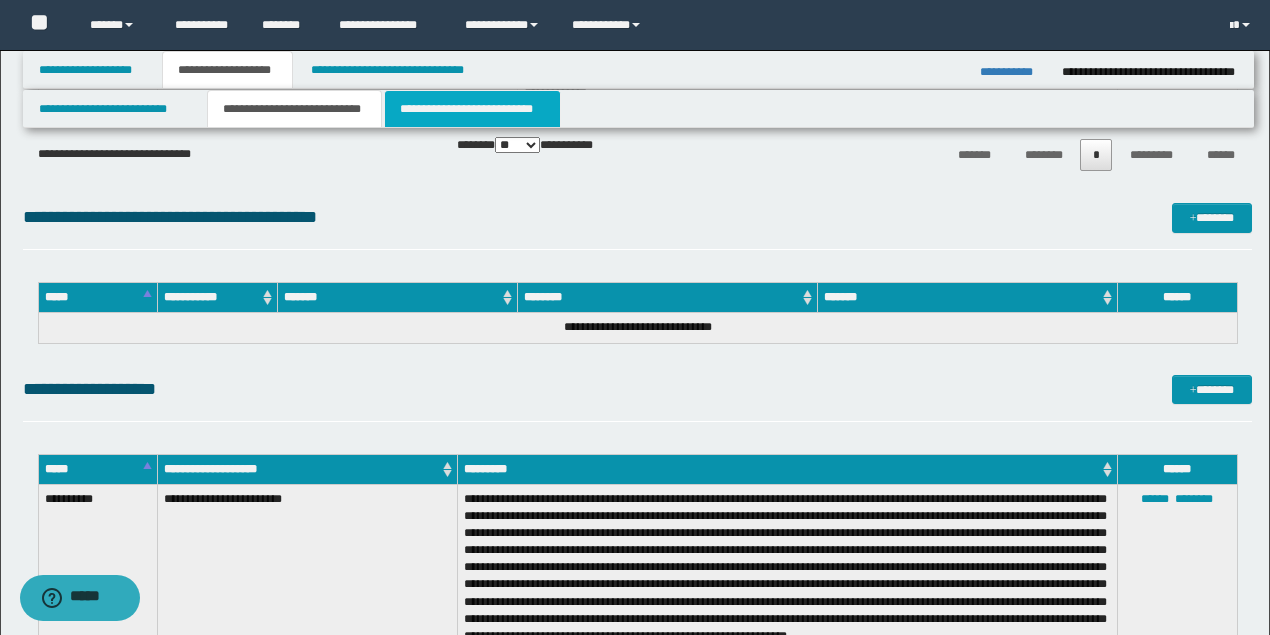 click on "**********" at bounding box center [472, 109] 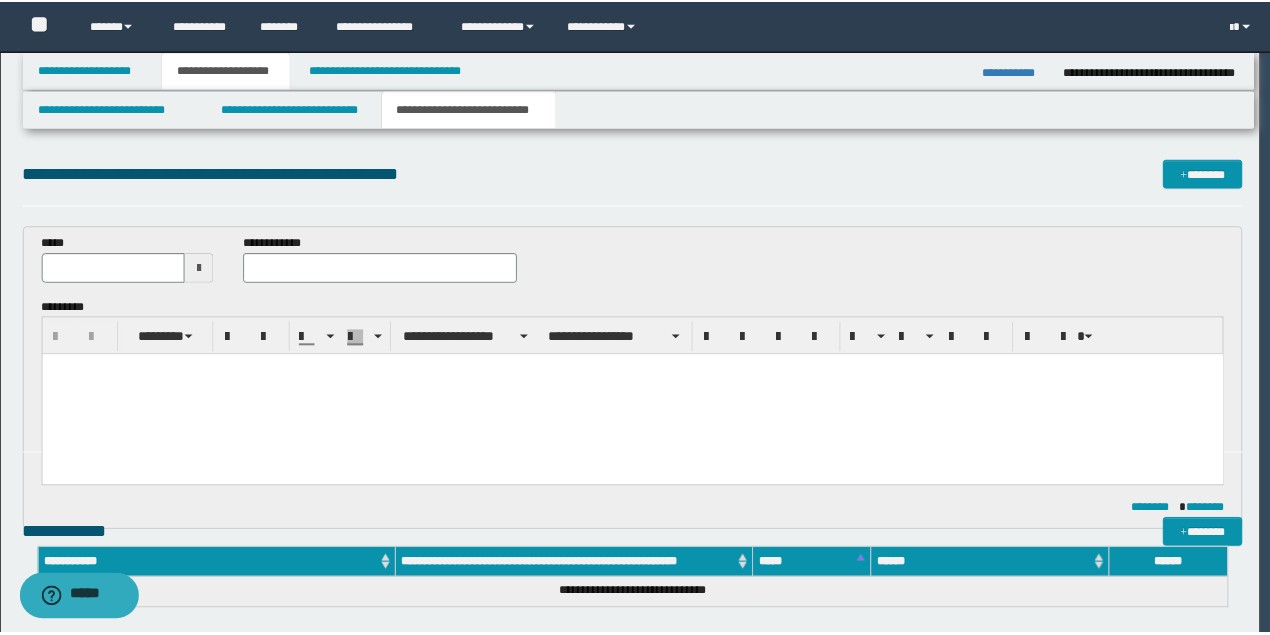 scroll, scrollTop: 0, scrollLeft: 0, axis: both 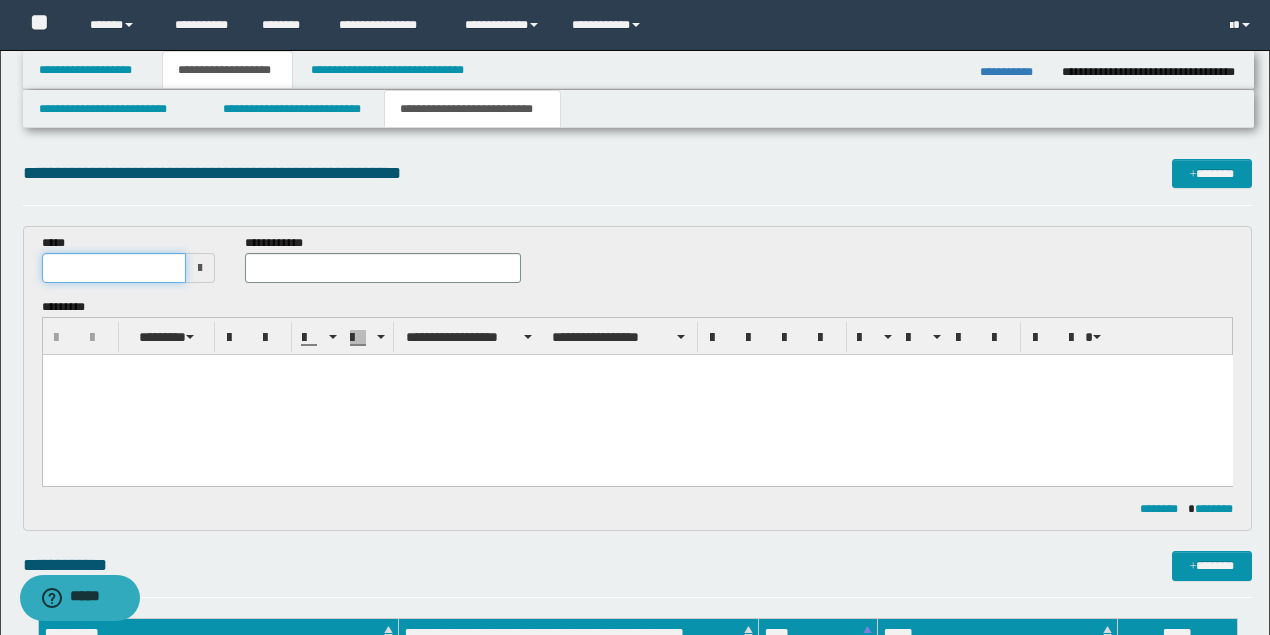 click at bounding box center [114, 268] 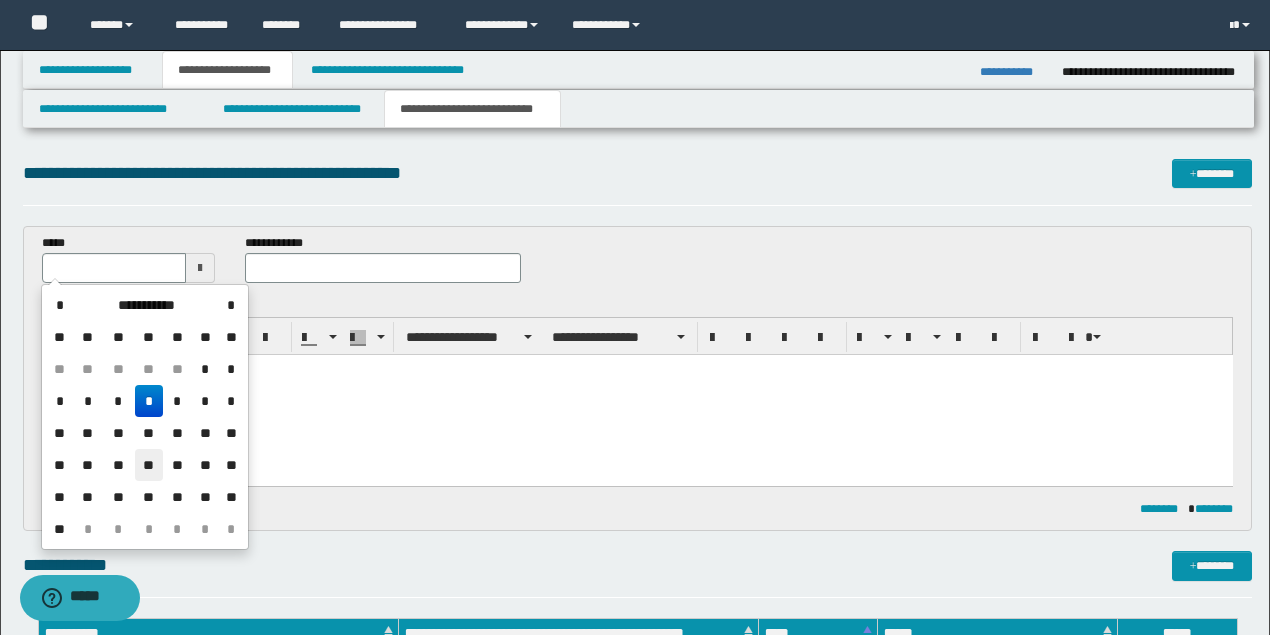 click on "**" at bounding box center (149, 465) 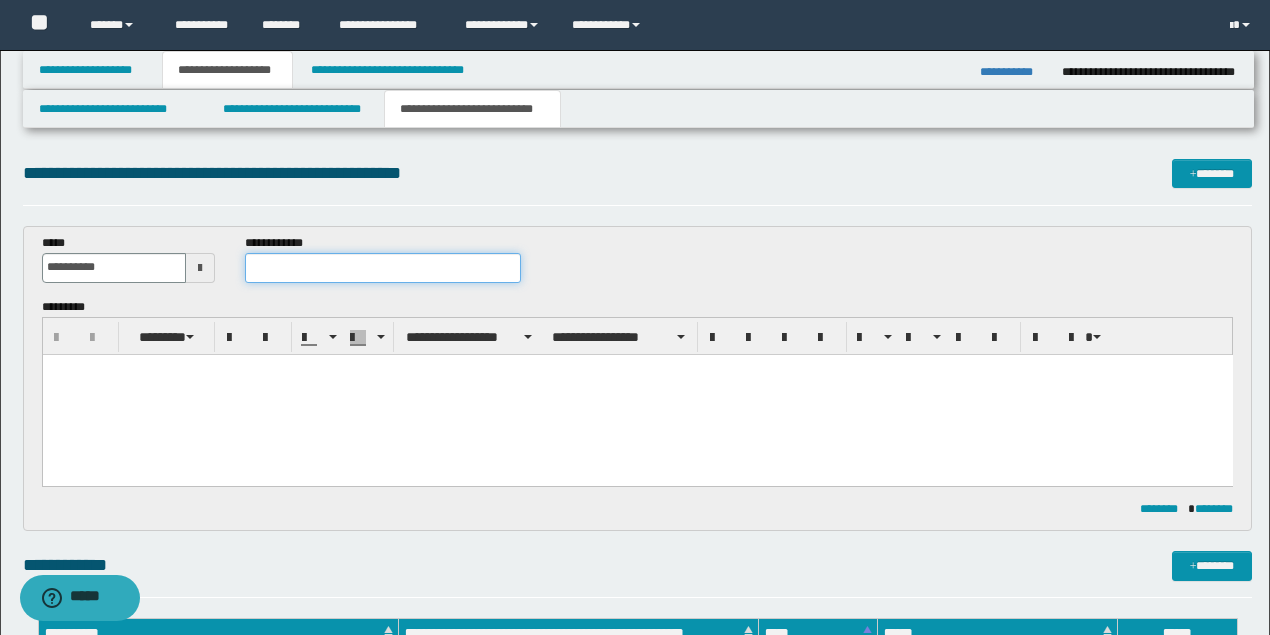 click at bounding box center [382, 268] 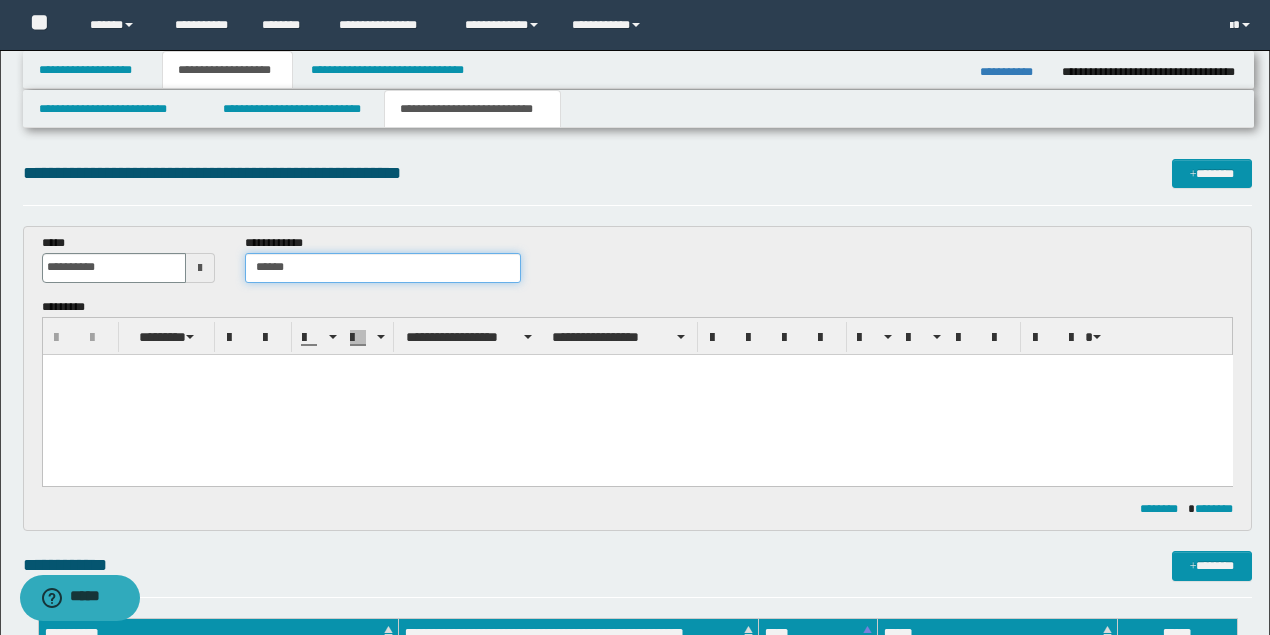 type on "*****" 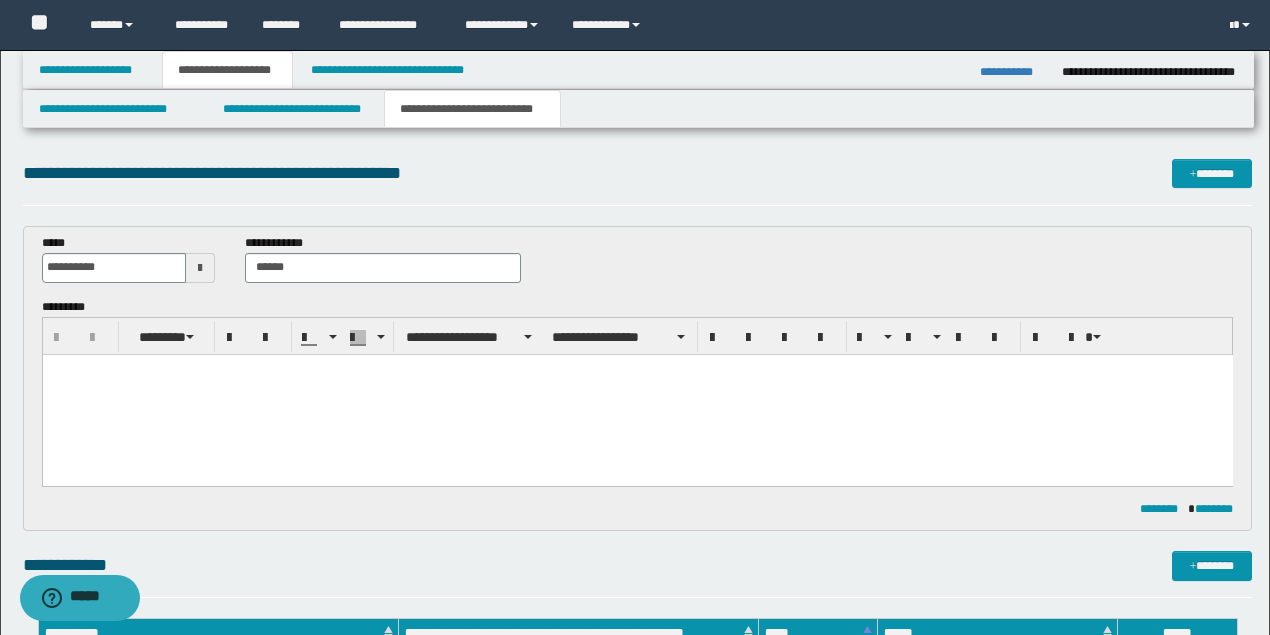 click at bounding box center (637, 394) 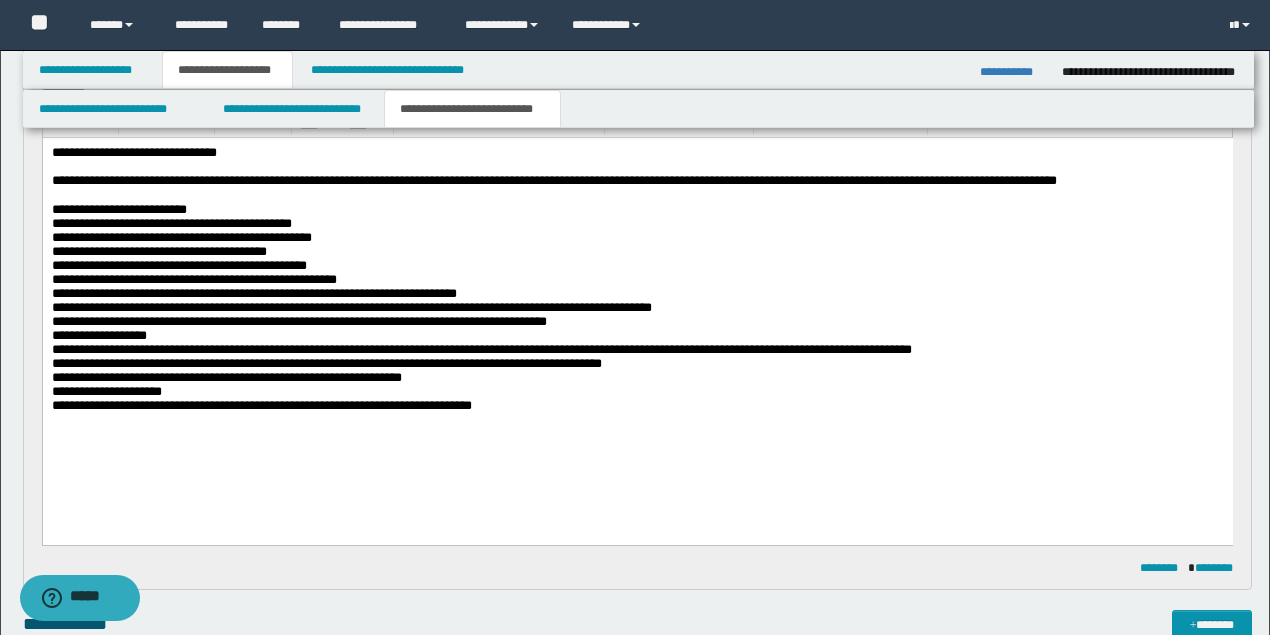 scroll, scrollTop: 266, scrollLeft: 0, axis: vertical 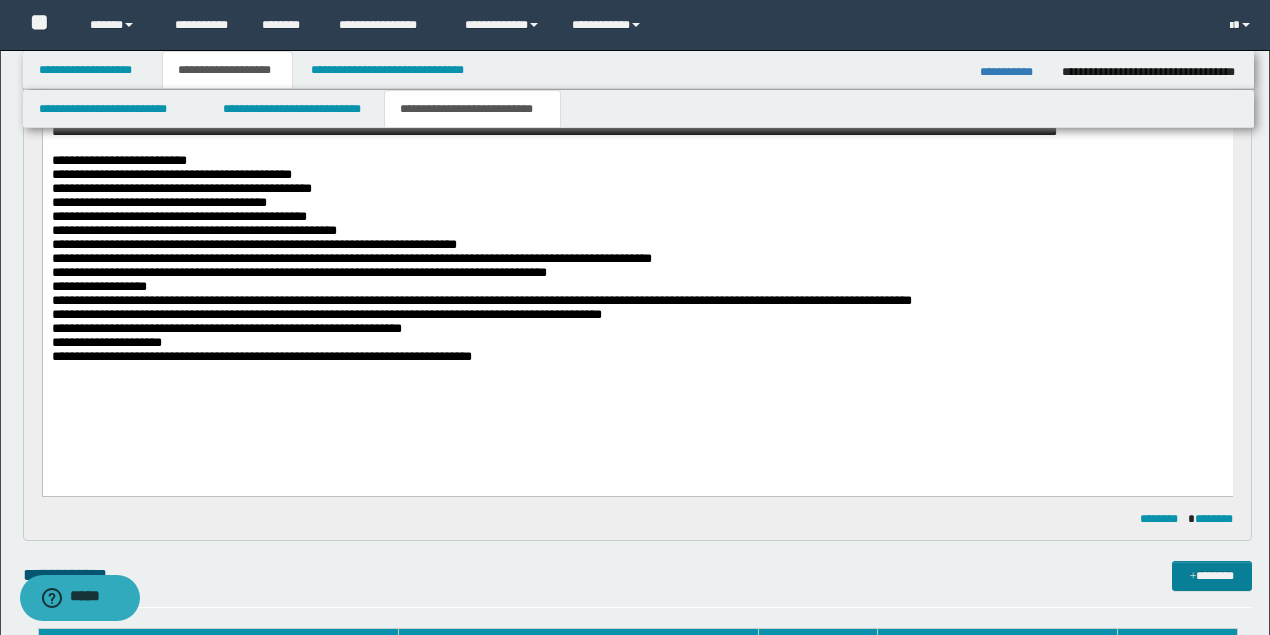 click on "*******" at bounding box center (1211, 575) 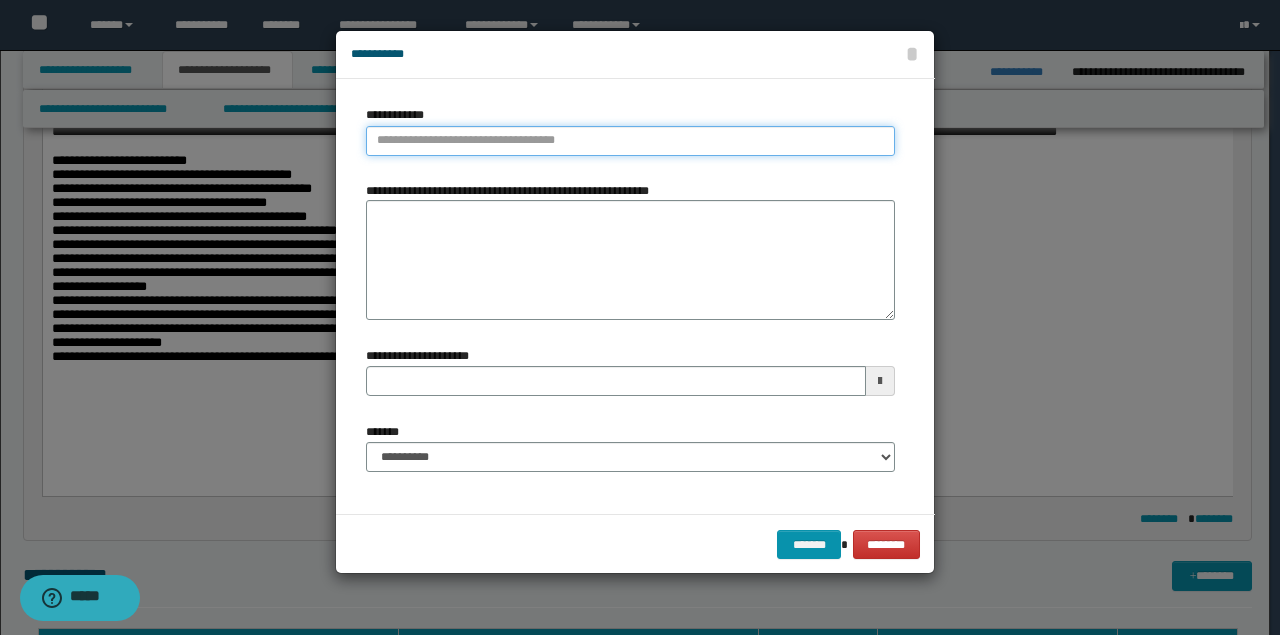 click on "**********" at bounding box center [630, 141] 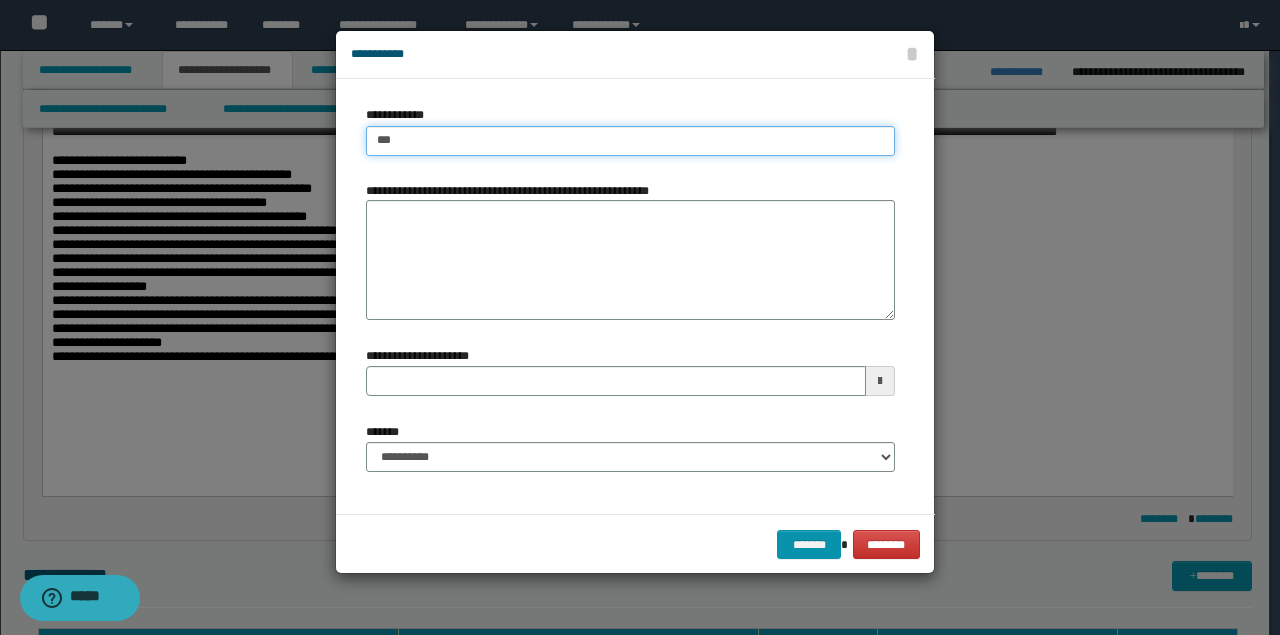 type on "****" 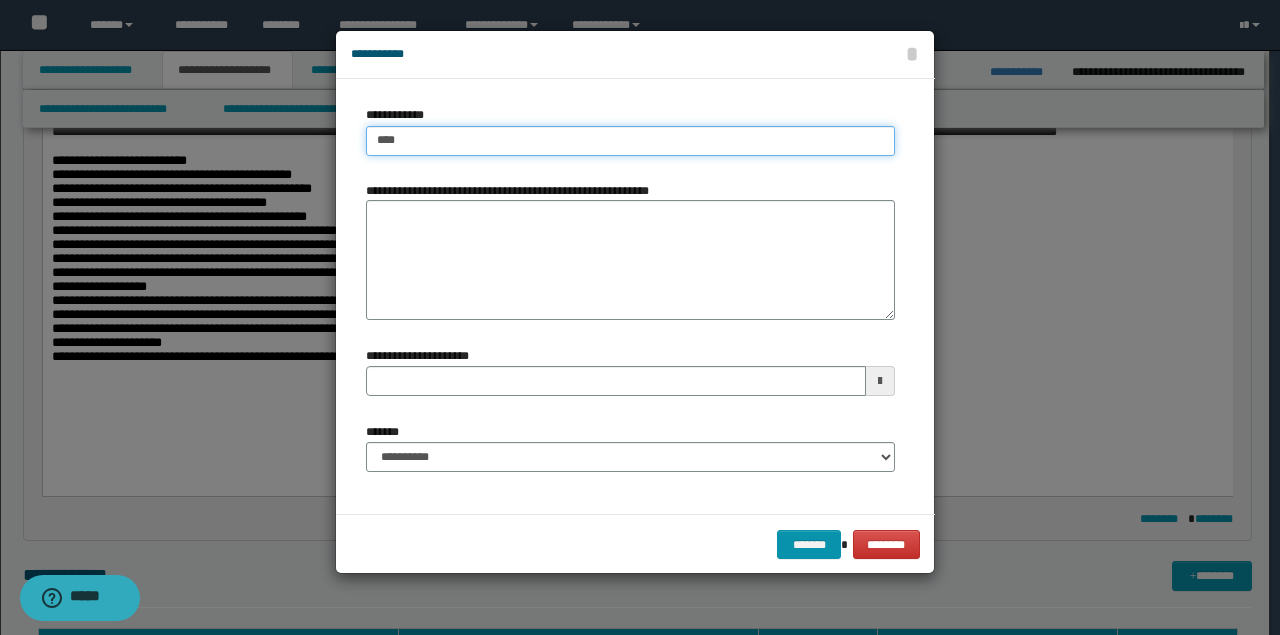 type on "****" 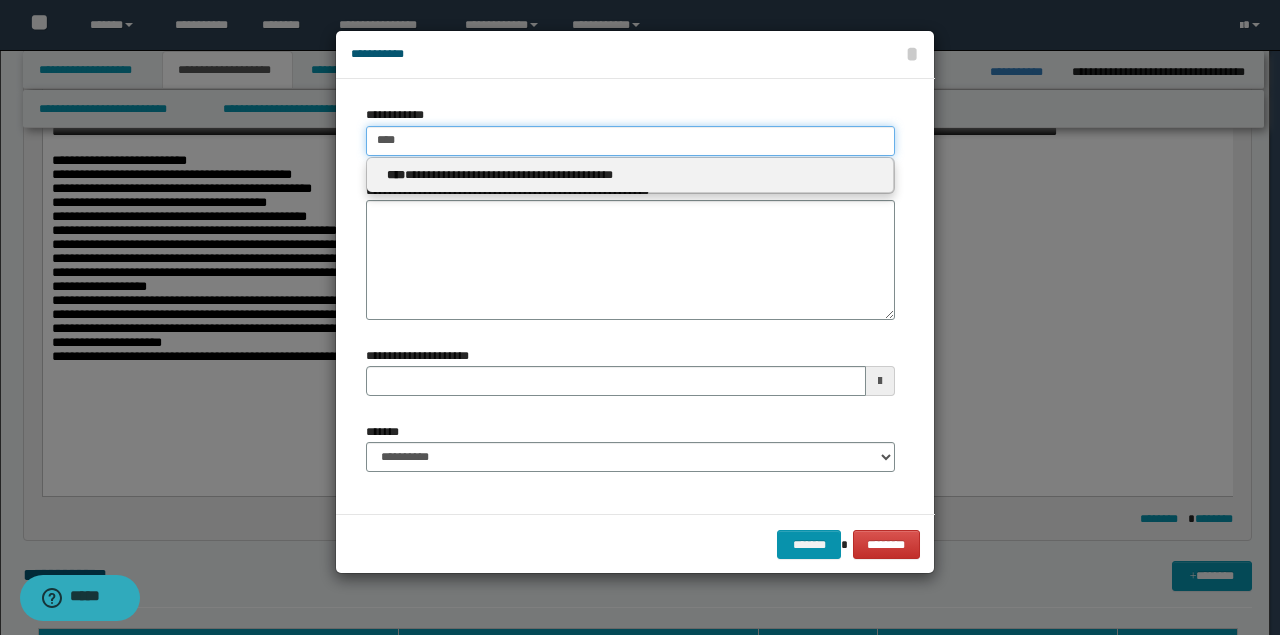 type on "****" 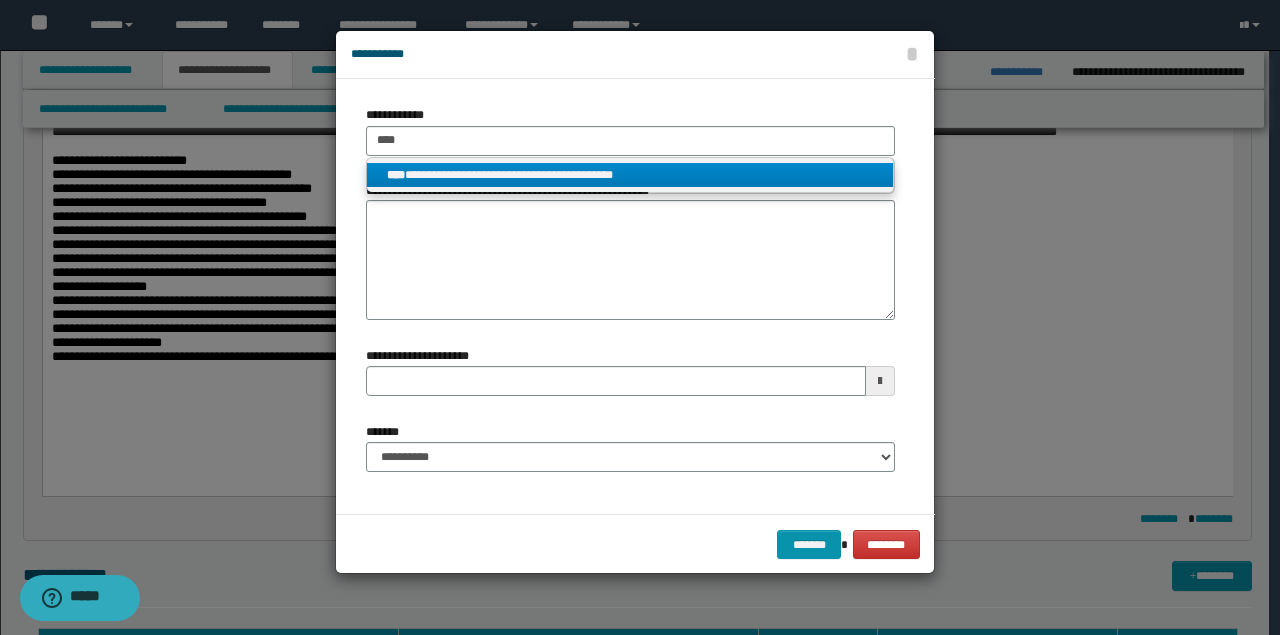 click on "**********" at bounding box center (630, 175) 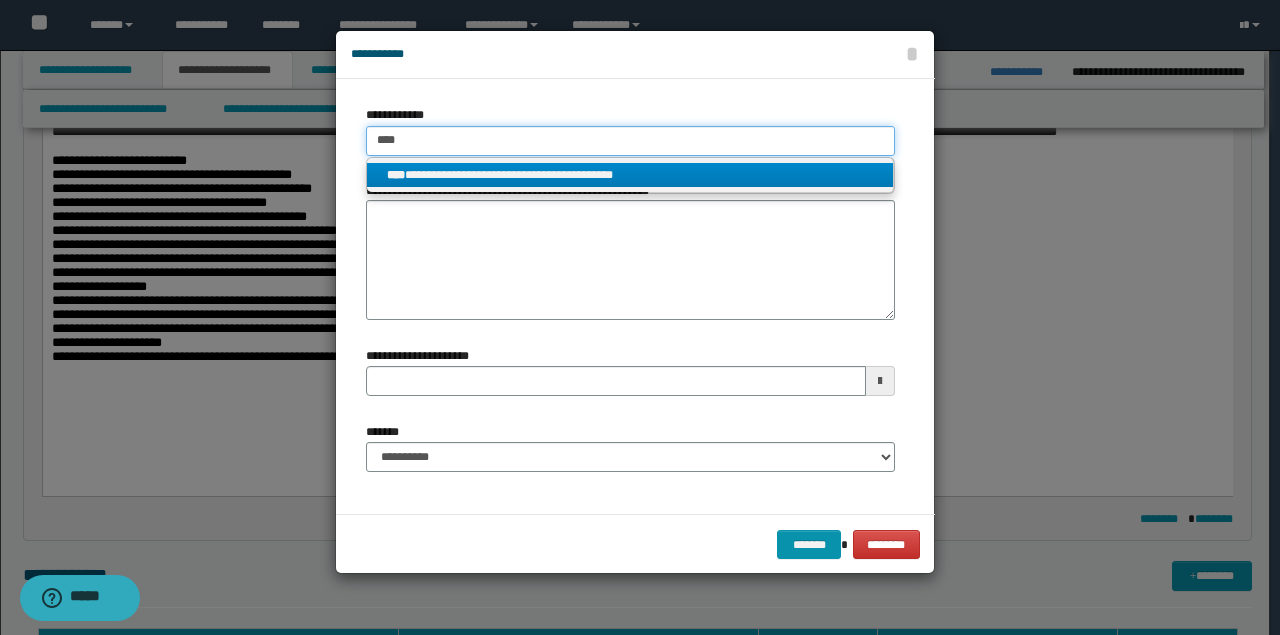 type 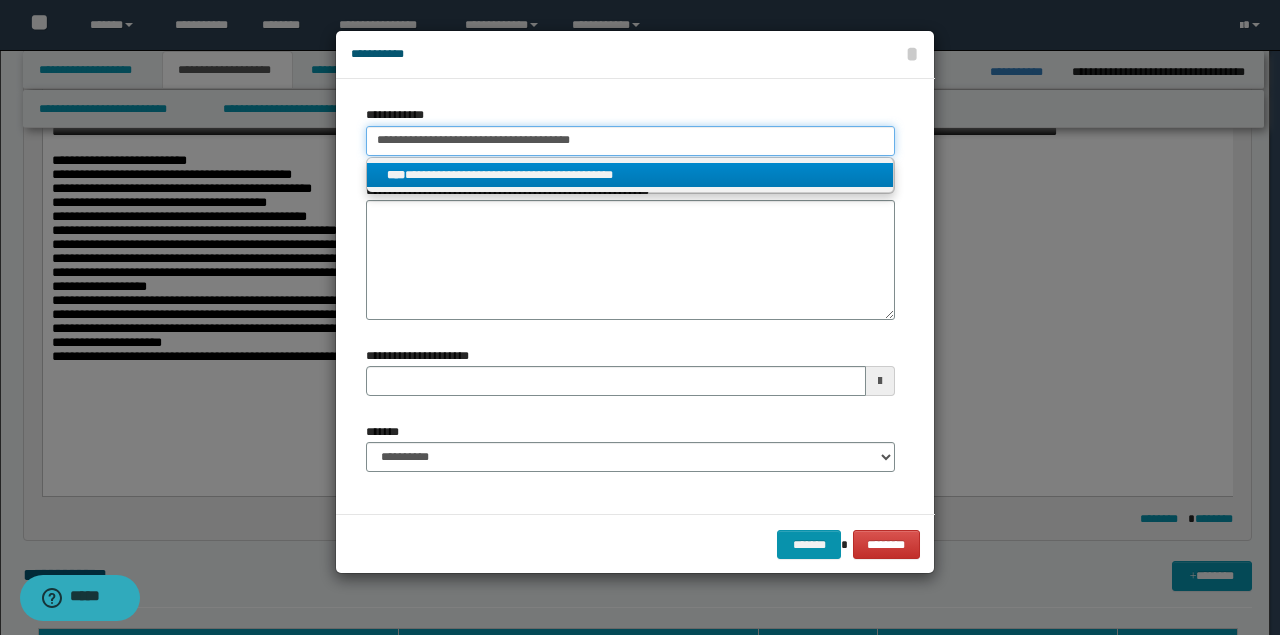 type 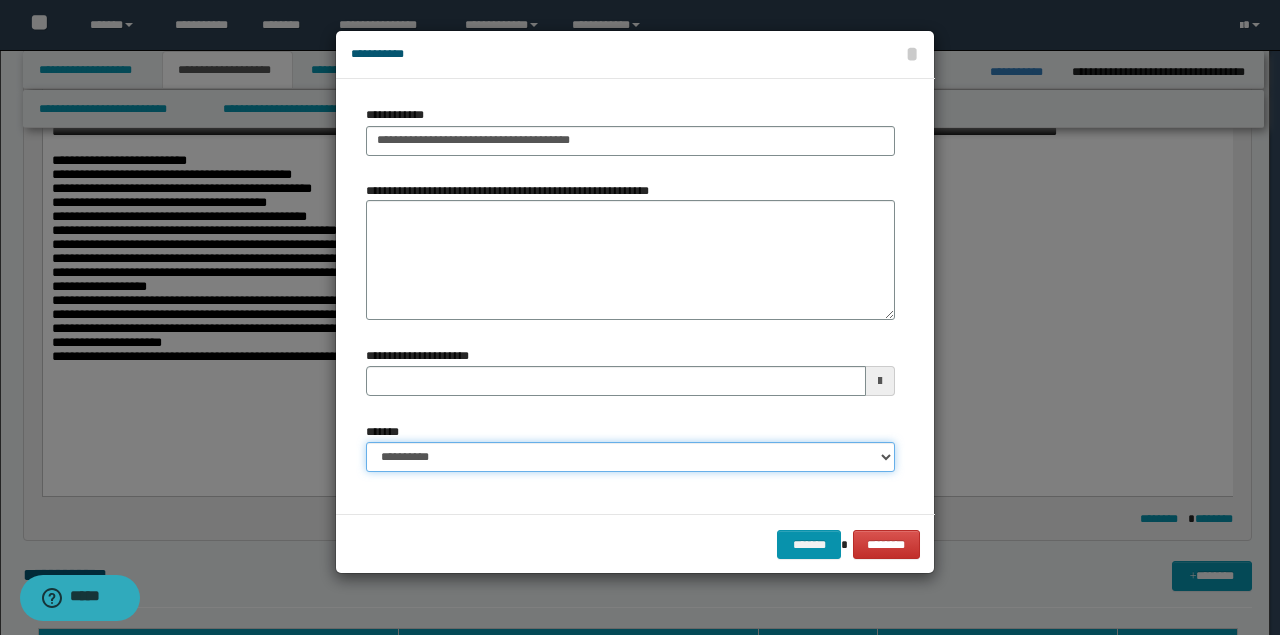 drag, startPoint x: 512, startPoint y: 467, endPoint x: 511, endPoint y: 446, distance: 21.023796 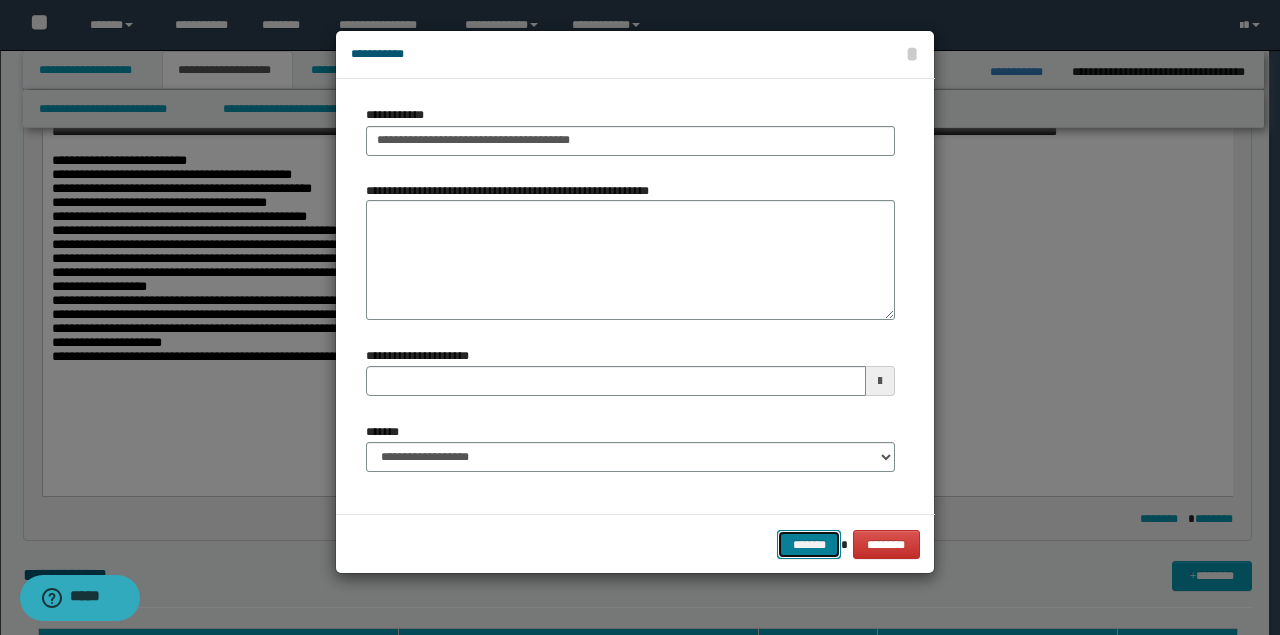 click on "*******" at bounding box center [809, 544] 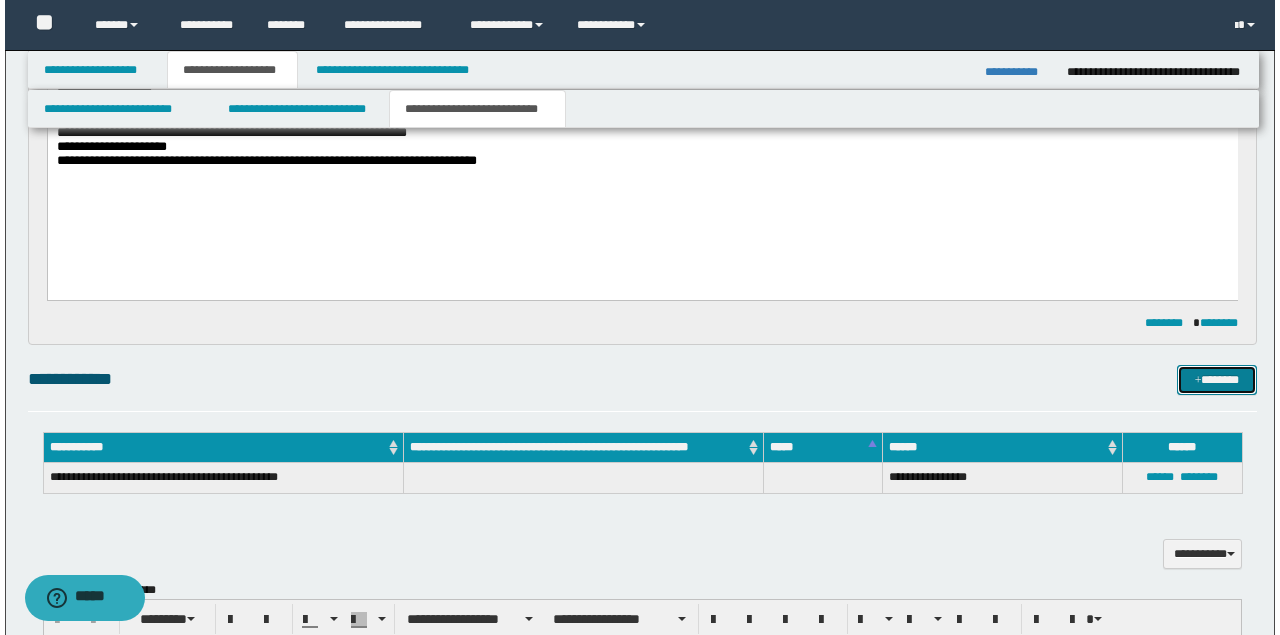 scroll, scrollTop: 466, scrollLeft: 0, axis: vertical 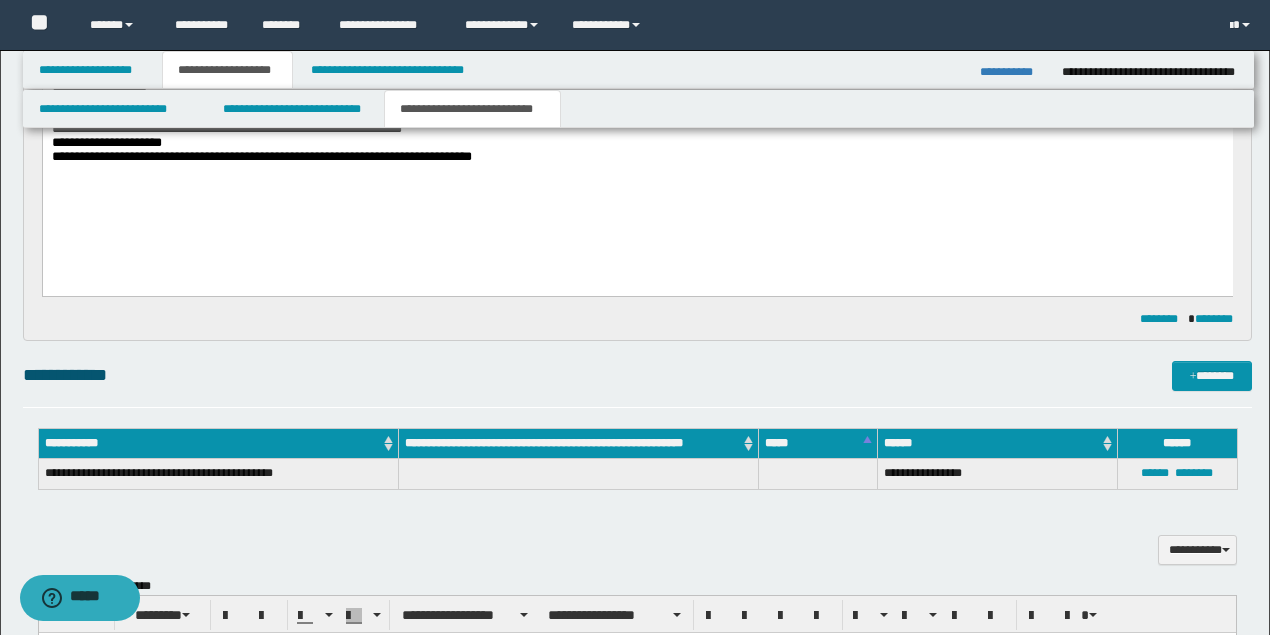 click on "**********" at bounding box center [635, 410] 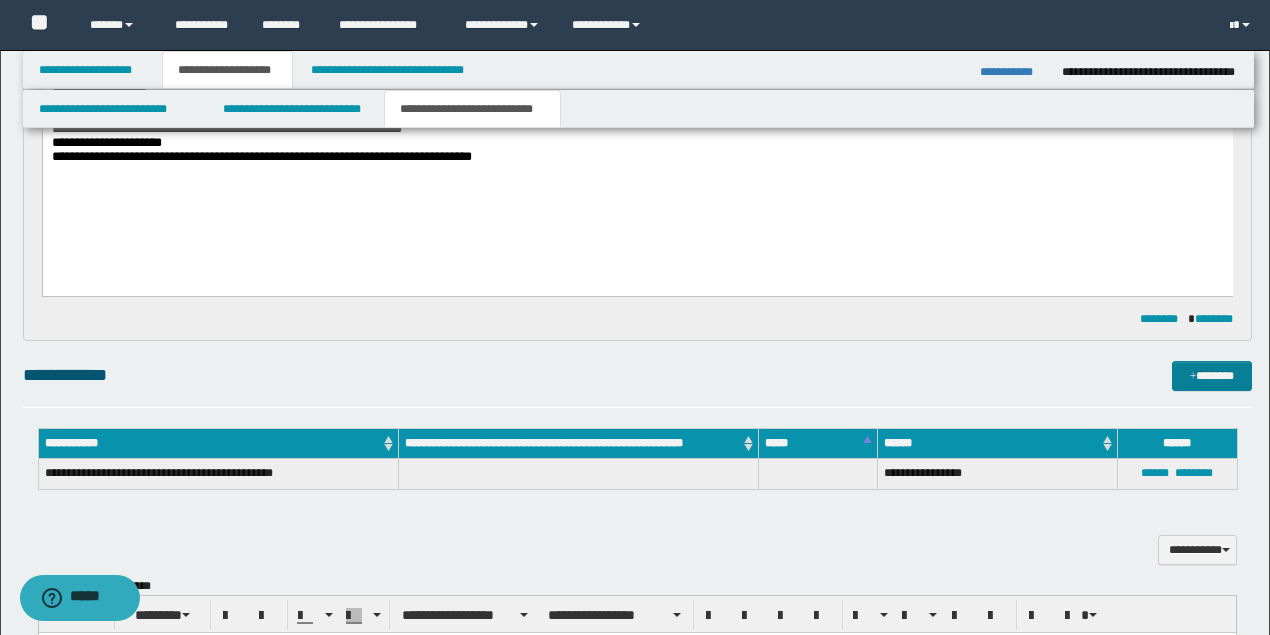 drag, startPoint x: 1199, startPoint y: 359, endPoint x: 1208, endPoint y: 373, distance: 16.643316 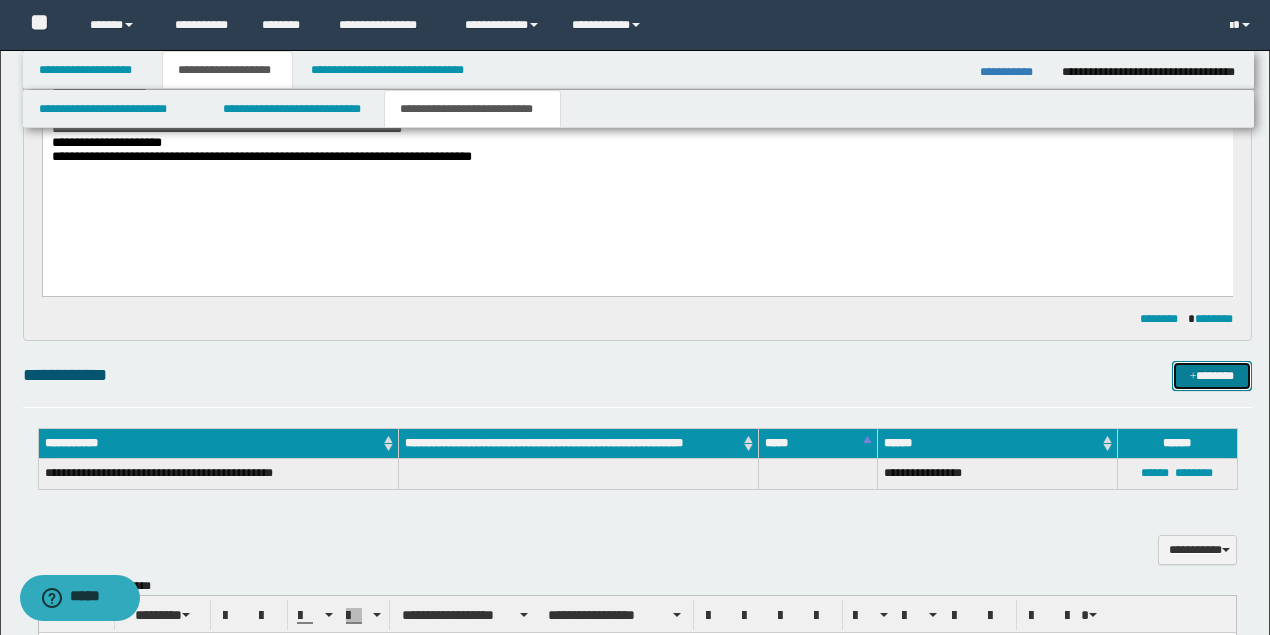 click on "*******" at bounding box center [1211, 375] 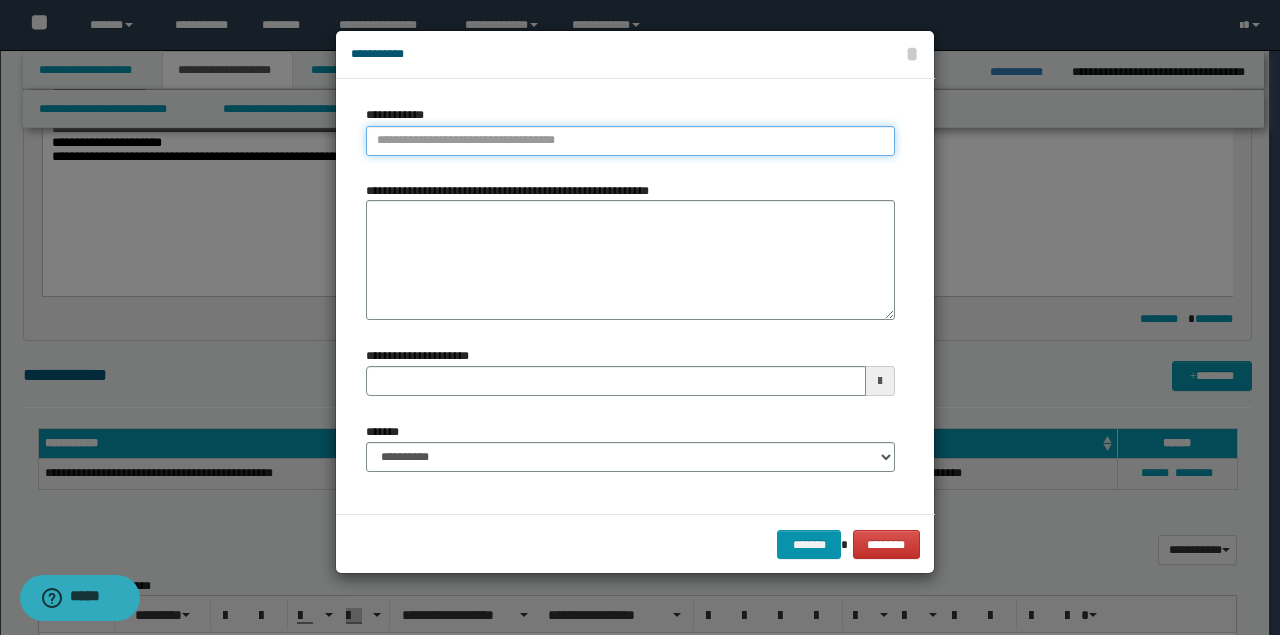 type on "**********" 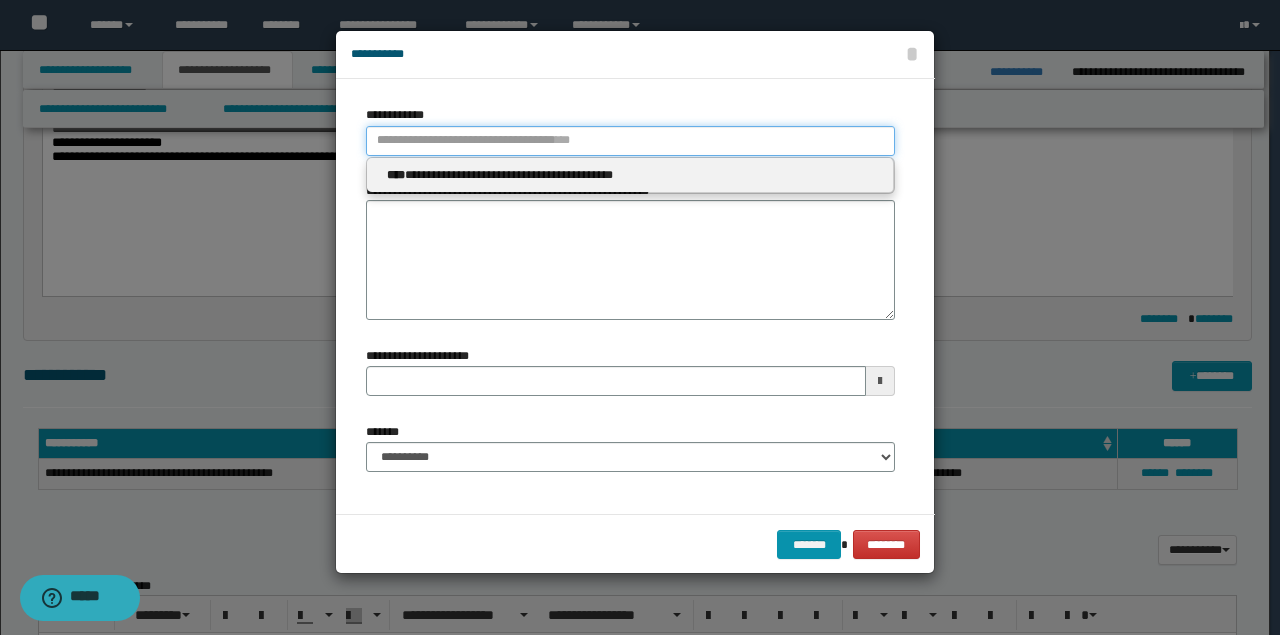 click on "**********" at bounding box center [630, 141] 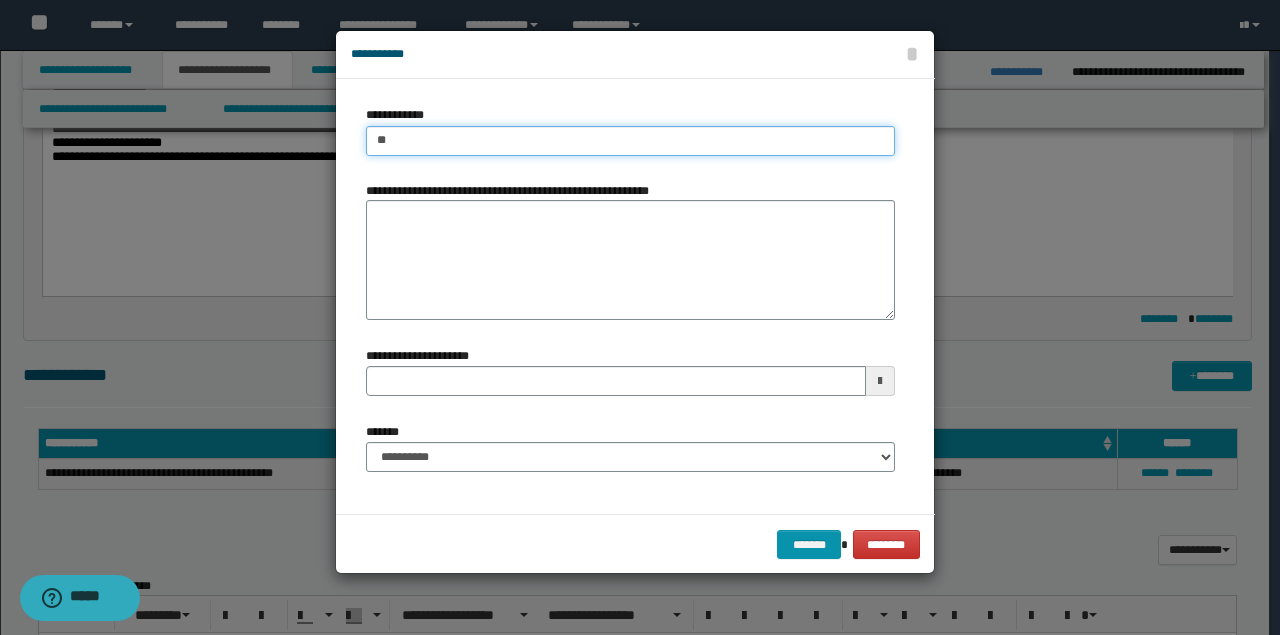 type on "***" 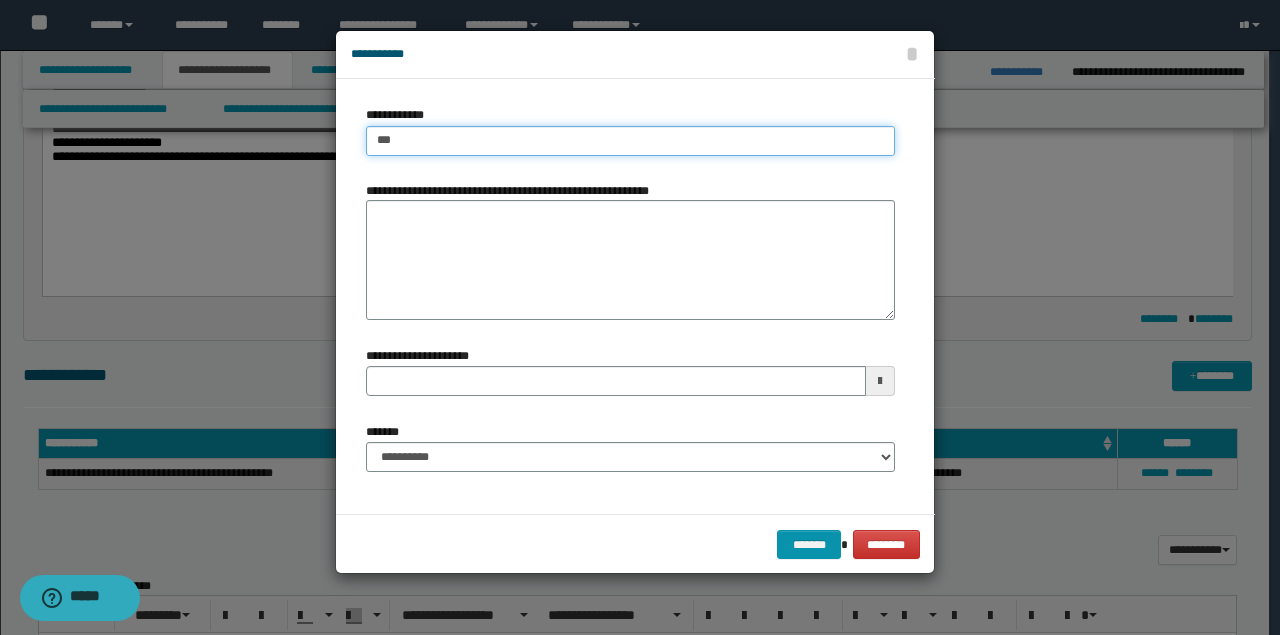 type on "***" 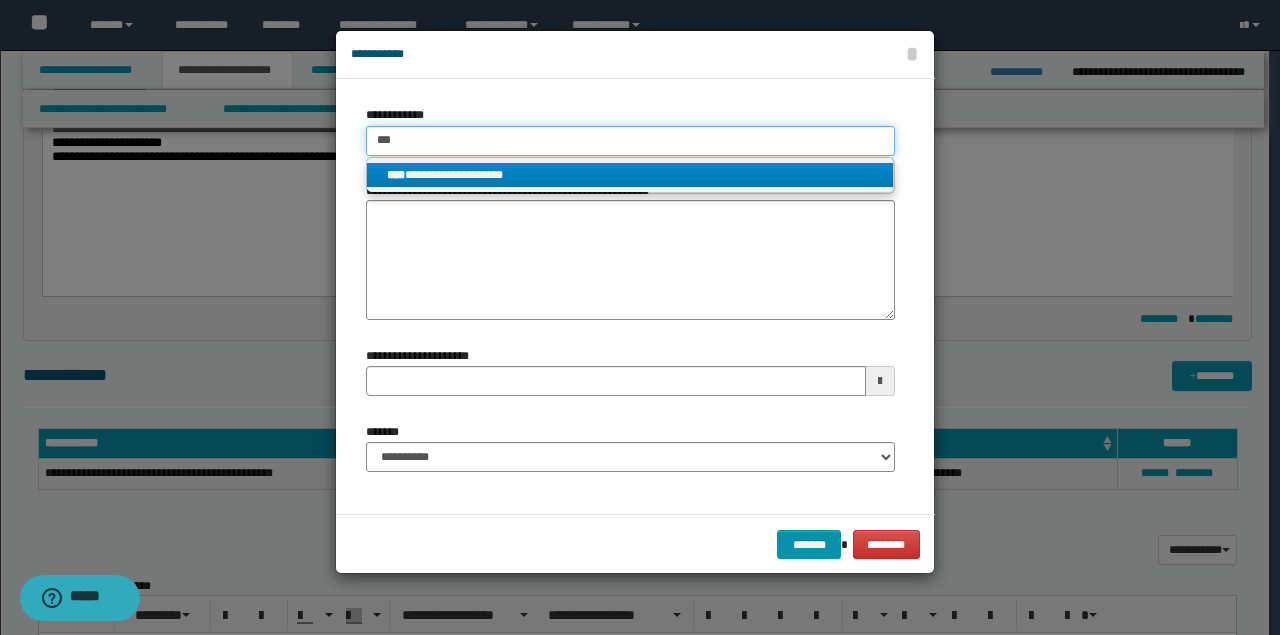 type on "***" 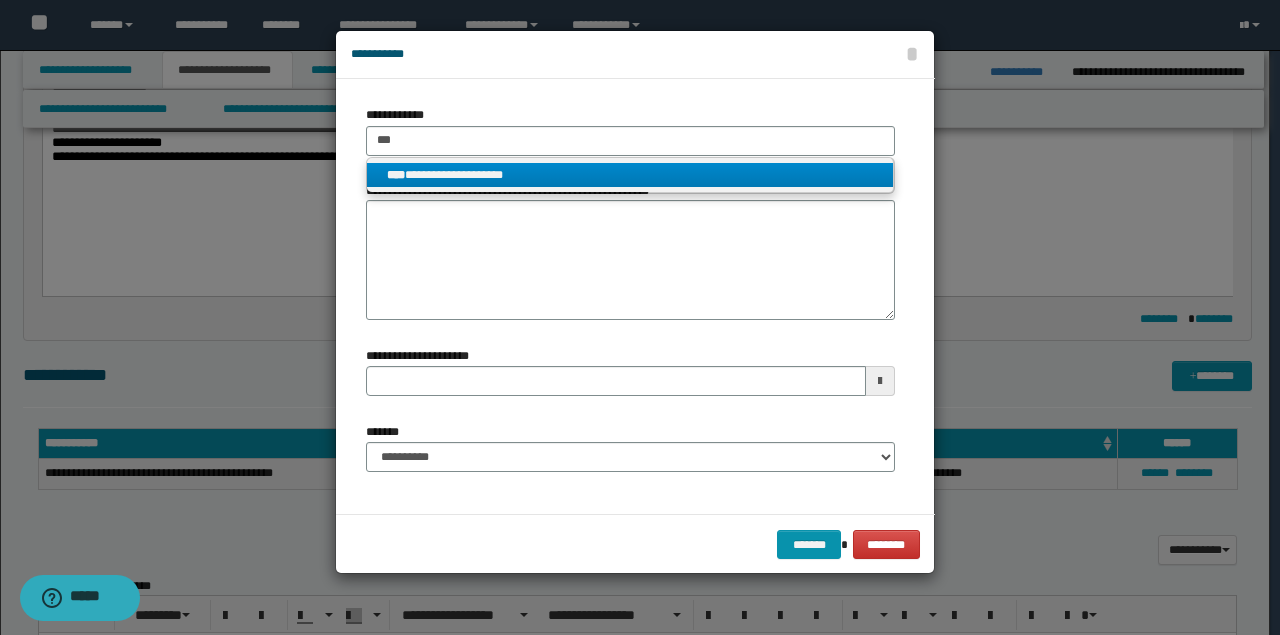 click on "**********" at bounding box center [630, 175] 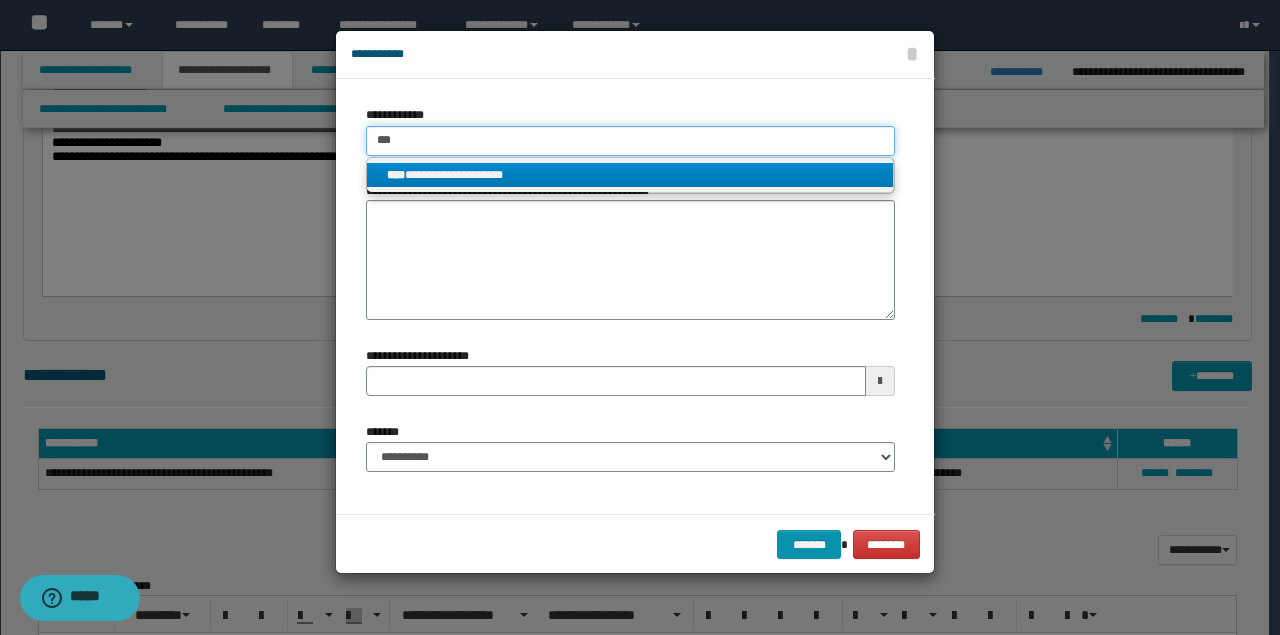 type 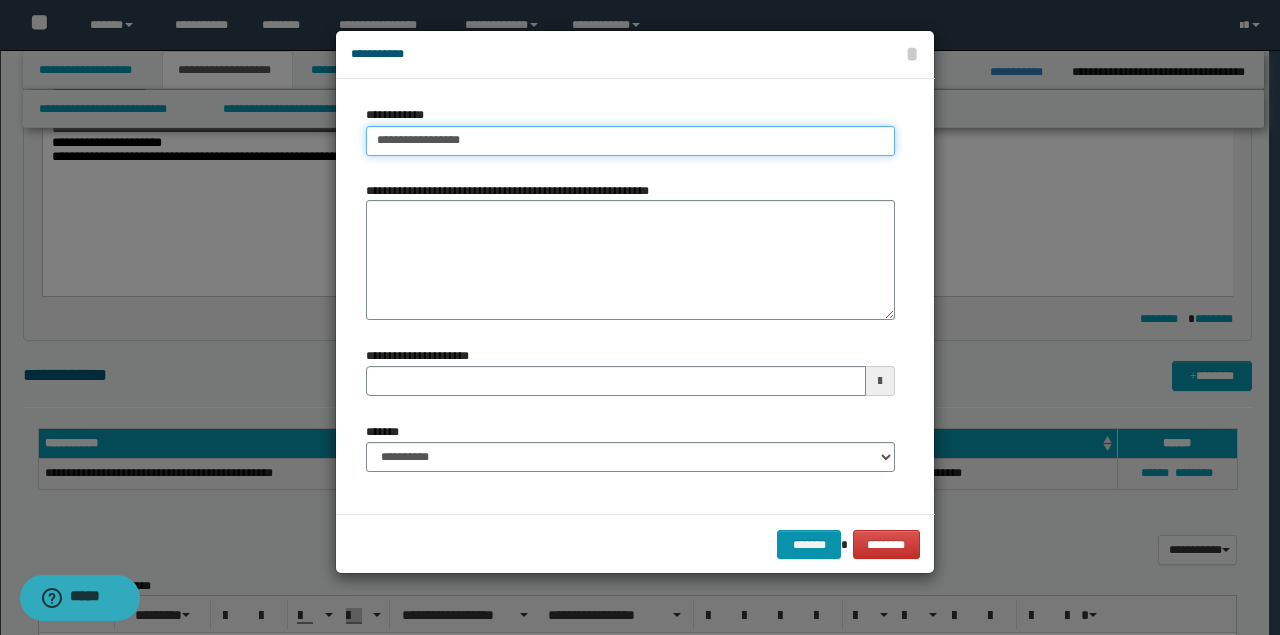 type 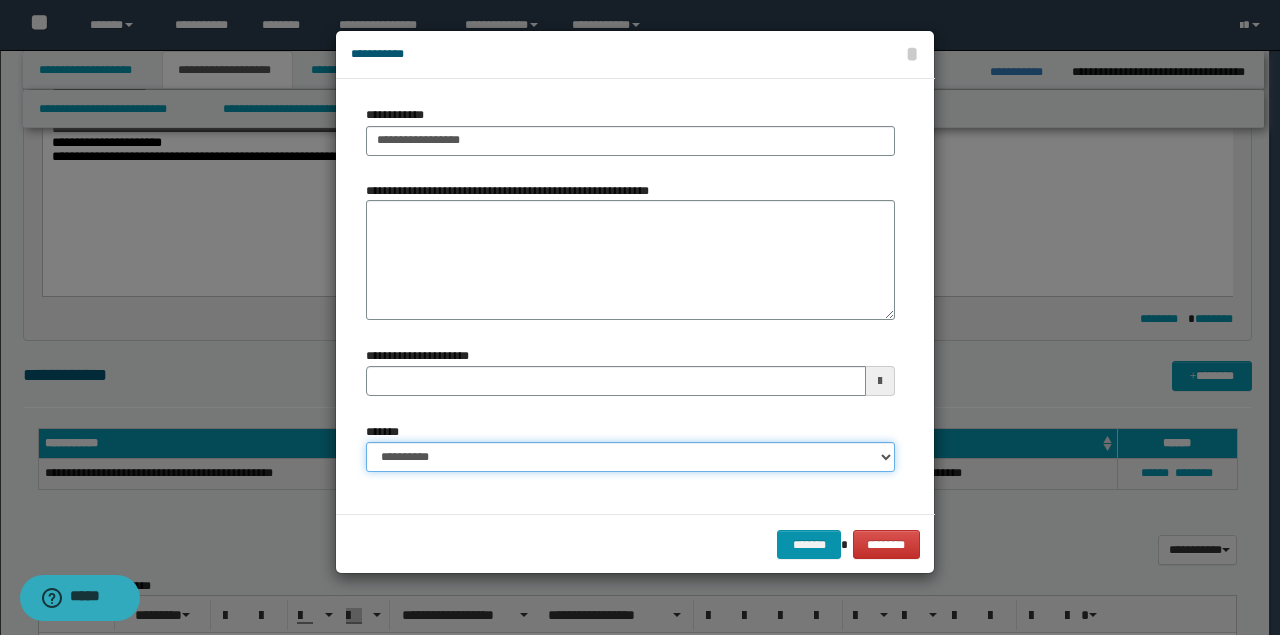 click on "**********" at bounding box center (630, 457) 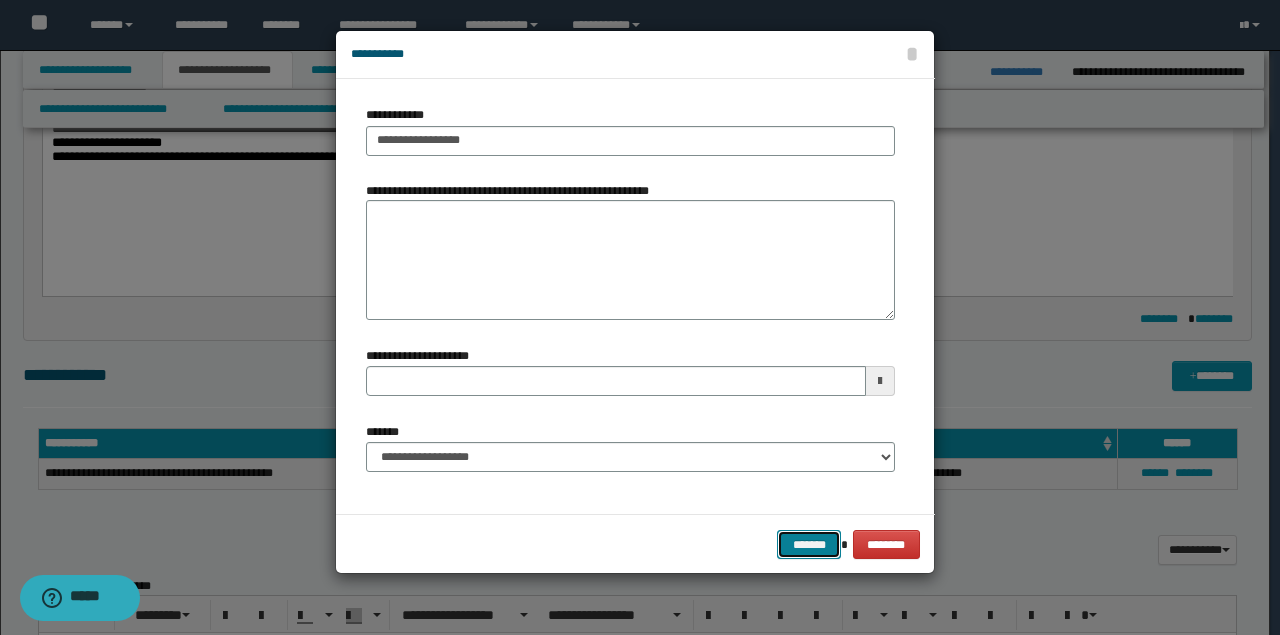 click on "*******" at bounding box center (809, 544) 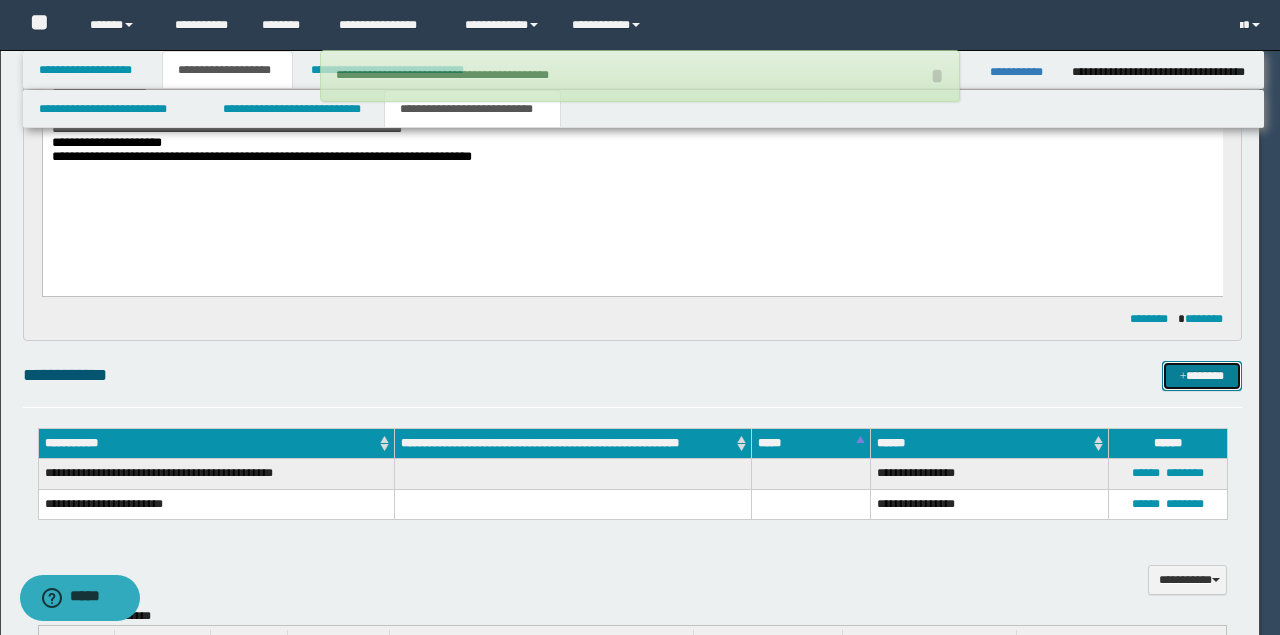 type 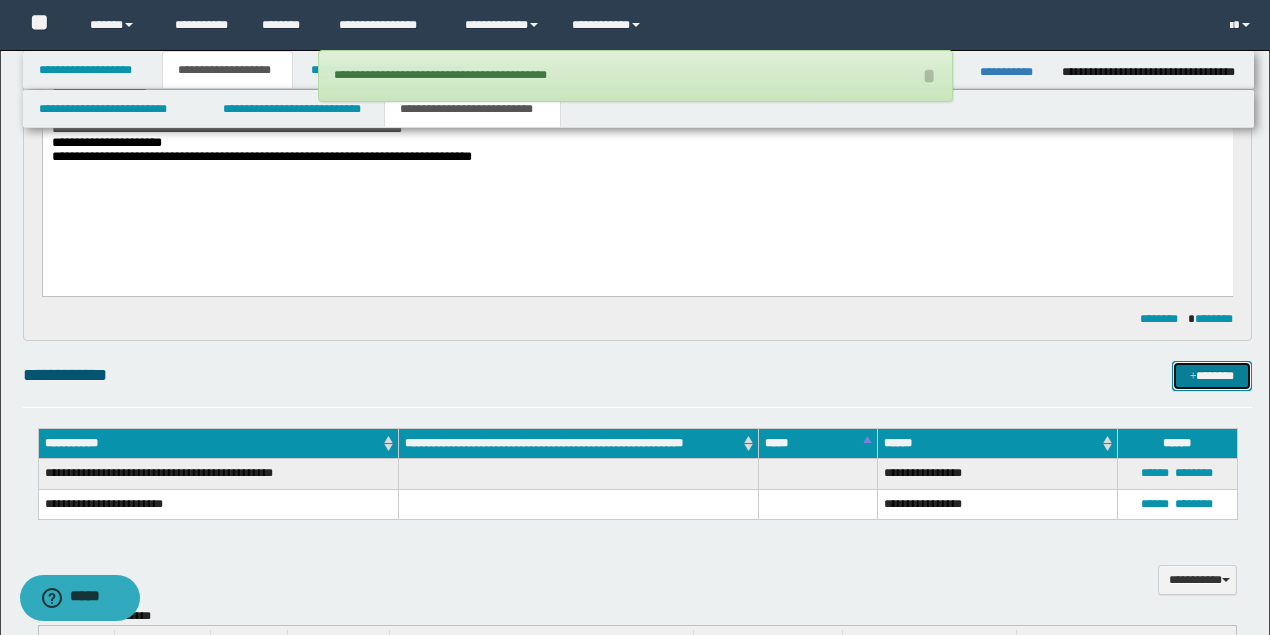 click on "*******" at bounding box center [1211, 375] 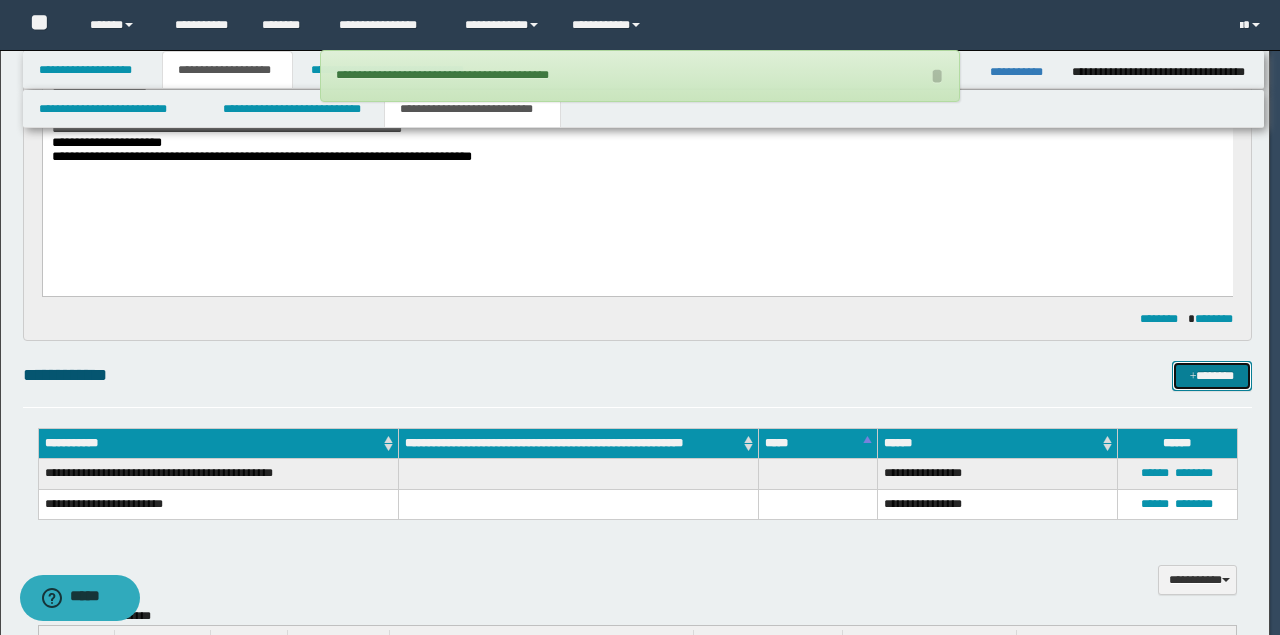 type 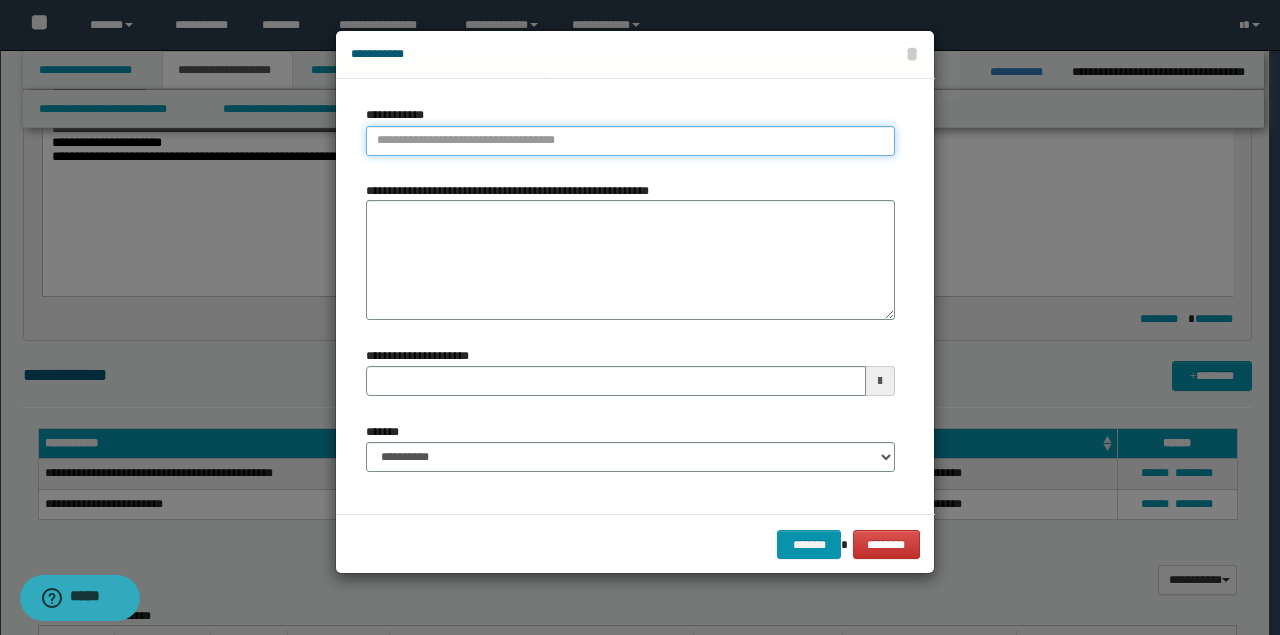 type on "**********" 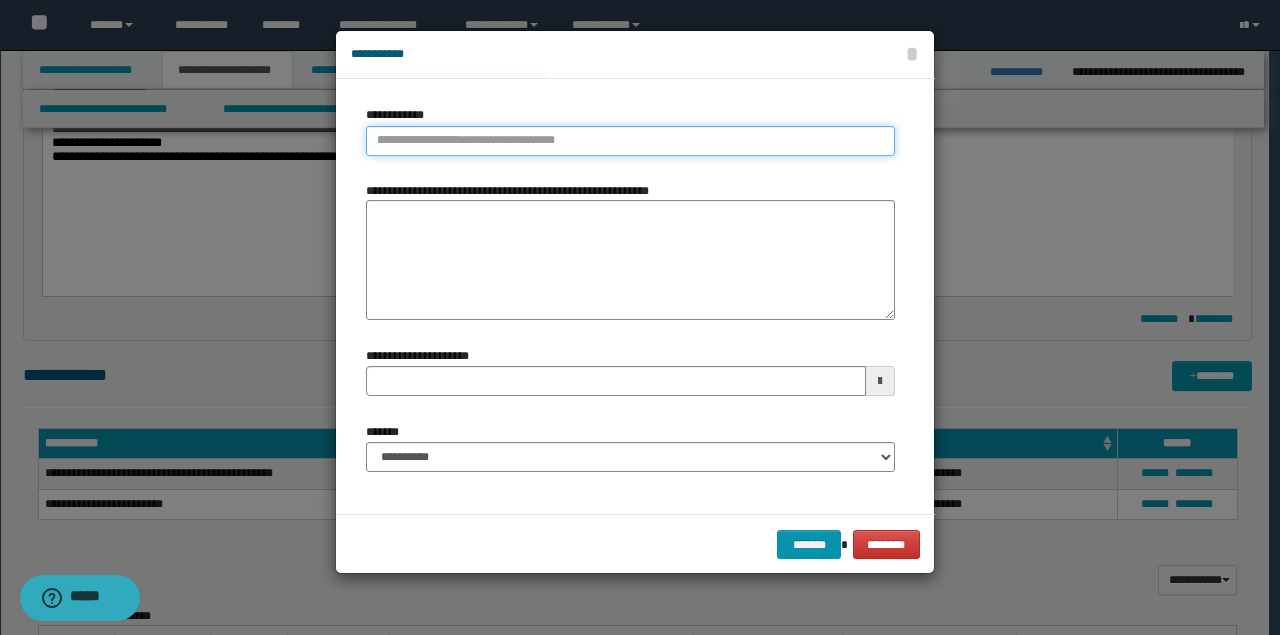click on "**********" at bounding box center (630, 141) 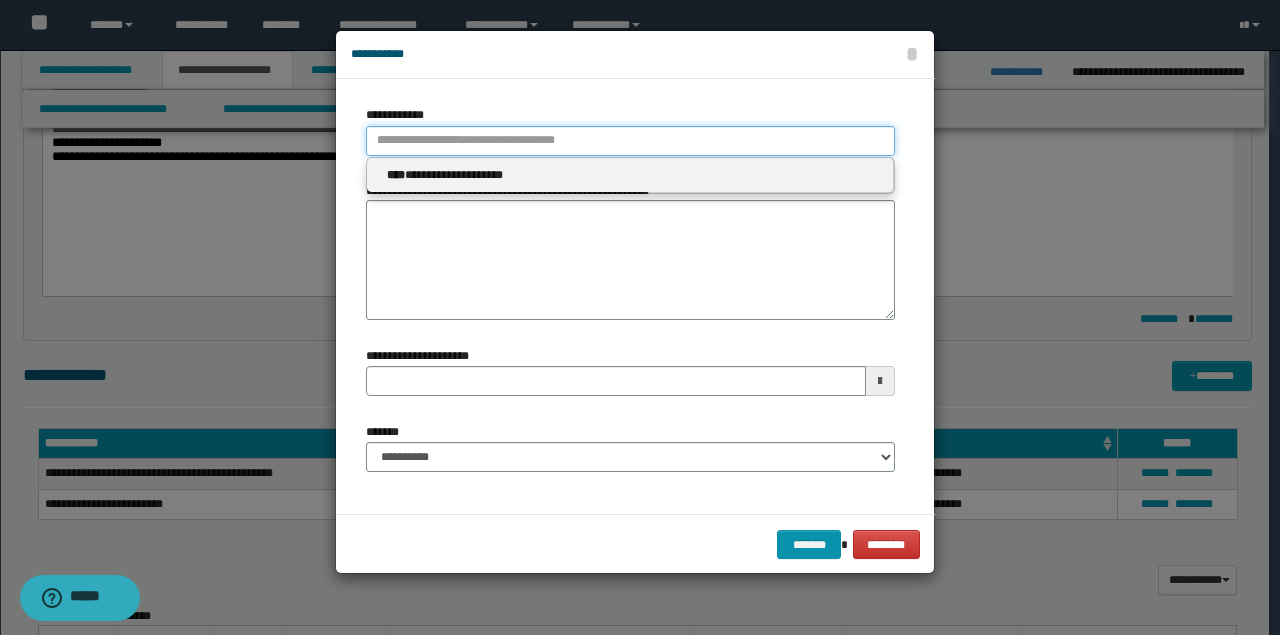 type 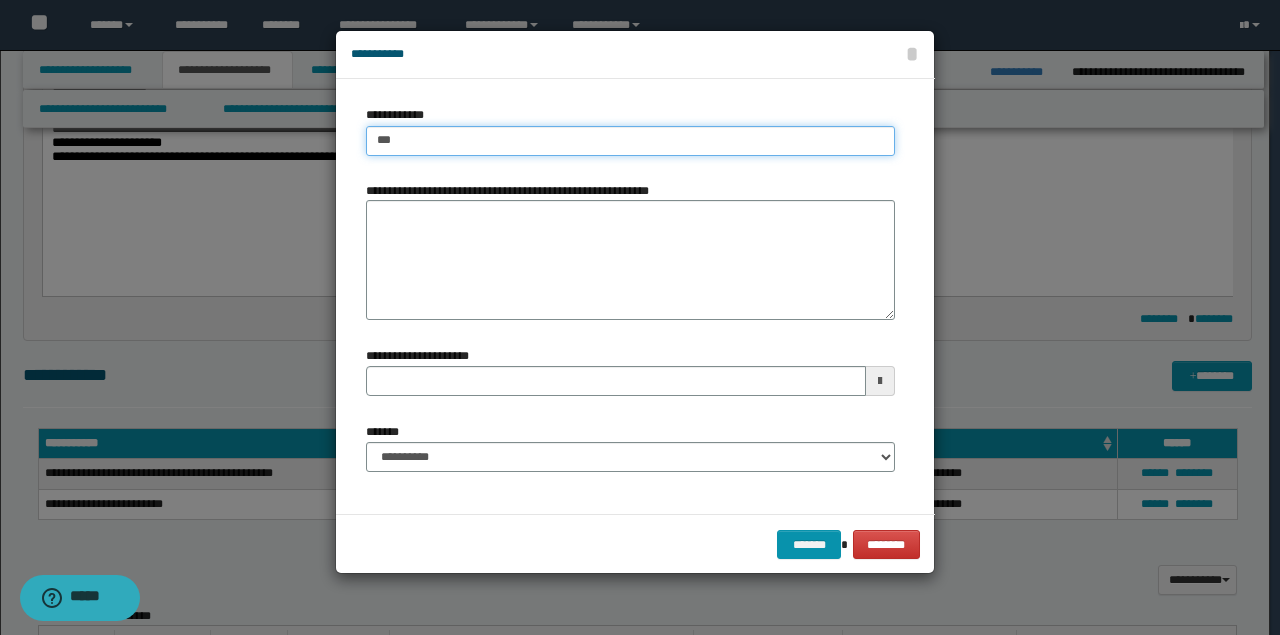 type on "****" 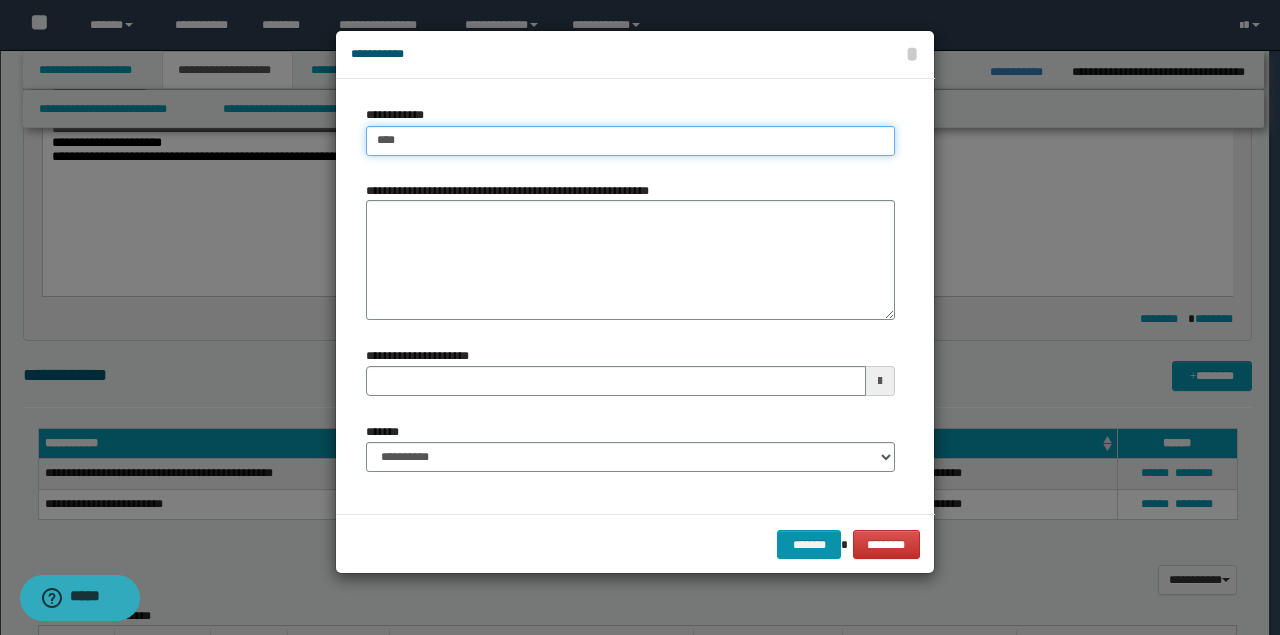 type on "****" 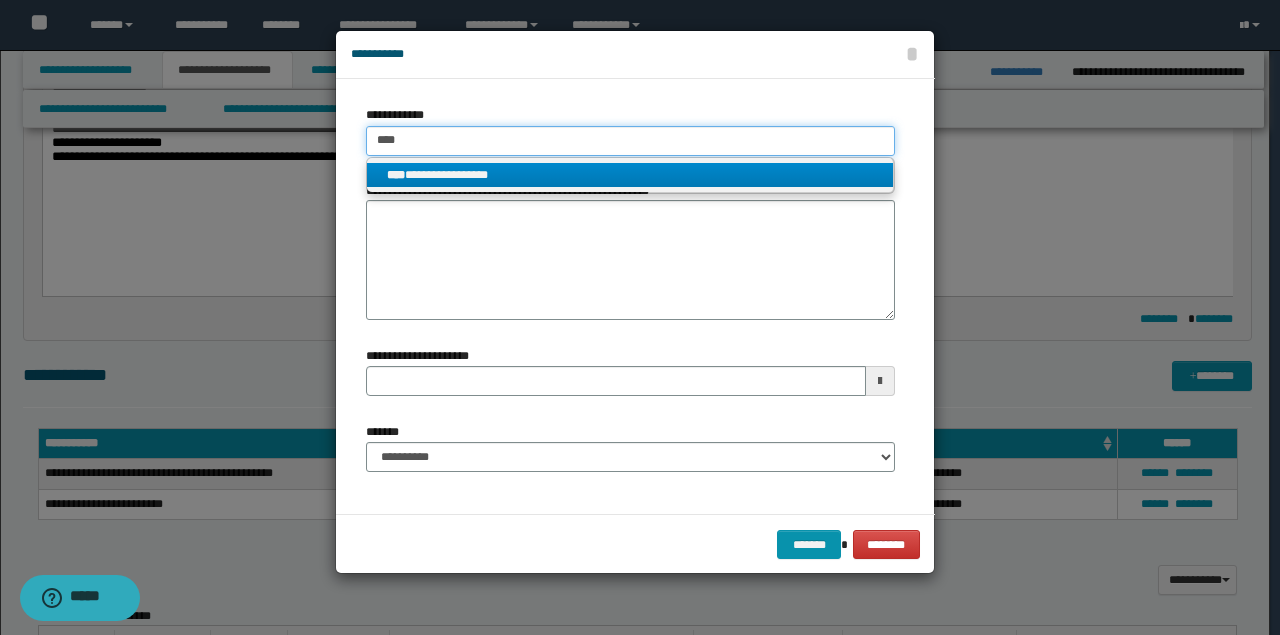 type on "****" 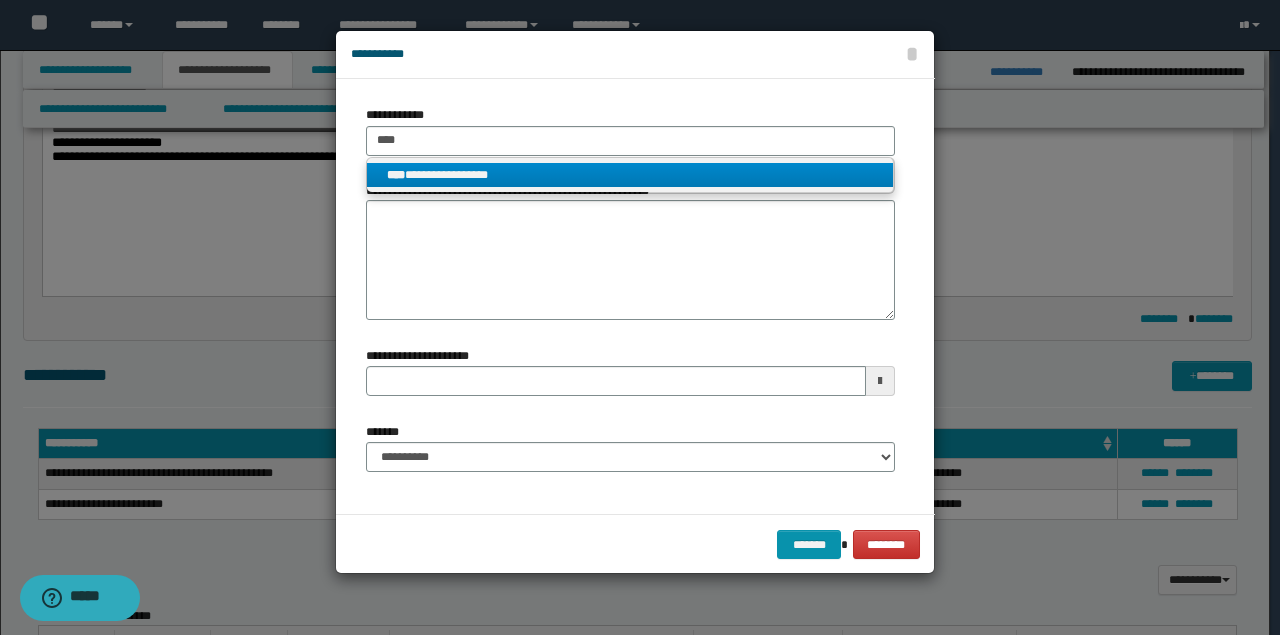 click on "**********" at bounding box center [630, 175] 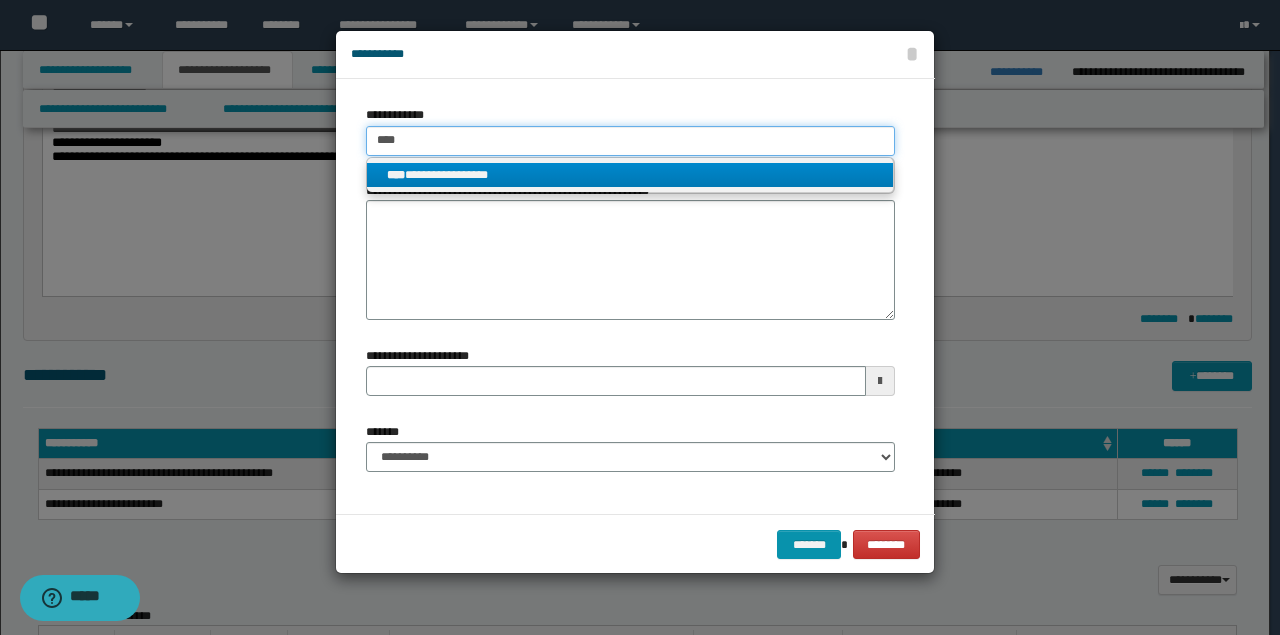 type 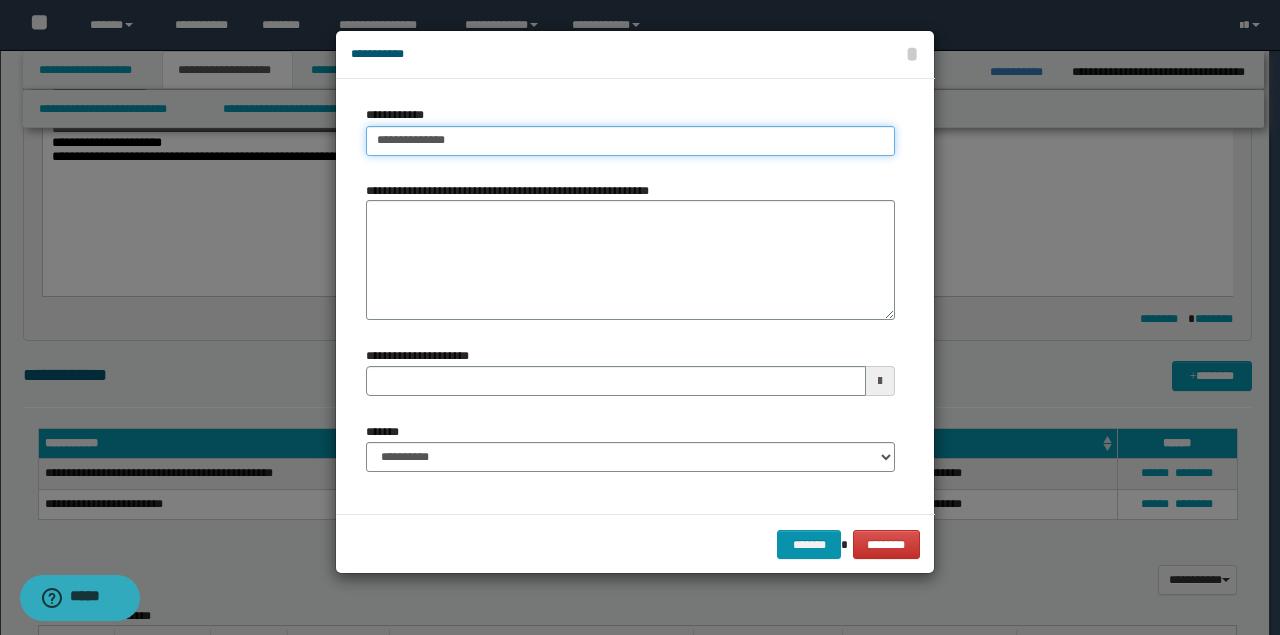 type 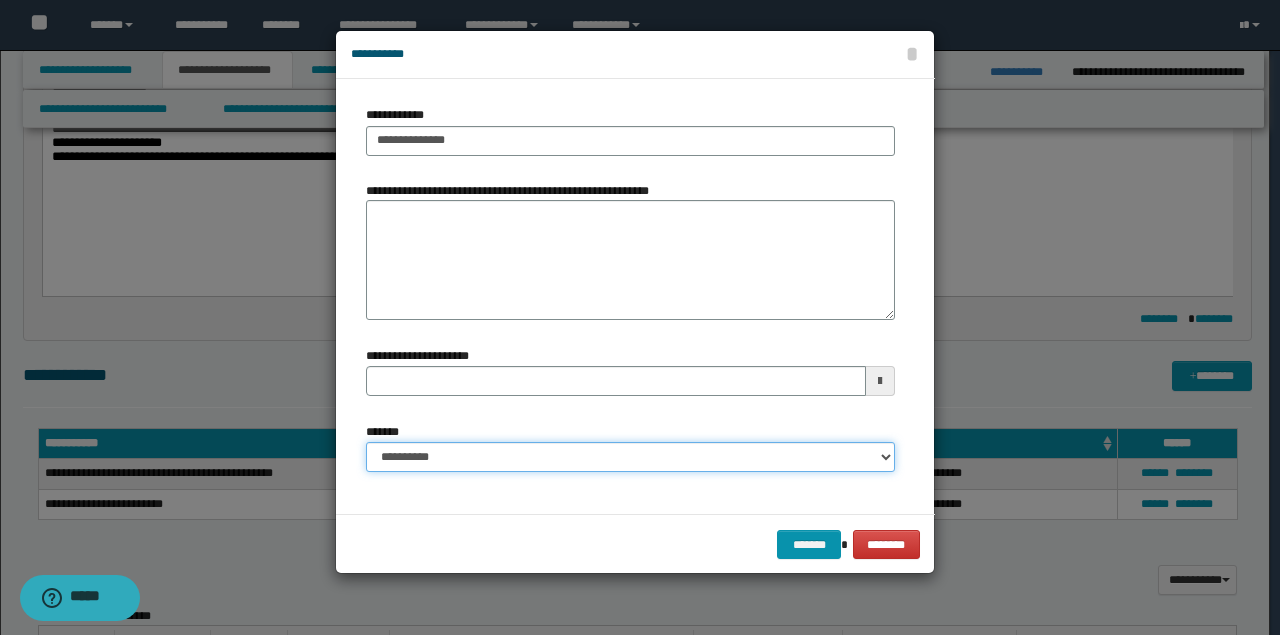 drag, startPoint x: 481, startPoint y: 457, endPoint x: 478, endPoint y: 445, distance: 12.369317 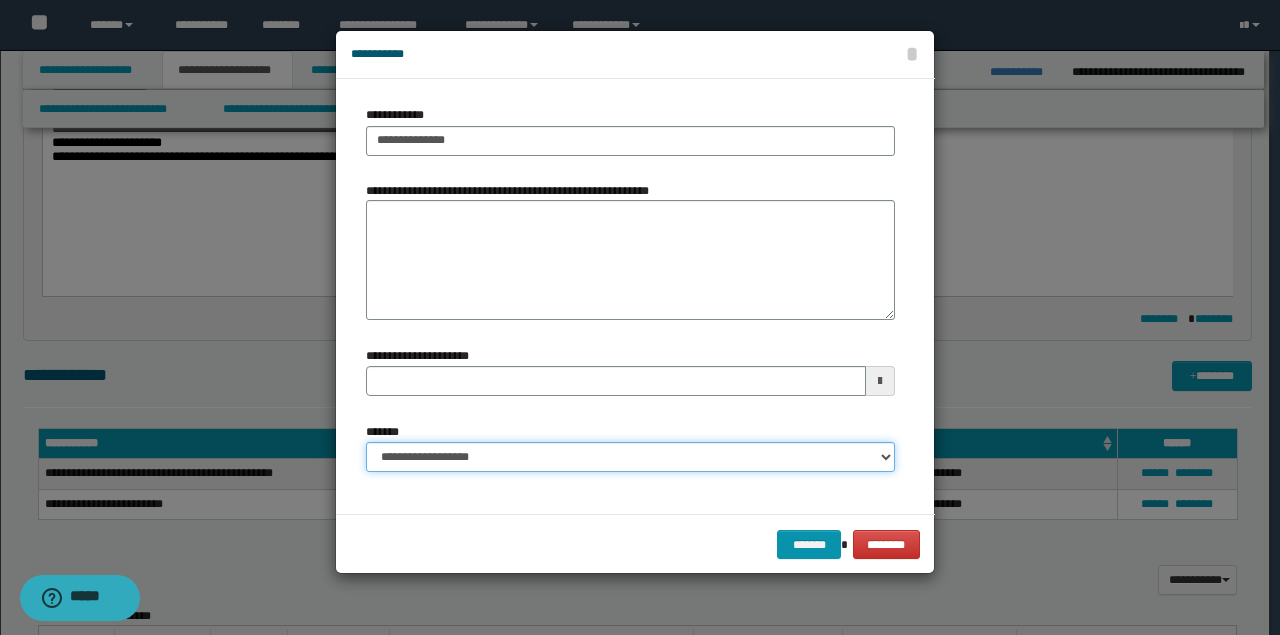 type 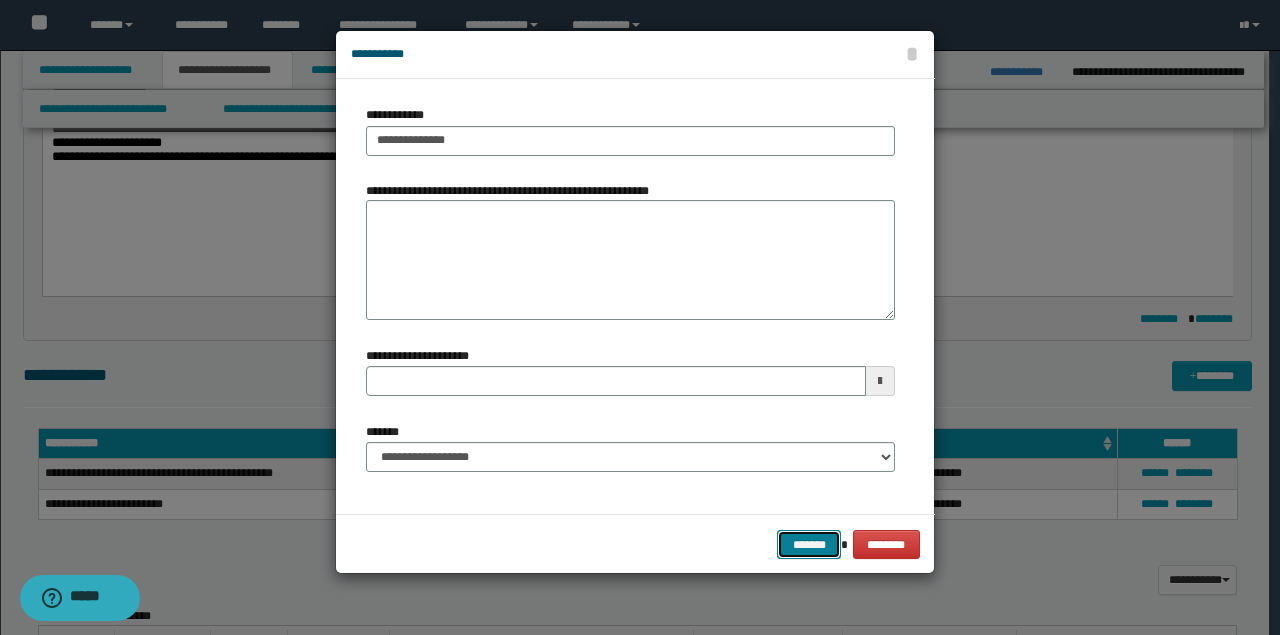 click on "*******" at bounding box center (809, 544) 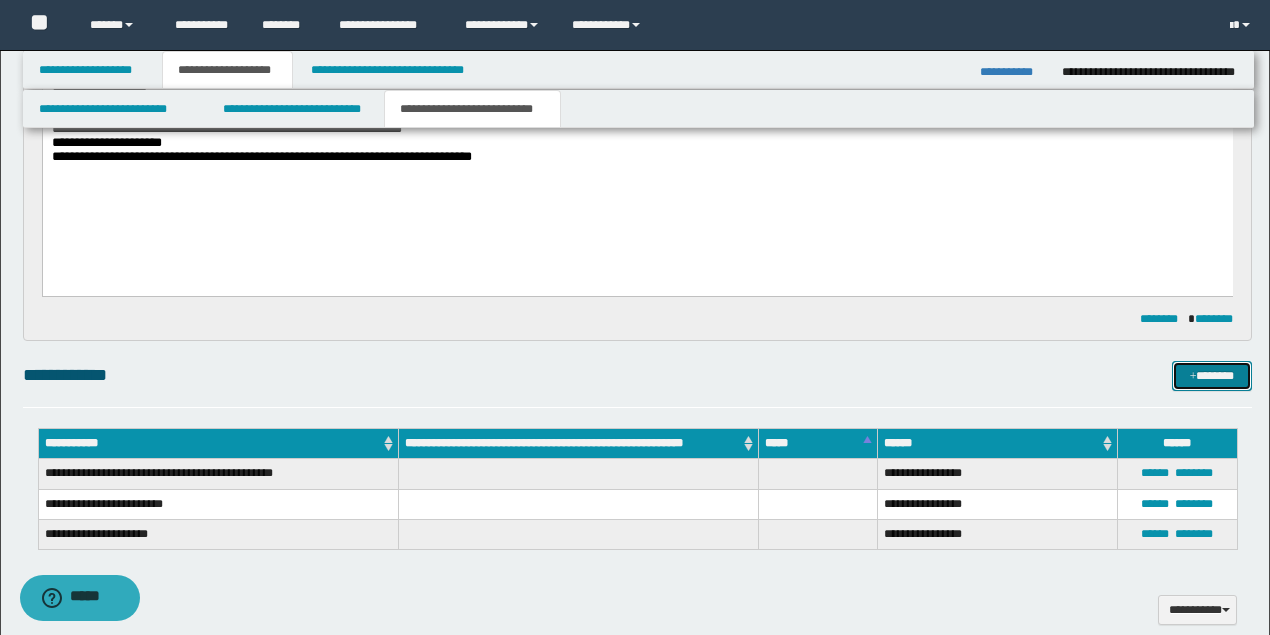 click on "*******" at bounding box center (1211, 375) 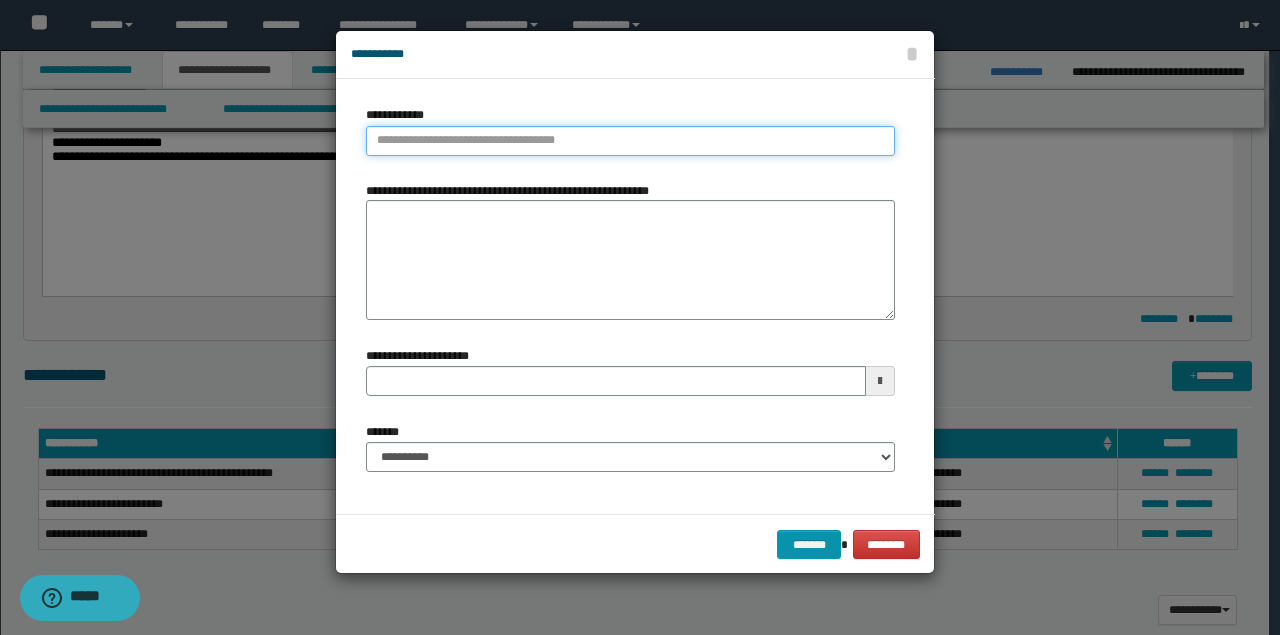 type on "**********" 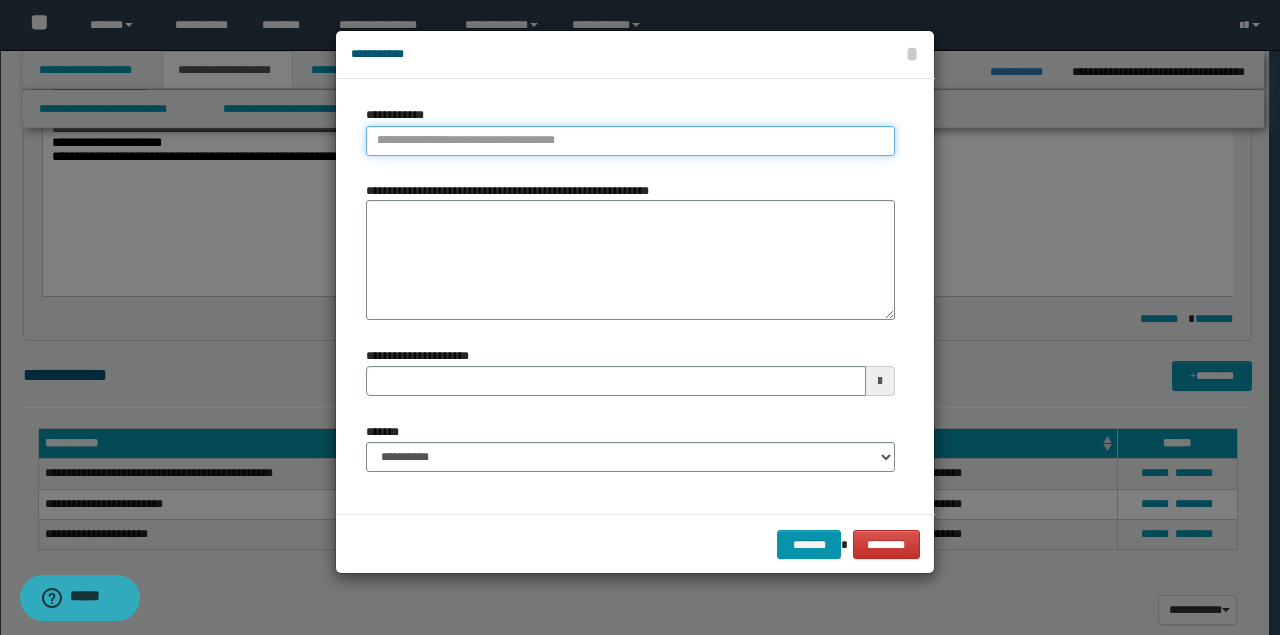 click on "**********" at bounding box center (630, 141) 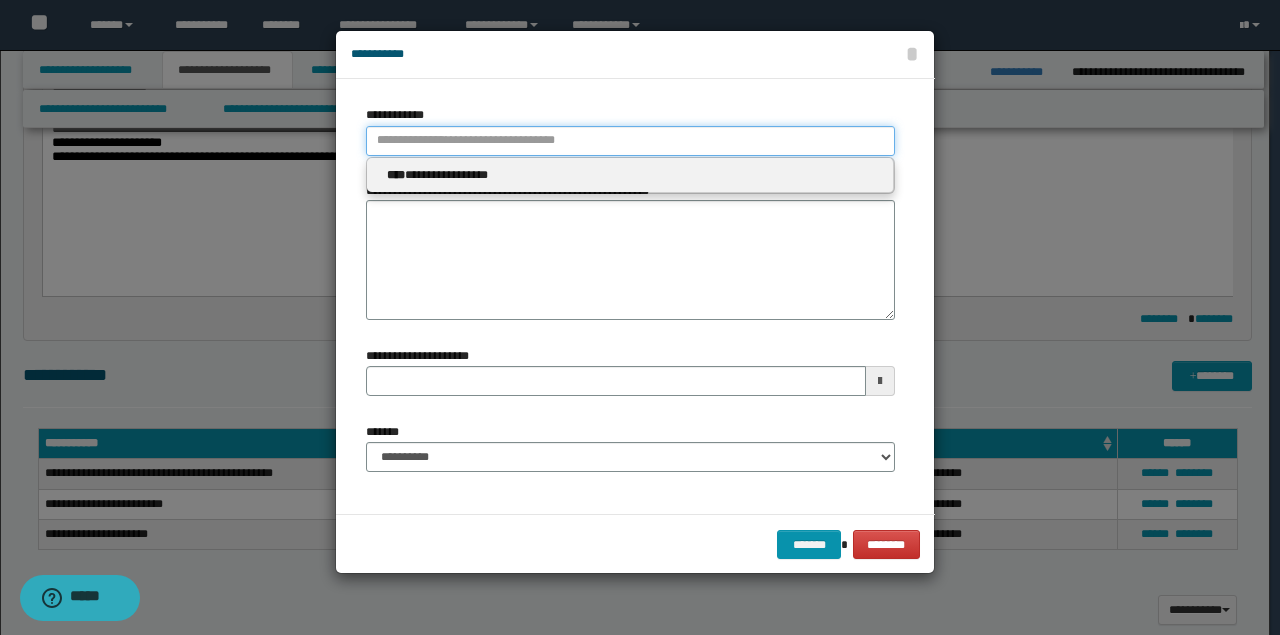 type 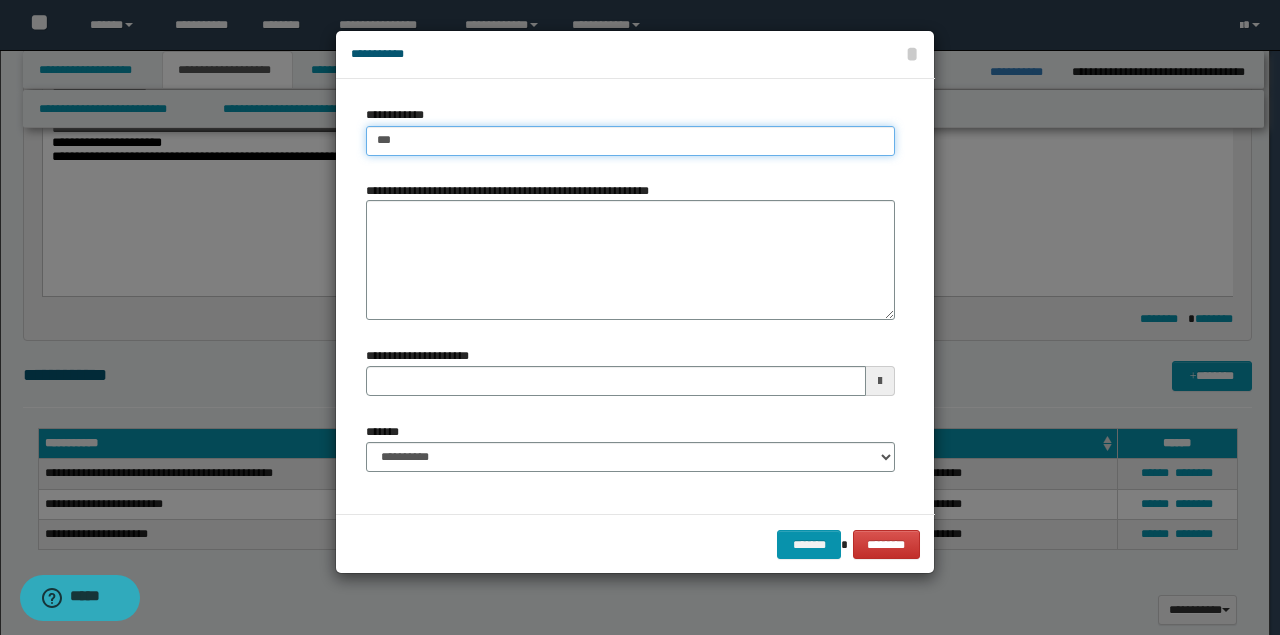 type on "****" 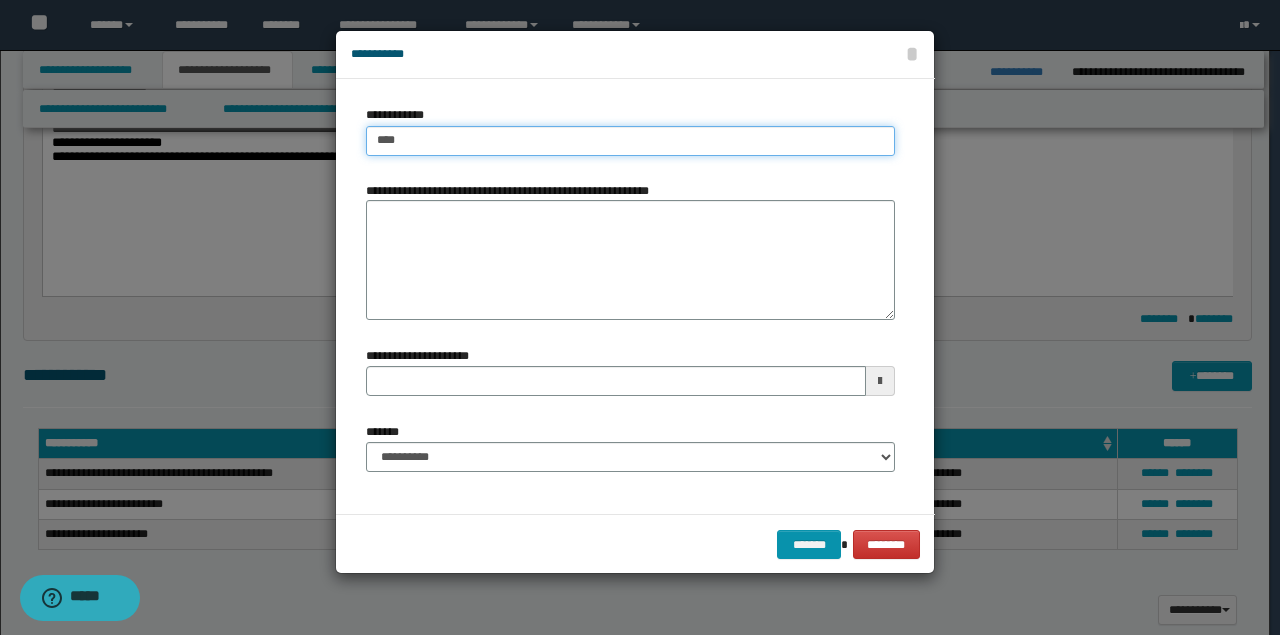 type on "****" 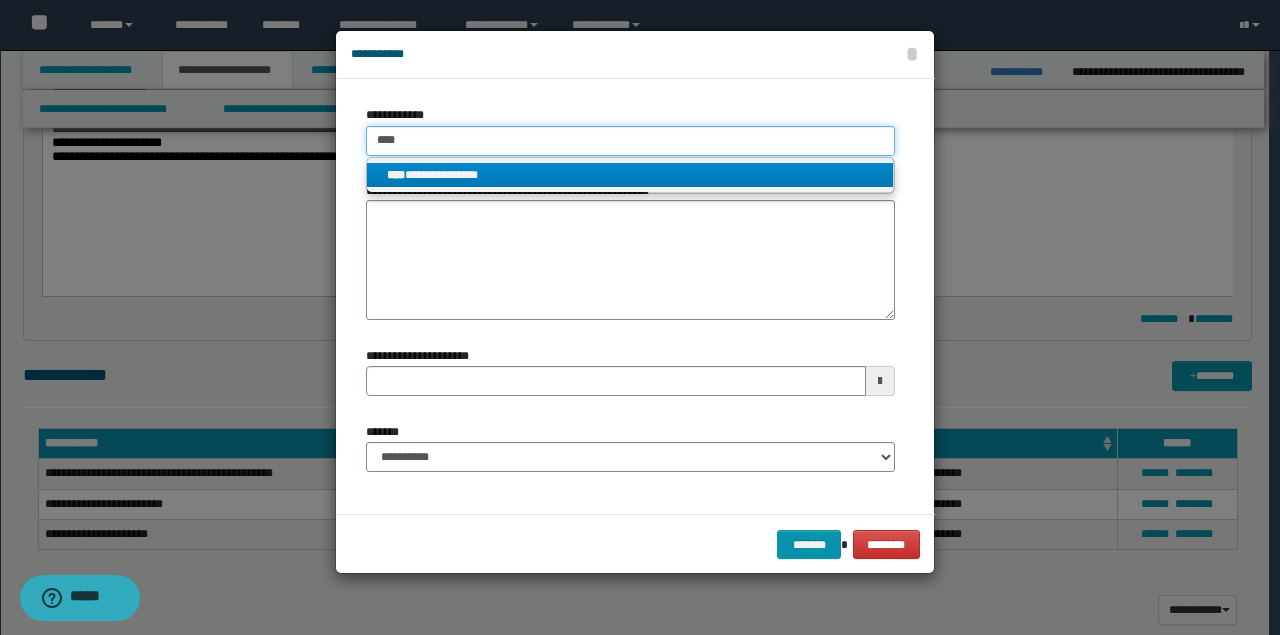 type on "****" 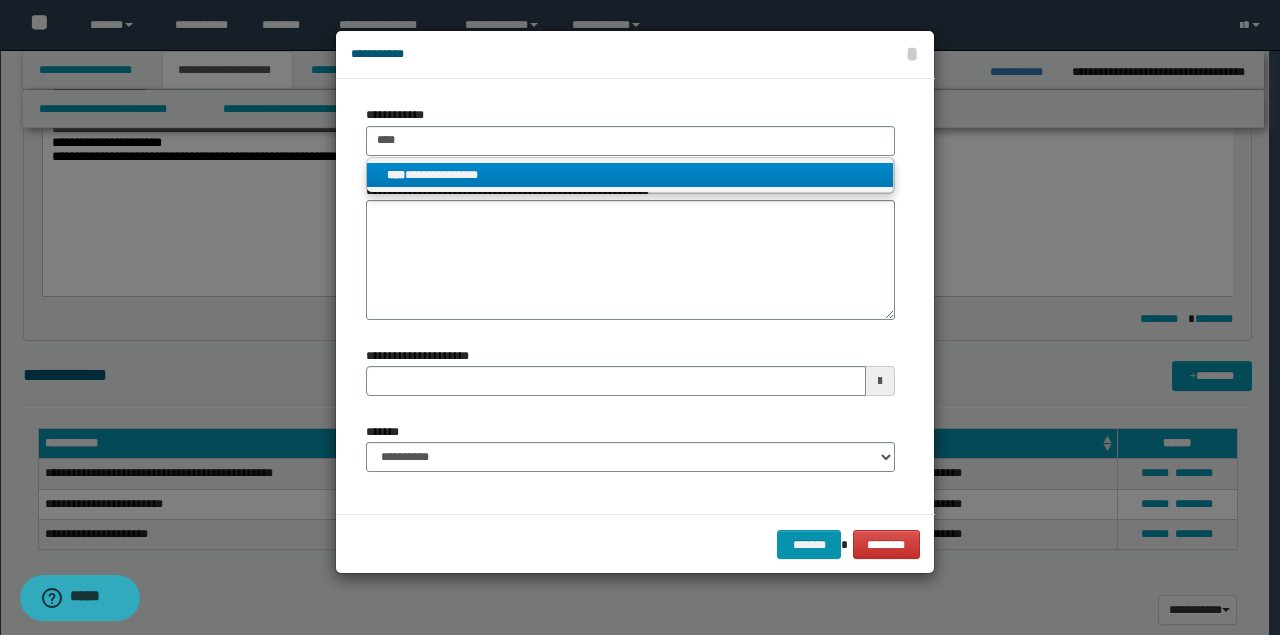 click on "**********" at bounding box center [630, 175] 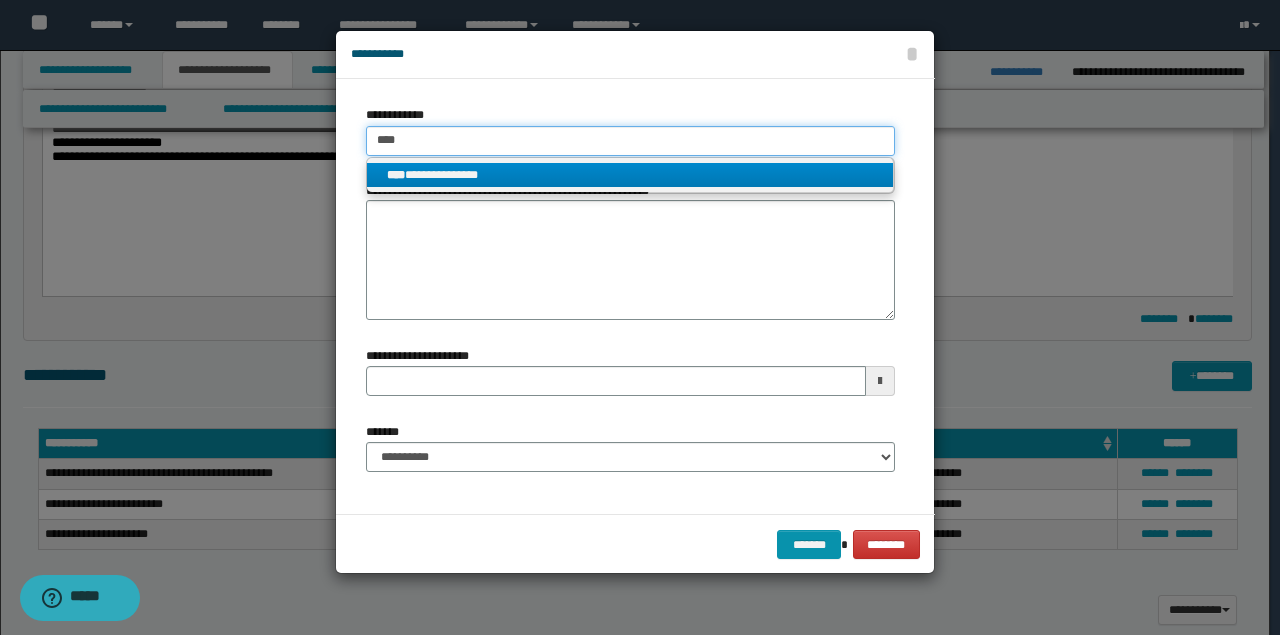 type 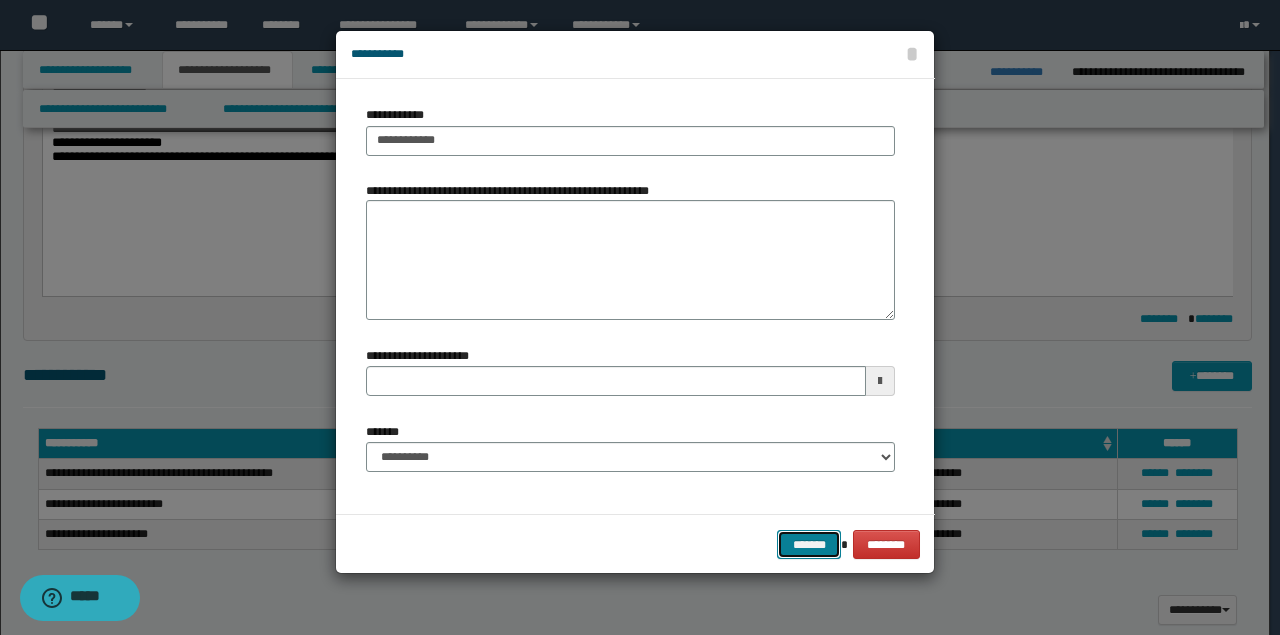 click on "*******" at bounding box center [809, 544] 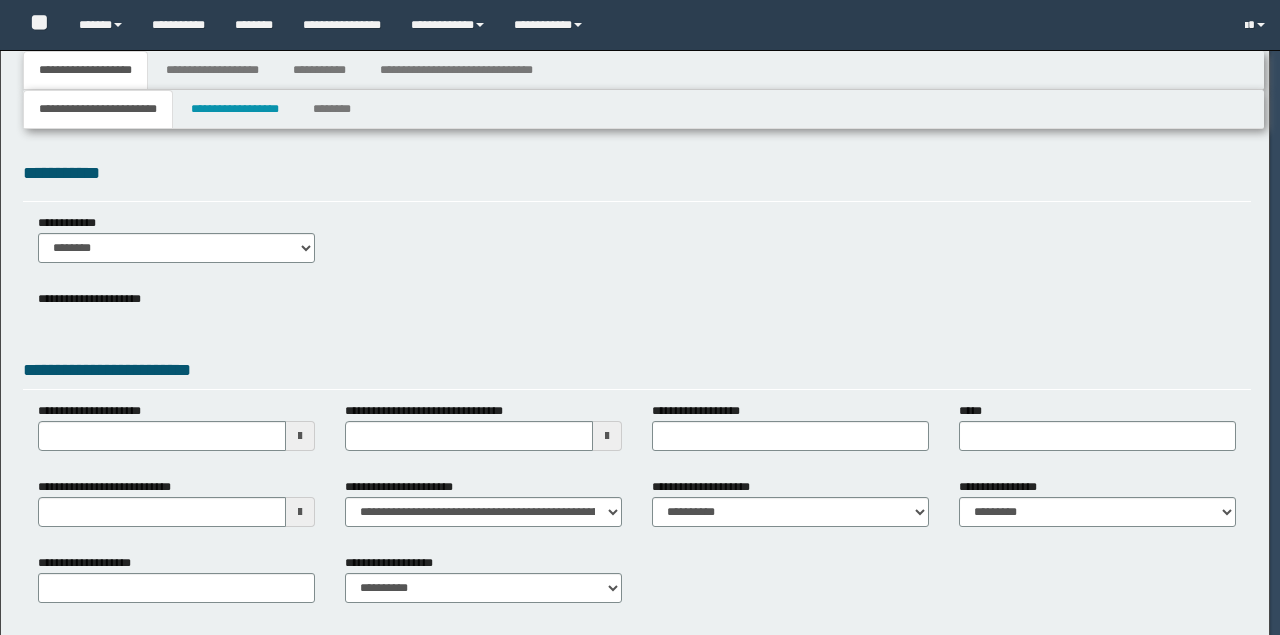 scroll, scrollTop: 0, scrollLeft: 0, axis: both 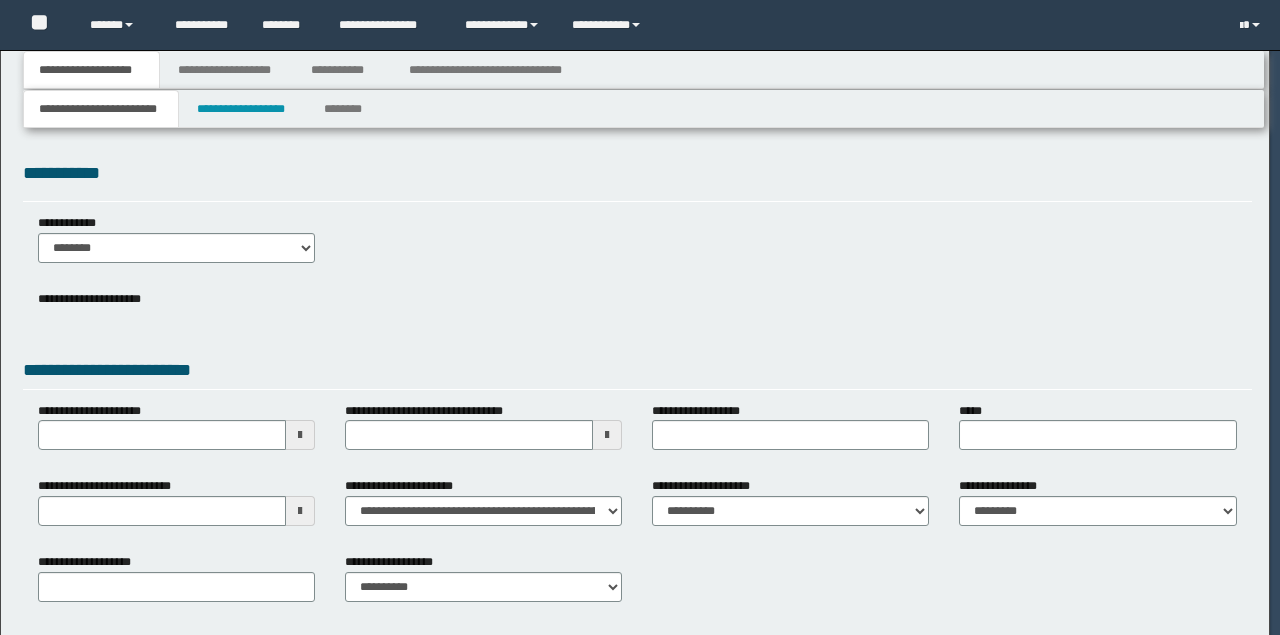 type on "**********" 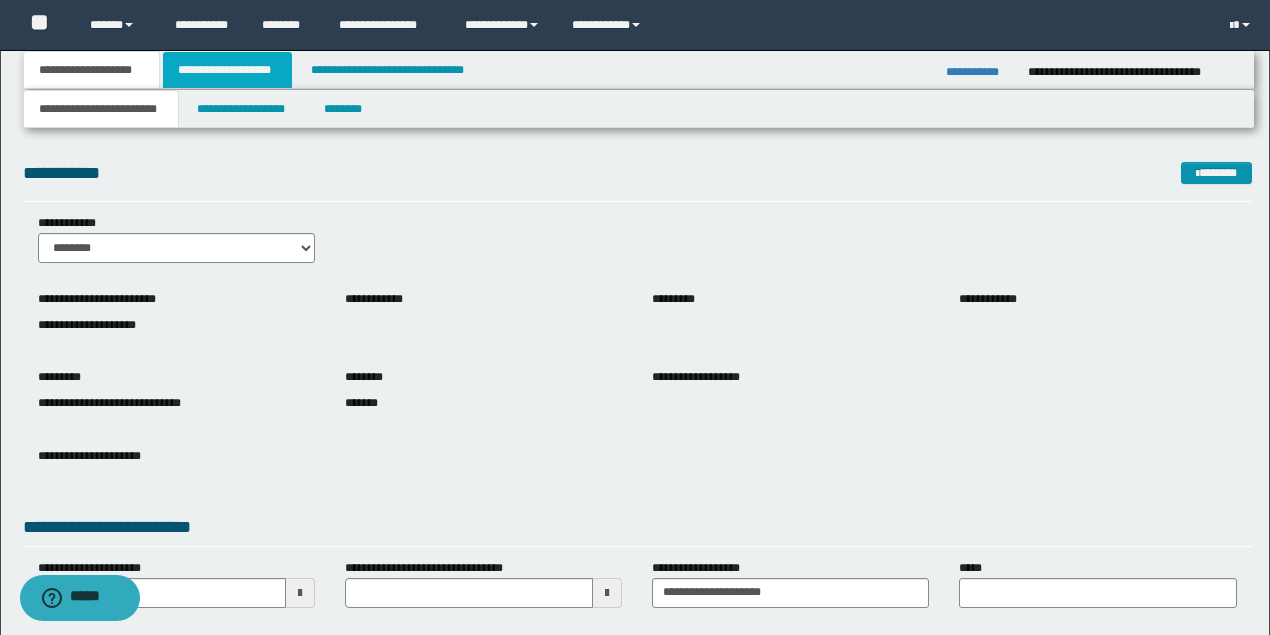 click on "**********" at bounding box center (227, 70) 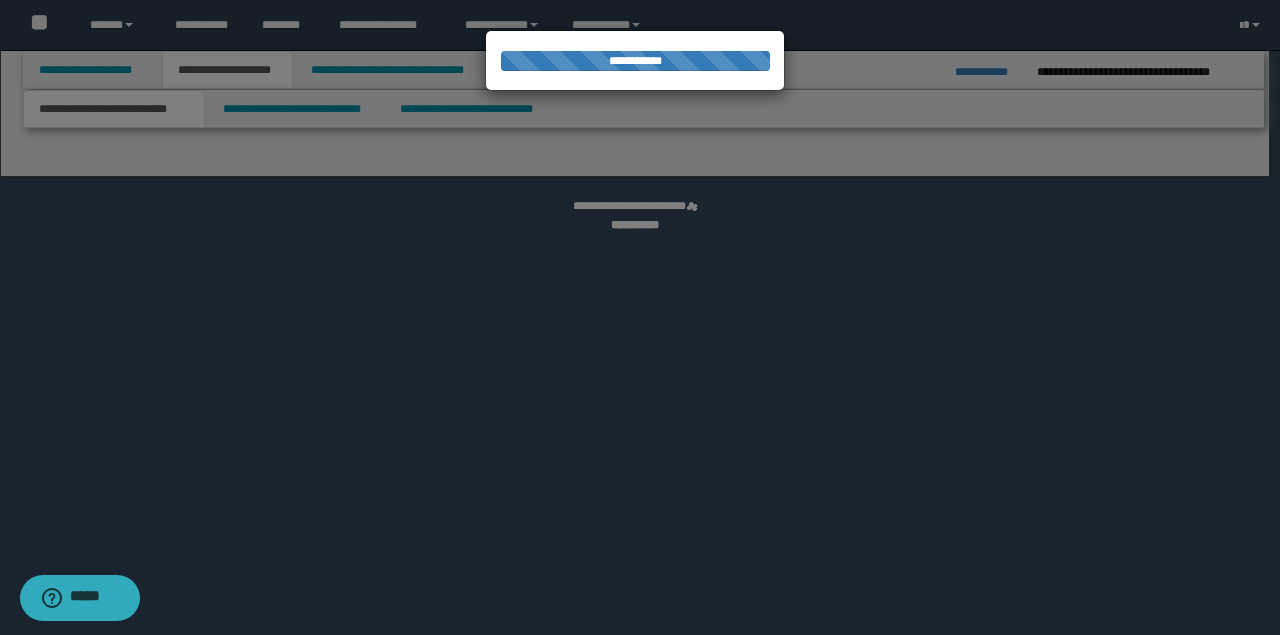 click at bounding box center [640, 317] 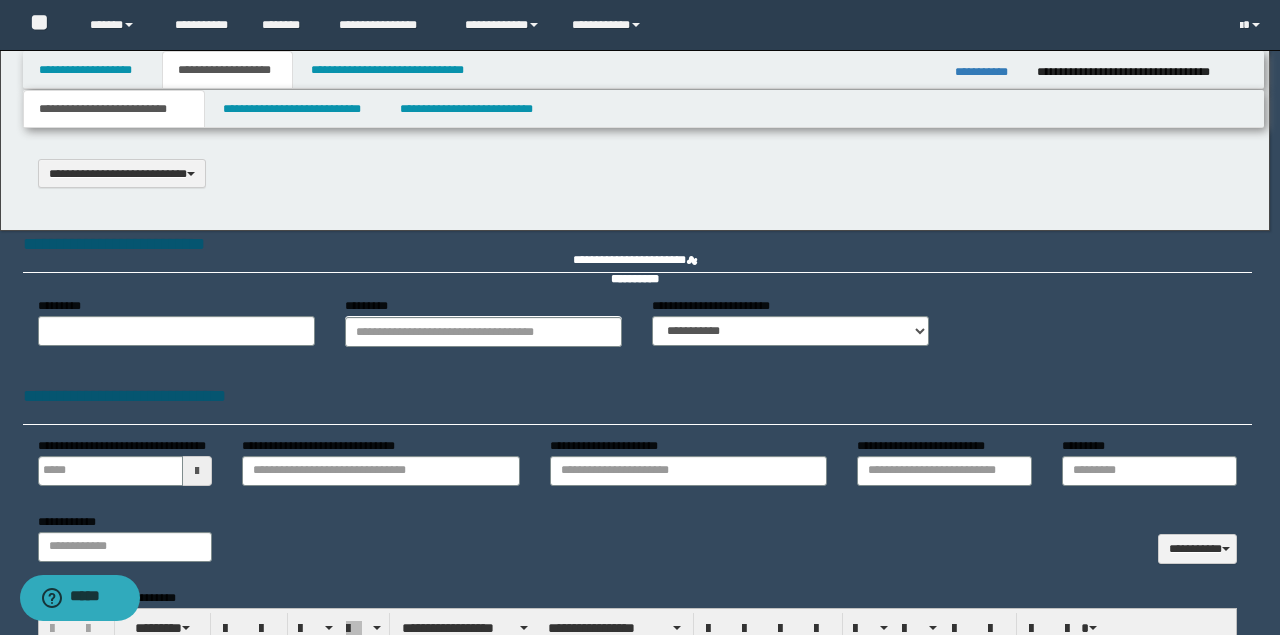 select on "*" 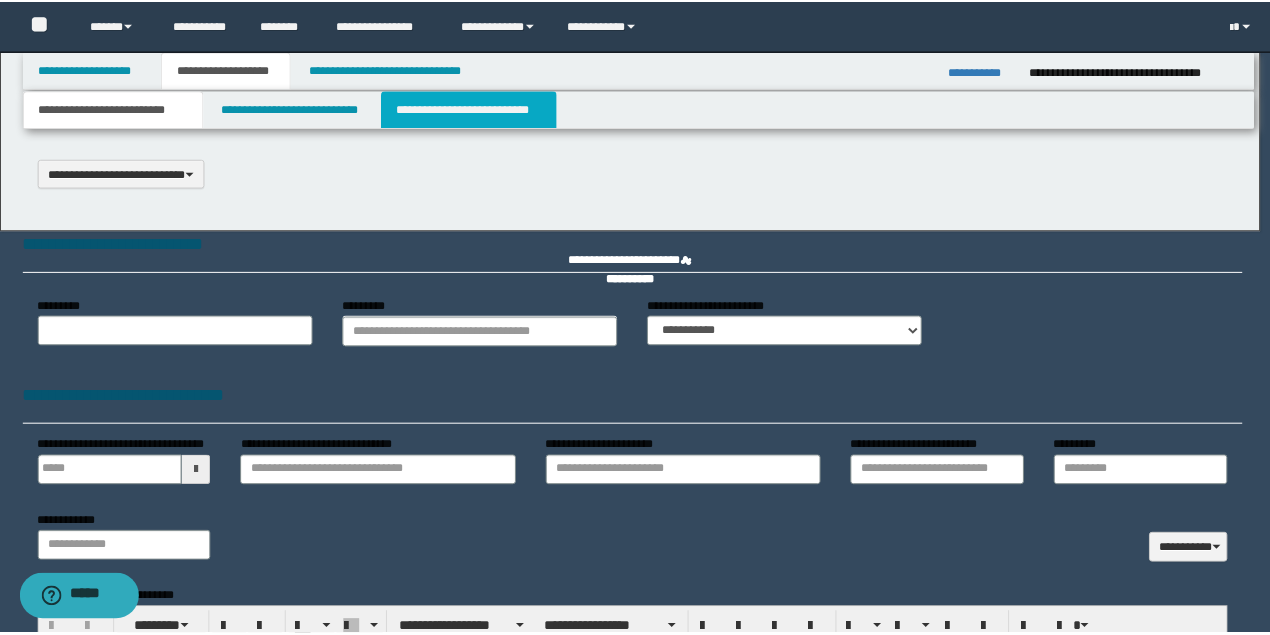 scroll, scrollTop: 0, scrollLeft: 0, axis: both 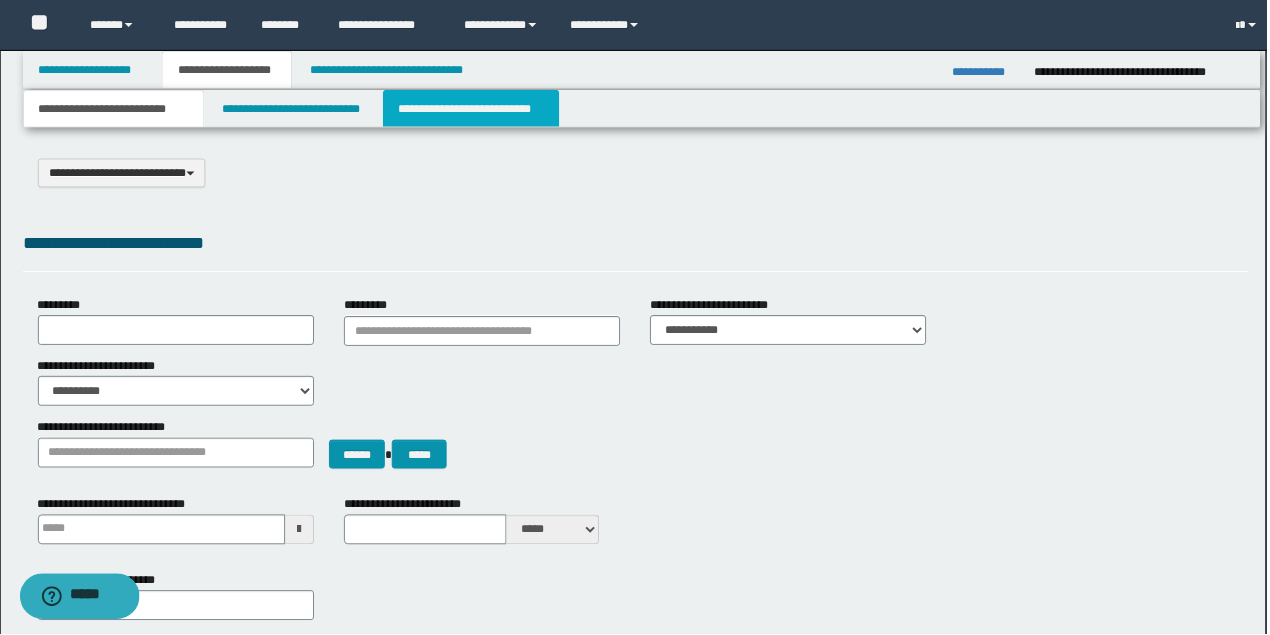 click on "**********" at bounding box center [472, 109] 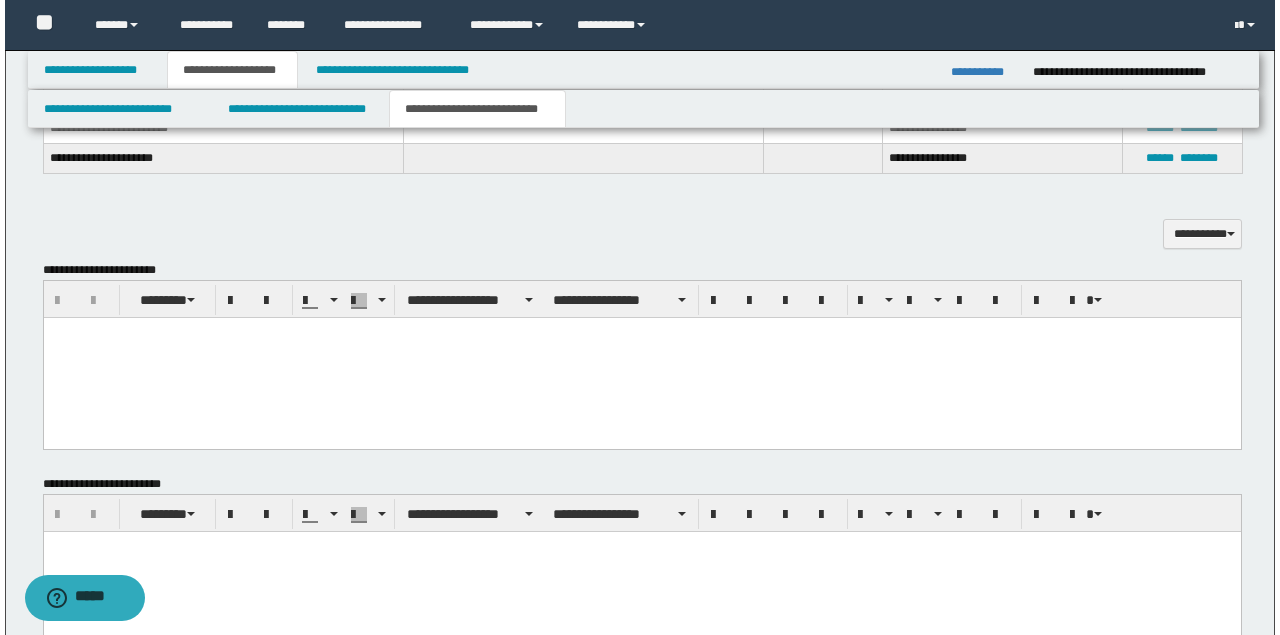 scroll, scrollTop: 666, scrollLeft: 0, axis: vertical 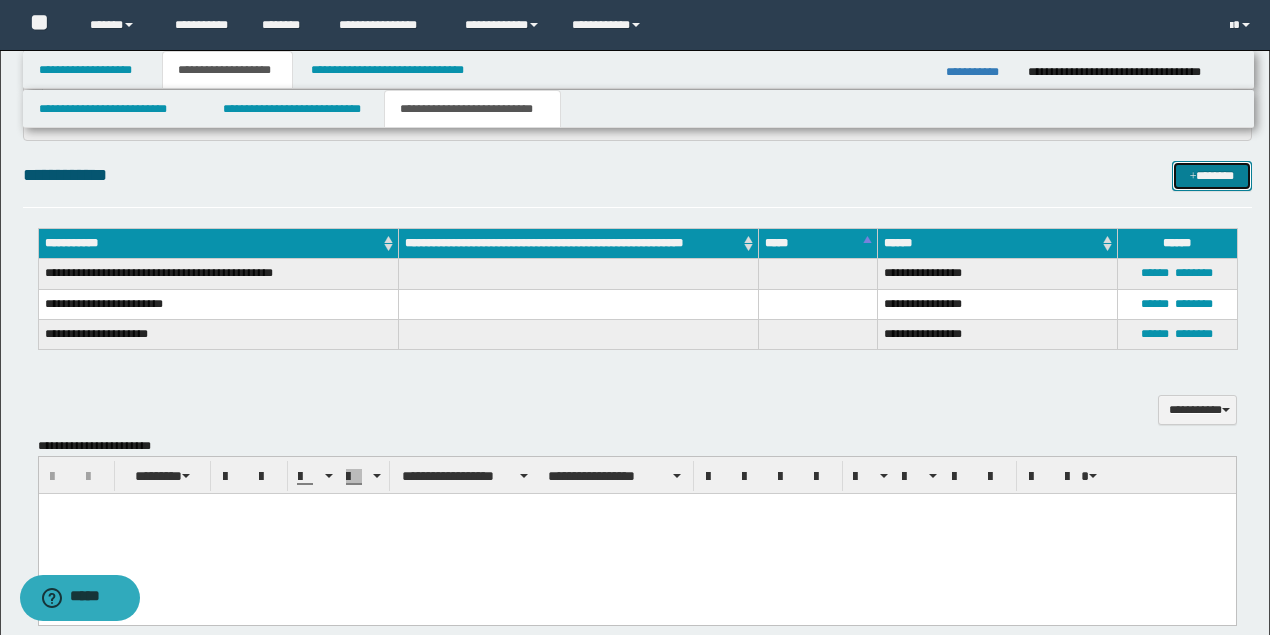 click at bounding box center (1193, 177) 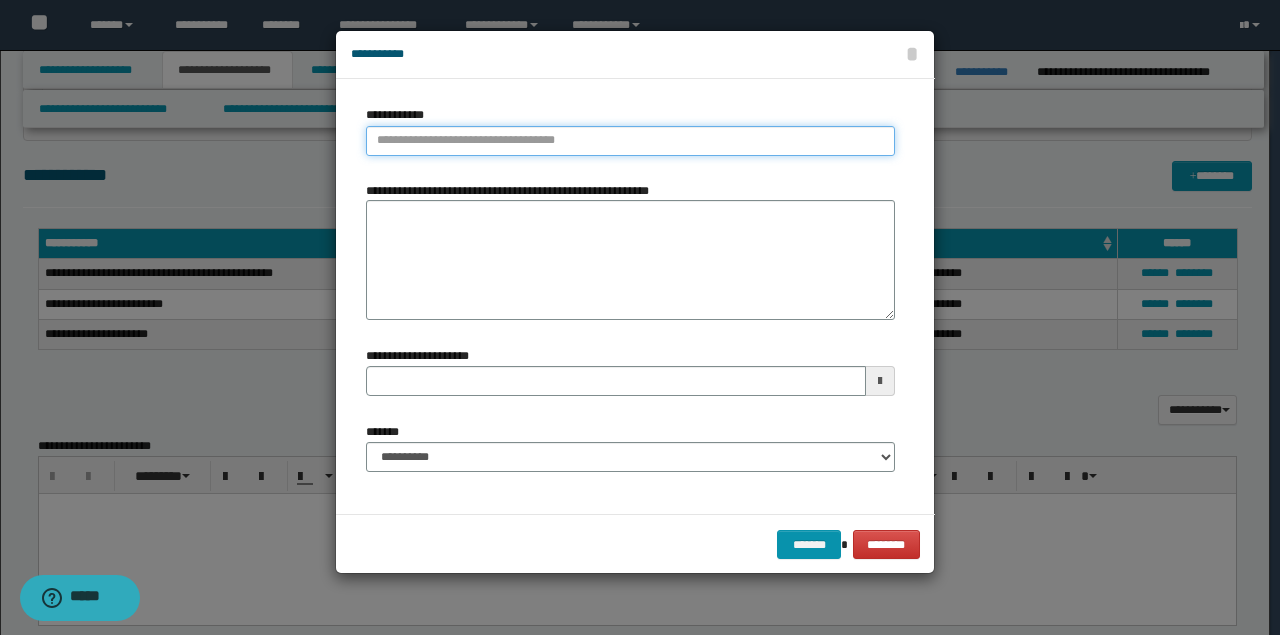 click on "**********" at bounding box center (630, 141) 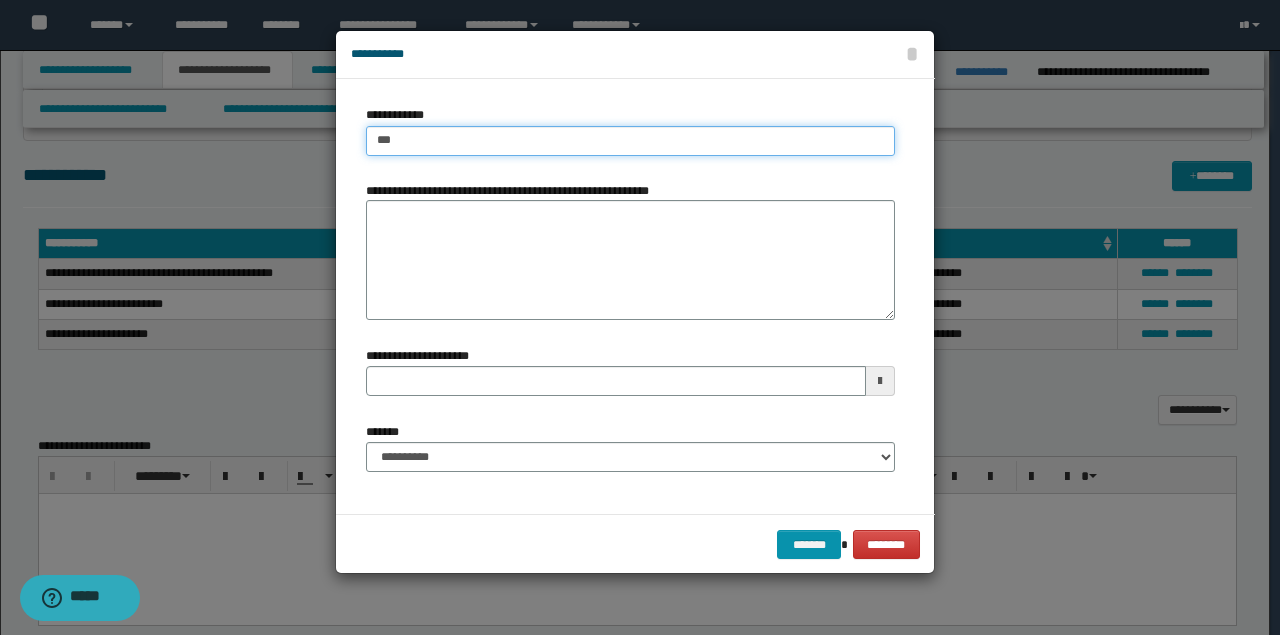 type on "****" 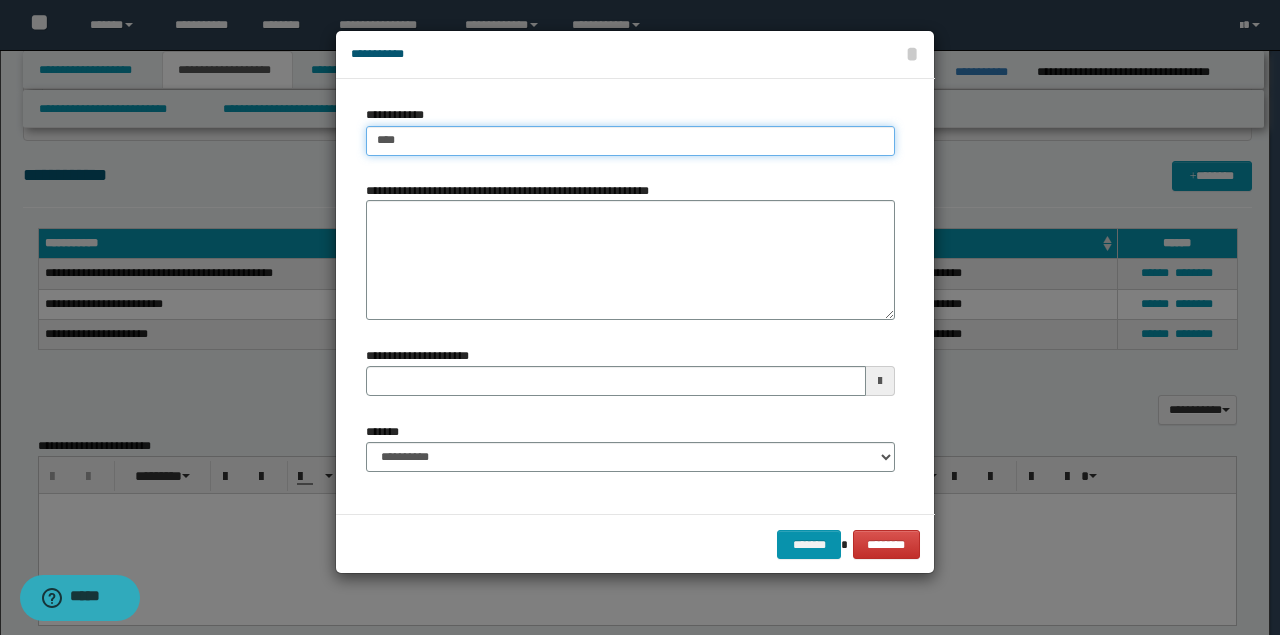 type on "****" 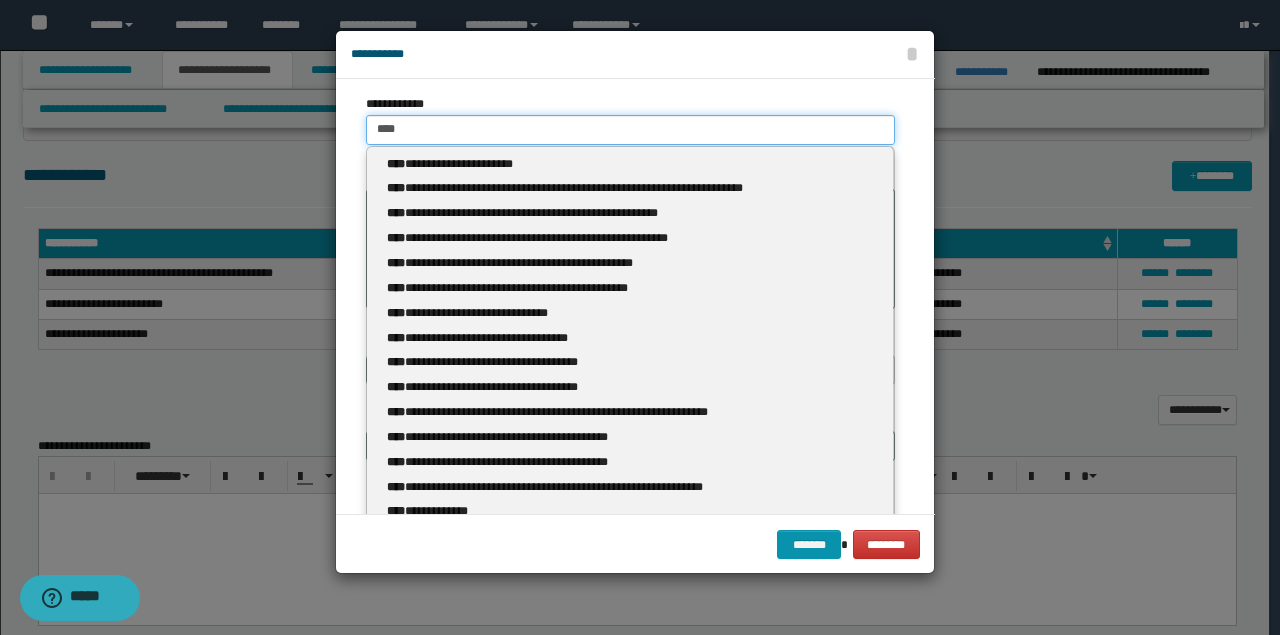 scroll, scrollTop: 10, scrollLeft: 0, axis: vertical 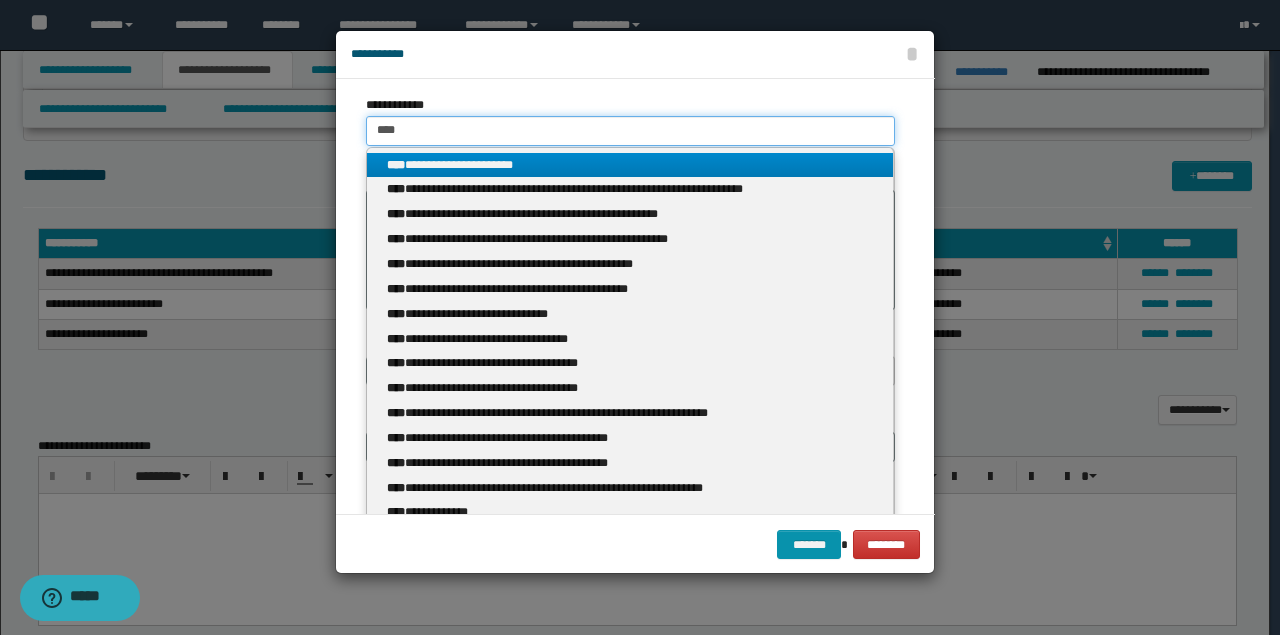 type 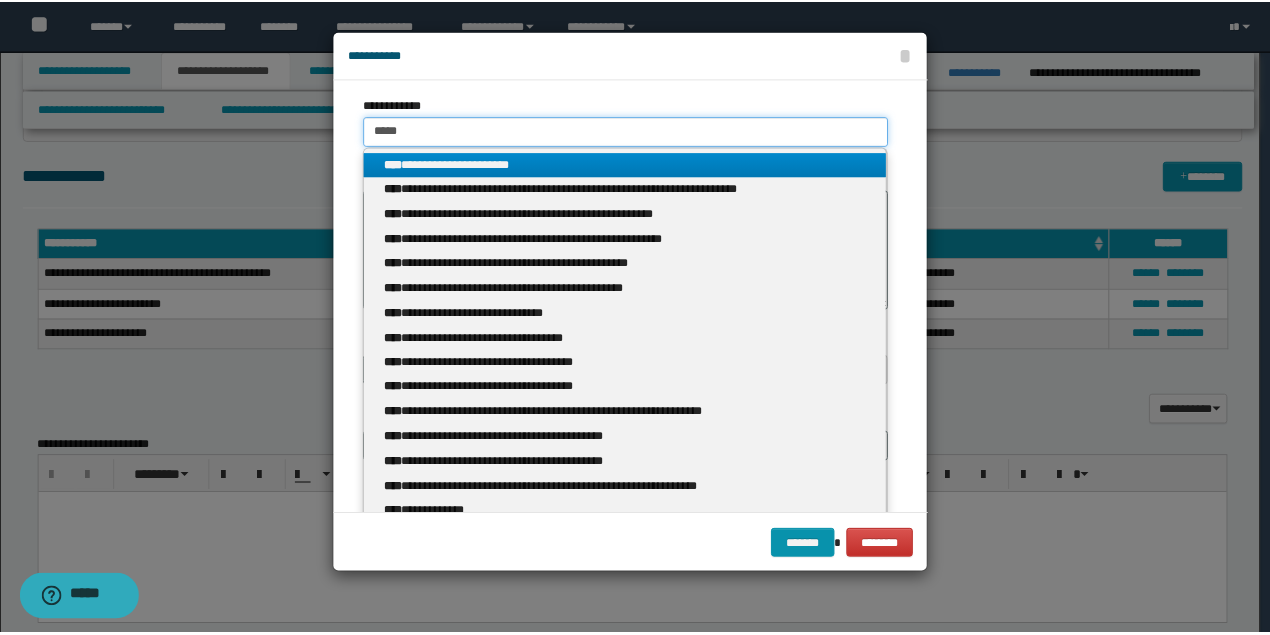 scroll, scrollTop: 0, scrollLeft: 0, axis: both 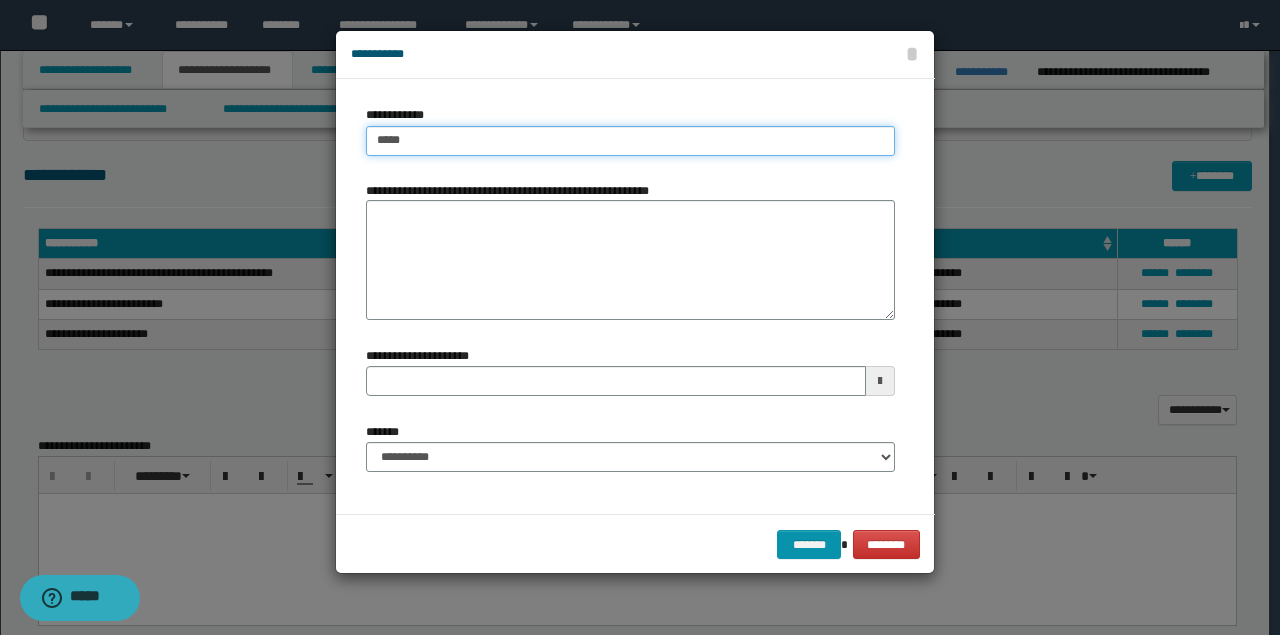 type on "******" 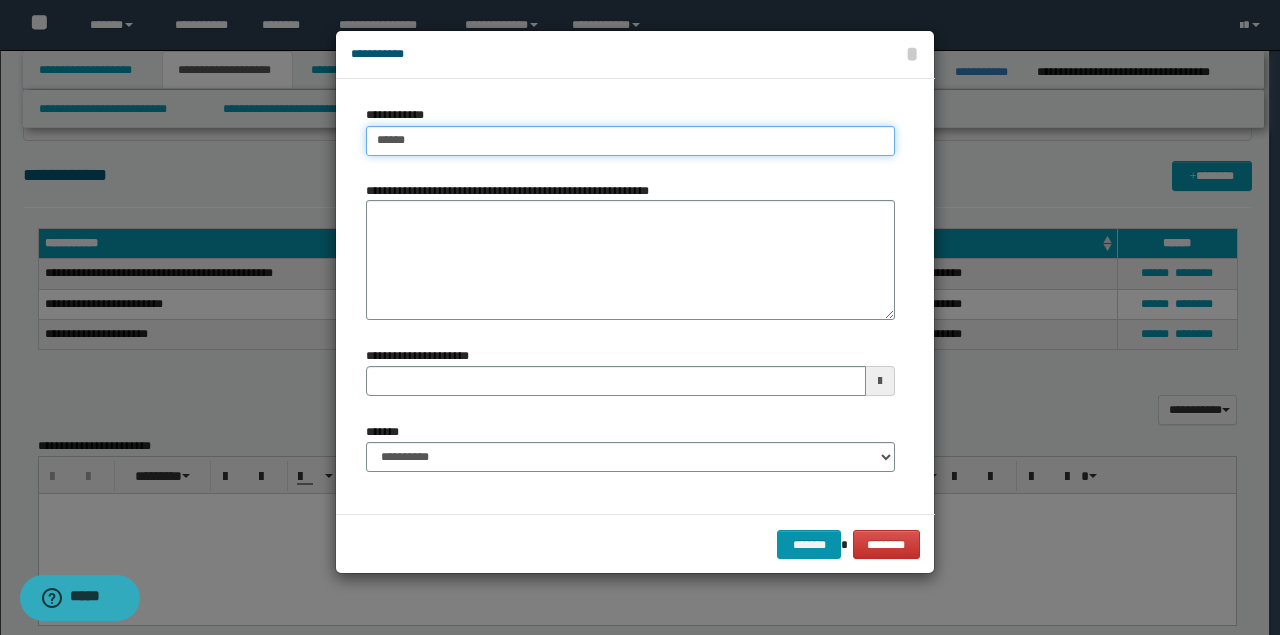 type on "******" 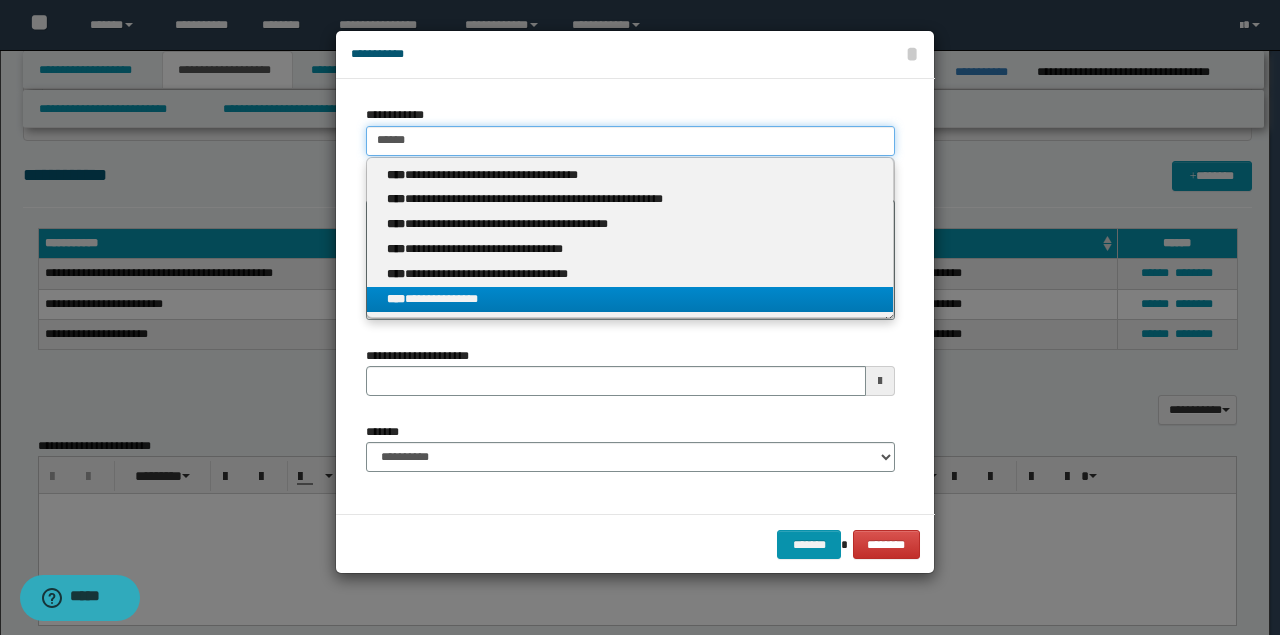 type on "******" 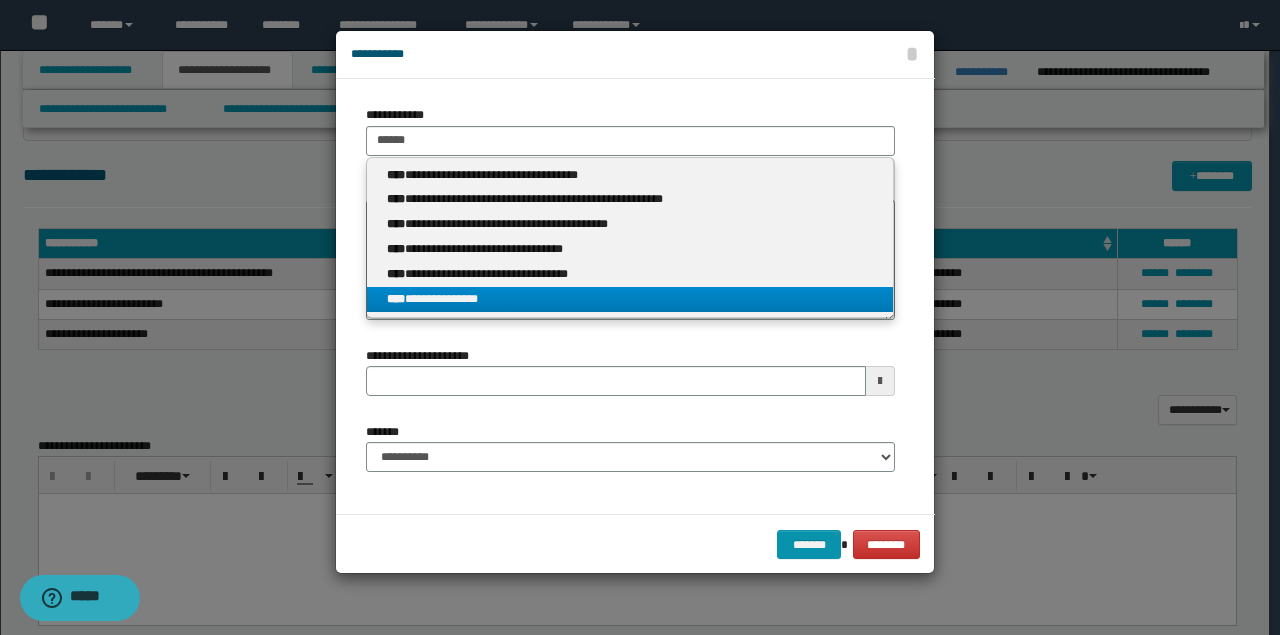 click on "**********" at bounding box center (630, 299) 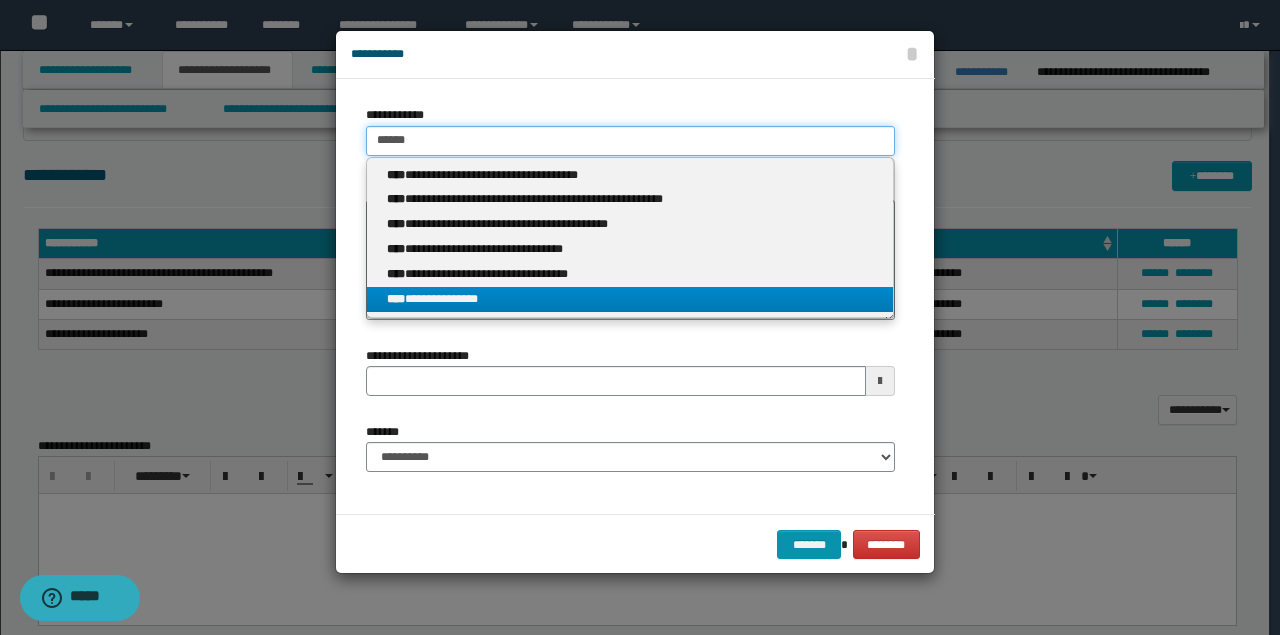 type 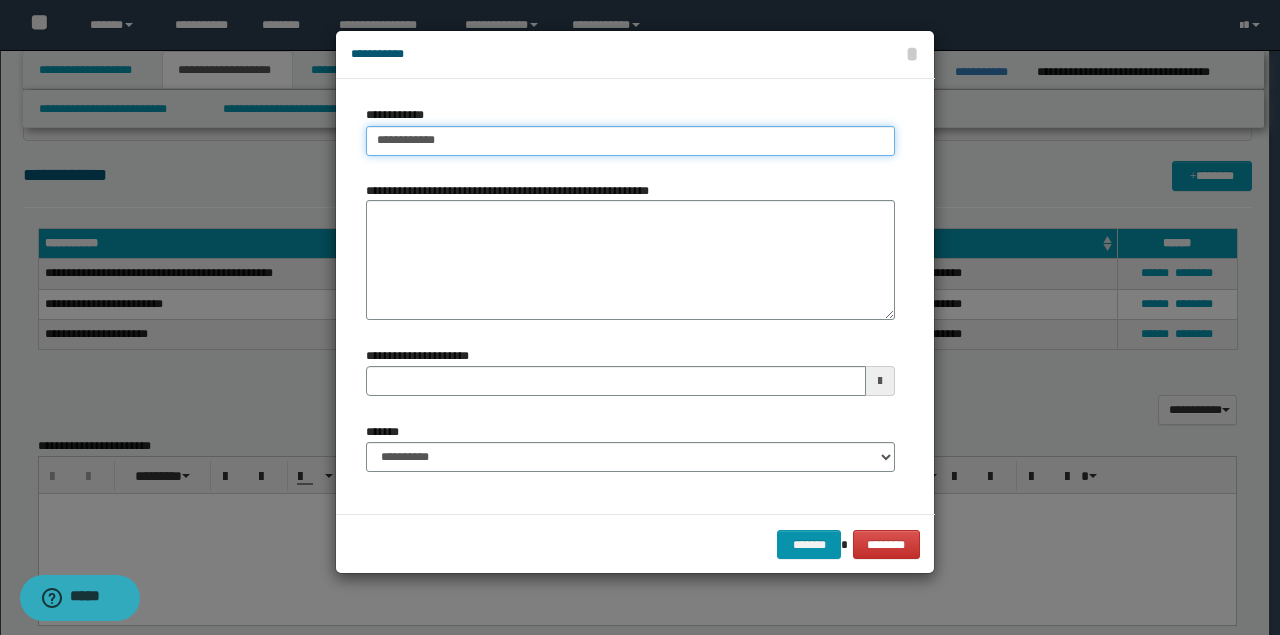 type 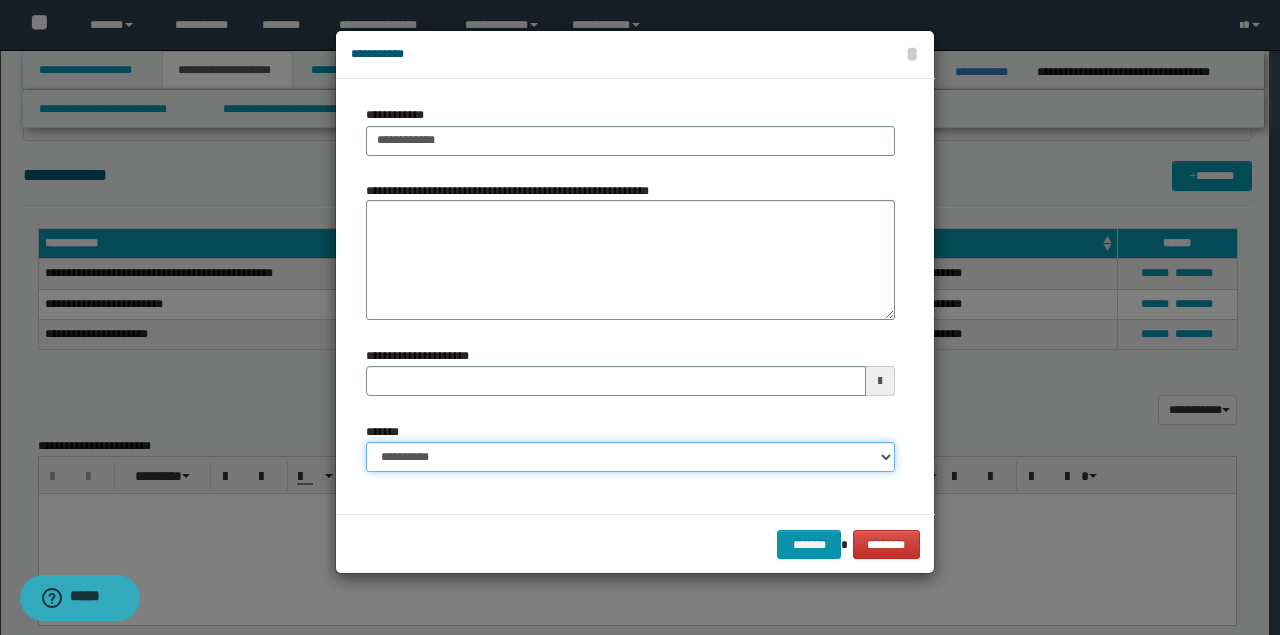 click on "**********" at bounding box center [630, 457] 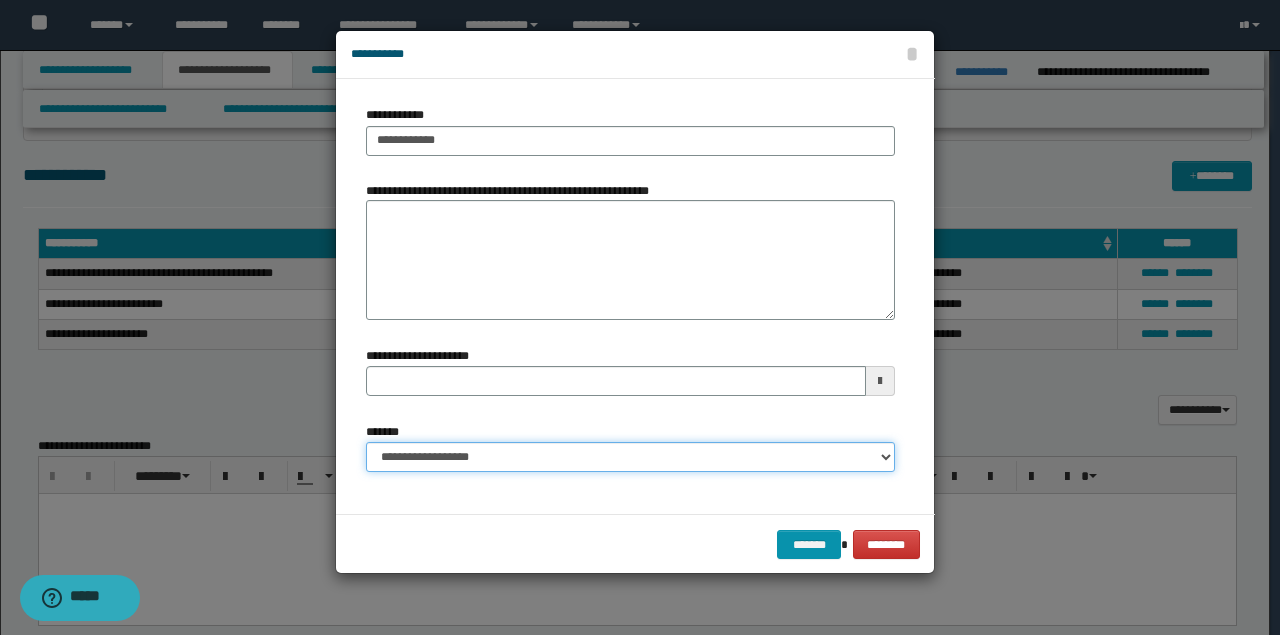 type 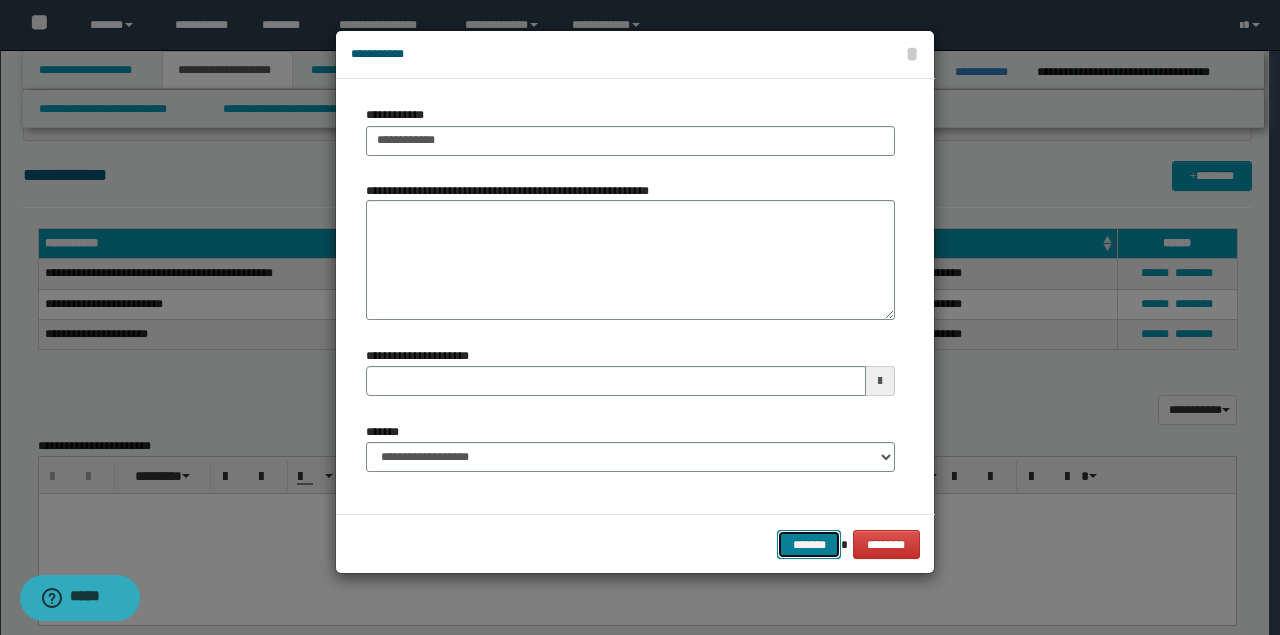 click on "*******" at bounding box center (809, 544) 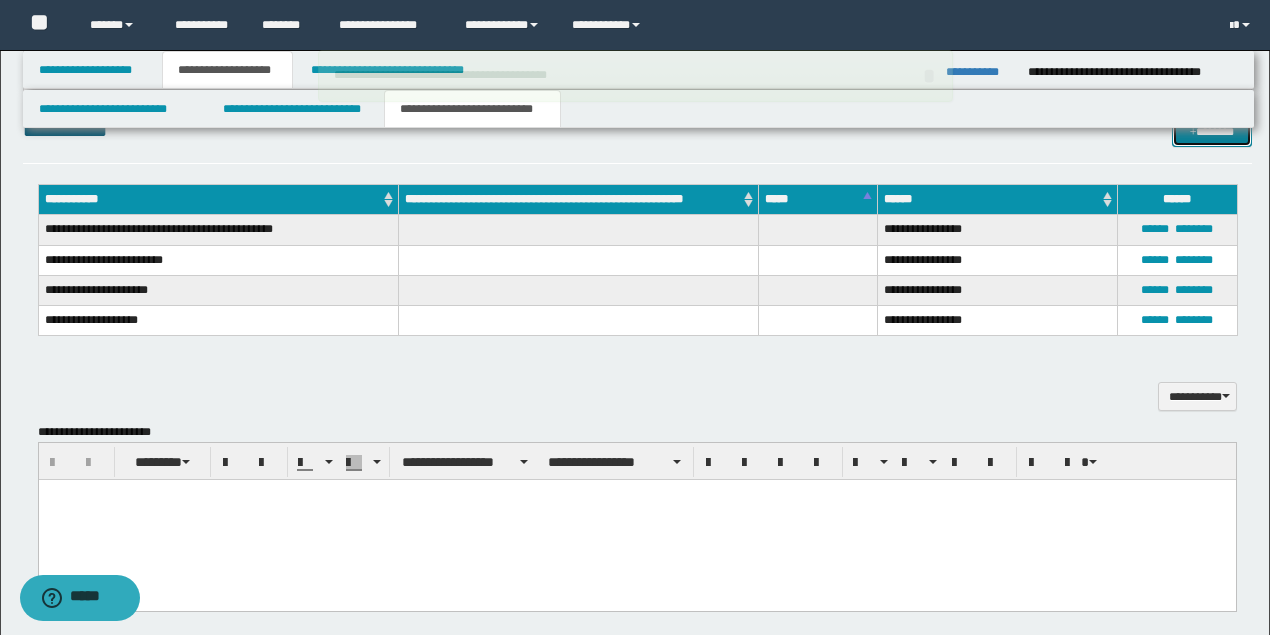 scroll, scrollTop: 733, scrollLeft: 0, axis: vertical 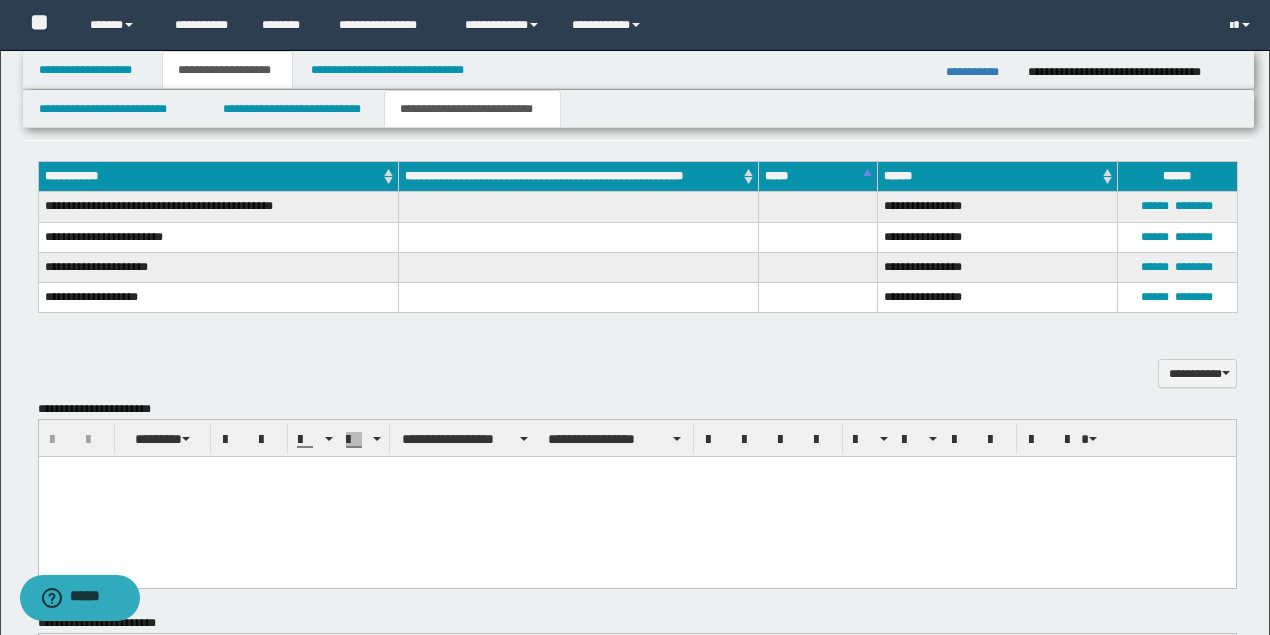 click at bounding box center [636, 496] 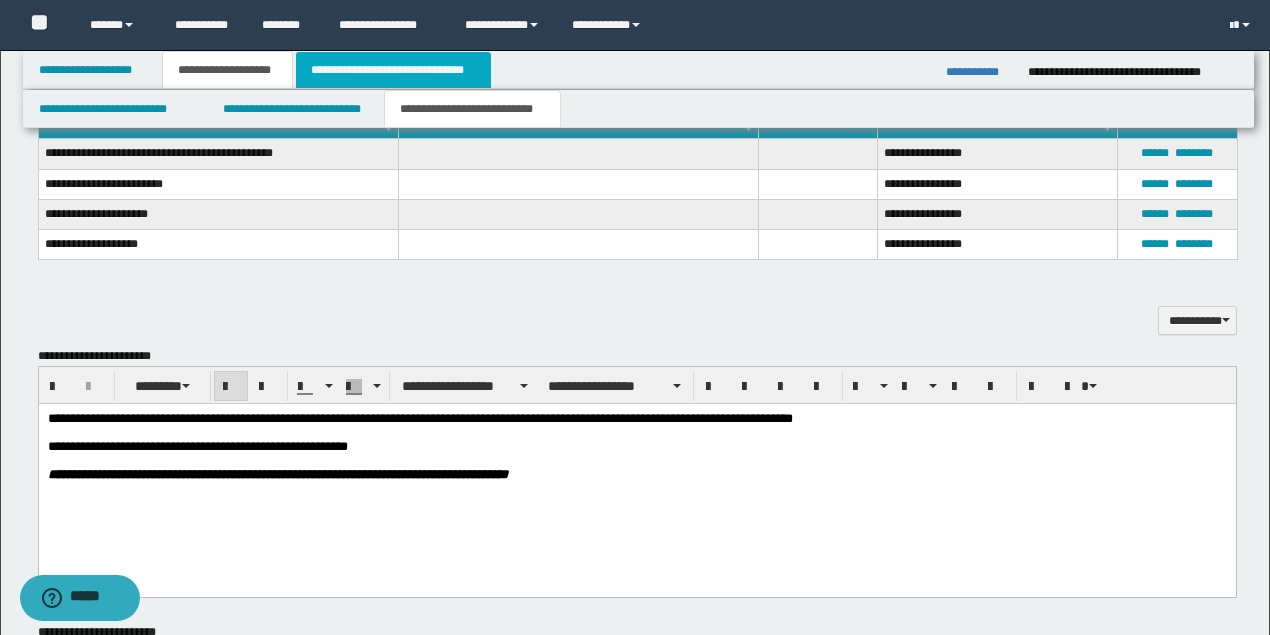 scroll, scrollTop: 866, scrollLeft: 0, axis: vertical 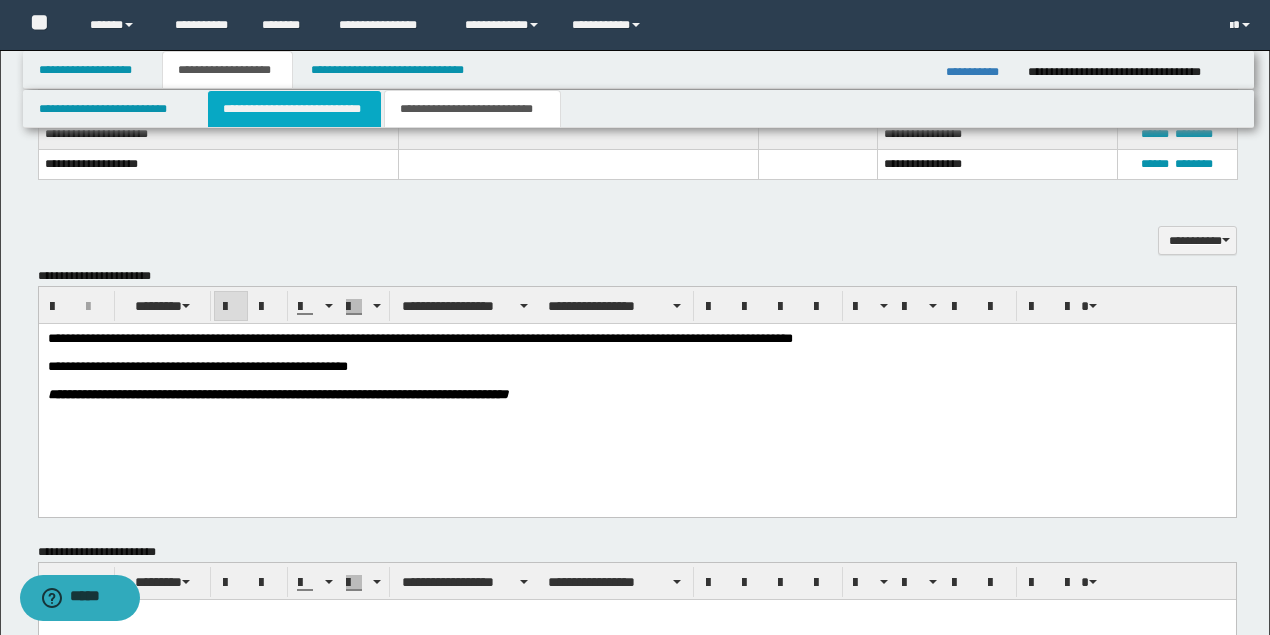 click on "**********" at bounding box center [294, 109] 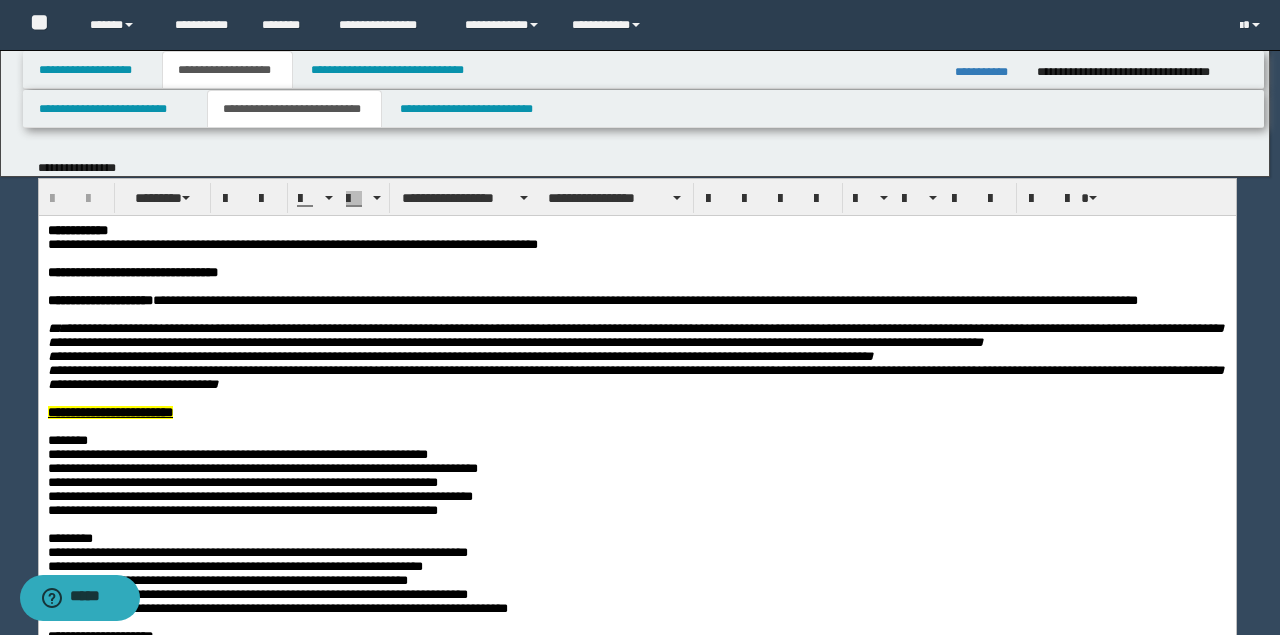 scroll, scrollTop: 0, scrollLeft: 0, axis: both 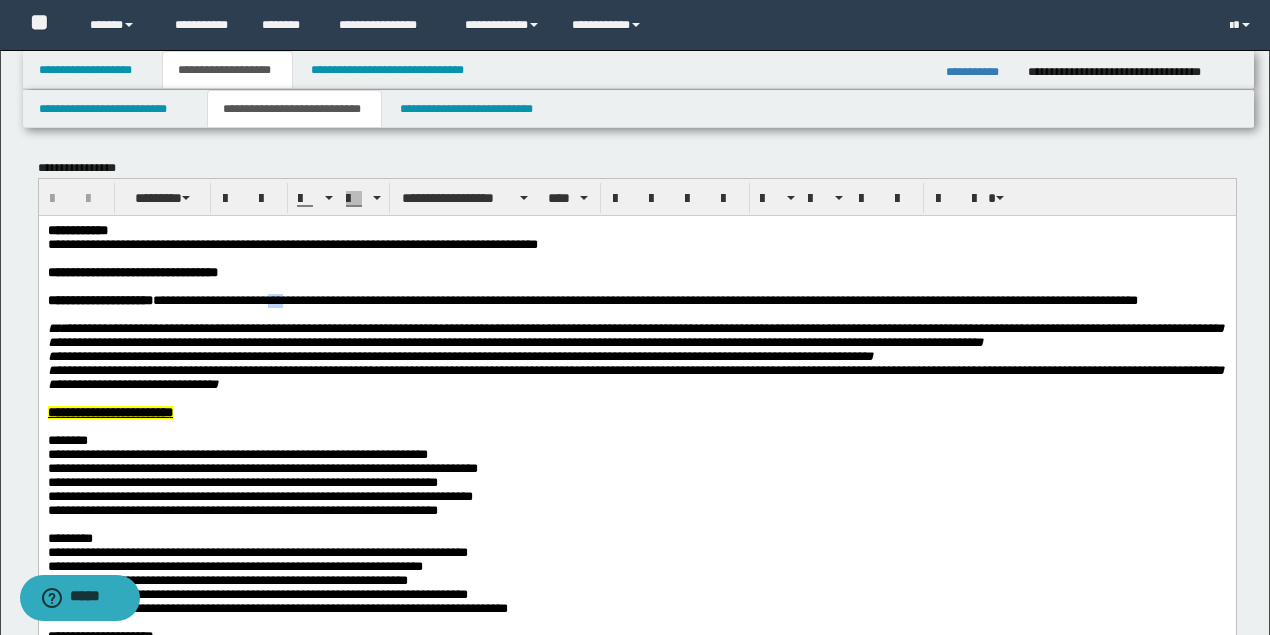 drag, startPoint x: 299, startPoint y: 306, endPoint x: 288, endPoint y: 305, distance: 11.045361 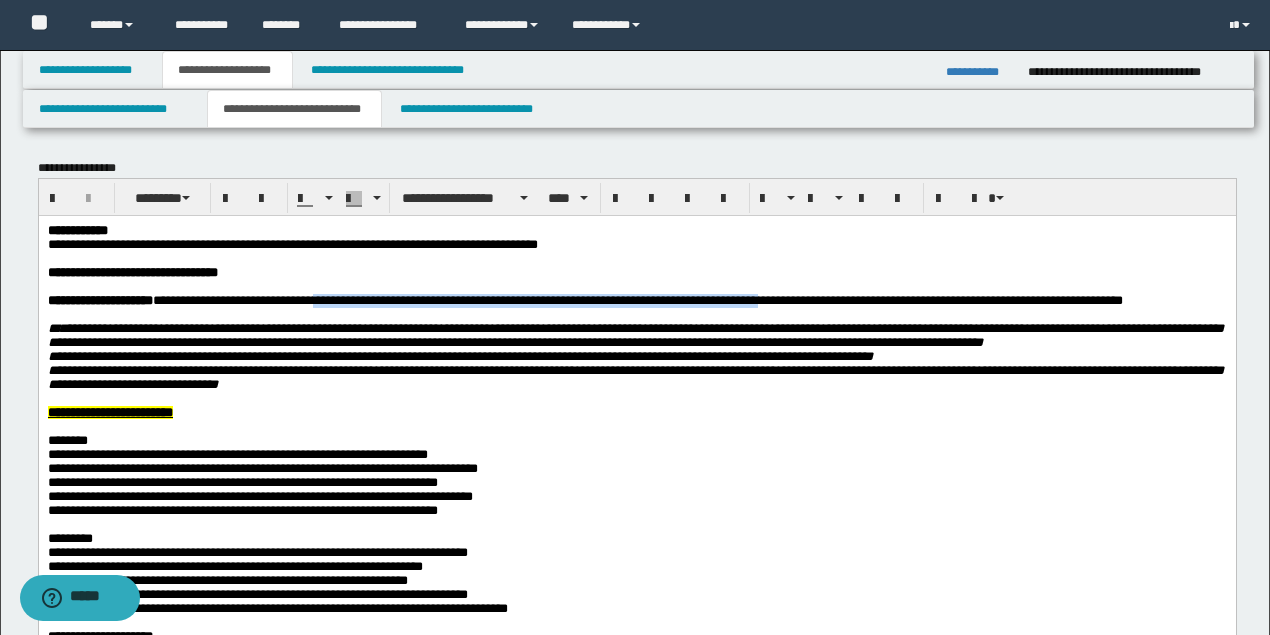 drag, startPoint x: 338, startPoint y: 305, endPoint x: 815, endPoint y: 308, distance: 477.00943 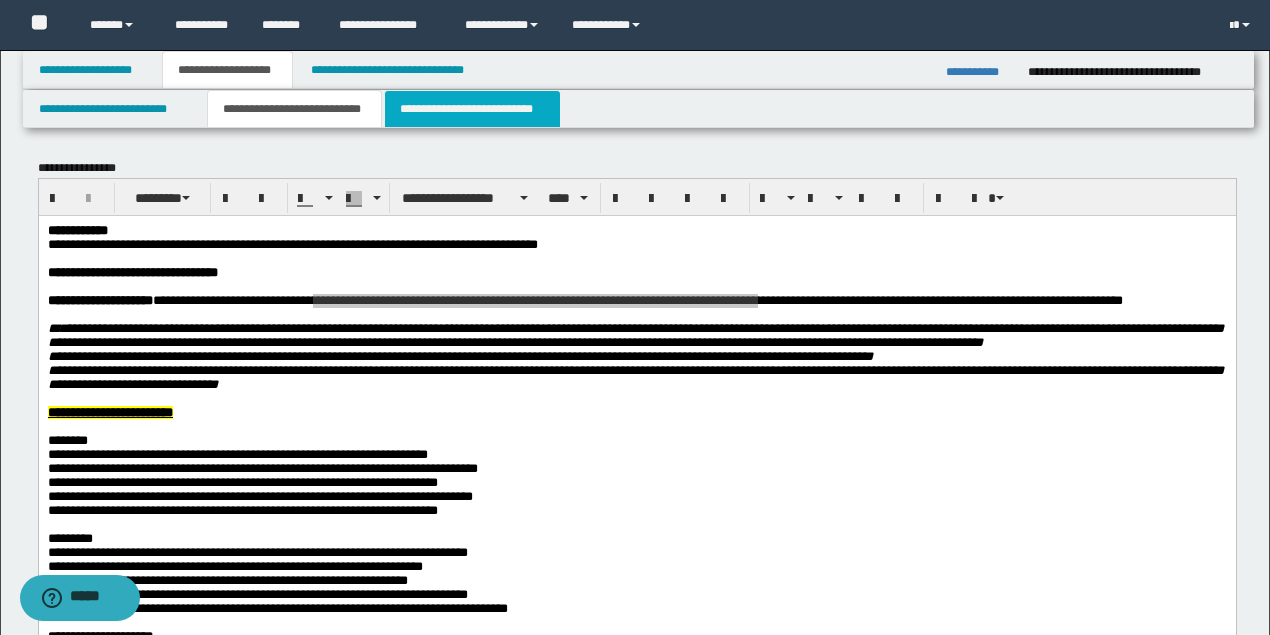 click on "**********" at bounding box center [472, 109] 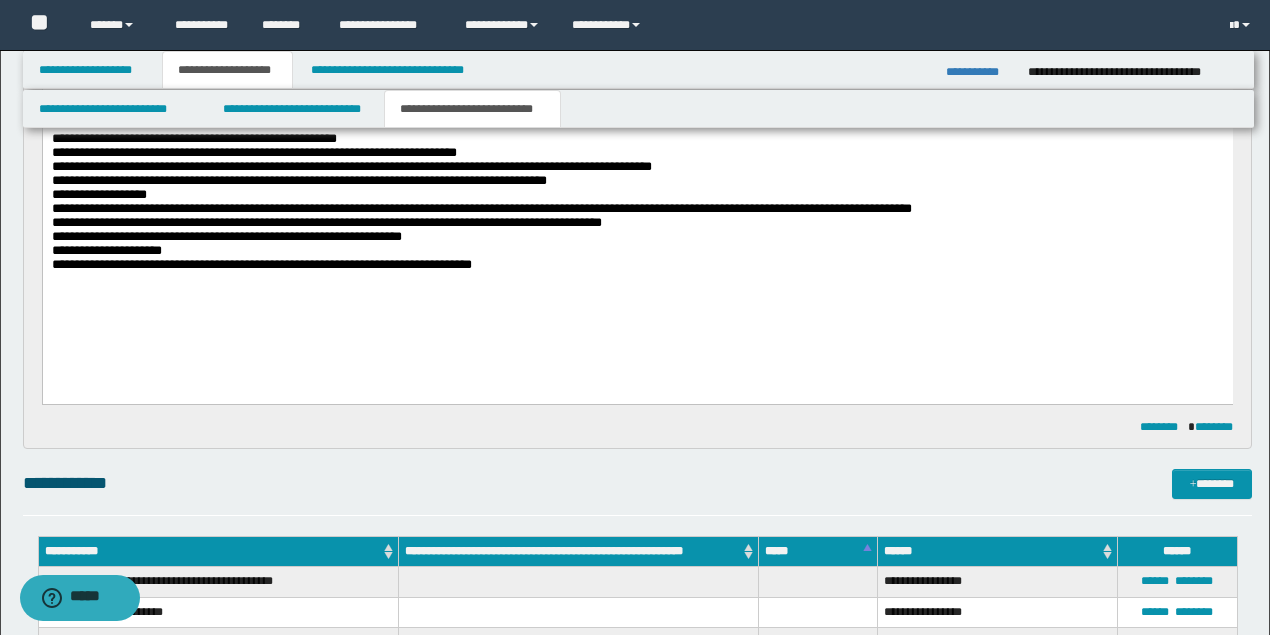 scroll, scrollTop: 666, scrollLeft: 0, axis: vertical 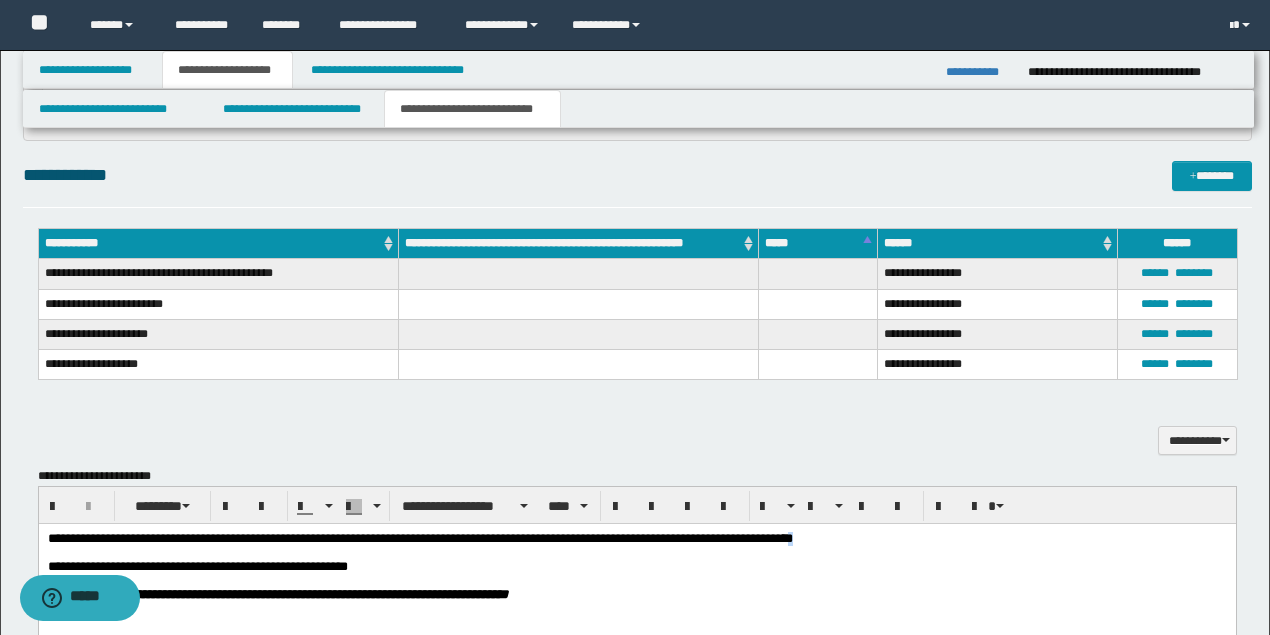 drag, startPoint x: 884, startPoint y: 534, endPoint x: 839, endPoint y: 542, distance: 45.705578 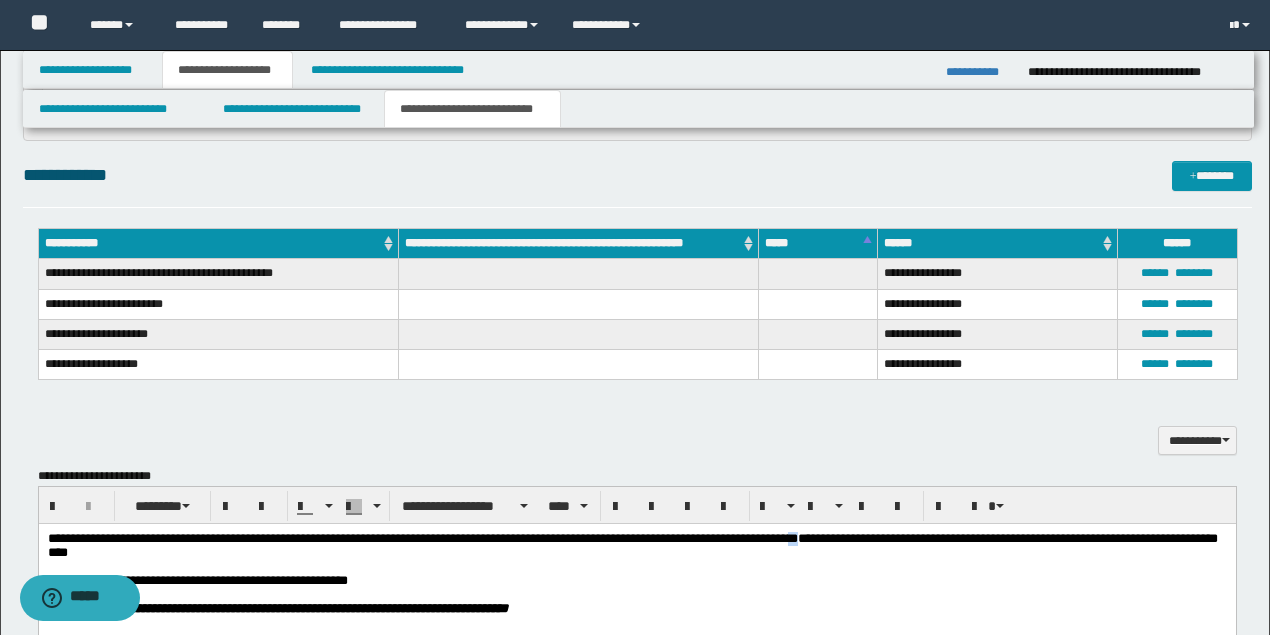 click on "**********" at bounding box center (632, 544) 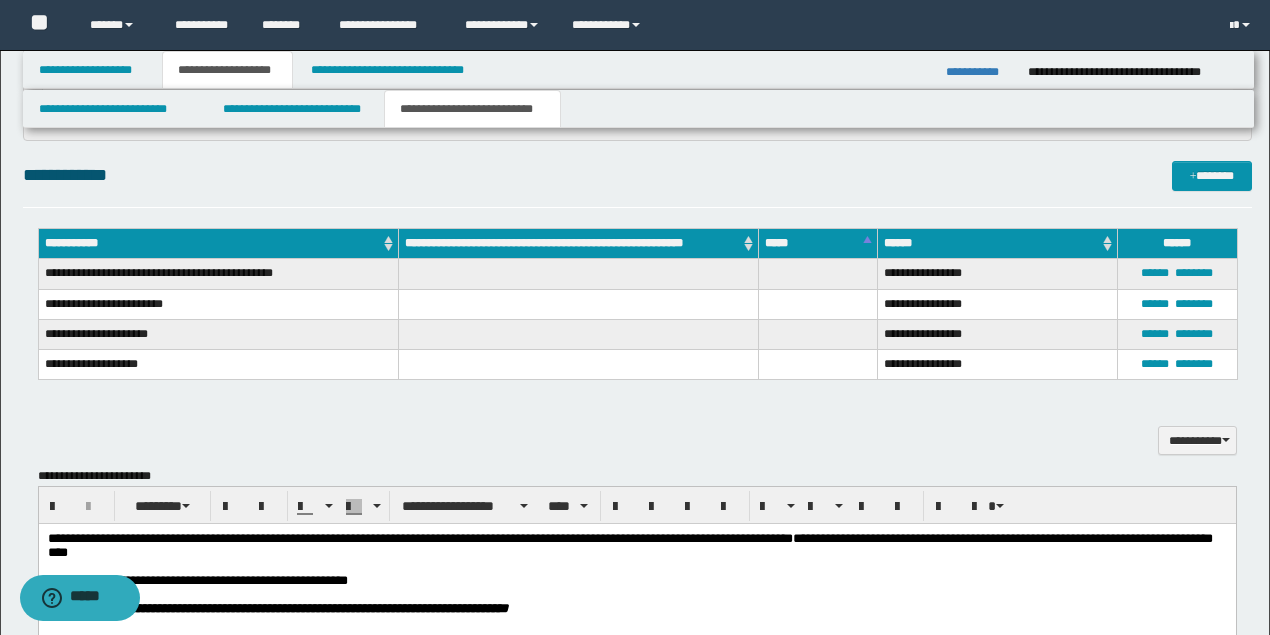 click on "**********" at bounding box center (629, 544) 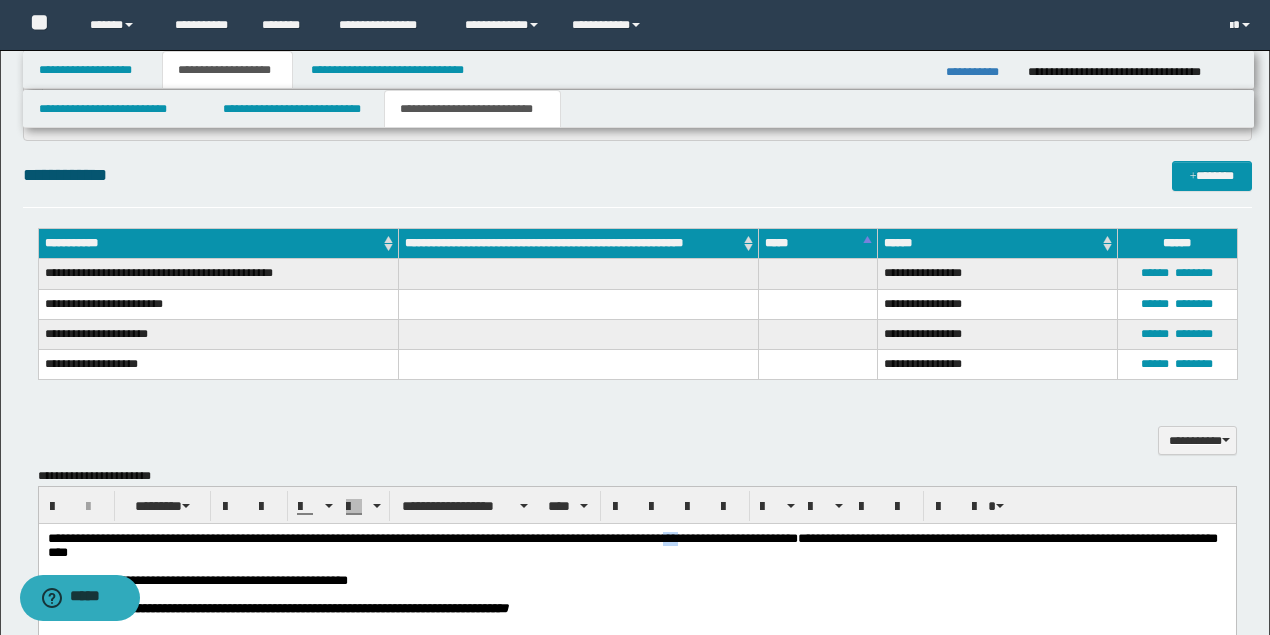 drag, startPoint x: 719, startPoint y: 537, endPoint x: 707, endPoint y: 537, distance: 12 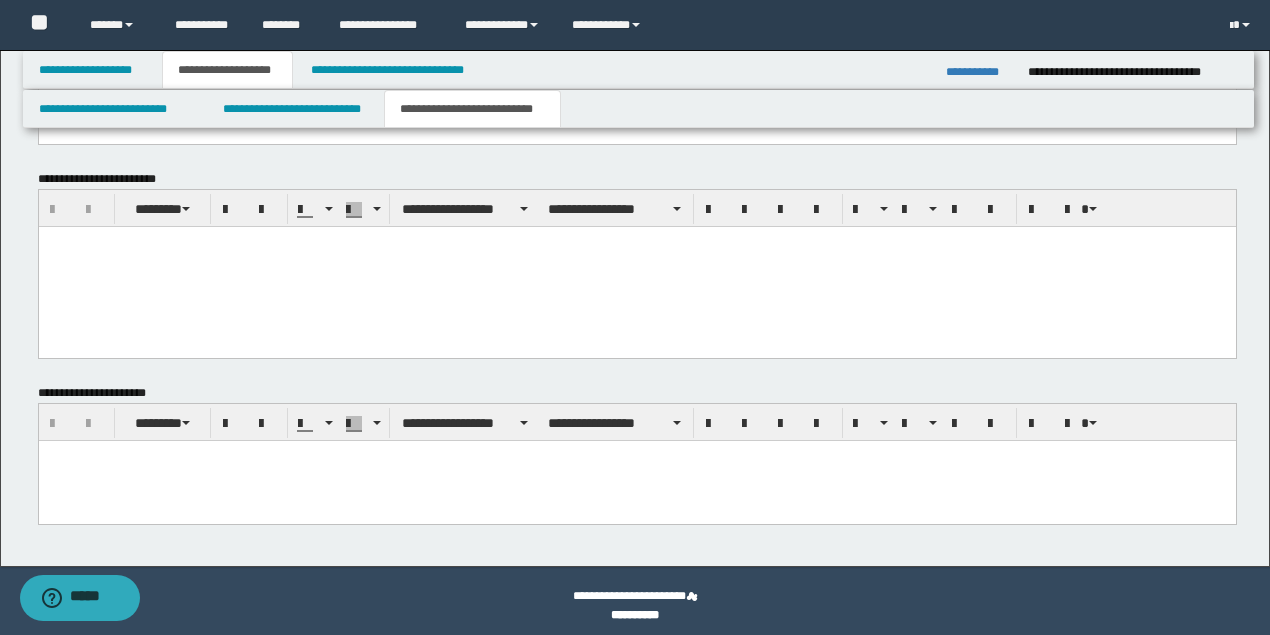 scroll, scrollTop: 1263, scrollLeft: 0, axis: vertical 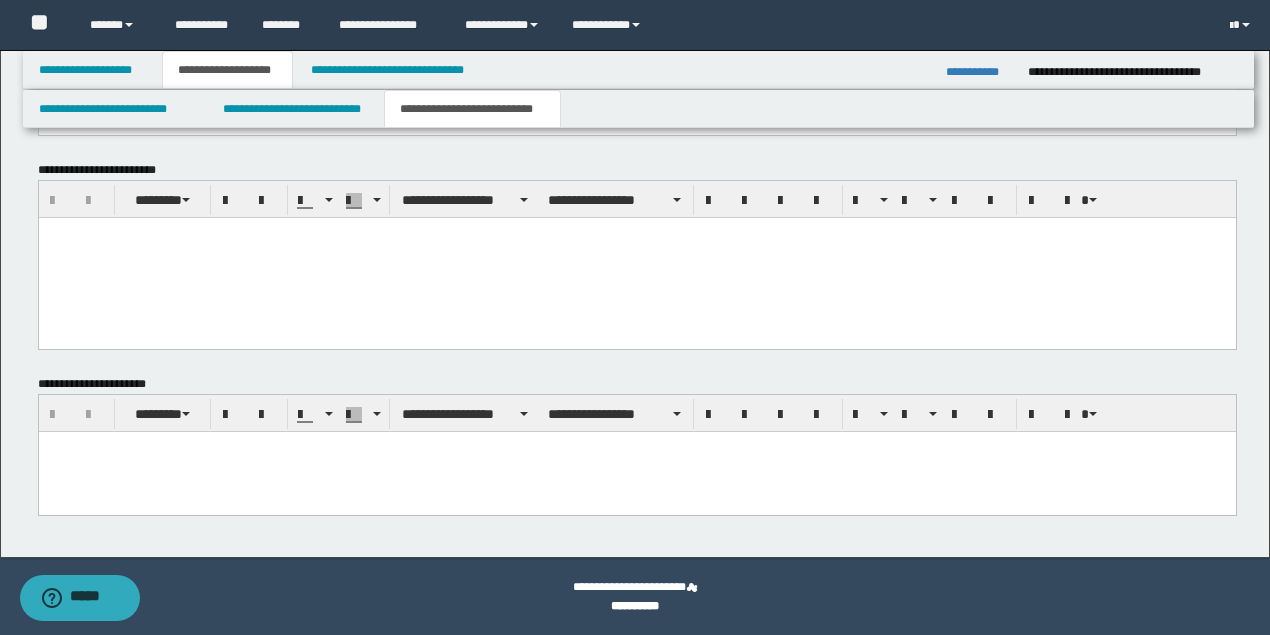 click at bounding box center [636, 472] 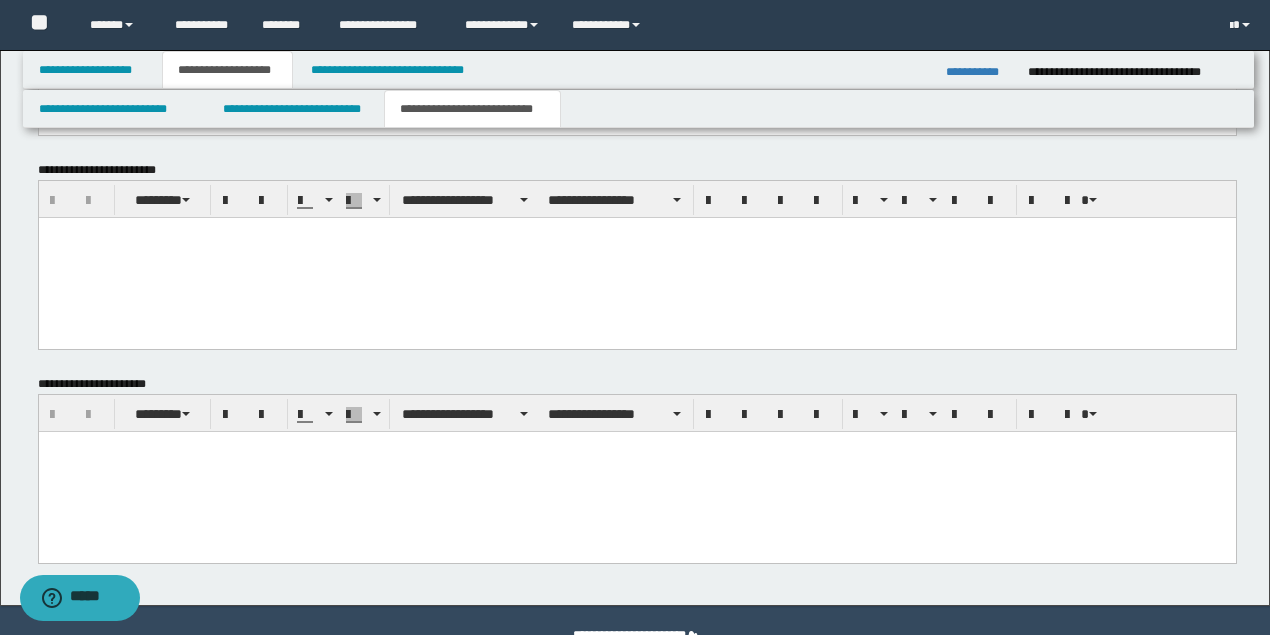 paste 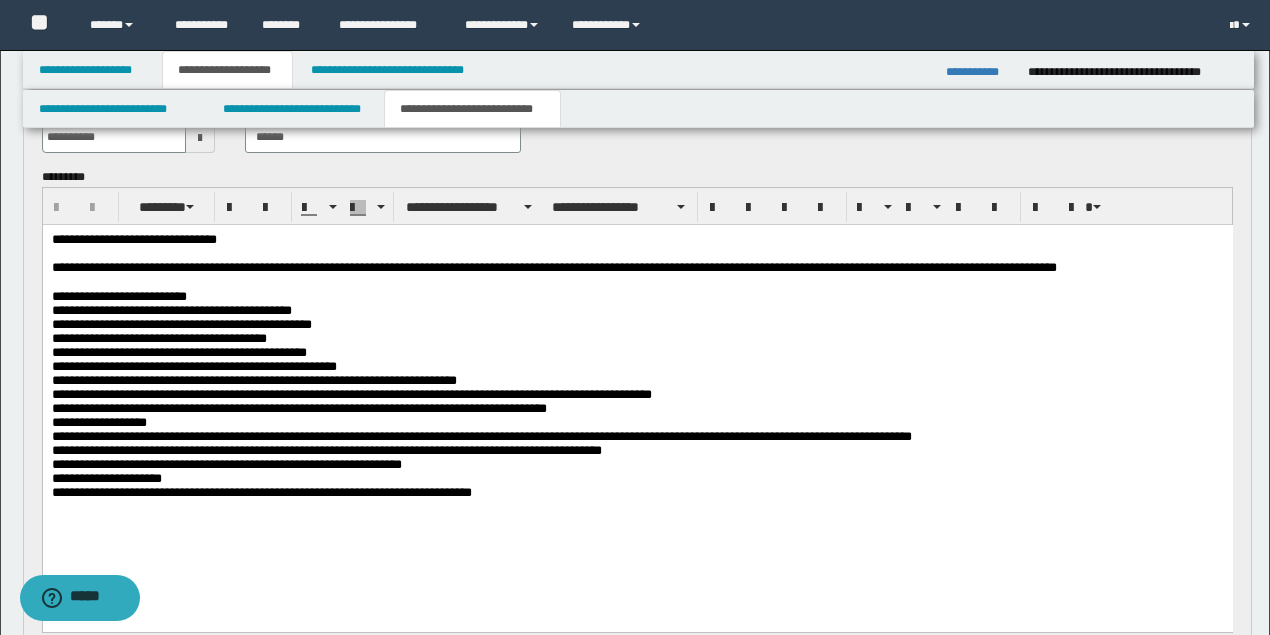 scroll, scrollTop: 0, scrollLeft: 0, axis: both 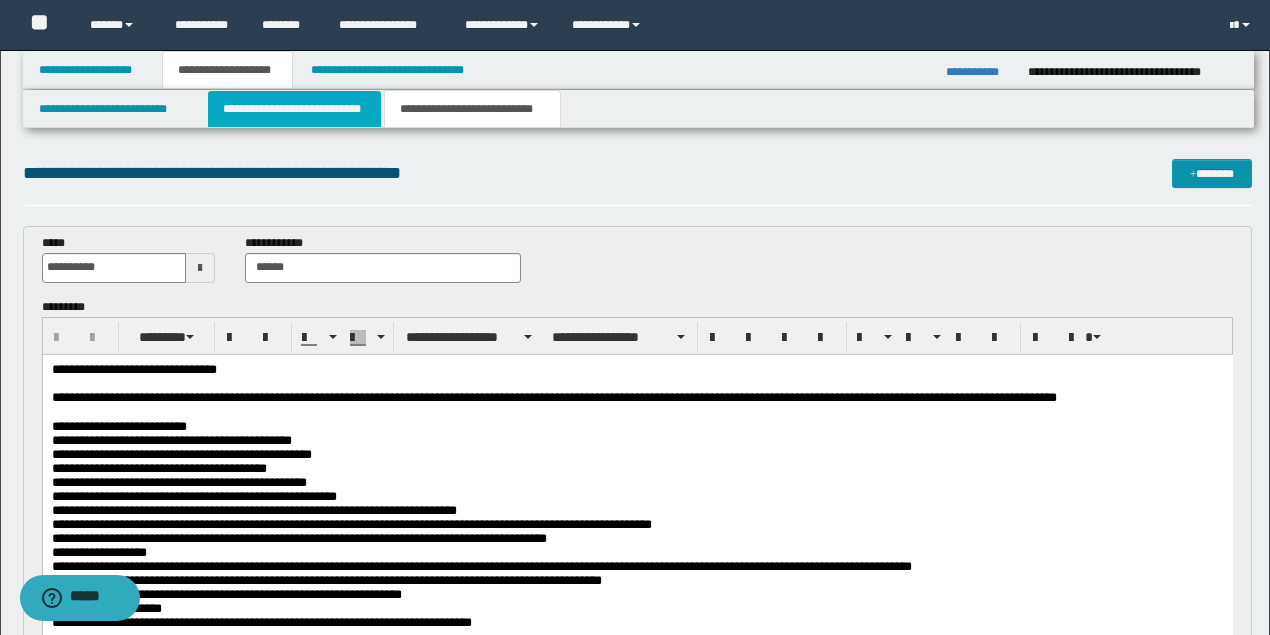 click on "**********" at bounding box center (294, 109) 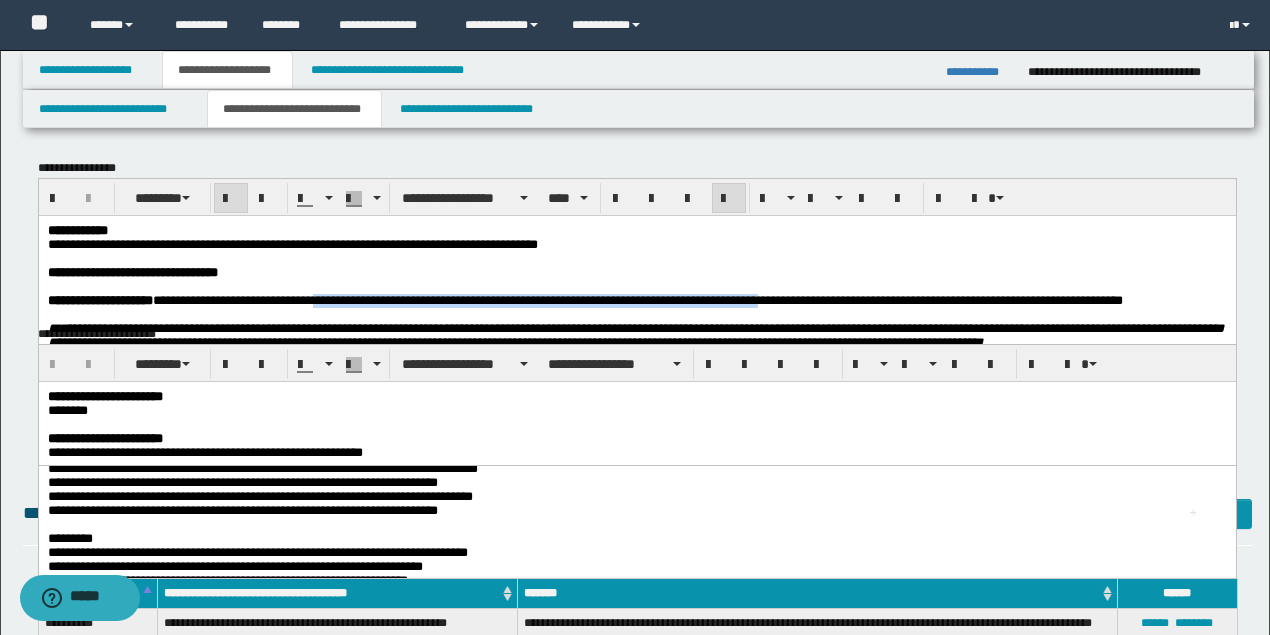 click on "**********" at bounding box center [635, 272] 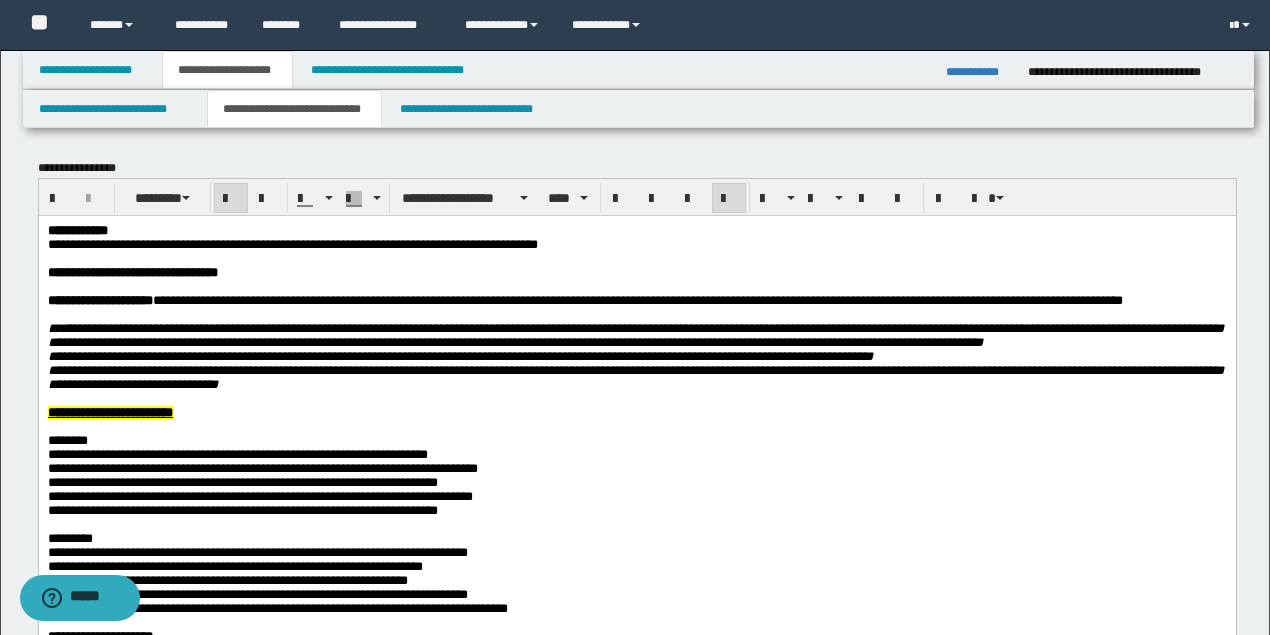 click at bounding box center (635, 258) 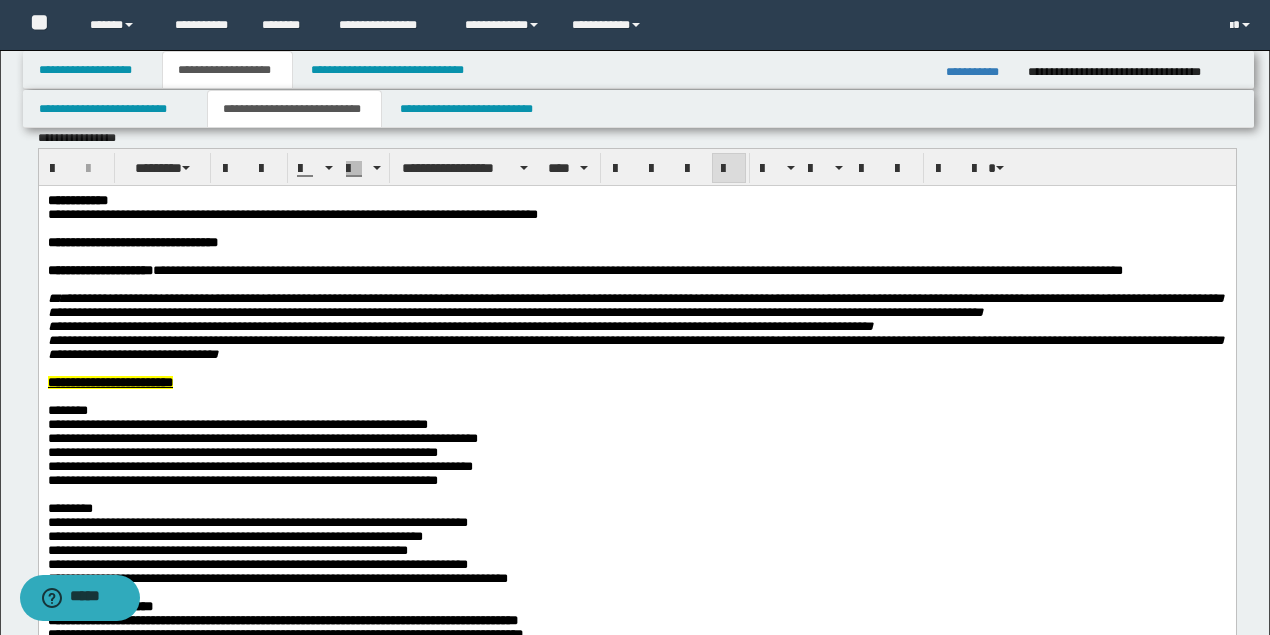 scroll, scrollTop: 0, scrollLeft: 0, axis: both 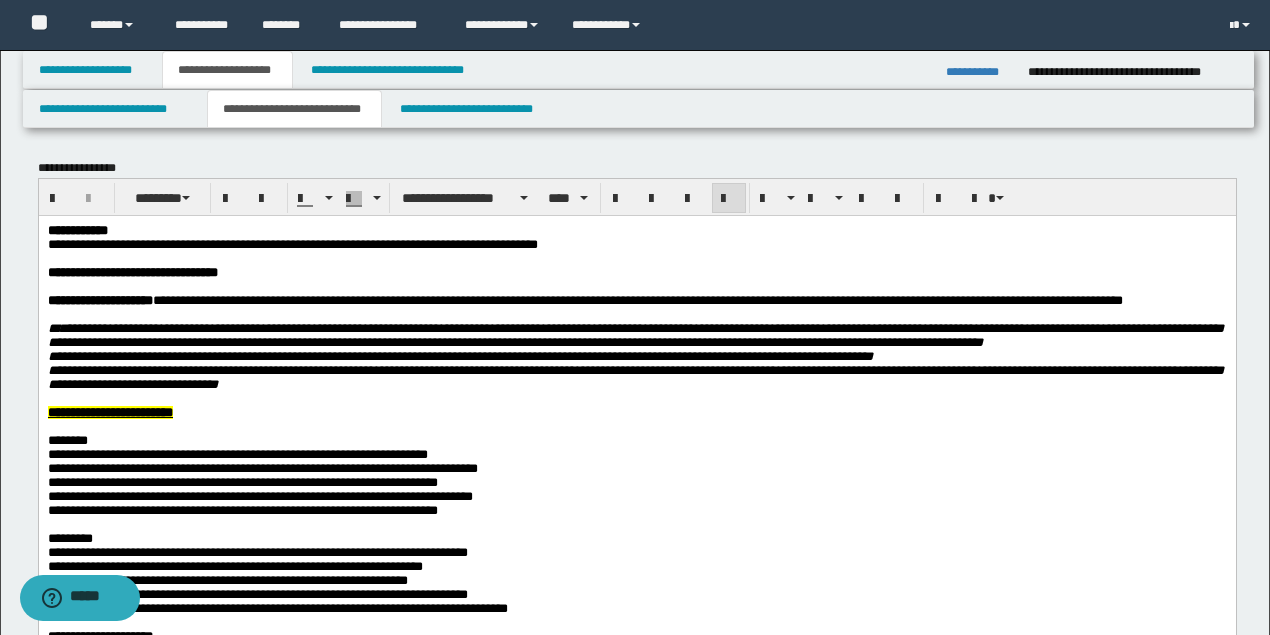 click on "**********" at bounding box center [635, 300] 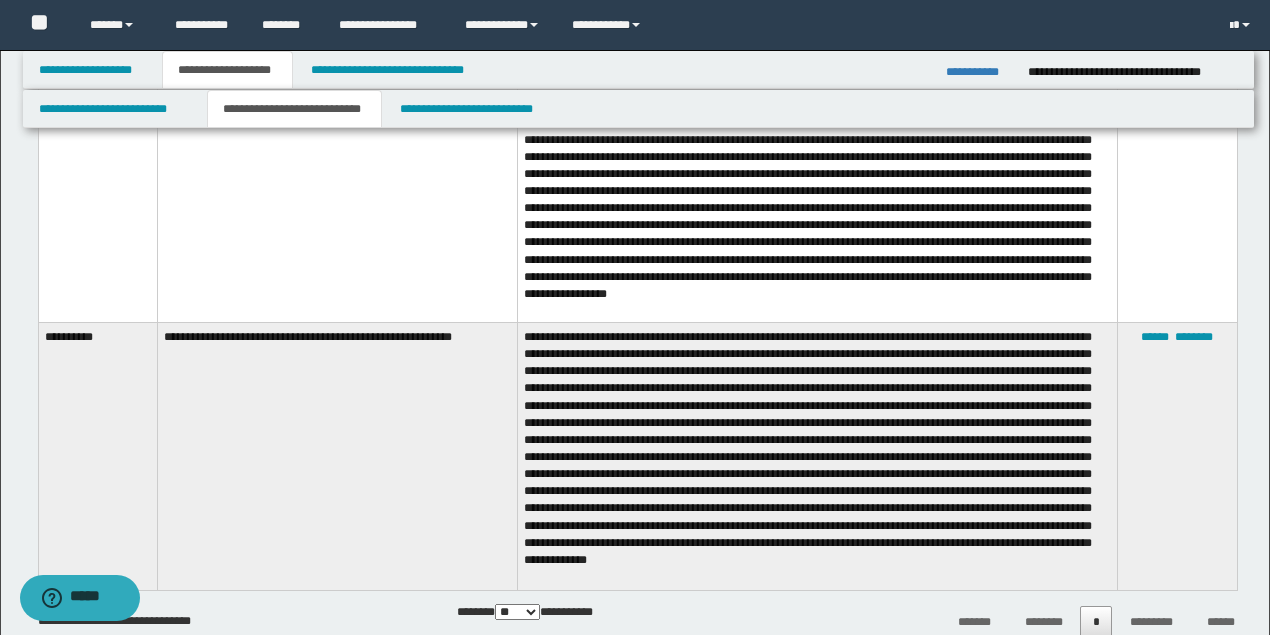 scroll, scrollTop: 2266, scrollLeft: 0, axis: vertical 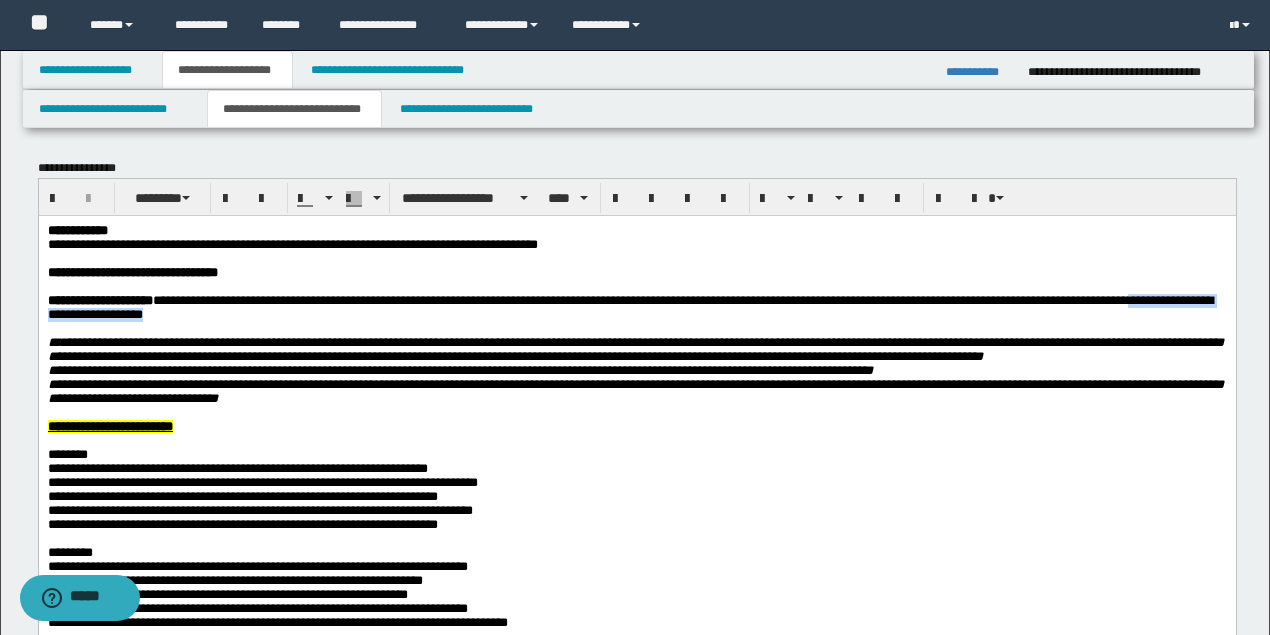 drag, startPoint x: 318, startPoint y: 326, endPoint x: 83, endPoint y: 324, distance: 235.00851 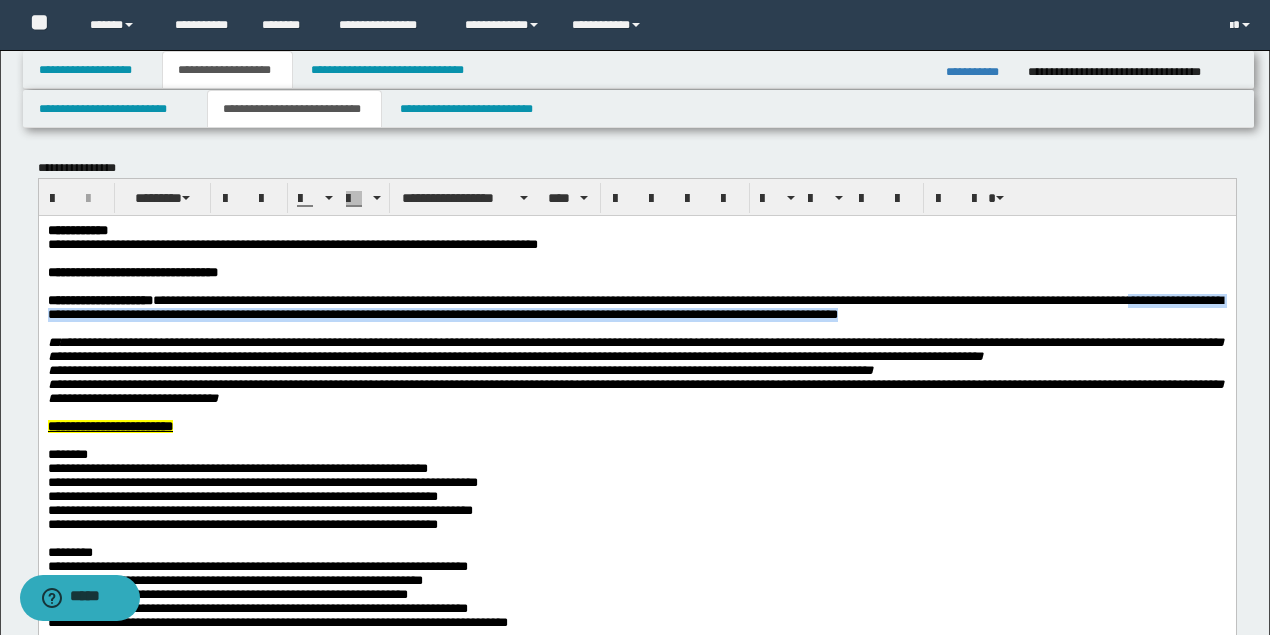 drag, startPoint x: 1036, startPoint y: 326, endPoint x: 84, endPoint y: 322, distance: 952.0084 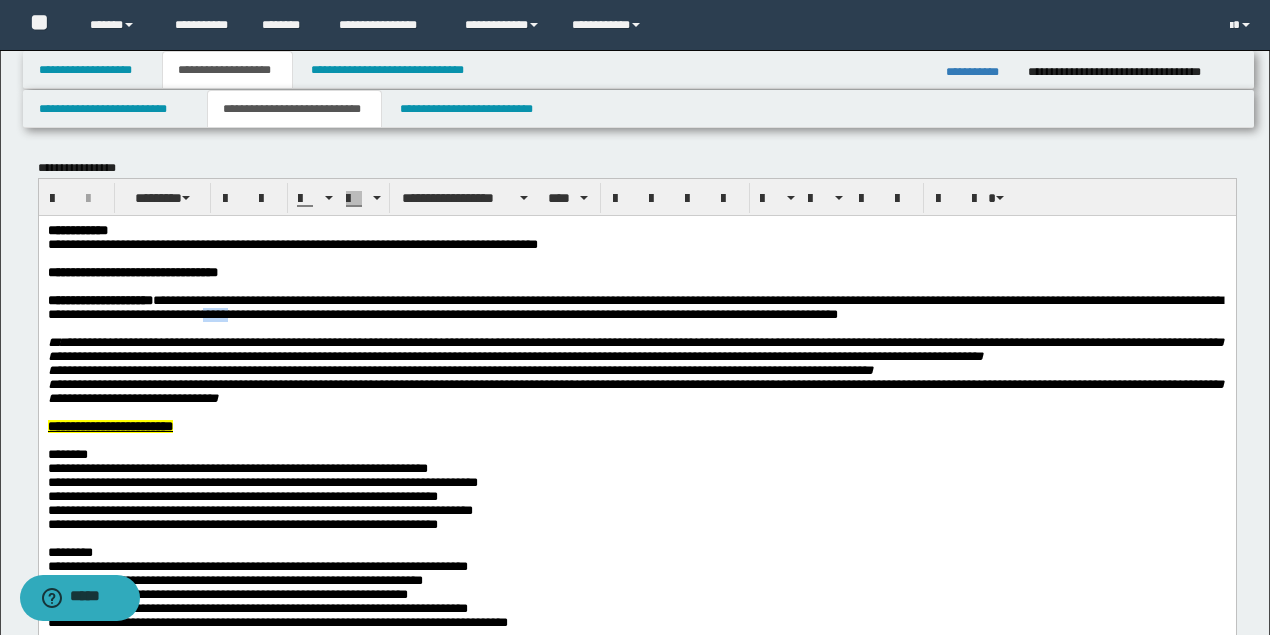 drag, startPoint x: 378, startPoint y: 327, endPoint x: 358, endPoint y: 326, distance: 20.024984 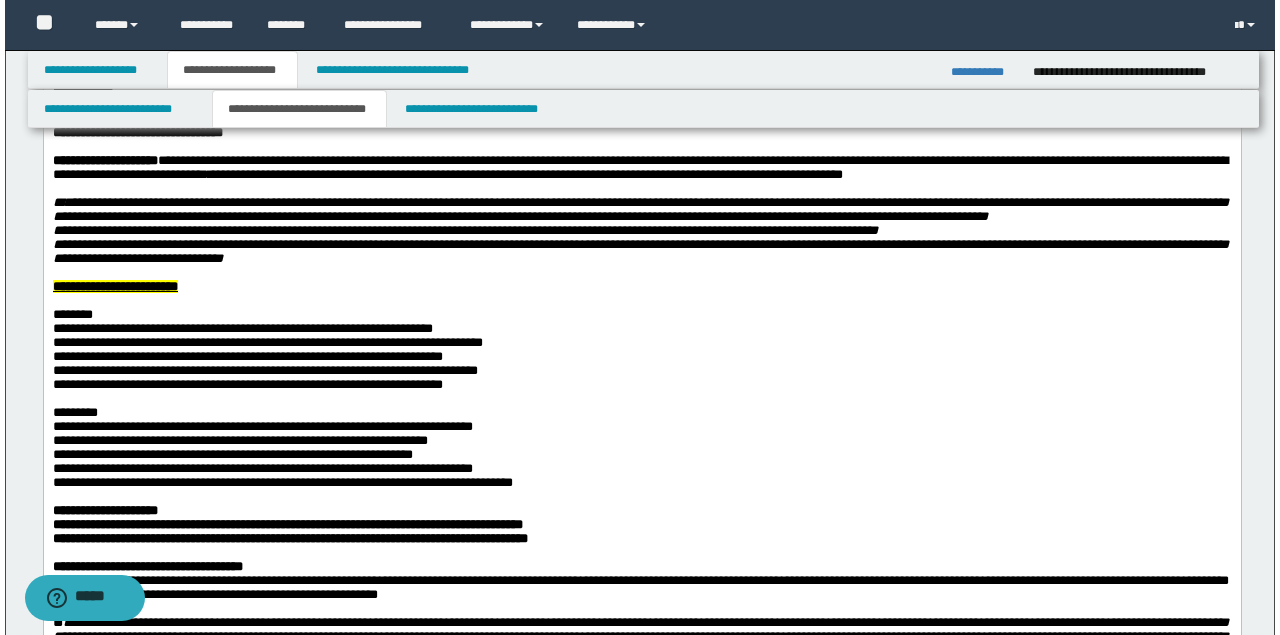 scroll, scrollTop: 0, scrollLeft: 0, axis: both 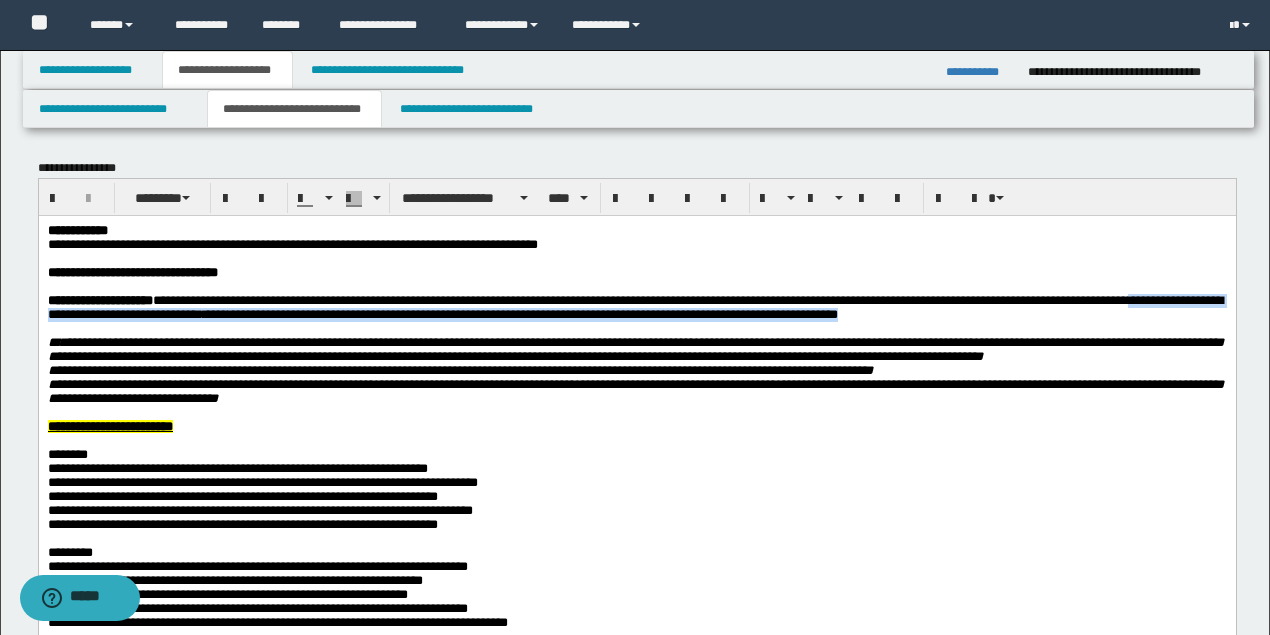 drag, startPoint x: 80, startPoint y: 318, endPoint x: 1166, endPoint y: 322, distance: 1086.0073 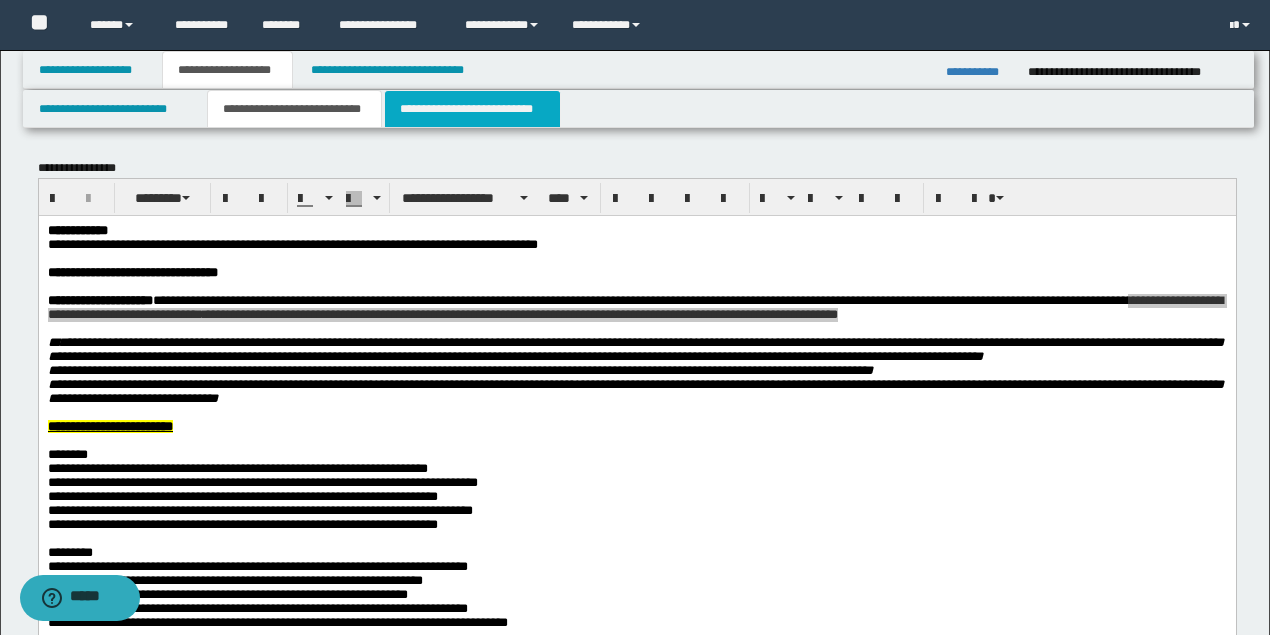 click on "**********" at bounding box center [472, 109] 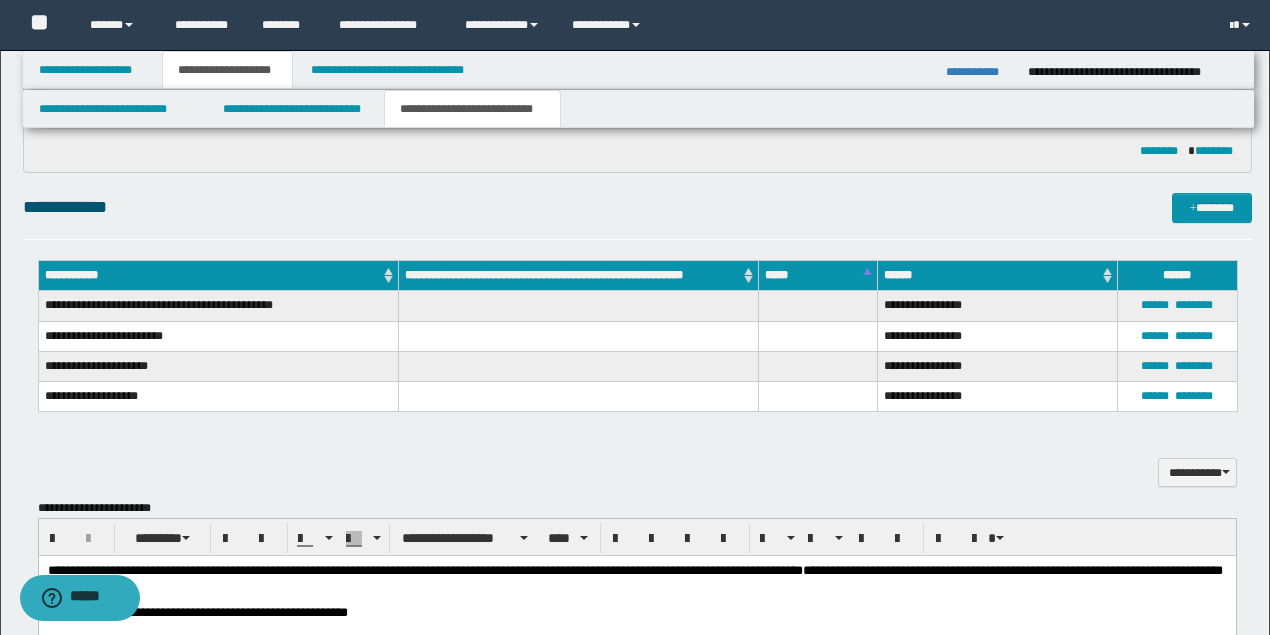 scroll, scrollTop: 866, scrollLeft: 0, axis: vertical 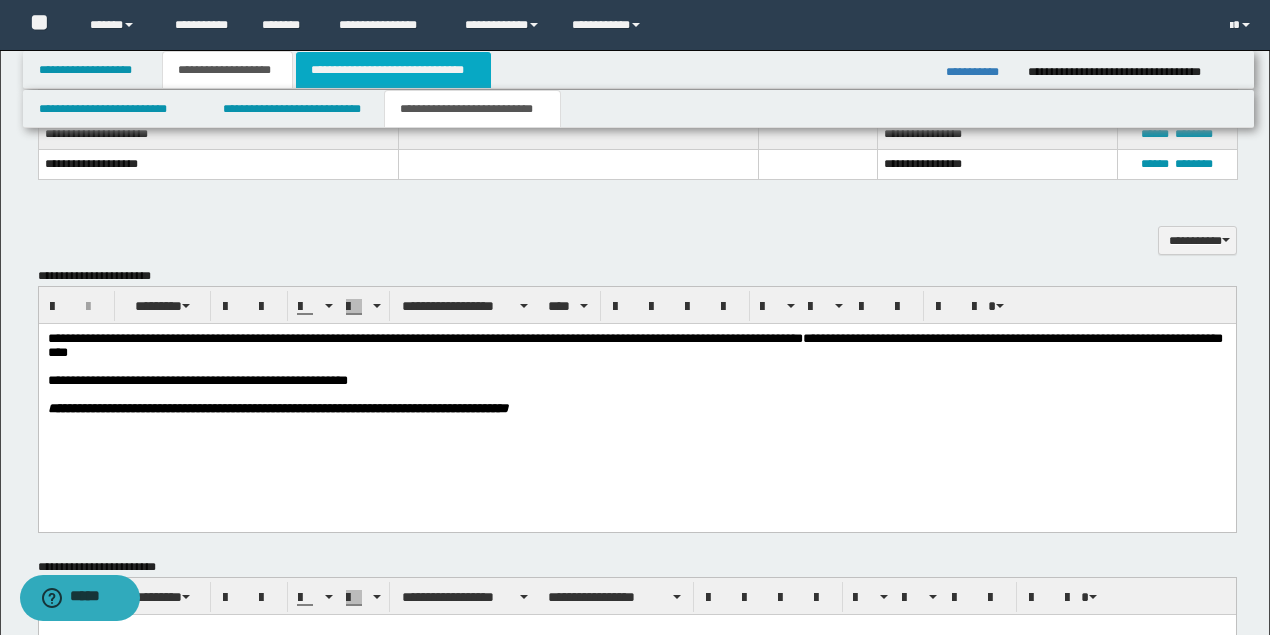 click on "**********" at bounding box center [393, 70] 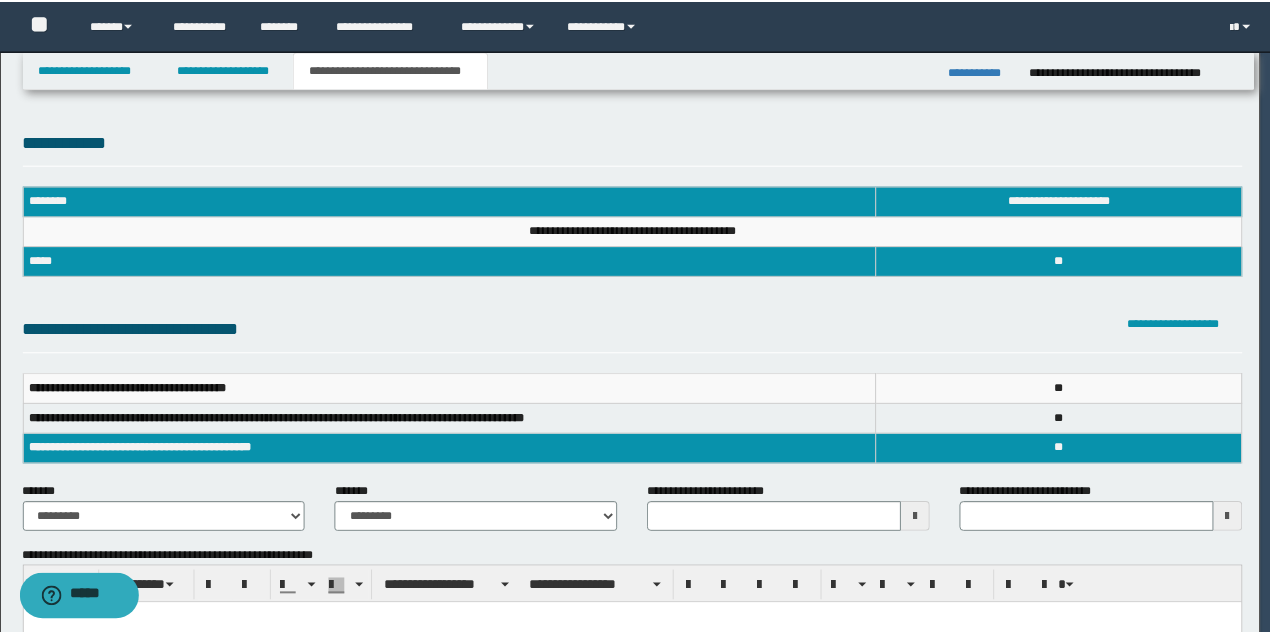 scroll, scrollTop: 0, scrollLeft: 0, axis: both 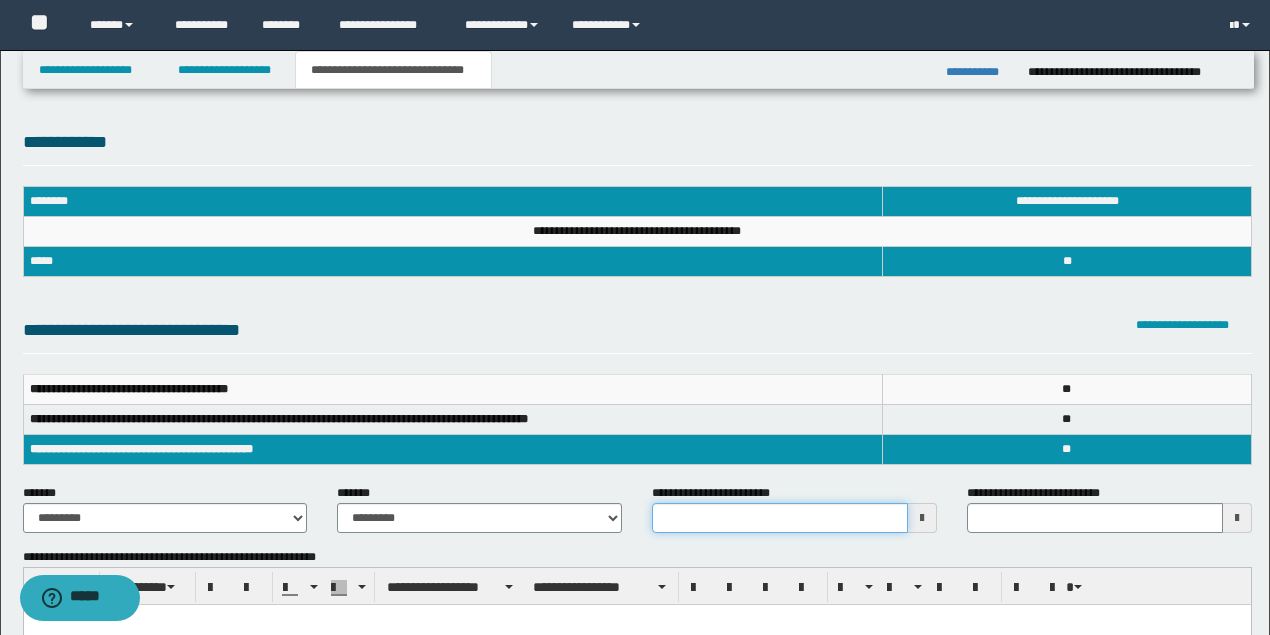 click on "**********" at bounding box center [780, 518] 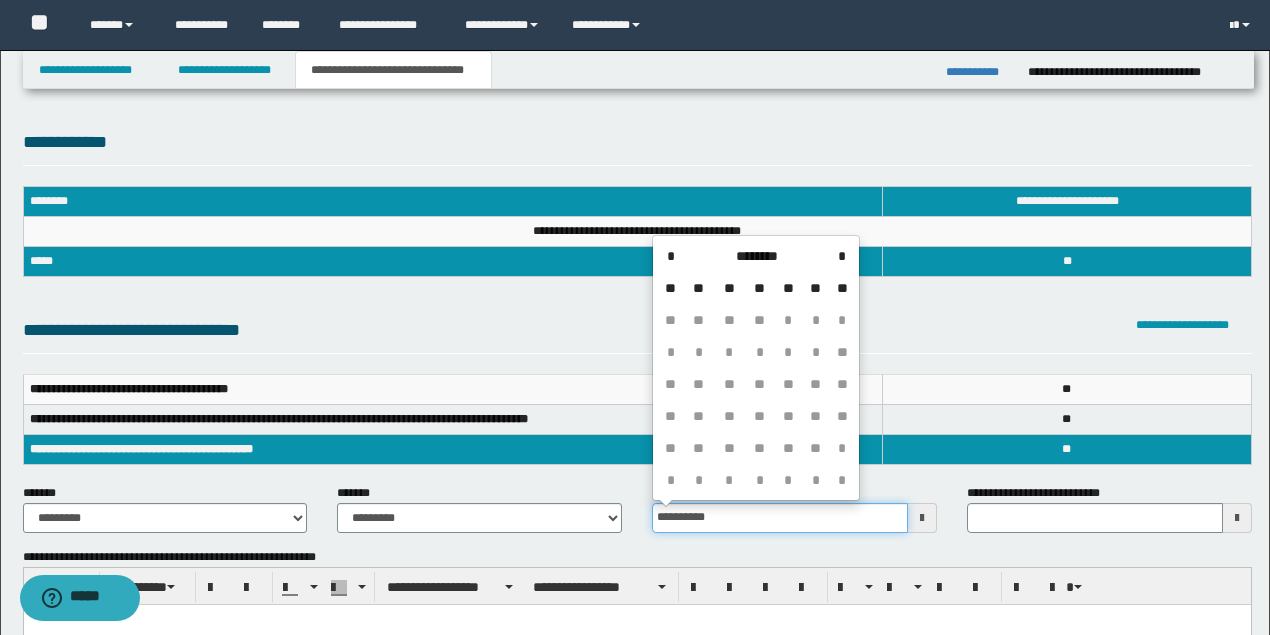 type on "**********" 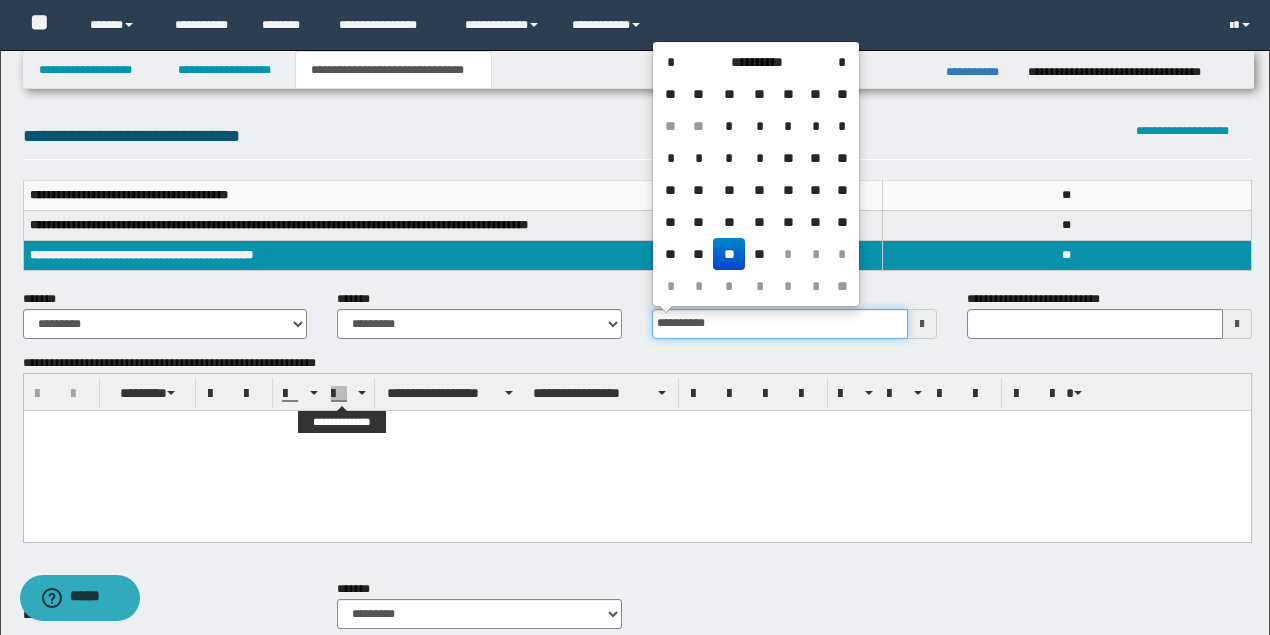 scroll, scrollTop: 200, scrollLeft: 0, axis: vertical 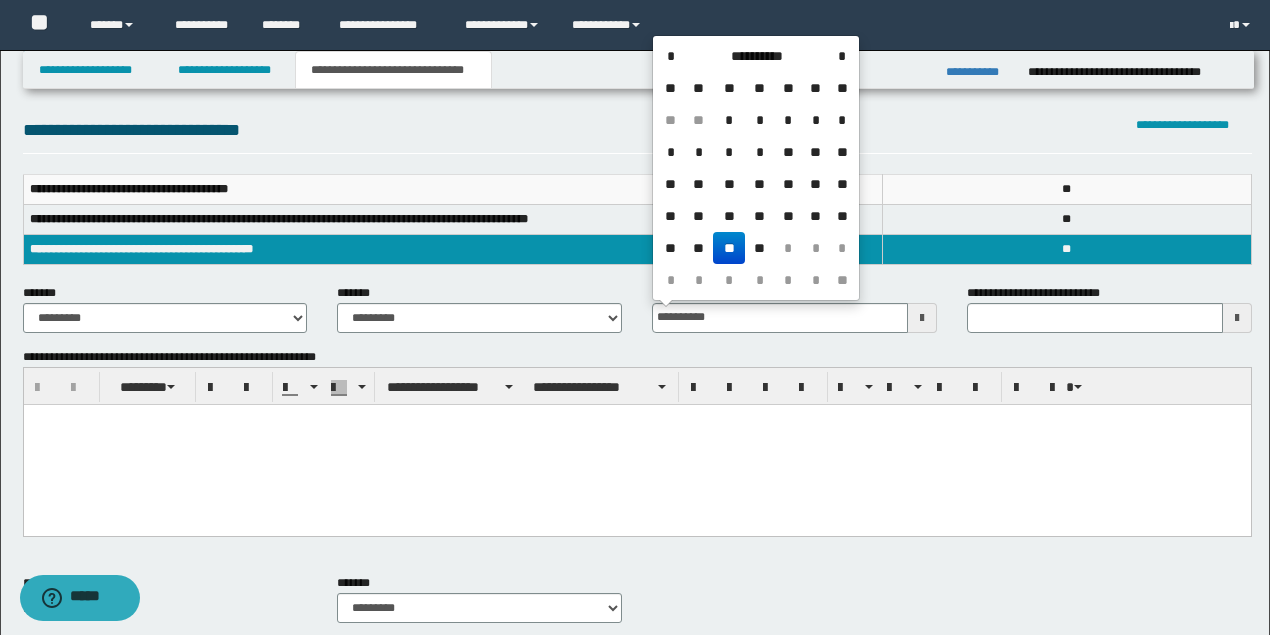 click at bounding box center (636, 444) 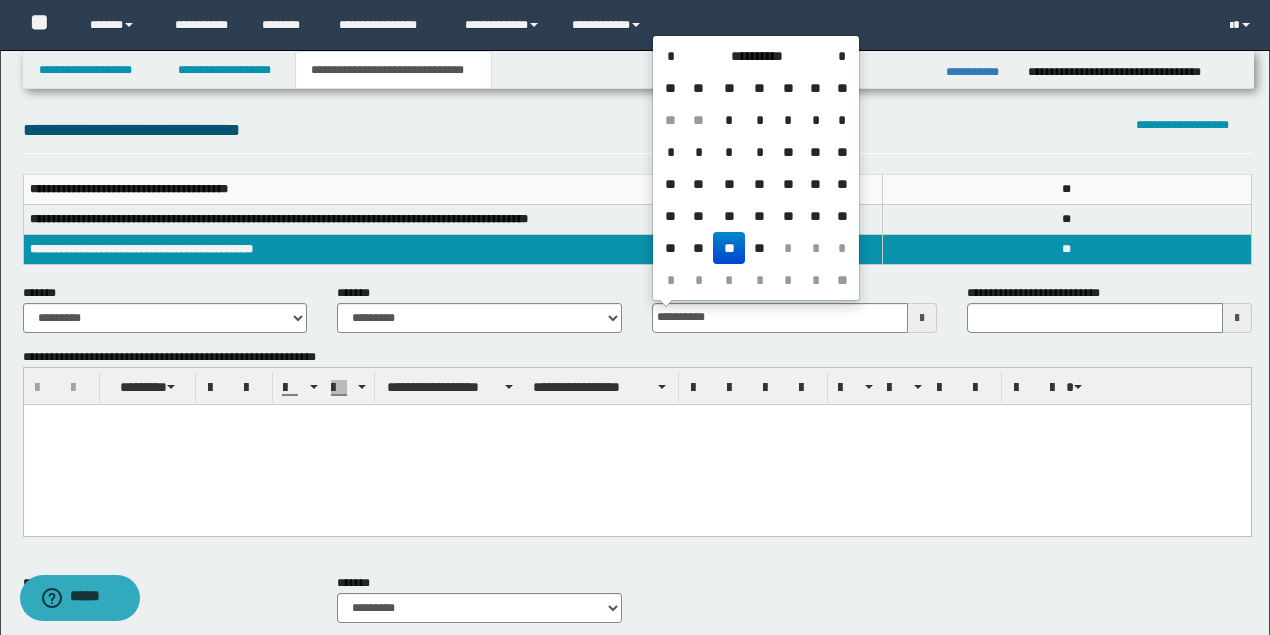 type 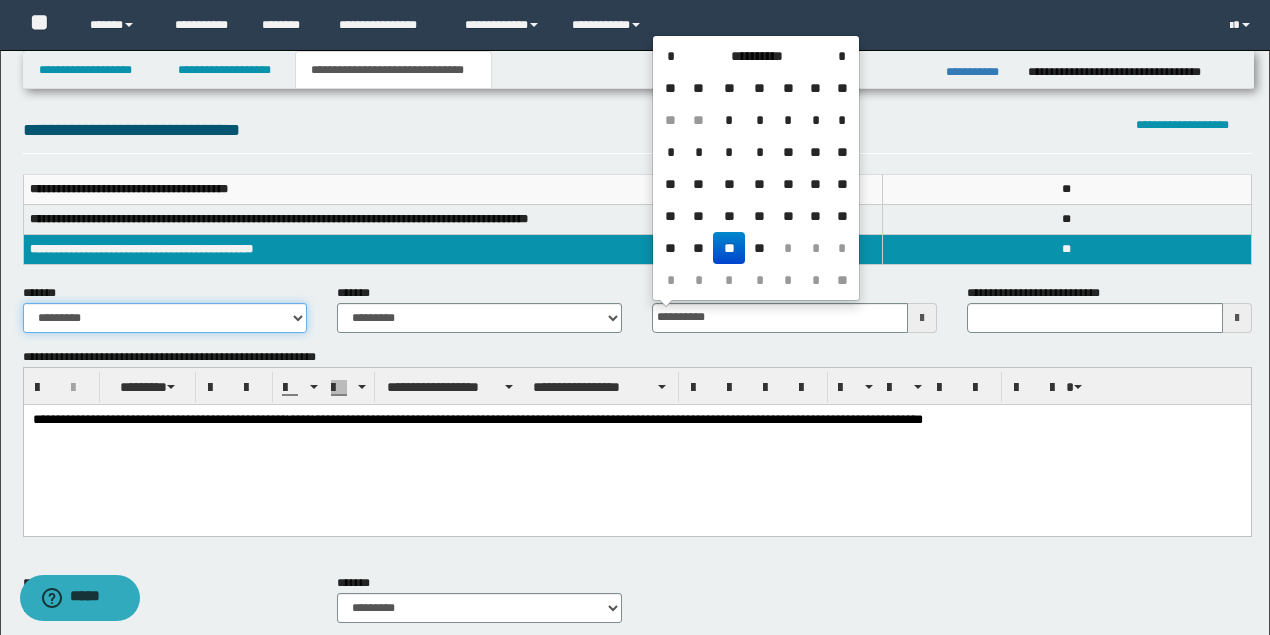 type on "**********" 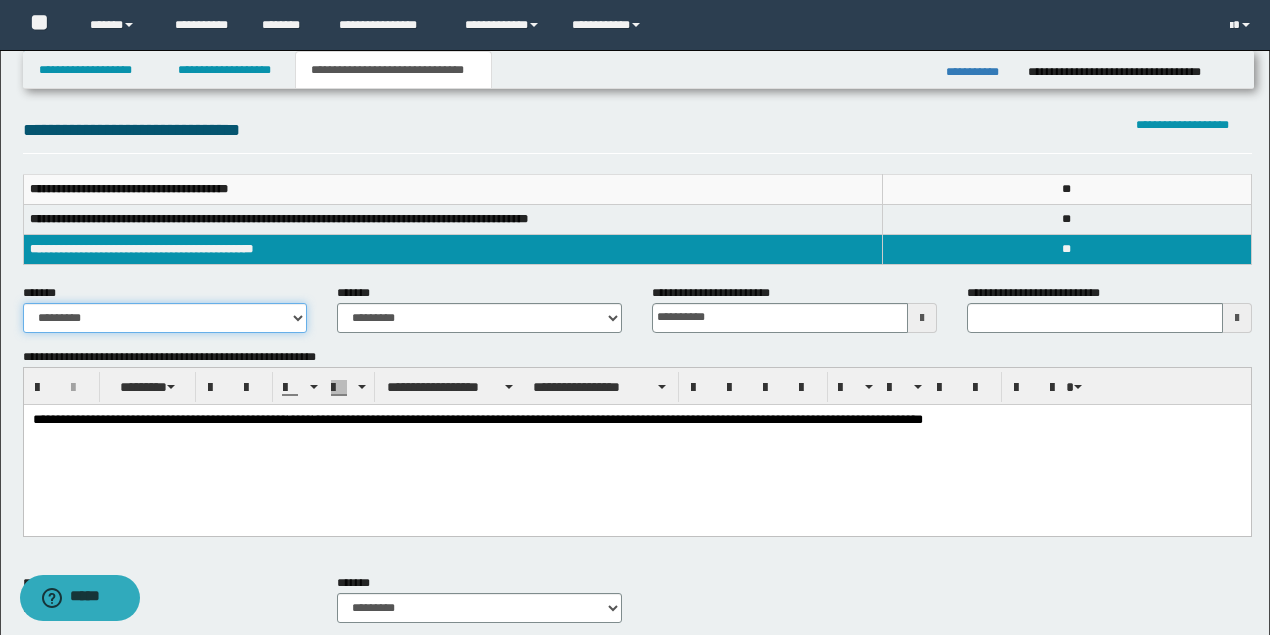 drag, startPoint x: 123, startPoint y: 316, endPoint x: 124, endPoint y: 329, distance: 13.038404 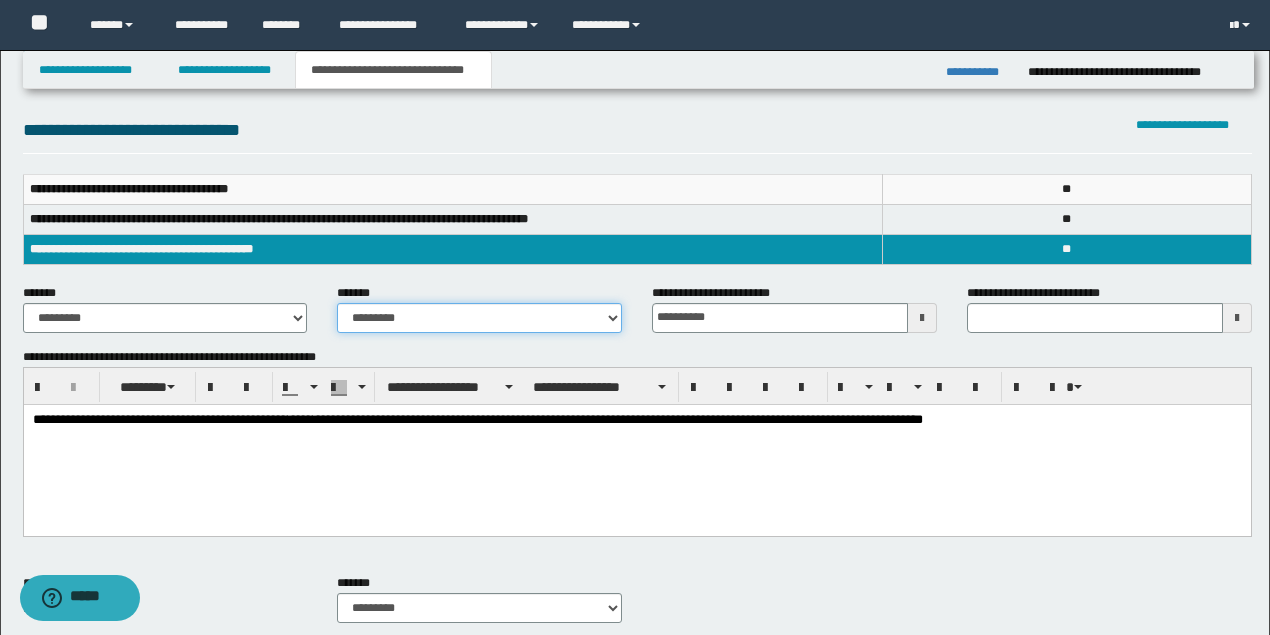 drag, startPoint x: 396, startPoint y: 314, endPoint x: 394, endPoint y: 329, distance: 15.132746 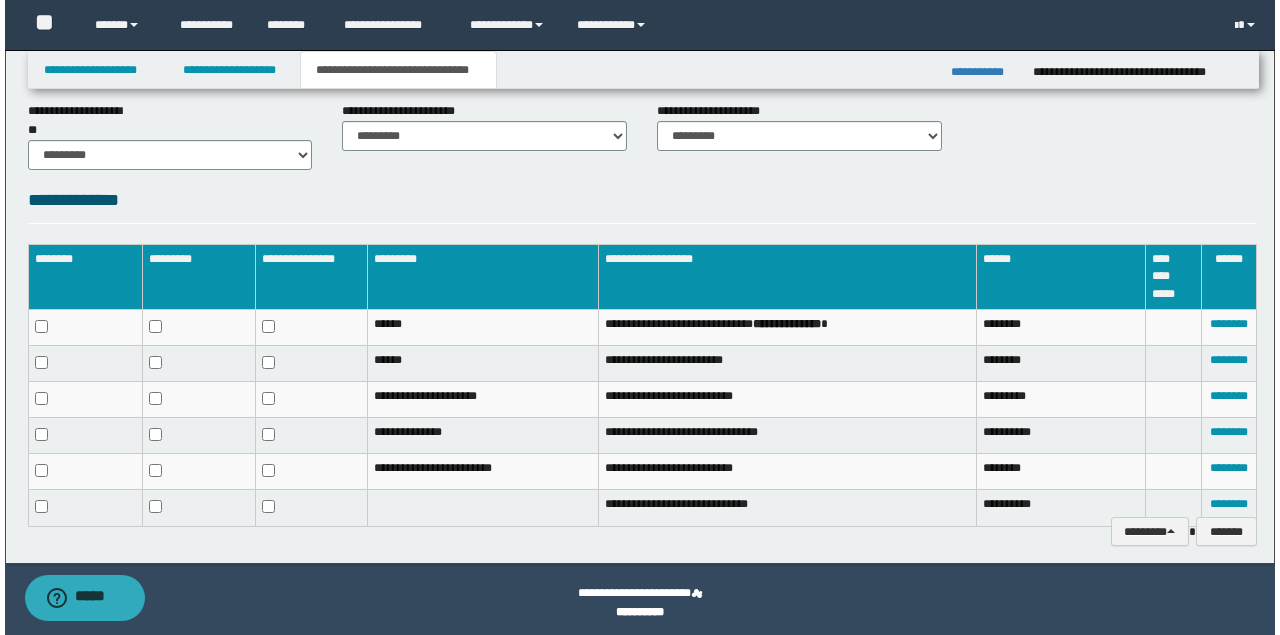 scroll, scrollTop: 872, scrollLeft: 0, axis: vertical 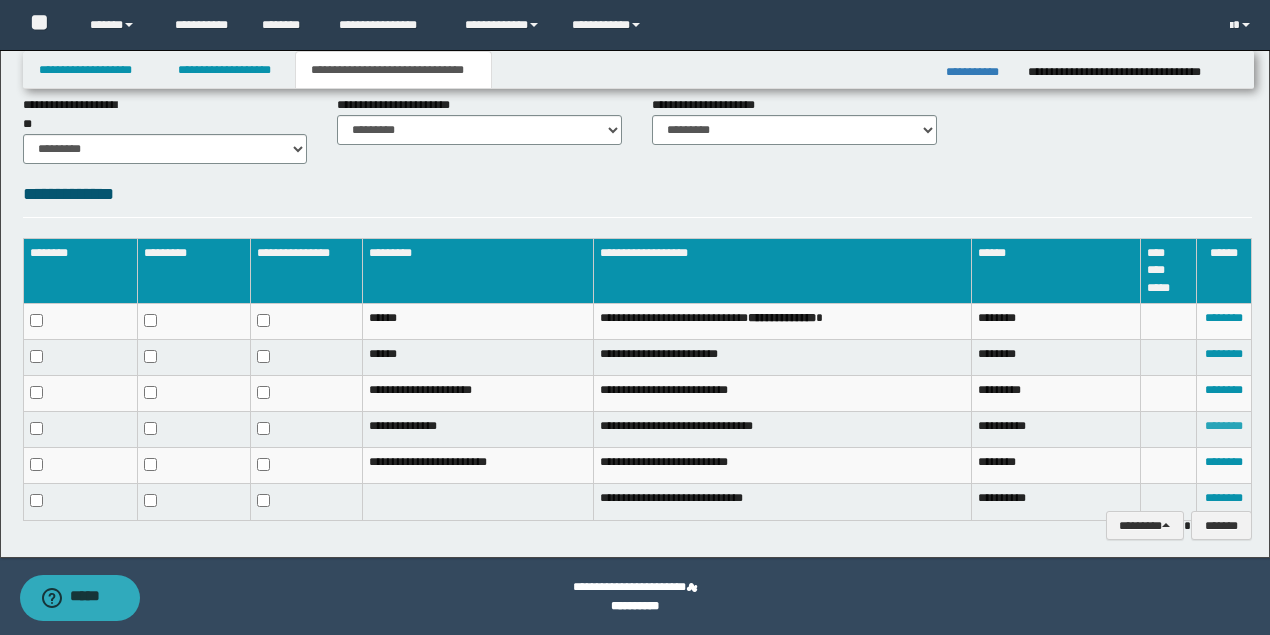 click on "********" at bounding box center [1224, 426] 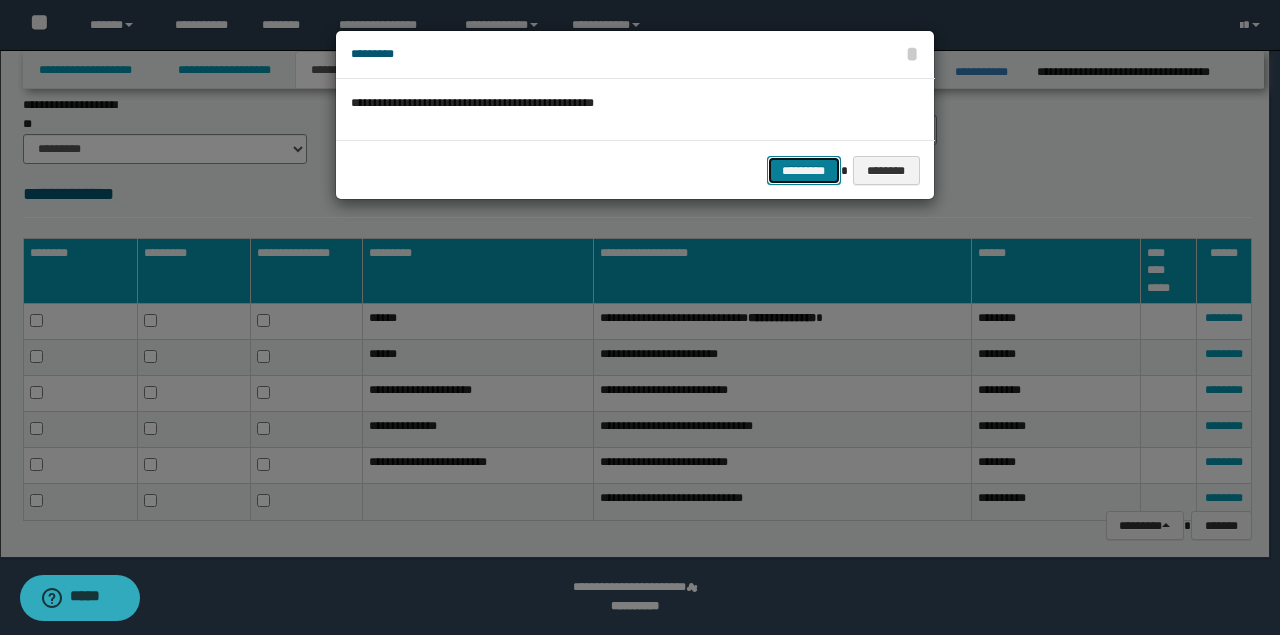click on "*********" at bounding box center (804, 170) 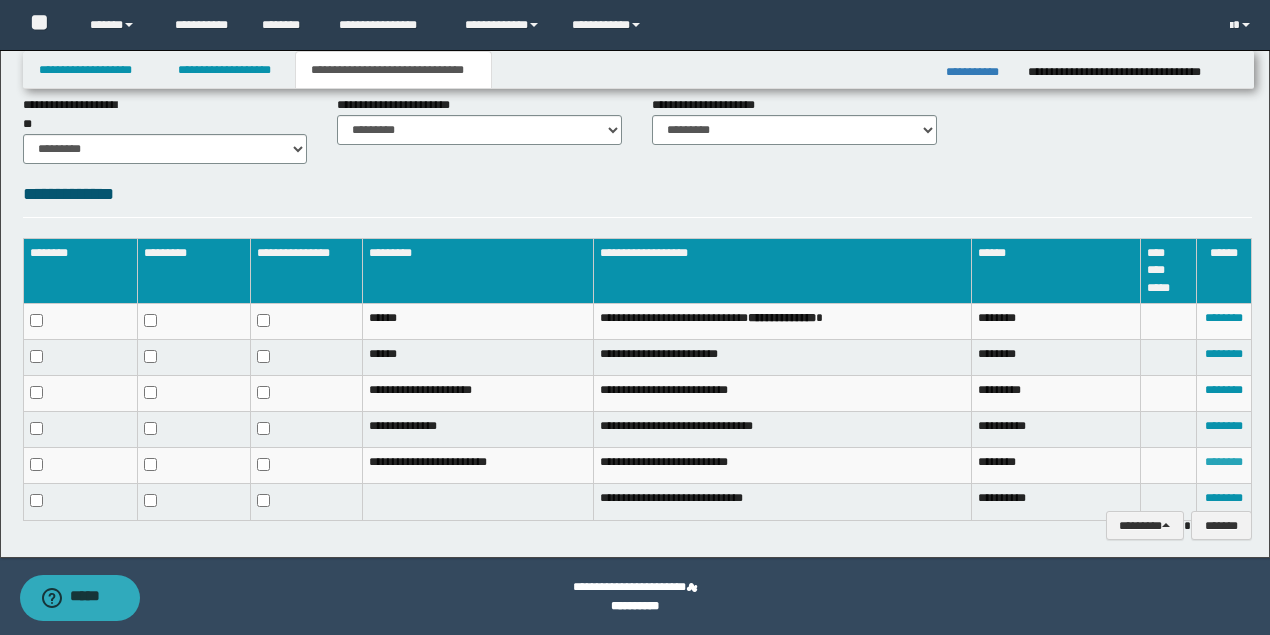 click on "********" at bounding box center (1224, 462) 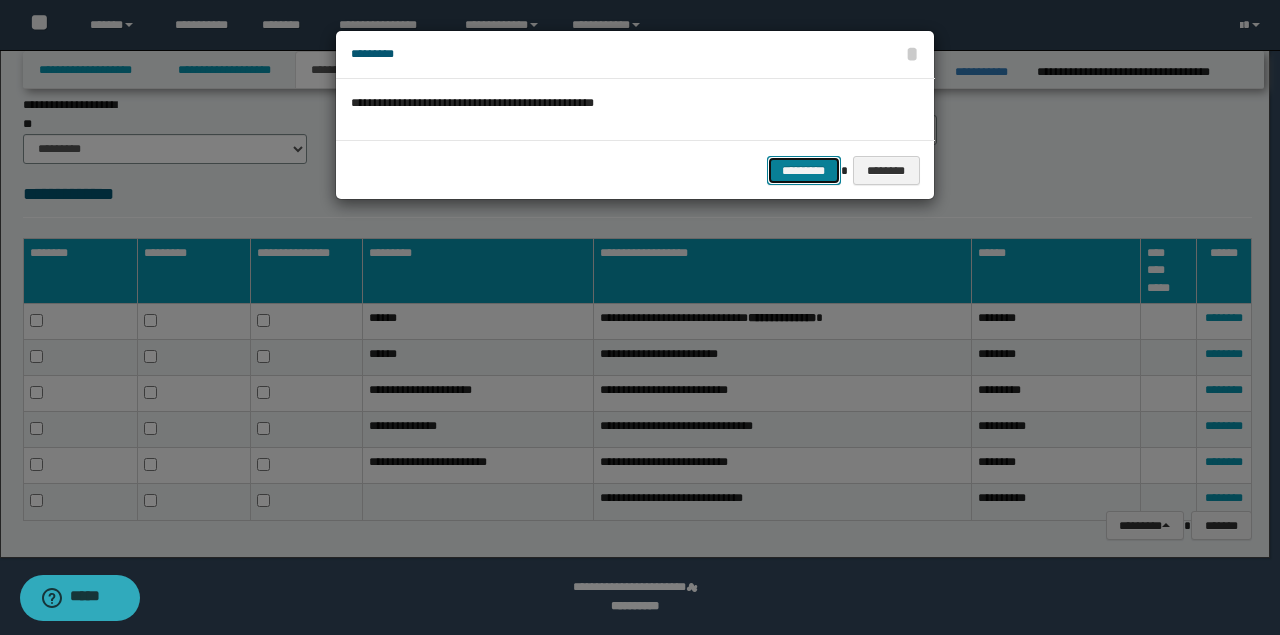 click on "*********" at bounding box center [804, 170] 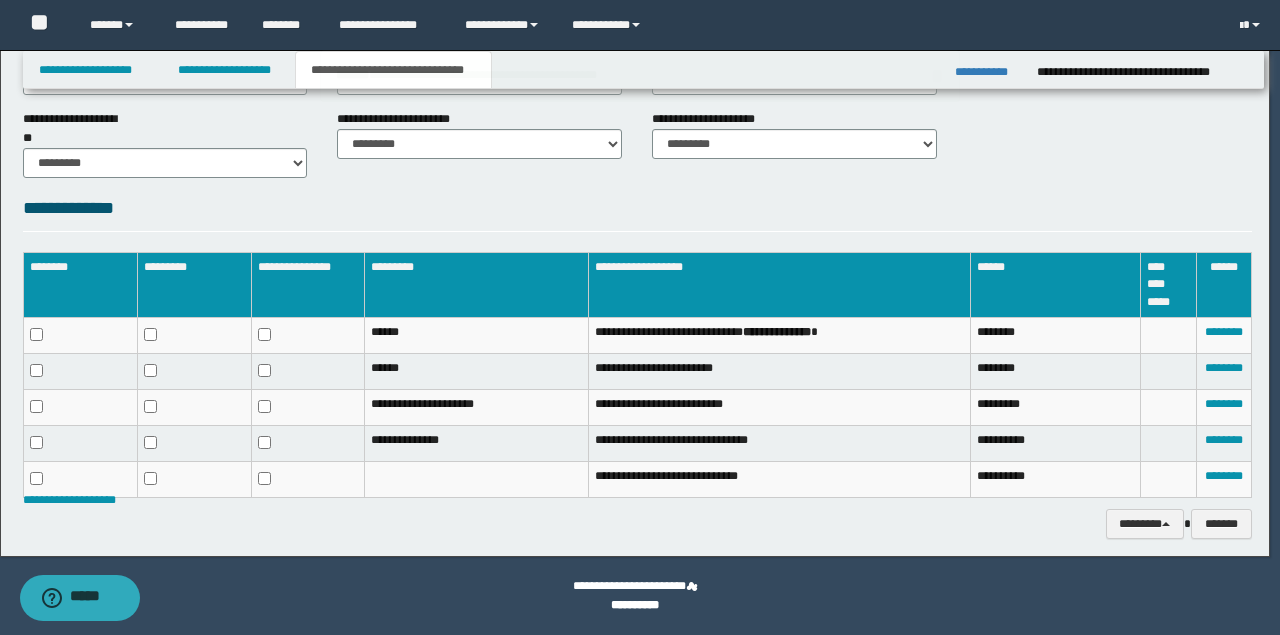 scroll, scrollTop: 857, scrollLeft: 0, axis: vertical 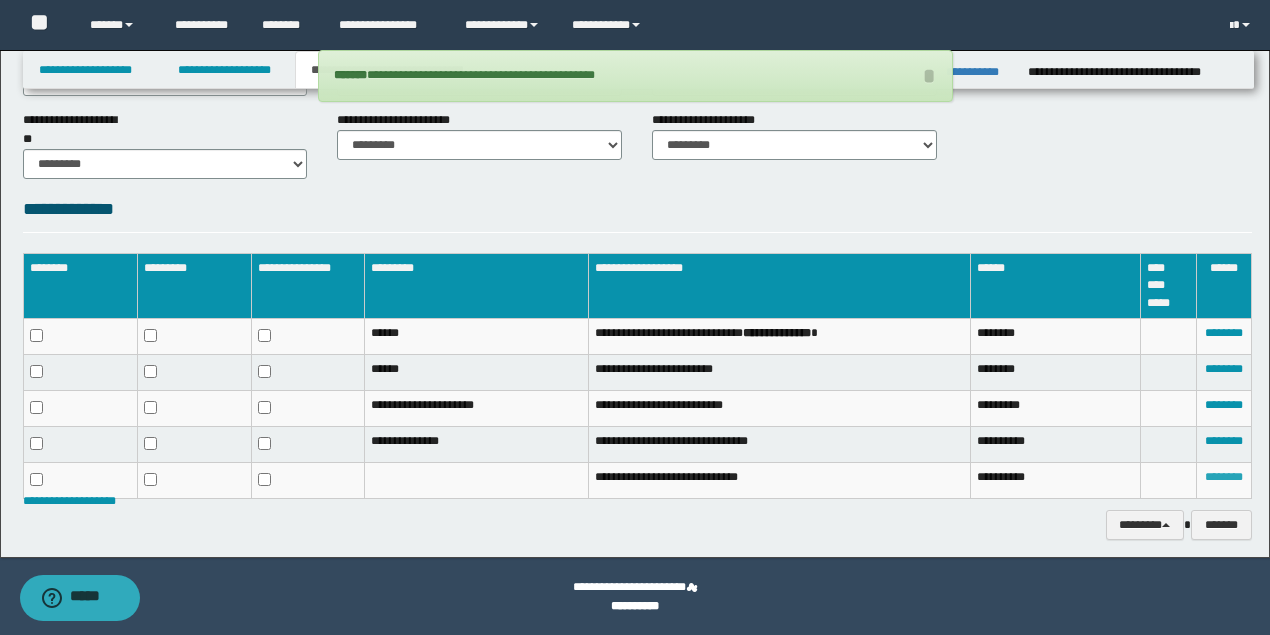 click on "********" at bounding box center [1224, 477] 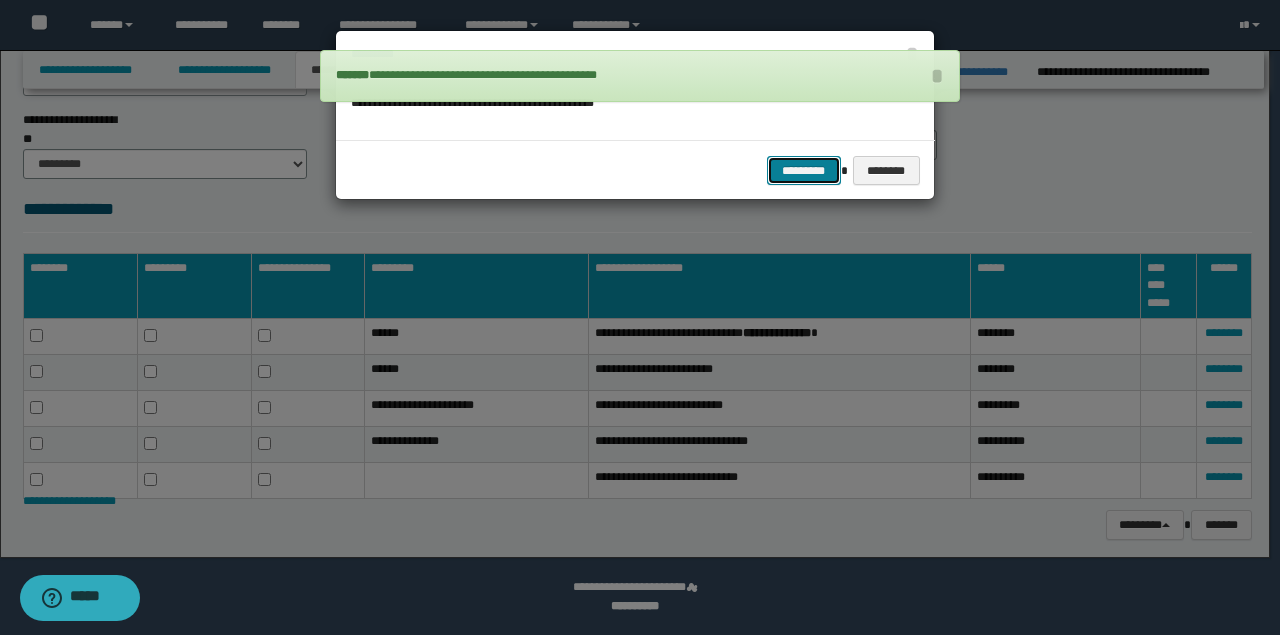 click on "*********" at bounding box center [804, 170] 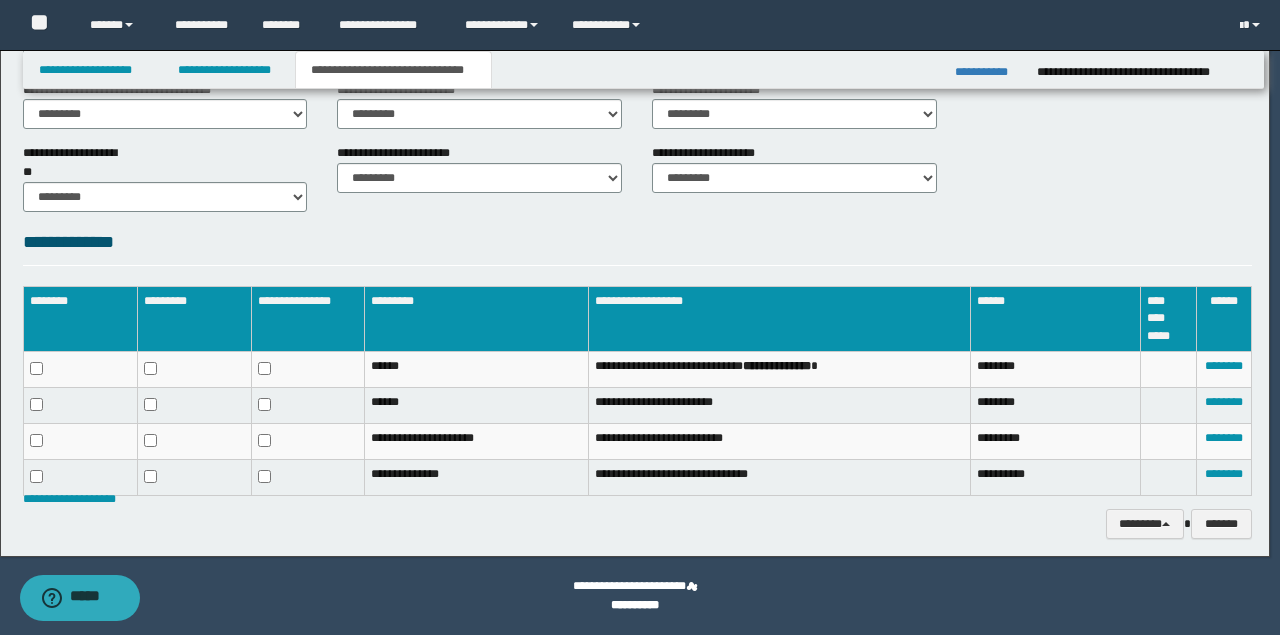 scroll, scrollTop: 823, scrollLeft: 0, axis: vertical 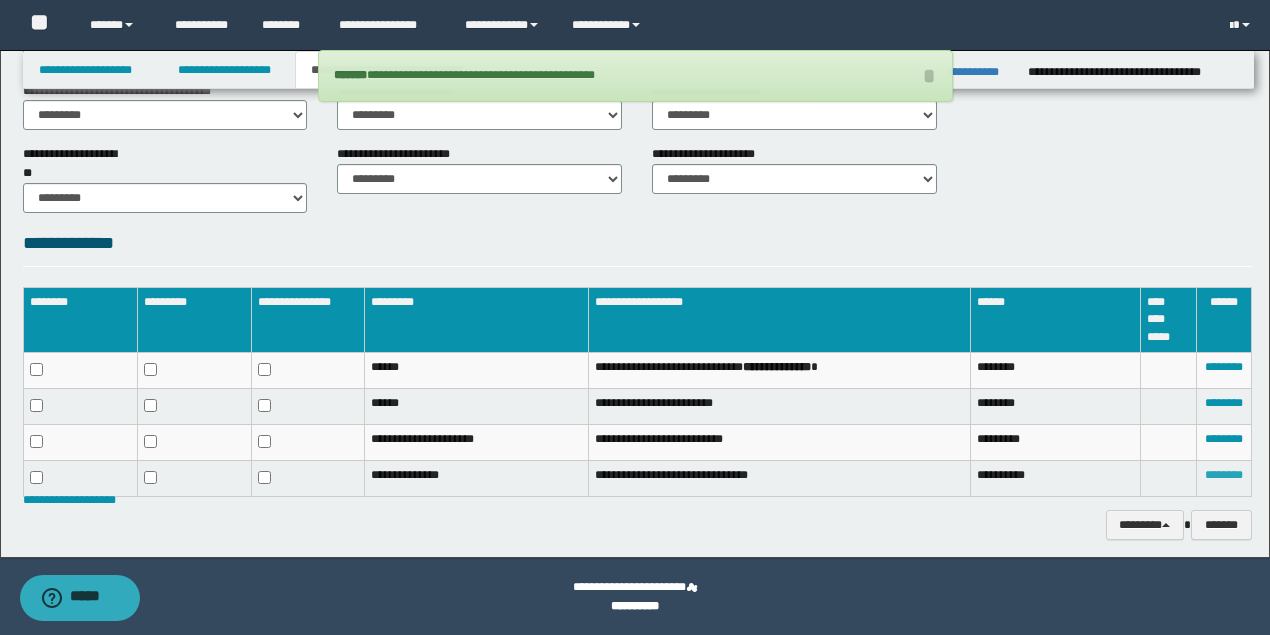click on "********" at bounding box center (1224, 475) 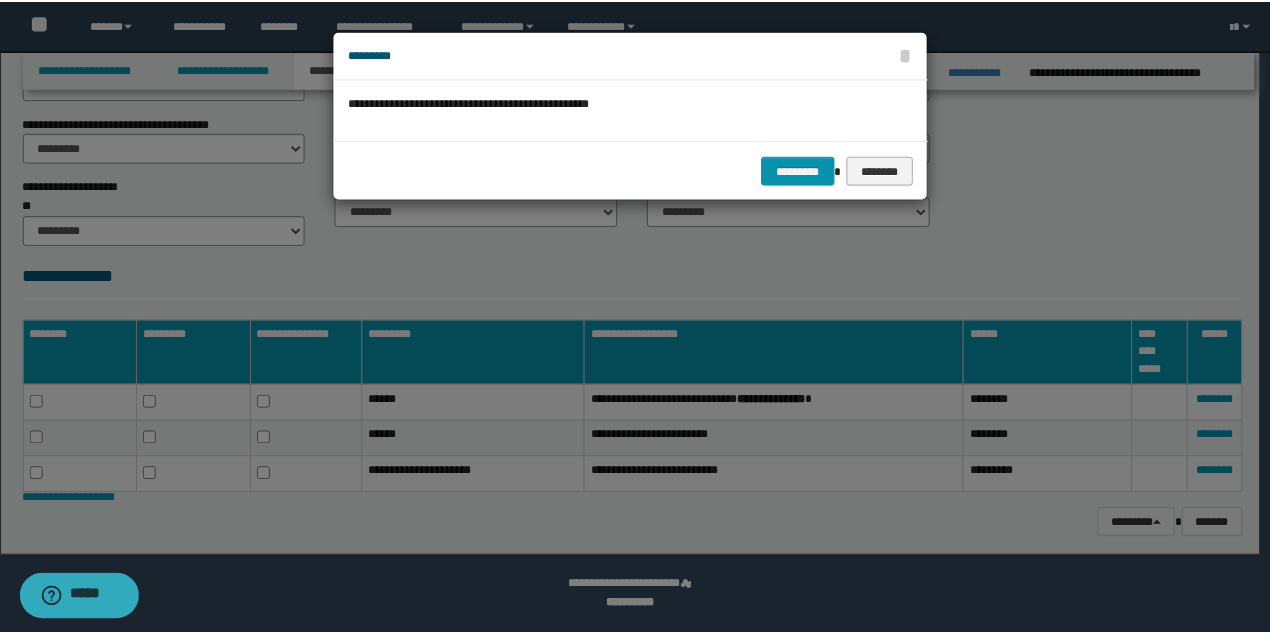 scroll, scrollTop: 789, scrollLeft: 0, axis: vertical 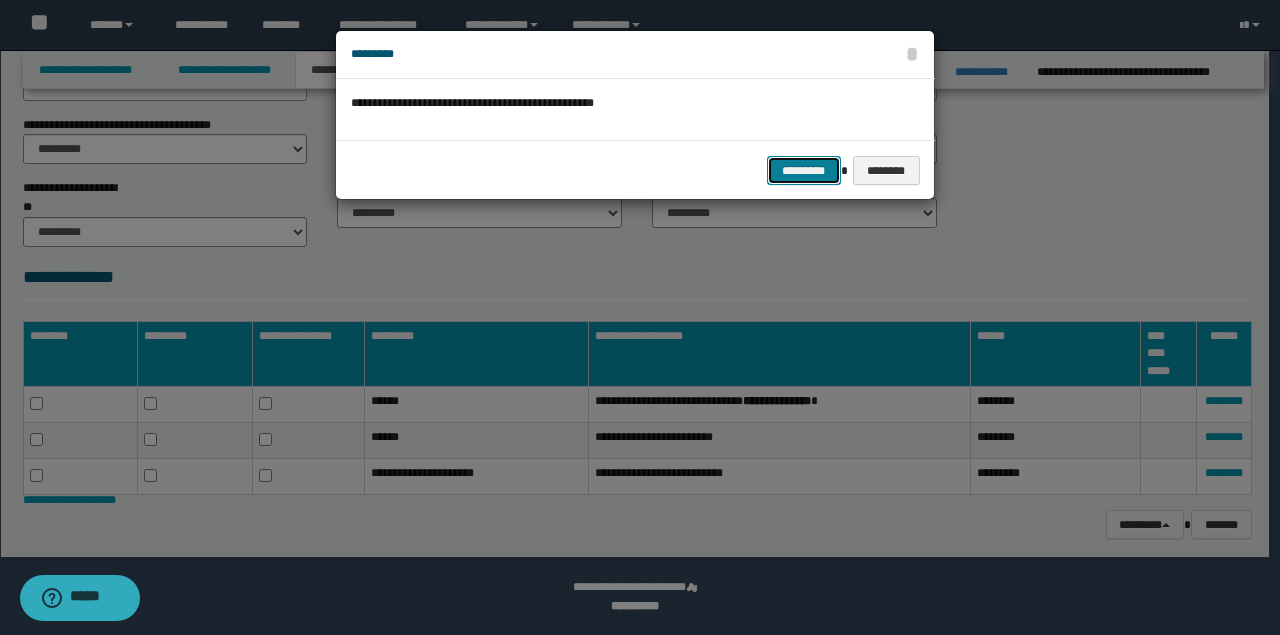 click on "*********" at bounding box center [804, 170] 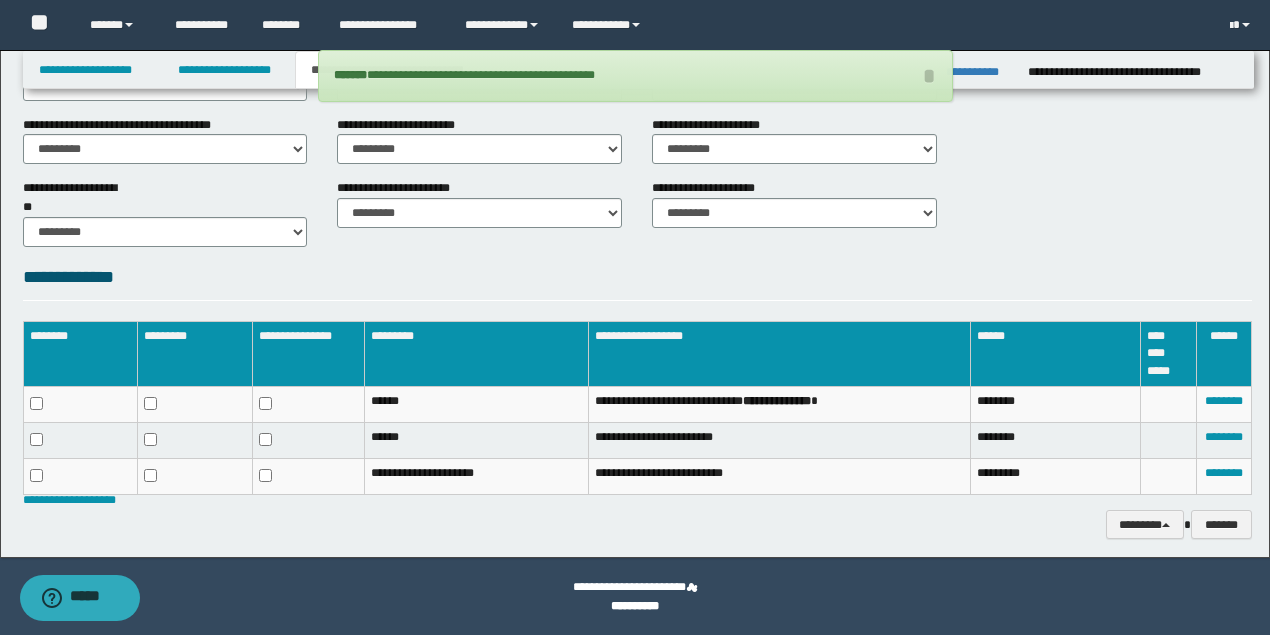 click on "**********" at bounding box center [637, 282] 